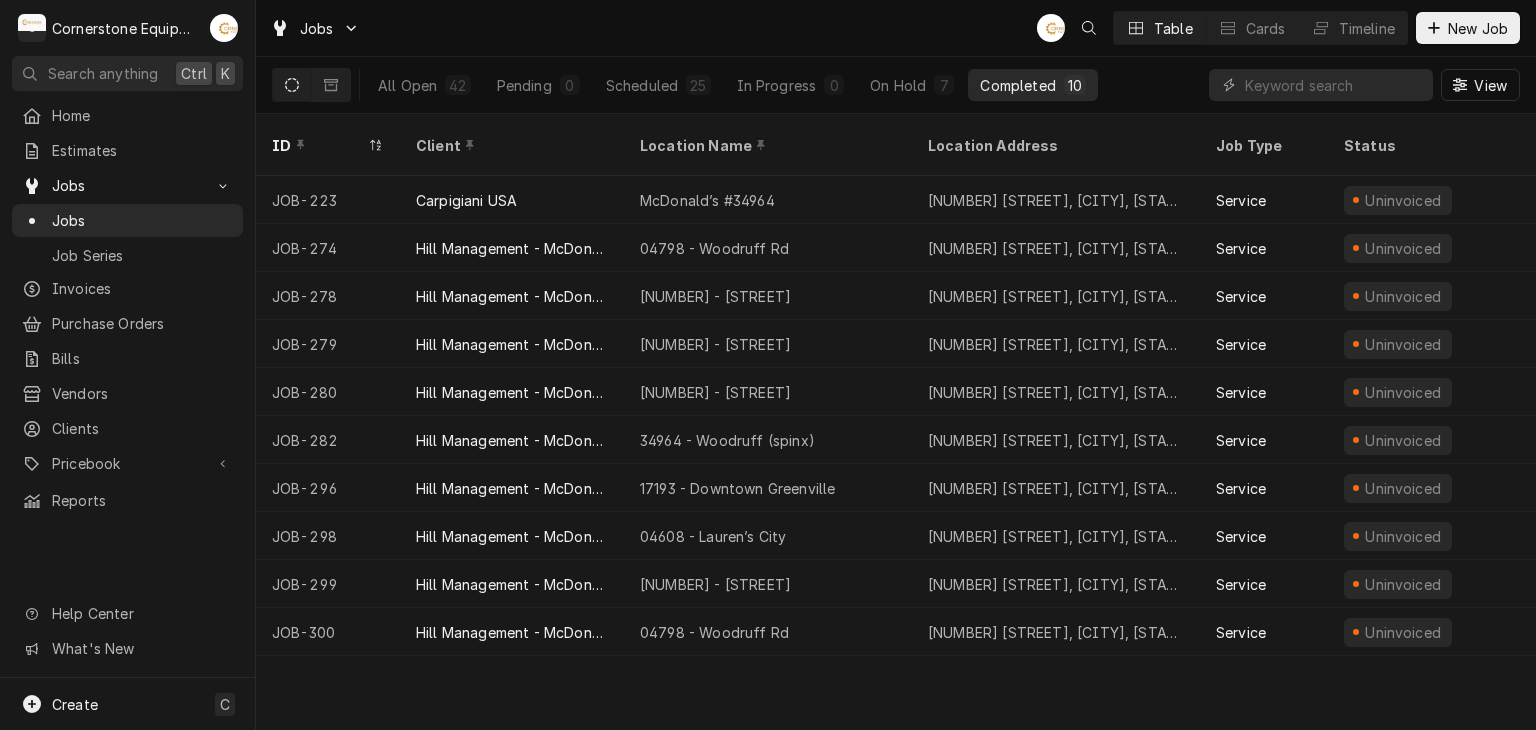 scroll, scrollTop: 0, scrollLeft: 0, axis: both 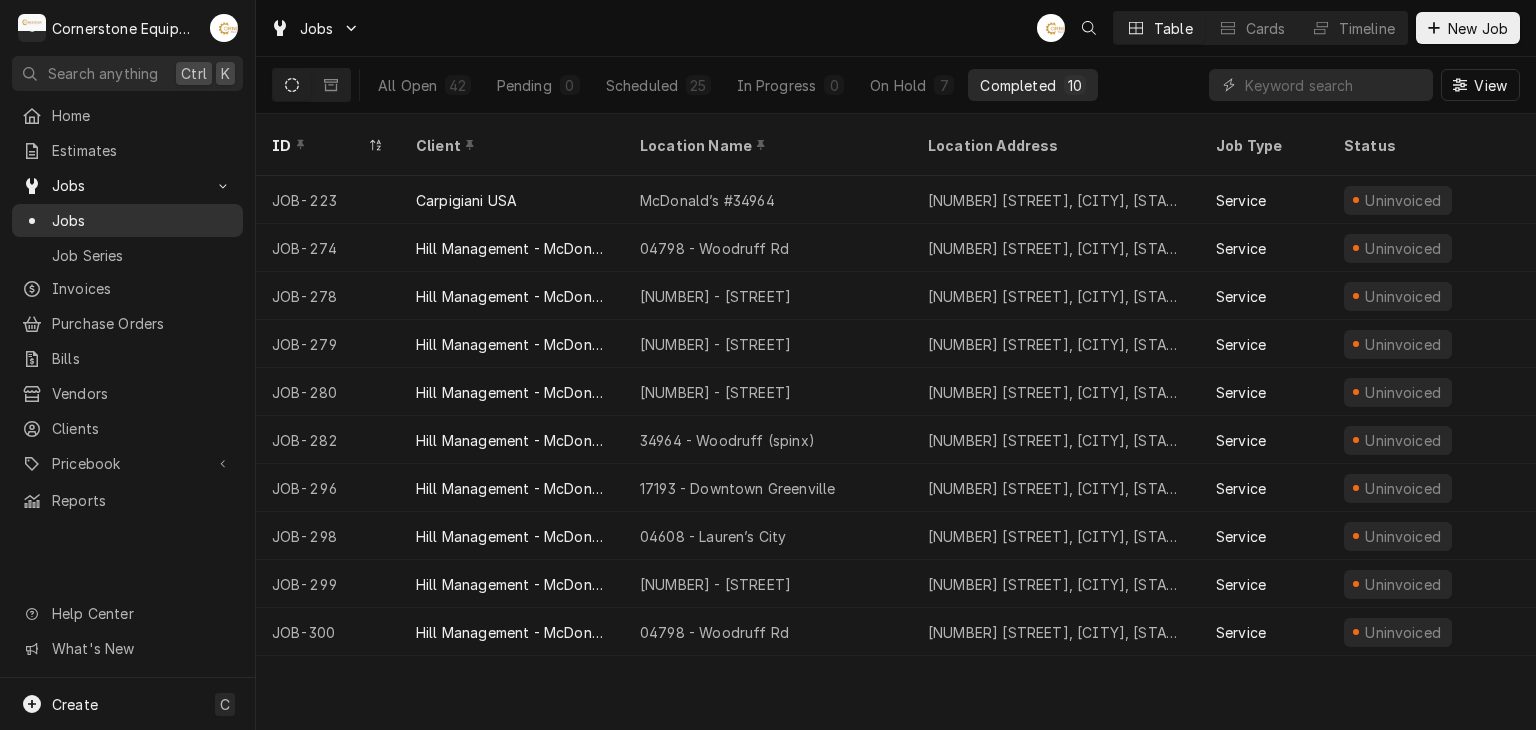 click on "Jobs" at bounding box center [142, 220] 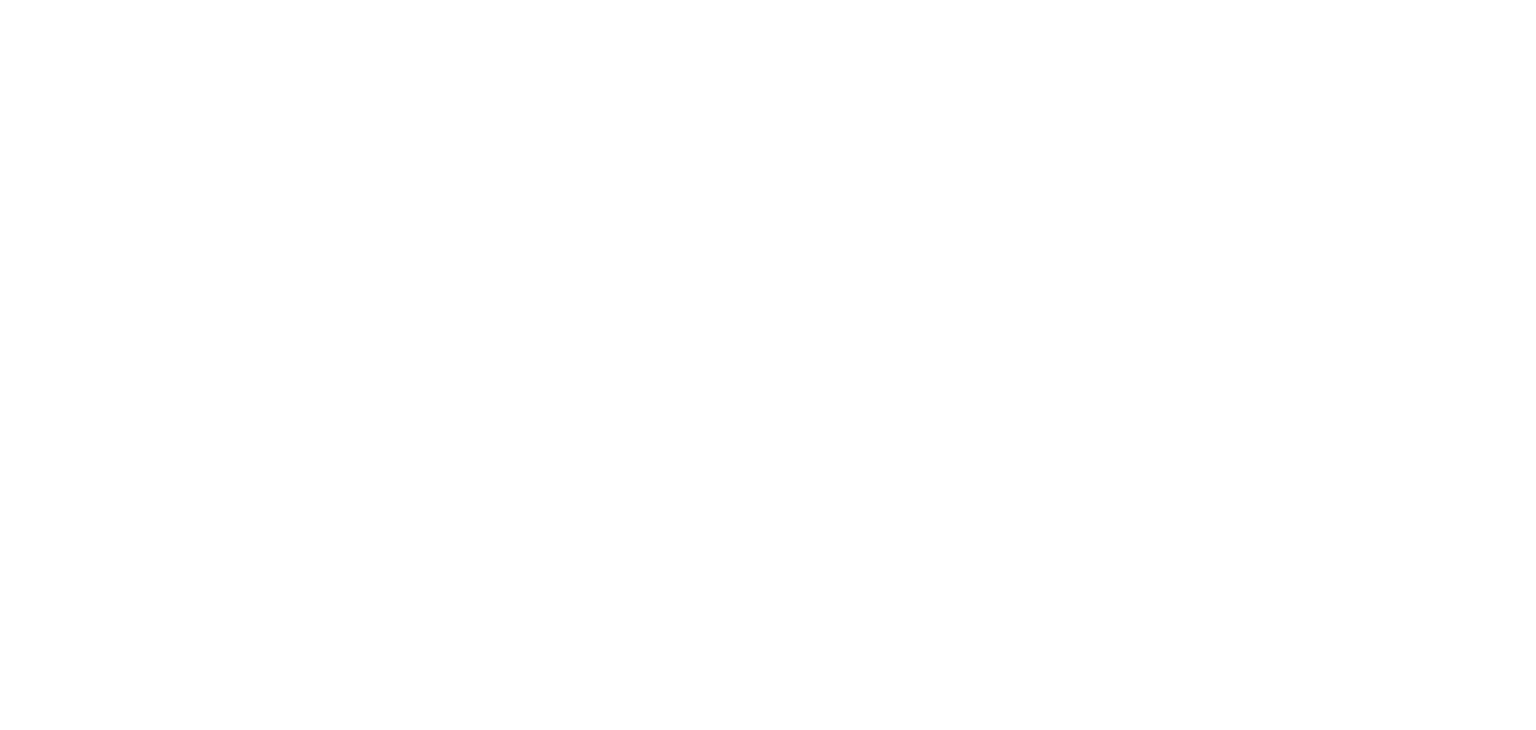 scroll, scrollTop: 0, scrollLeft: 0, axis: both 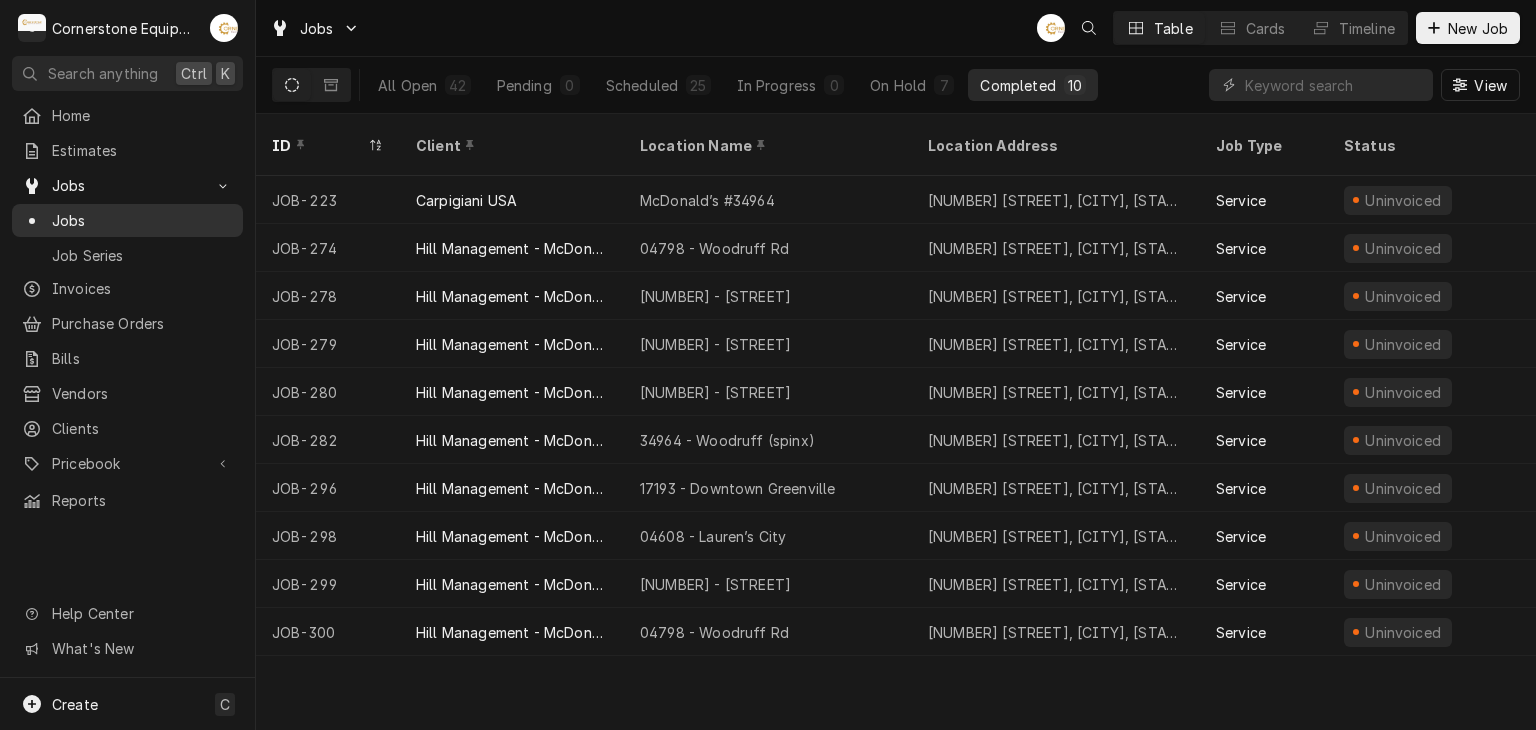 click on "Jobs" at bounding box center (142, 220) 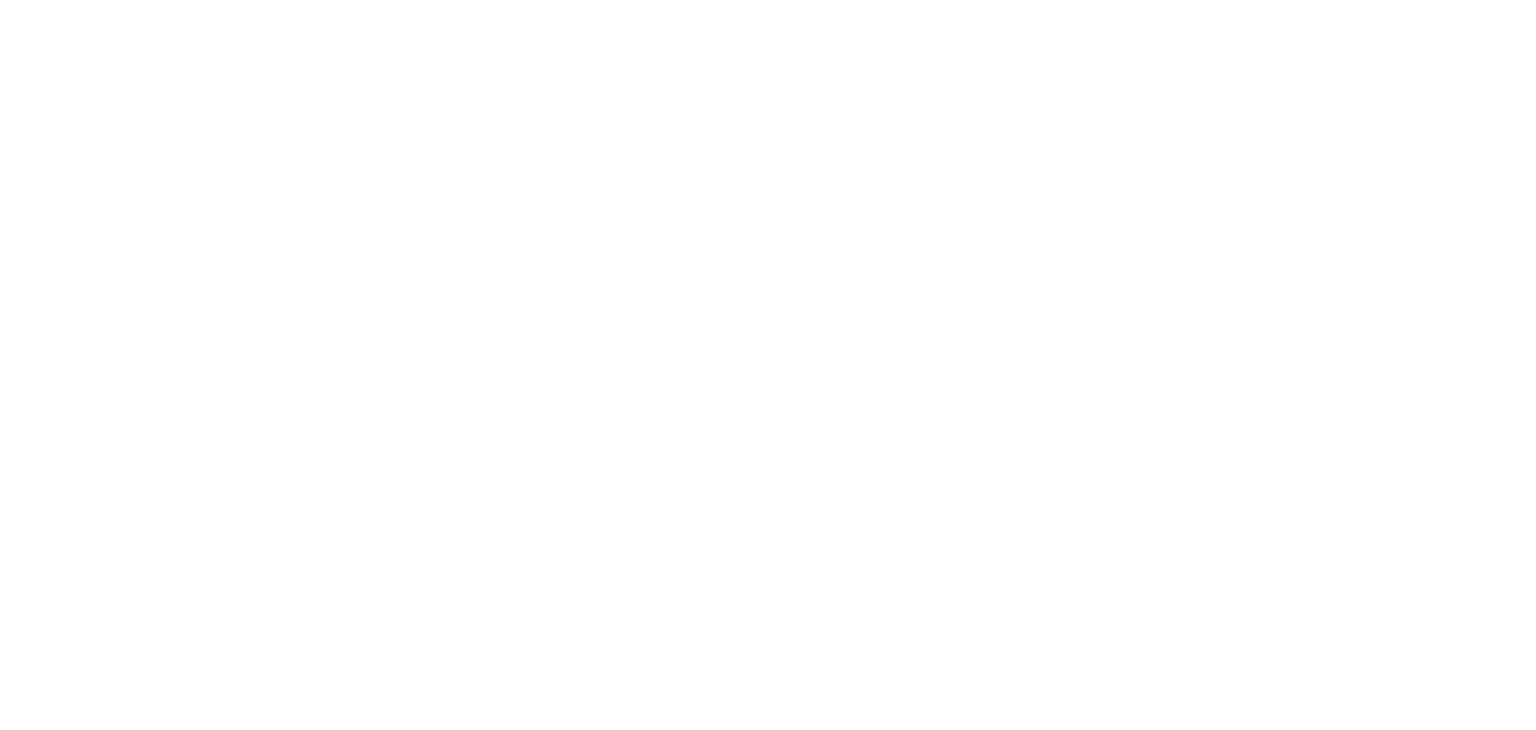 scroll, scrollTop: 0, scrollLeft: 0, axis: both 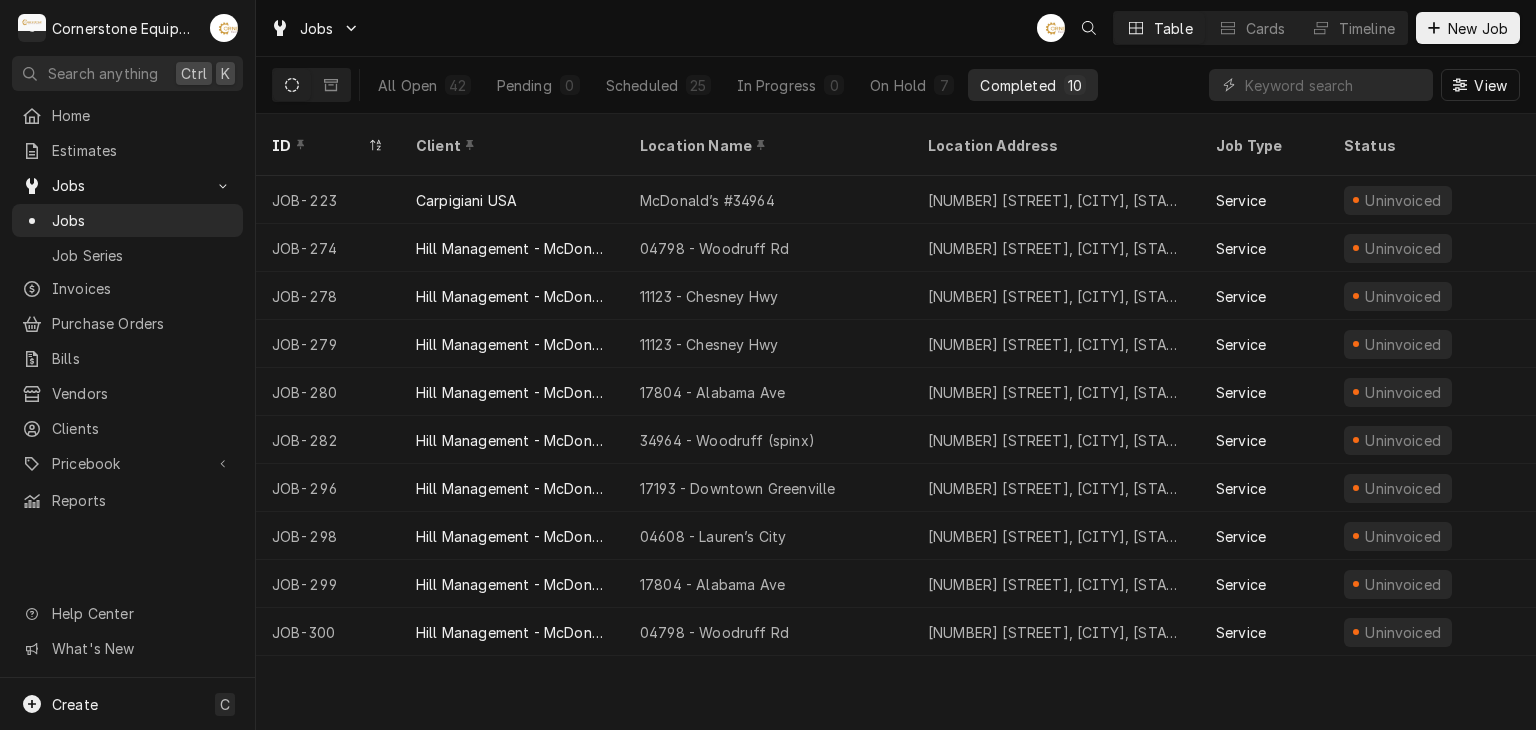 click on "ID Client Location Name Location Address Job Type Status Labels Priority Techs Date Received Scheduled For Duration Completed Last Modified JOB-223 Carpigiani USA McDonald’s #34964 [NUMBER] [STREET], [CITY], [STATE] [POSTAL_CODE] Service Uninvoiced — Urgent MP [MONTH] [DAY]   [MONTH] [DAY]   • [TIME] 1h Aug 4   Aug 4   JOB-274 Hill Management - McDonald’s 04798 - [STREET] [NUMBER] [STREET], [CITY], [STATE] [POSTAL_CODE] Service Uninvoiced — High AB [MONTH] [DAY]   [MONTH] [DAY]   • [TIME] 2h Aug 7   Aug 7   JOB-278 Hill Management - McDonald’s [NUMBER] - [STREET] [NUMBER] [STREET], [CITY], [STATE] [POSTAL_CODE] Service Uninvoiced — High MP [MONTH] [DAY]   [MONTH] [DAY]   • [TIME] 6h Aug 7   Aug 7   JOB-279 Hill Management - McDonald’s [NUMBER] - [STREET] [NUMBER] [STREET], [CITY], [STATE] [POSTAL_CODE] Service Uninvoiced — Urgent MP [MONTH] [DAY]   [MONTH] [DAY]   • [TIME] 2h Aug 6   Aug 6   JOB-280 Hill Management - McDonald’s [NUMBER] - [STREET] [NUMBER] [STREET], [CITY], [STATE] [POSTAL_CODE] Service Uninvoiced — No Priority MP [MONTH] [DAY]   [MONTH] [DAY]   • [TIME] 1h Aug 6   Aug 7   JOB-282 AB" at bounding box center [896, 422] 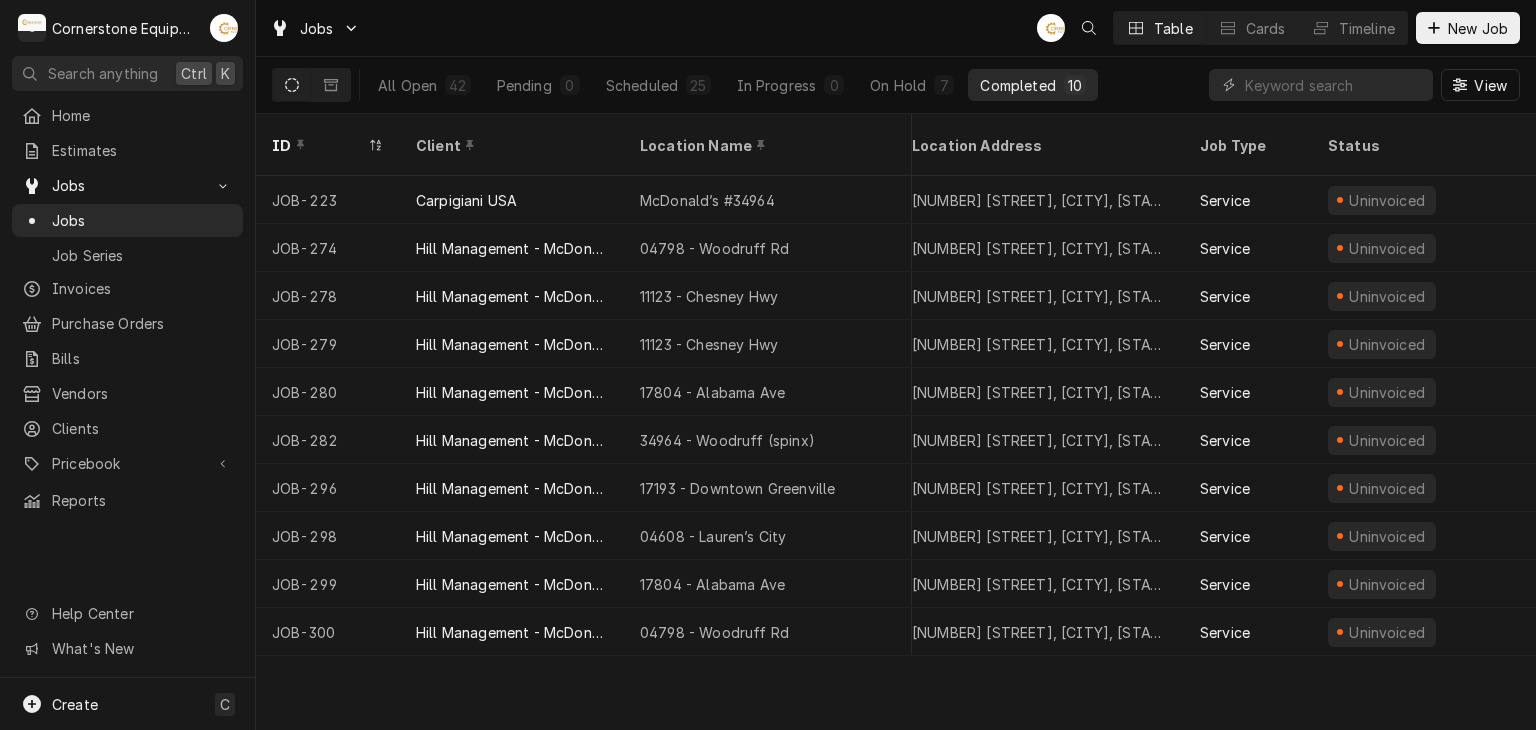 scroll, scrollTop: 0, scrollLeft: 0, axis: both 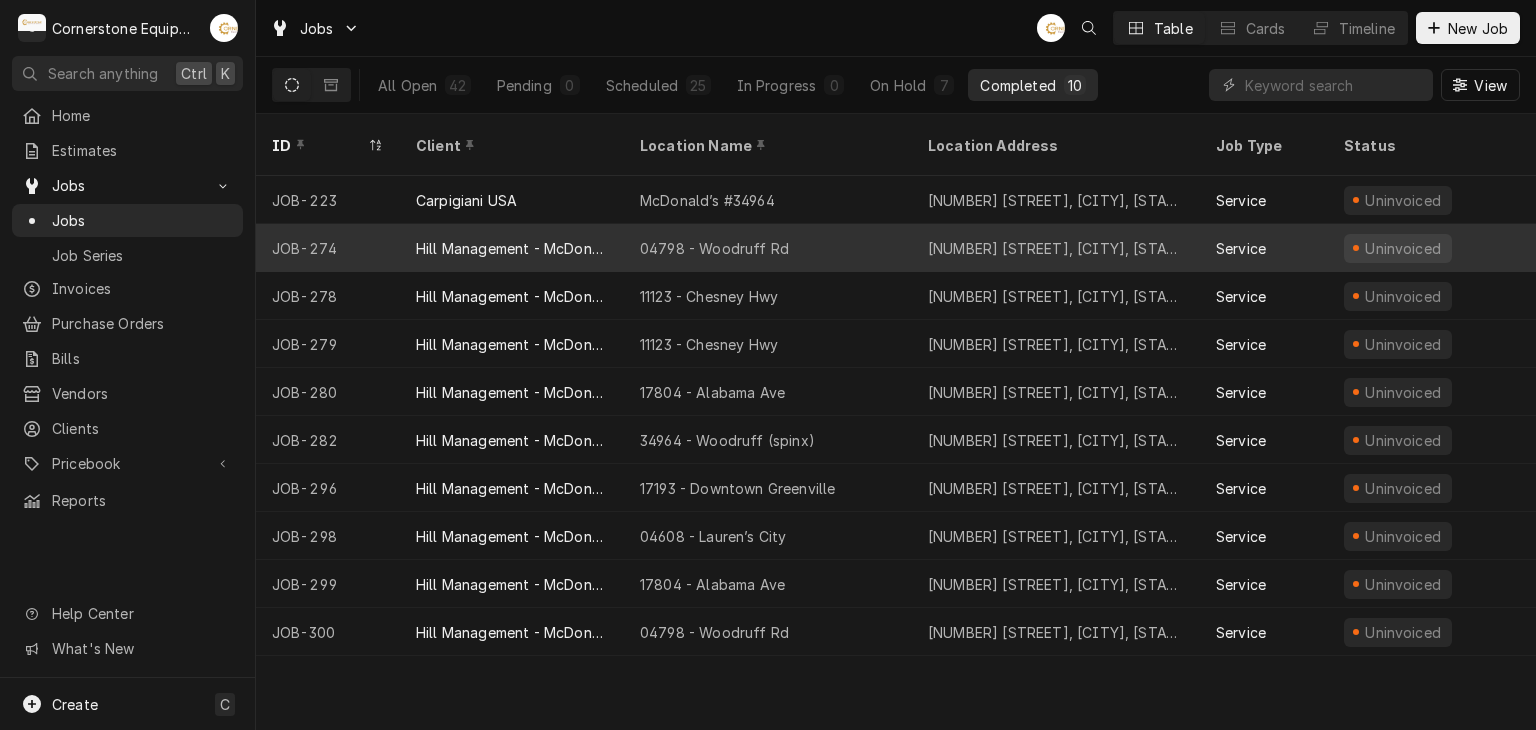 click on "Hill Management - McDonald’s" at bounding box center (512, 248) 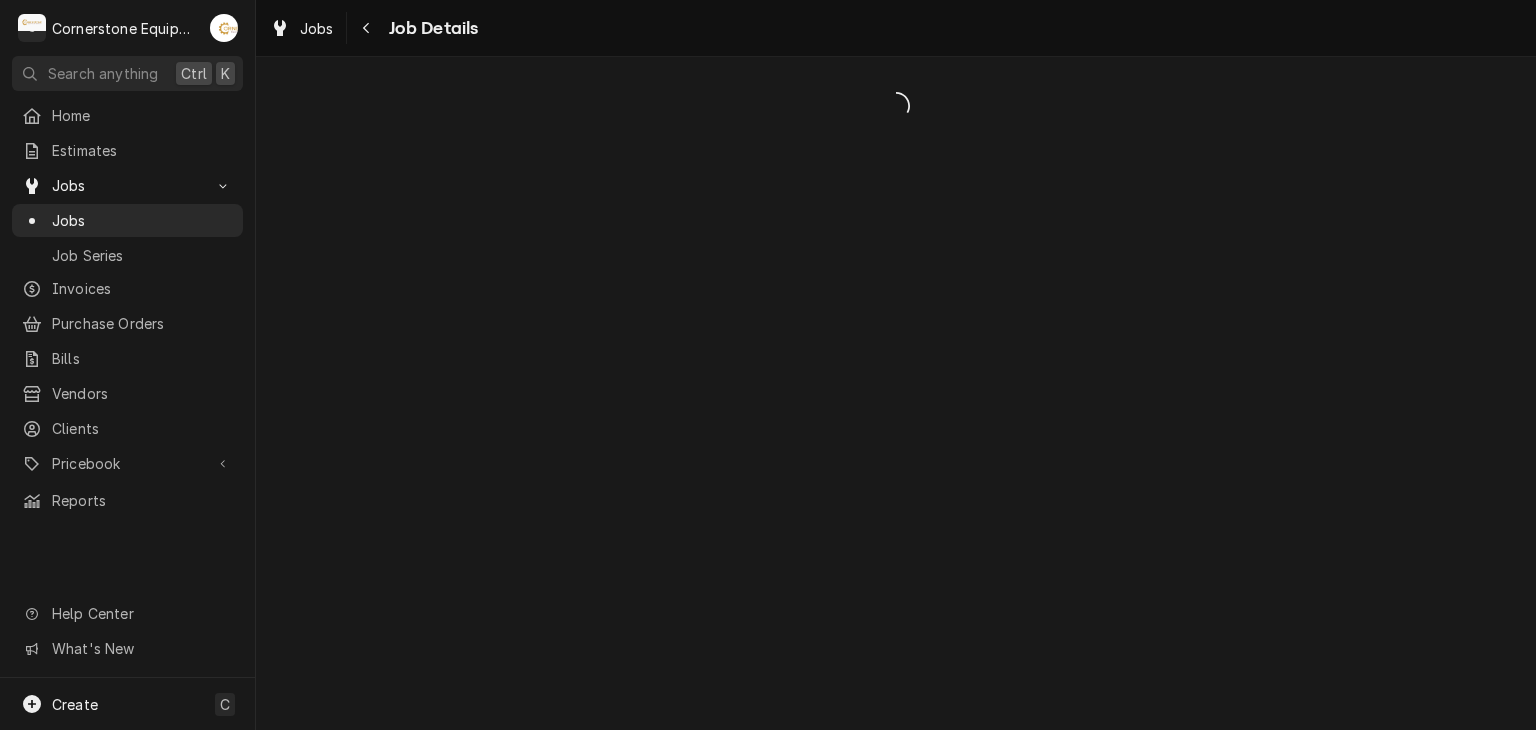 scroll, scrollTop: 0, scrollLeft: 0, axis: both 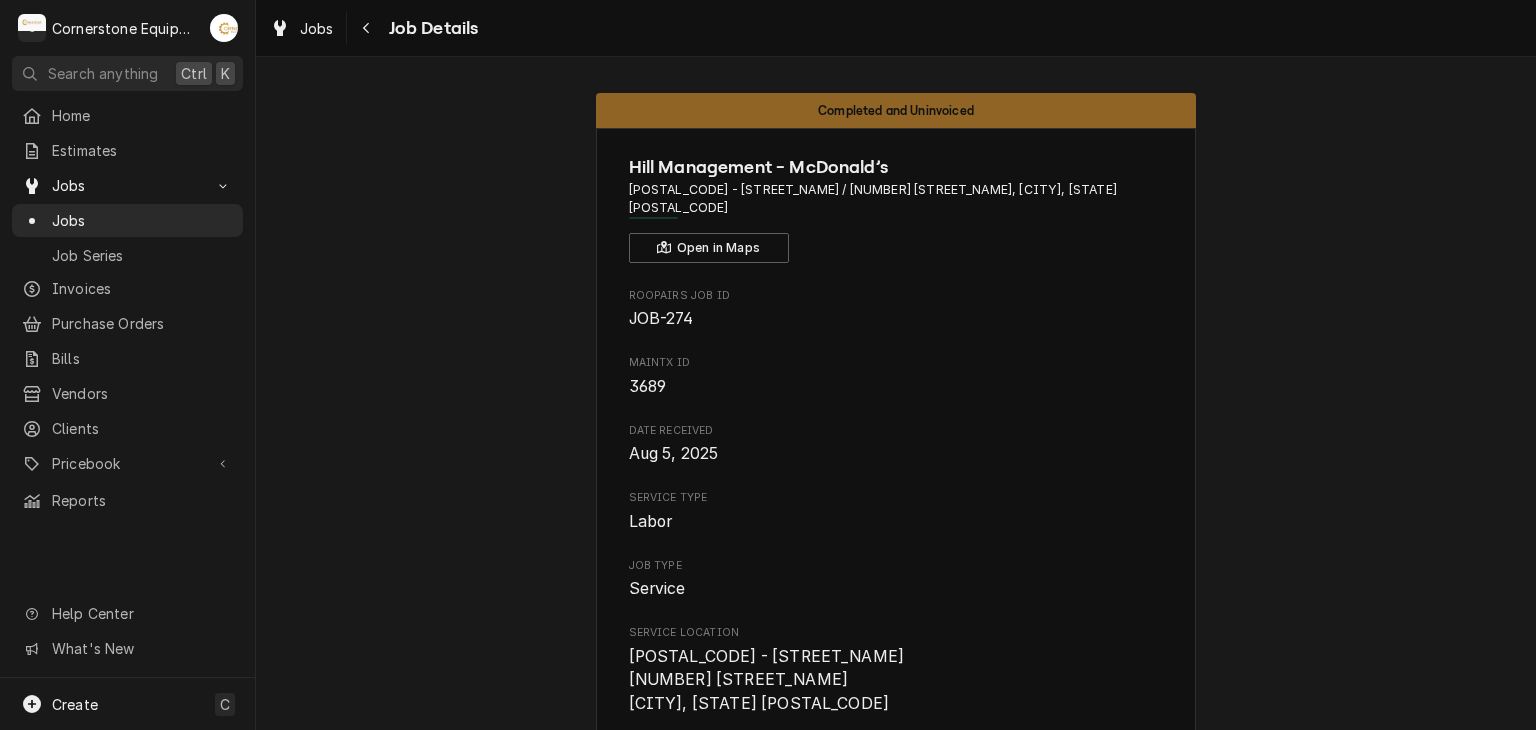 click on "Completed and Uninvoiced Hill Management - McDonald’s 04798 - Woodruff Rd / 1111 Woodruff Rd, Greenville, SC 29607 Open in Maps Roopairs Job ID JOB-274 MaintX ID 3689 Date Received Aug 5, 2025 Service Type Labor Job Type Service Service Location 04798 - Woodruff Rd
1111 Woodruff Rd
Greenville, SC 29607 Scheduled For Tue, Aug 5th, 2025 - 1:00 PM Started On Tue, Aug 5th, 2025 - 5:28 PM Completed On Thu, Aug 7th, 2025 - 10:51 PM Last Modified Thu, Aug 7th, 2025 - 10:51 PM Estimated Job Duration 2h Assigned Technician(s) Andrew Buigues Reason For Call Bottom Oven not working Priority High Job Reporter Name Ashton Vazquez Phone (346) 249-1763 Email ashton.vazquez@us.stores.mcd.com Job Contact Name Ashton Vazquez Phone (346) 249-1763 Email ashton.vazquez@us.stores.mcd.com Client Contact Name Ashton Vazquez Phone (346) 249-1763 Email ashton.vazquez@us.stores.mcd.com Reminders — Estimate reminders via Email Create Invoice Mark as Invoiced Edit Equipment Edit Job Details Edit Job Summary Update Attachments" at bounding box center (896, 1115) 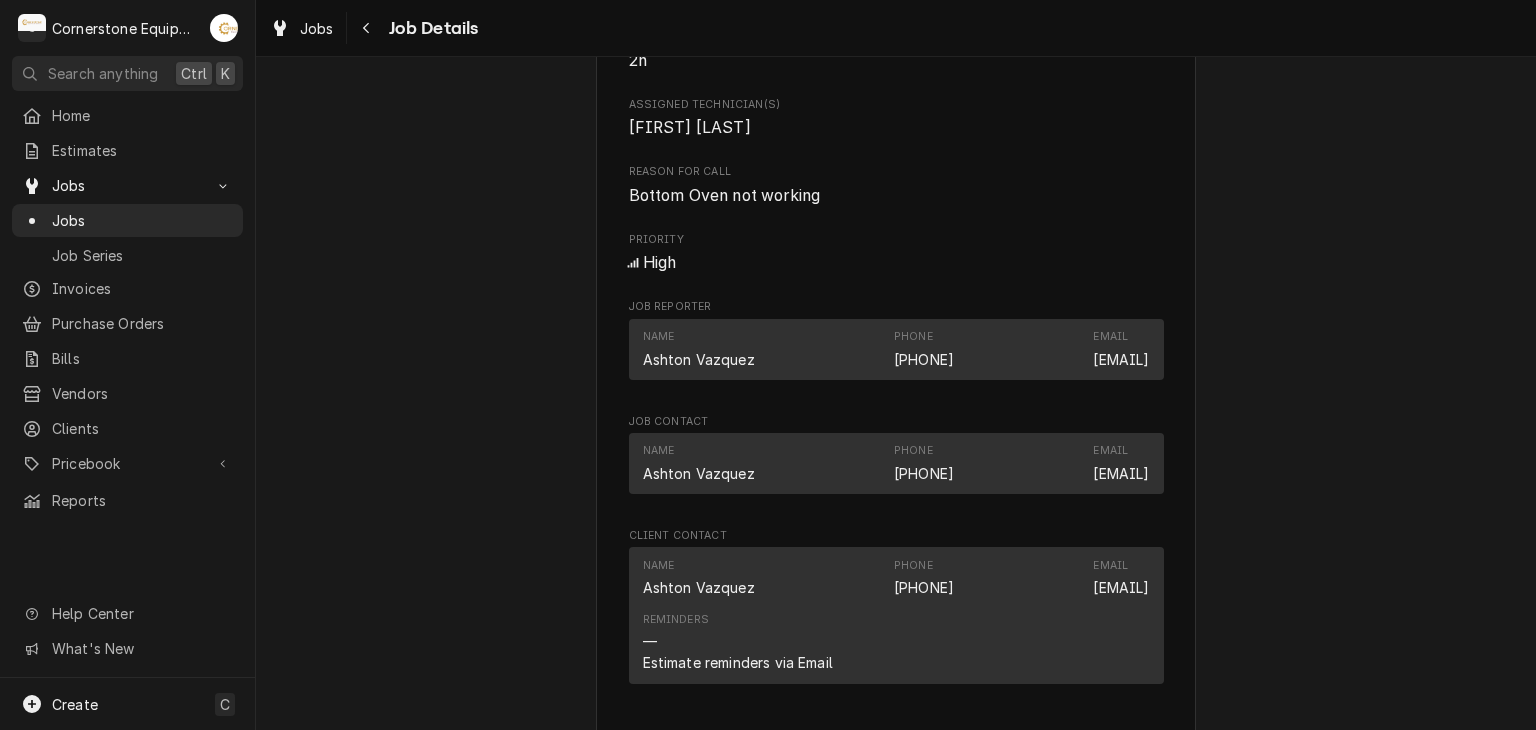scroll, scrollTop: 882, scrollLeft: 0, axis: vertical 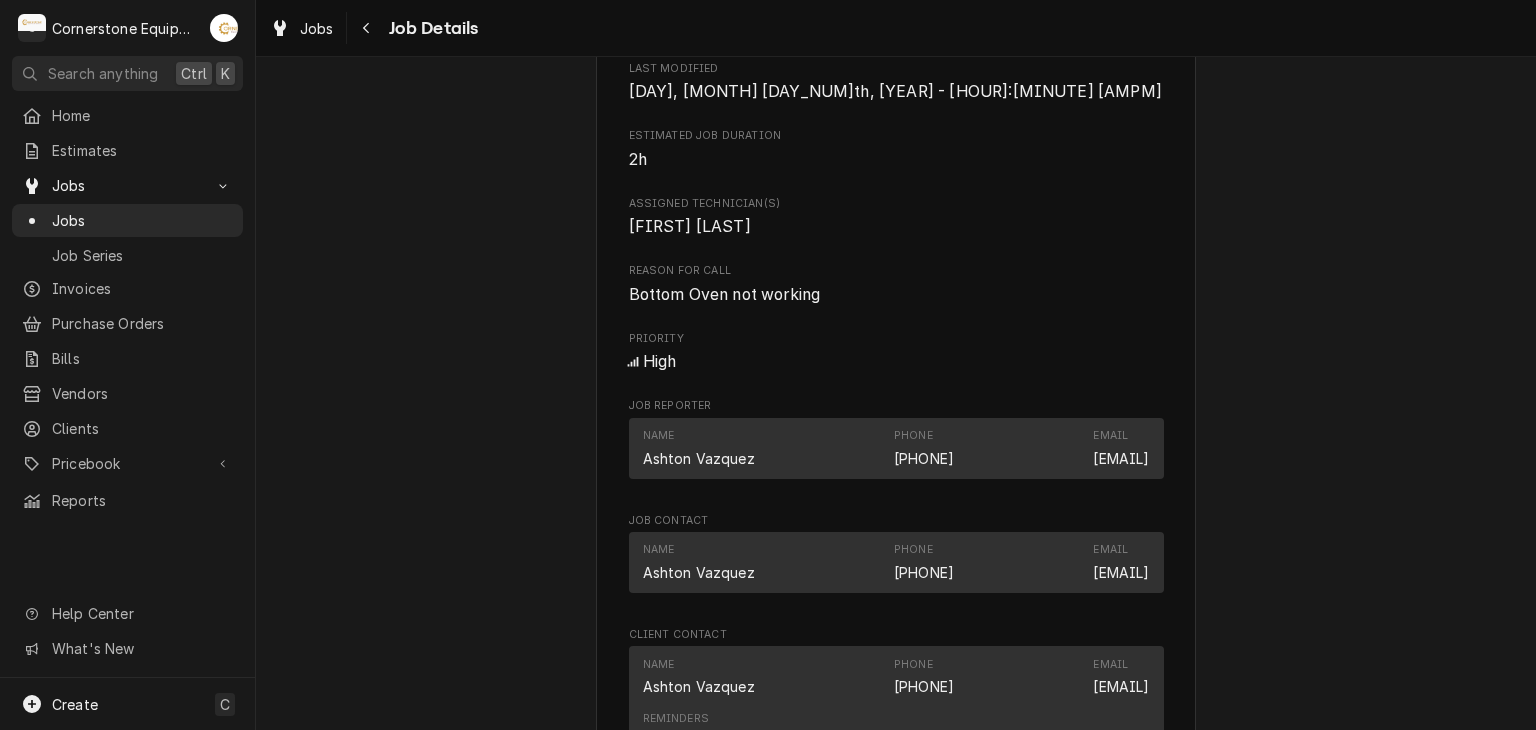 click on "Completed and Uninvoiced Hill Management - McDonald’s 04798 - Woodruff Rd / 1111 Woodruff Rd, Greenville, SC 29607 Open in Maps Roopairs Job ID JOB-274 MaintX ID 3689 Date Received Aug 5, 2025 Service Type Labor Job Type Service Service Location 04798 - Woodruff Rd
1111 Woodruff Rd
Greenville, SC 29607 Scheduled For Tue, Aug 5th, 2025 - 1:00 PM Started On Tue, Aug 5th, 2025 - 5:28 PM Completed On Thu, Aug 7th, 2025 - 10:51 PM Last Modified Thu, Aug 7th, 2025 - 10:51 PM Estimated Job Duration 2h Assigned Technician(s) Andrew Buigues Reason For Call Bottom Oven not working Priority High Job Reporter Name Ashton Vazquez Phone (346) 249-1763 Email ashton.vazquez@us.stores.mcd.com Job Contact Name Ashton Vazquez Phone (346) 249-1763 Email ashton.vazquez@us.stores.mcd.com Client Contact Name Ashton Vazquez Phone (346) 249-1763 Email ashton.vazquez@us.stores.mcd.com Reminders — Estimate reminders via Email Create Invoice Mark as Invoiced Edit Equipment Edit Job Details Edit Job Summary Update Attachments" at bounding box center [896, 233] 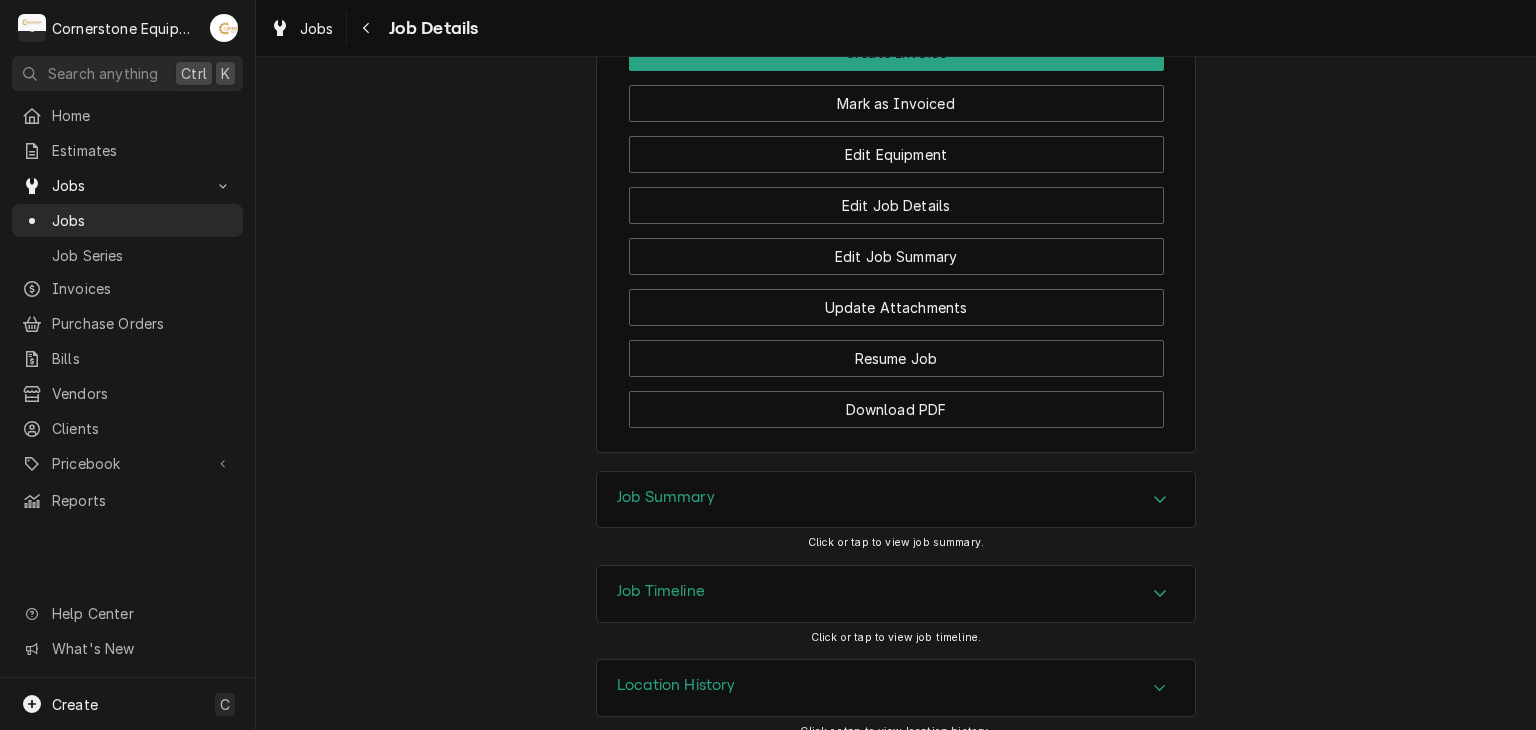 scroll, scrollTop: 882, scrollLeft: 0, axis: vertical 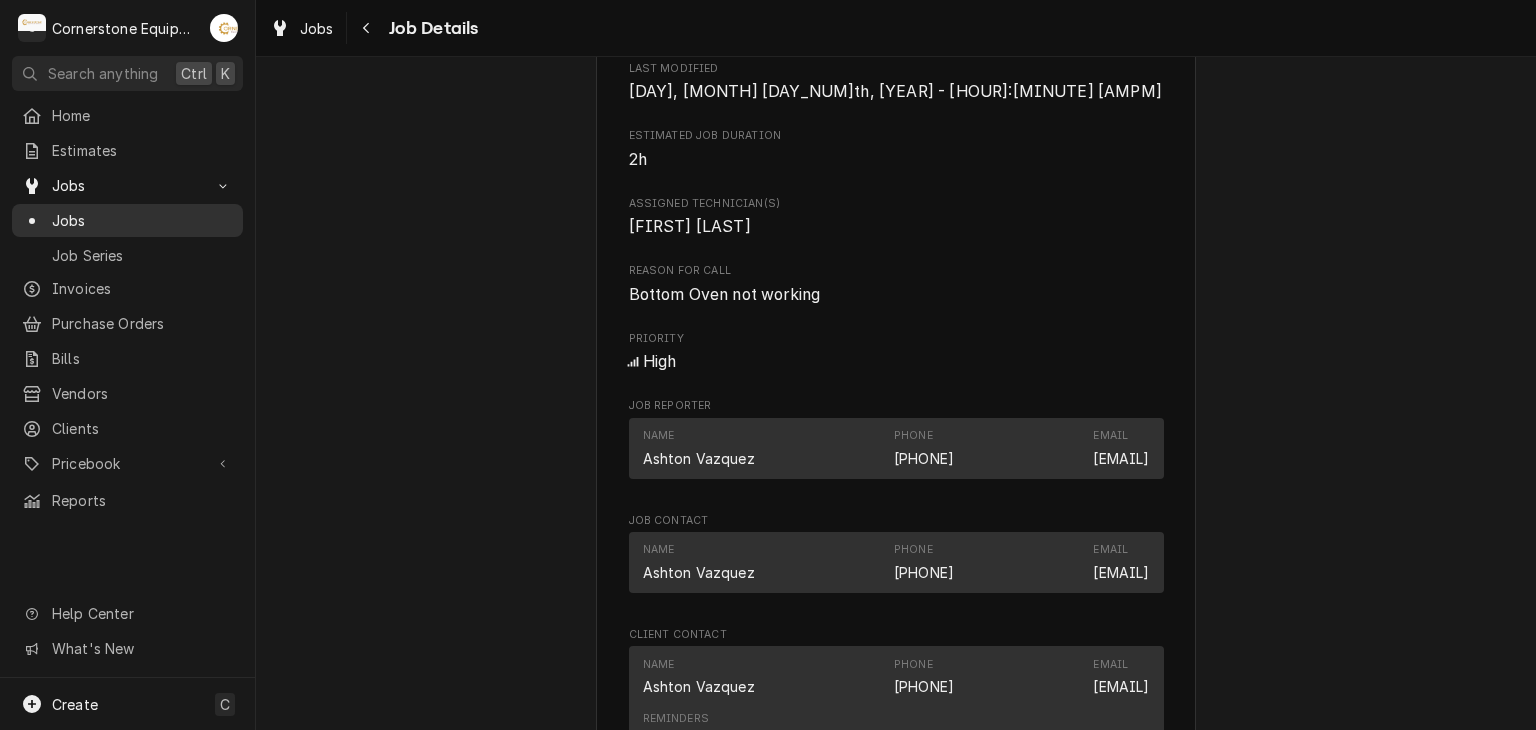 click on "Jobs" at bounding box center (142, 220) 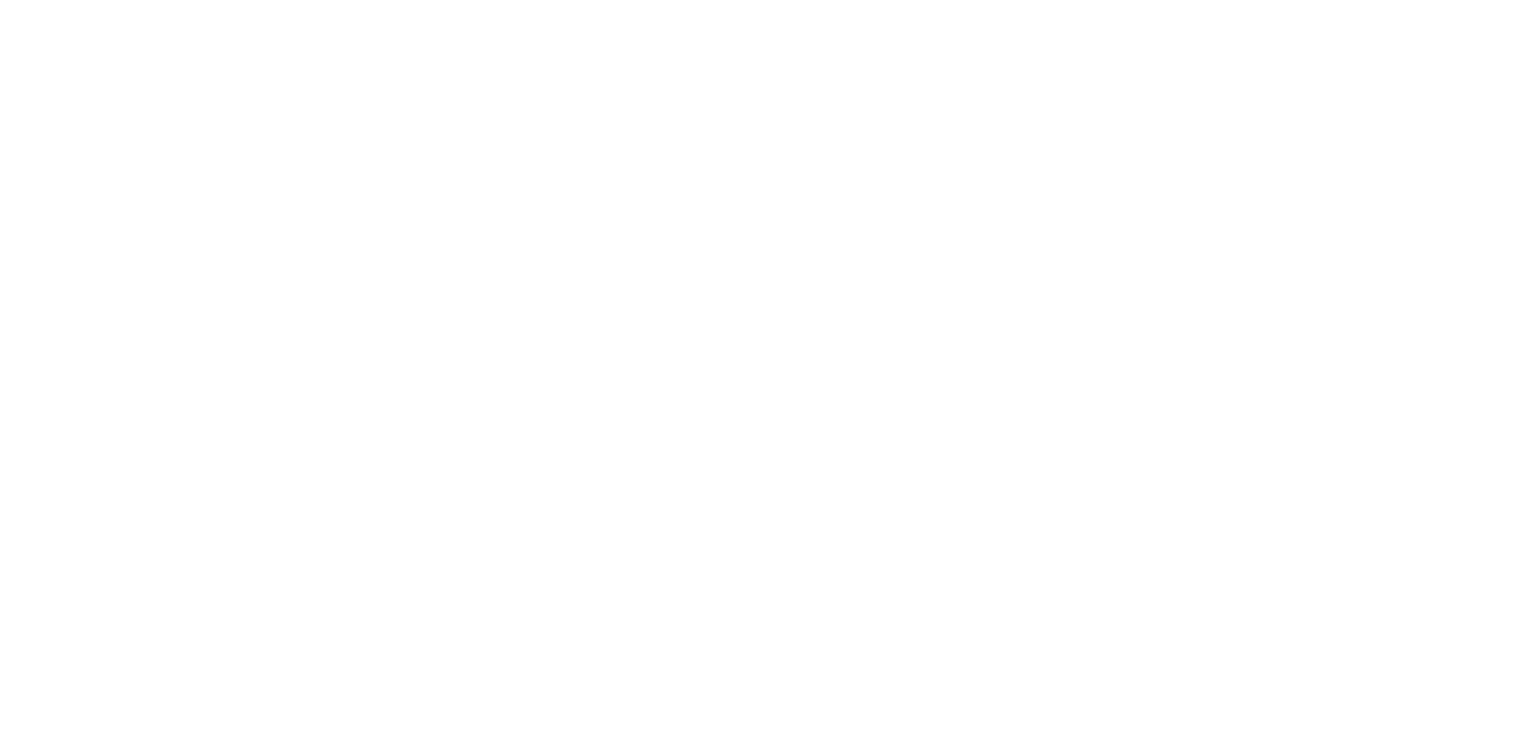 scroll, scrollTop: 0, scrollLeft: 0, axis: both 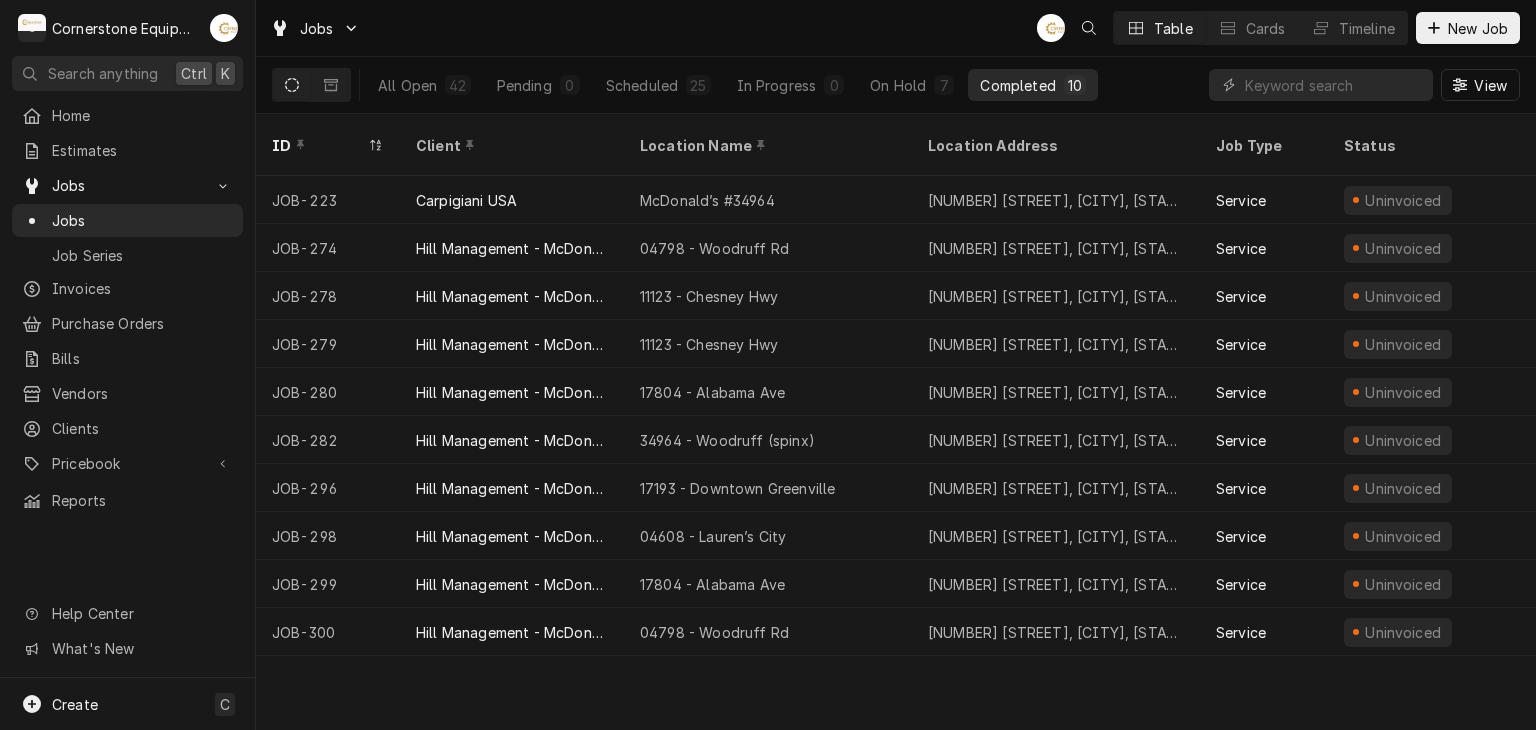 click on "ID Client Location Name Location Address Job Type Status Labels Priority Techs Date Received Scheduled For Duration Completed Last Modified JOB-223 Carpigiani USA McDonald’s #34964 [NUMBER] [STREET], [CITY], [STATE] [POSTAL_CODE] Service Uninvoiced — Urgent MP Jul 22   Jul 22   • 8:00 AM 1h Aug 4   Aug 4   JOB-274 Hill Management - McDonald’s 04798 - Woodruff Rd [NUMBER] [STREET], [CITY], [STATE] [POSTAL_CODE] Service Uninvoiced — High AB Aug 5   Aug 5   • 1:00 PM 2h Aug 7   Aug 7   JOB-278 Hill Management - McDonald’s 11123 - Chesney Hwy [NUMBER] [STREET], [CITY], [STATE] [POSTAL_CODE] Service Uninvoiced — High MP Aug 8   Aug 8   • 8:00 AM 6h Aug 7   Aug 7   JOB-279 Hill Management - McDonald’s 11123 - Chesney Hwy [NUMBER] [STREET], [CITY], [STATE] [POSTAL_CODE] Service Uninvoiced — Urgent MP Aug 6   Aug 6   • 10:00 PM 2h Aug 6   Aug 6   JOB-280 Hill Management - McDonald’s 17804 - Alabama Ave [NUMBER] [STREET], [CITY], [STATE] [POSTAL_CODE] Service Uninvoiced — No Priority MP Aug 6   Aug 6   • 12:00 PM 1h Aug 6   Aug 7   JOB-282 AB" at bounding box center (896, 422) 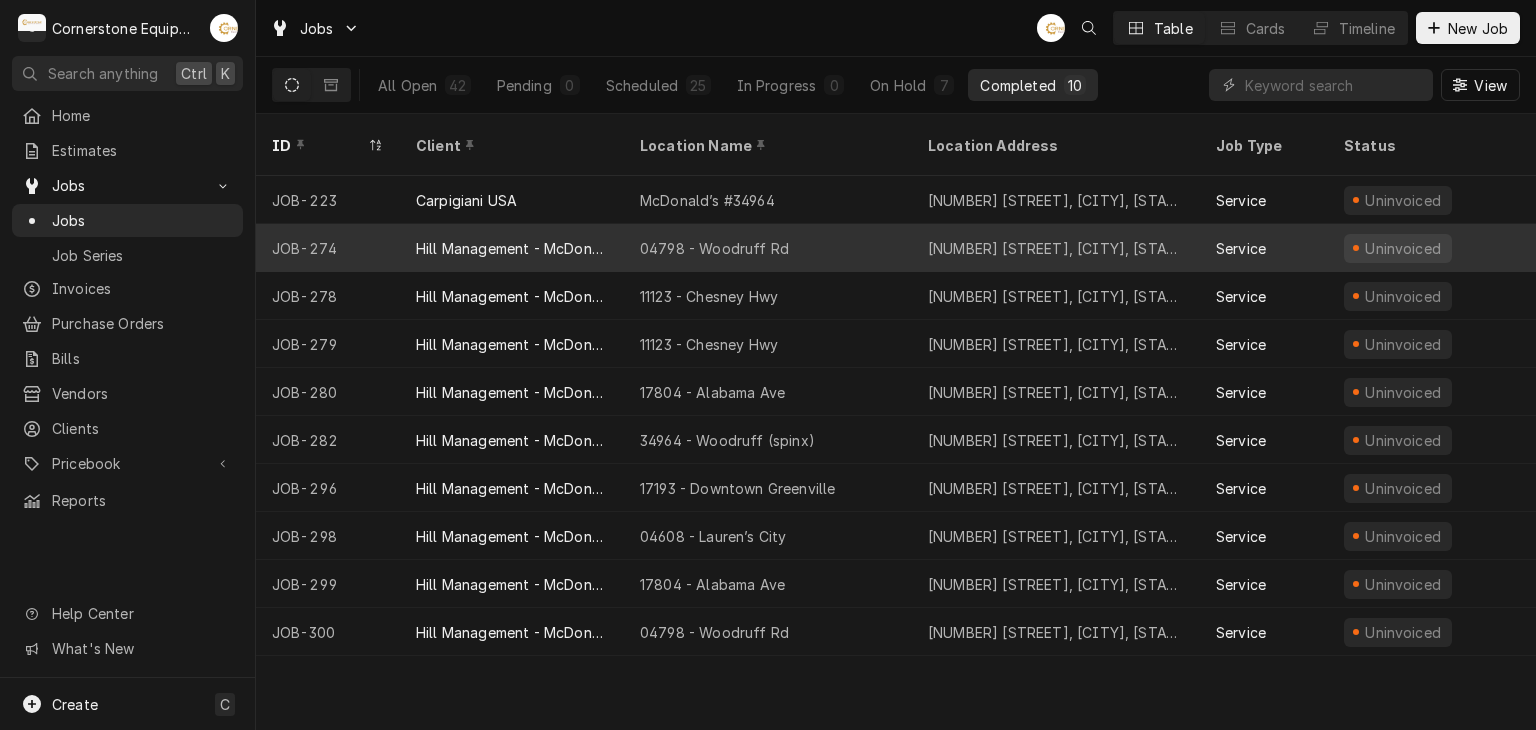 click on "04798 - Woodruff Rd" at bounding box center (714, 248) 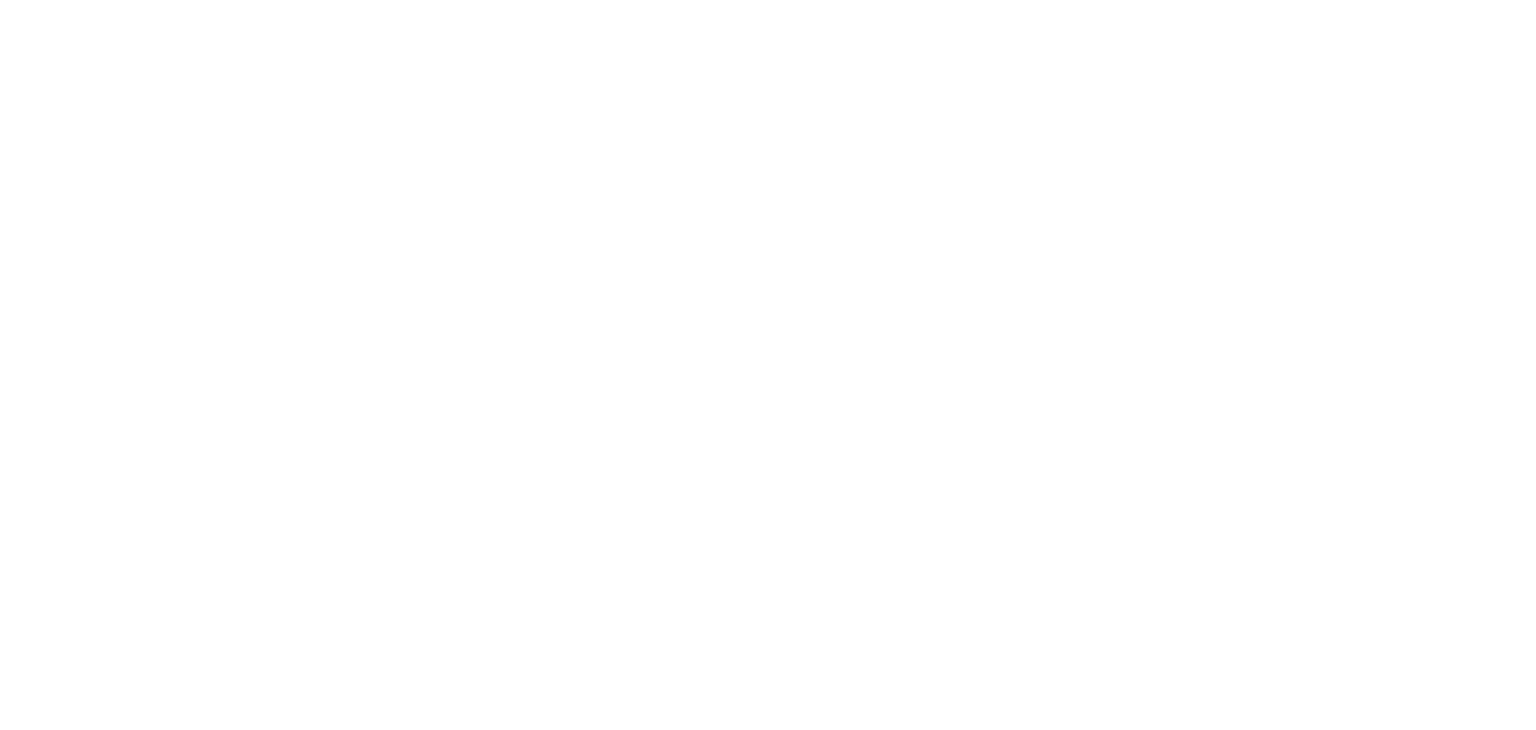 scroll, scrollTop: 0, scrollLeft: 0, axis: both 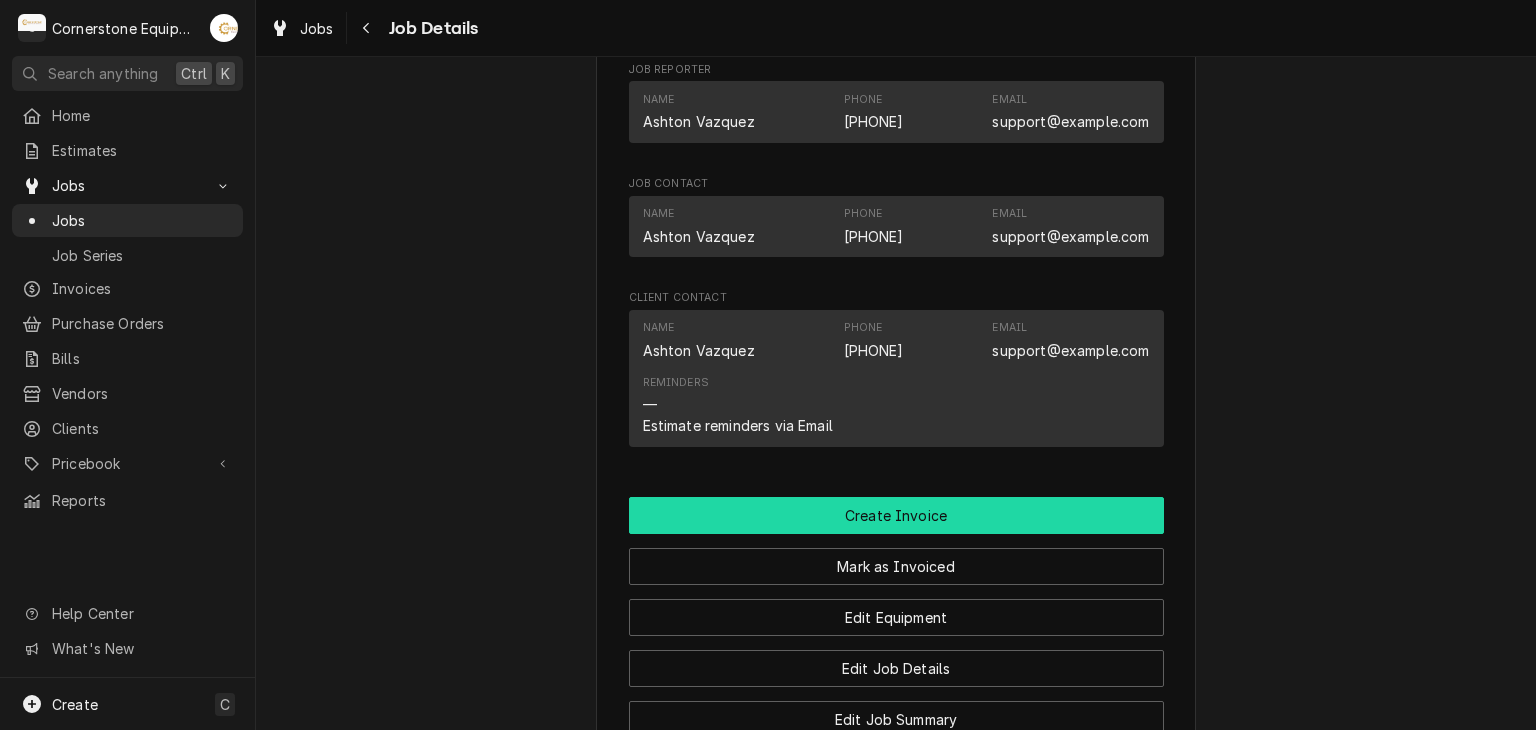 click on "Create Invoice" at bounding box center [896, 515] 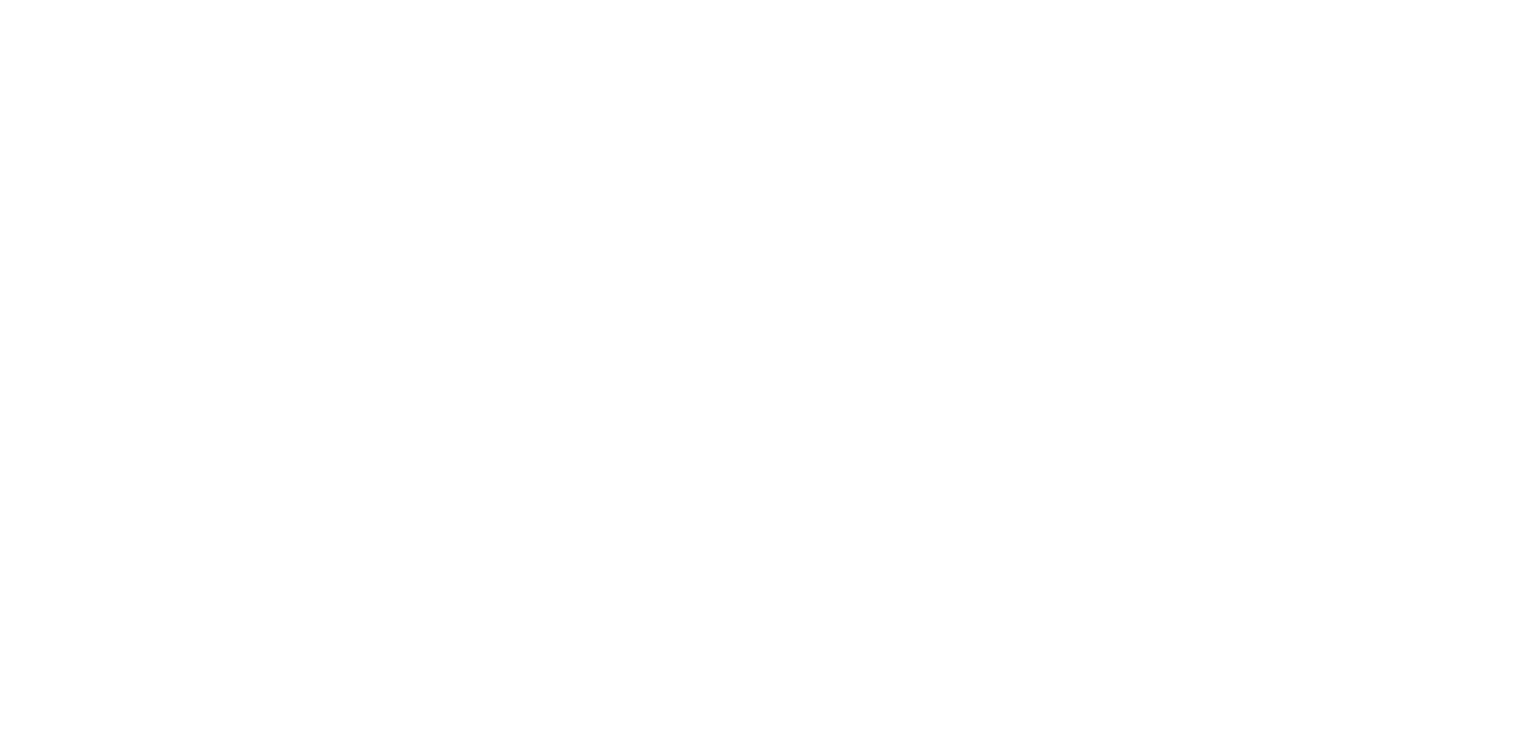 scroll, scrollTop: 0, scrollLeft: 0, axis: both 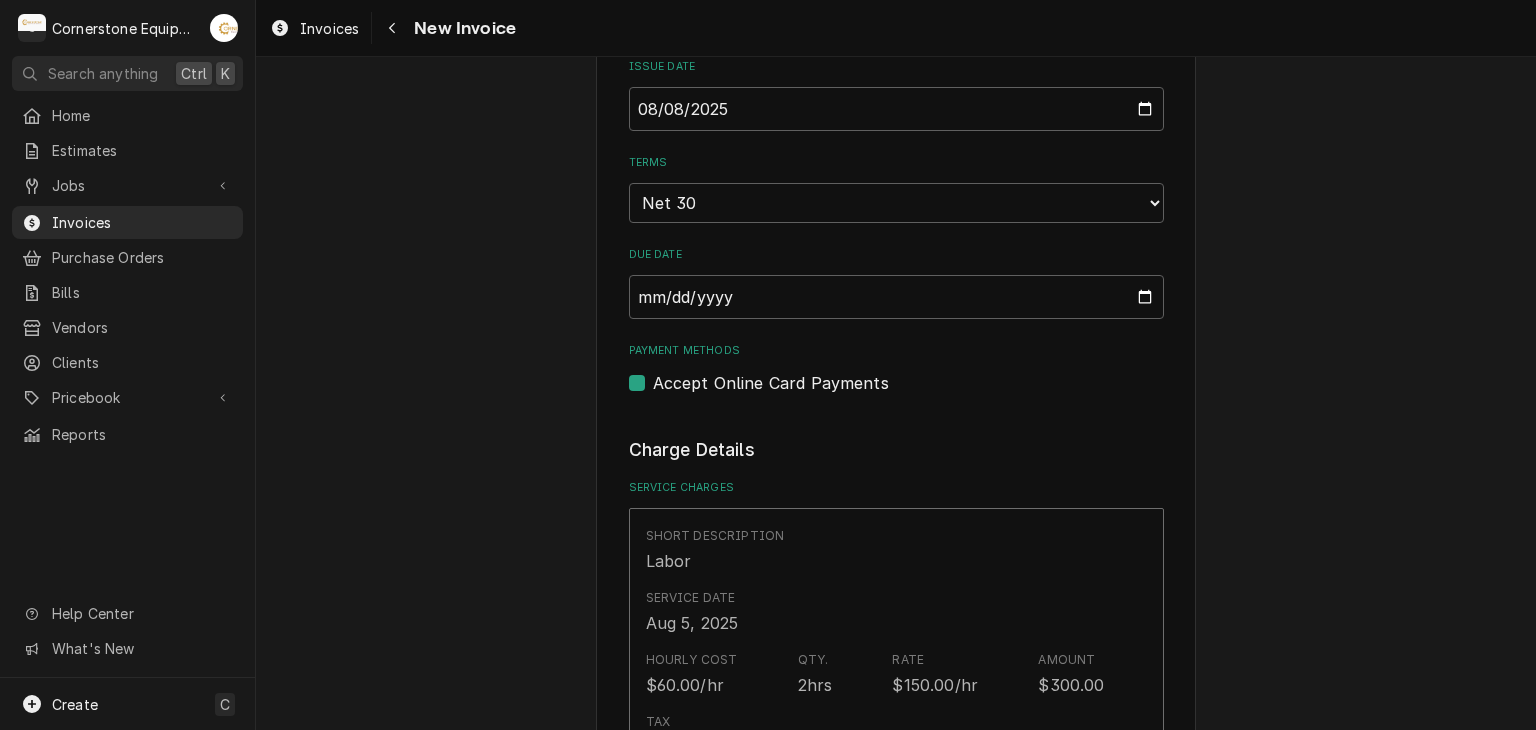 click on "Accept Online Card Payments" at bounding box center [771, 383] 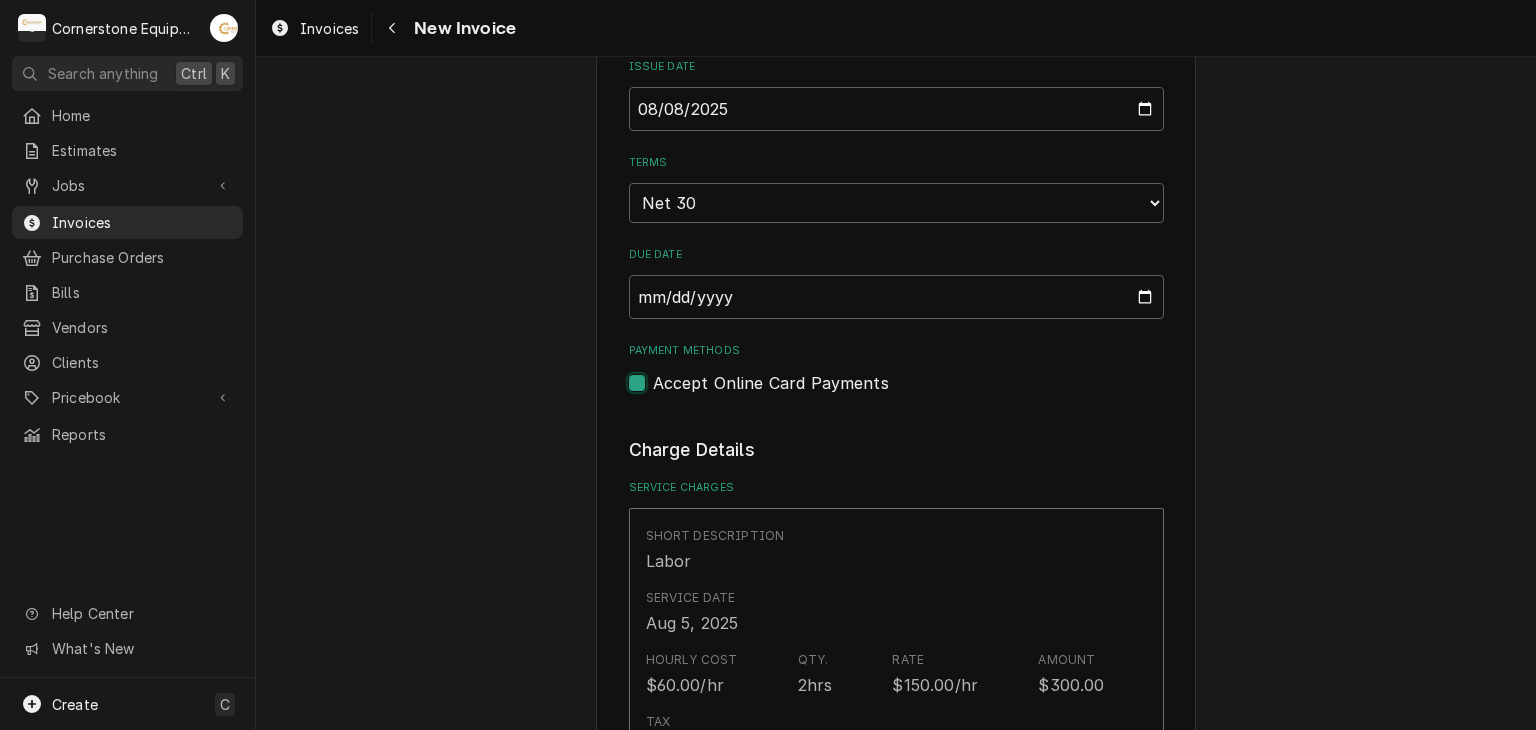 click on "Payment Methods" at bounding box center (920, 393) 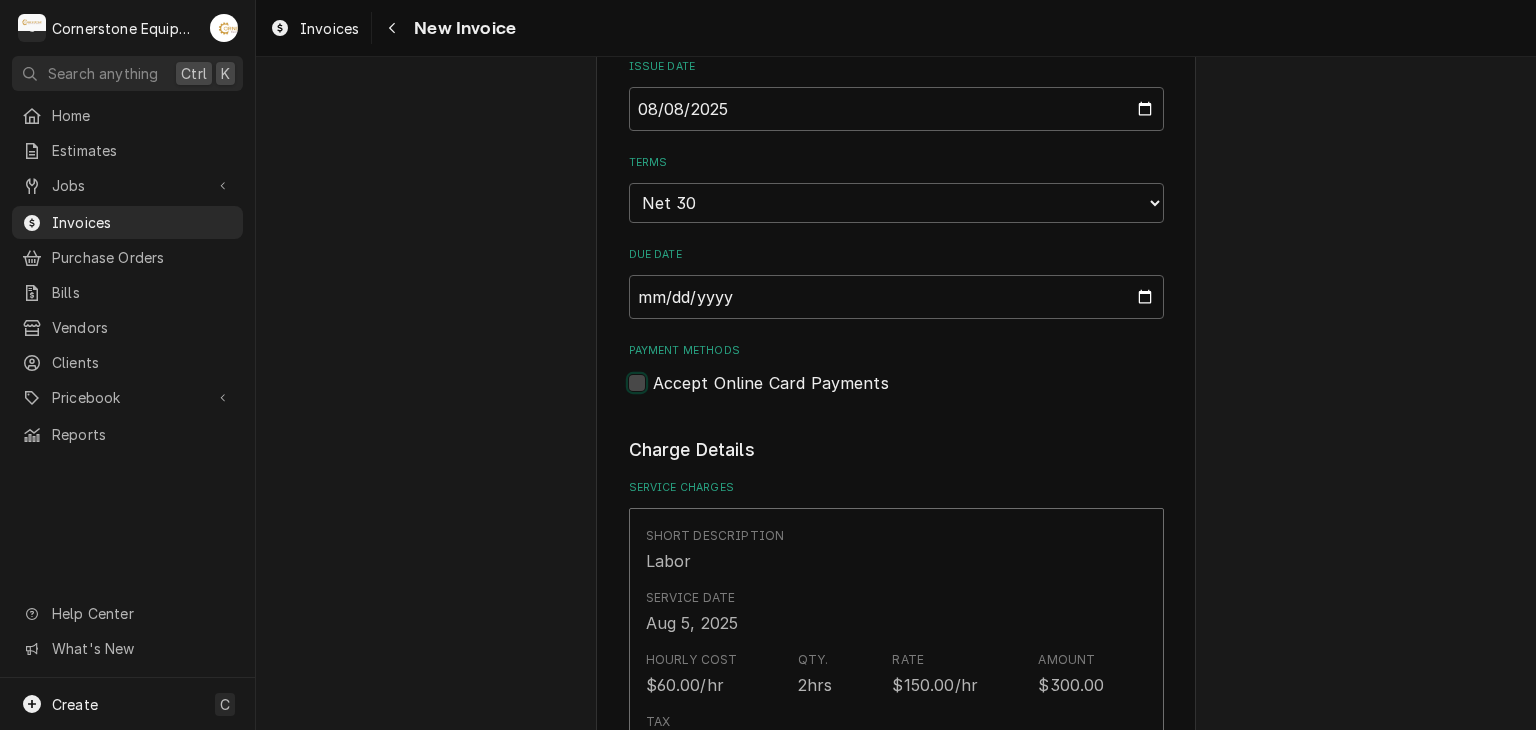 checkbox on "false" 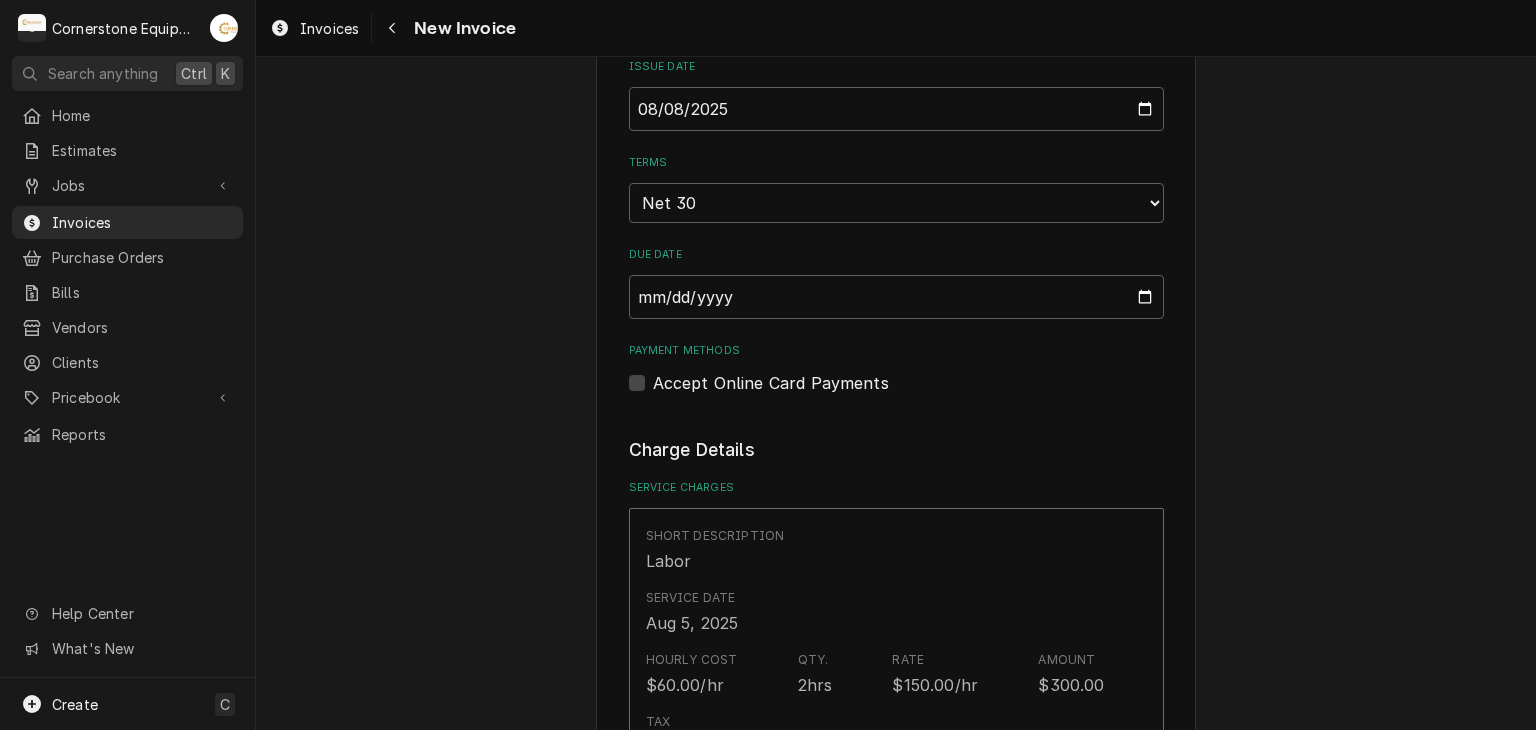 click on "Please provide the following information to create your invoice: Client Details Client Hill Management - McDonald’s Service Location 04798 - Woodruff Rd / 1111 Woodruff Rd, Greenville, SC 29607 Basic Details Created From Job Uninvoiced Labor Service Type Labor Labels  ( optional ) Add Labels... Billing Address Same as service location Recipient, Attention To, etc.  ( if different ) Street Address 2259 River Rd Apartment, Suite, etc. City Greer State/Province SC Postal Code 29650 Issue Date 2025-08-08 Terms Choose payment terms... Same Day Net 7 Net 14 Net 21 Net 30 Net 45 Net 60 Net 90 Due Date 2025-09-07 Payment Methods Accept Online Card Payments Charge Details Service Charges Short Description Labor Service Date Aug 5, 2025 Hourly Cost $60.00/hr Qty. 2hrs Rate $150.00/hr Amount $300.00 Tax Non-Taxable Service  Summary Add Service Charge Parts and Materials  ( if any ) Short Description 91432 MARS 40A 3P 120v CONTACTOR Manufacturer MARS Manufacturer Part # 91432 Unit Cost $29.09 Qty. 1 Price $87.27 Amount" at bounding box center (896, 1018) 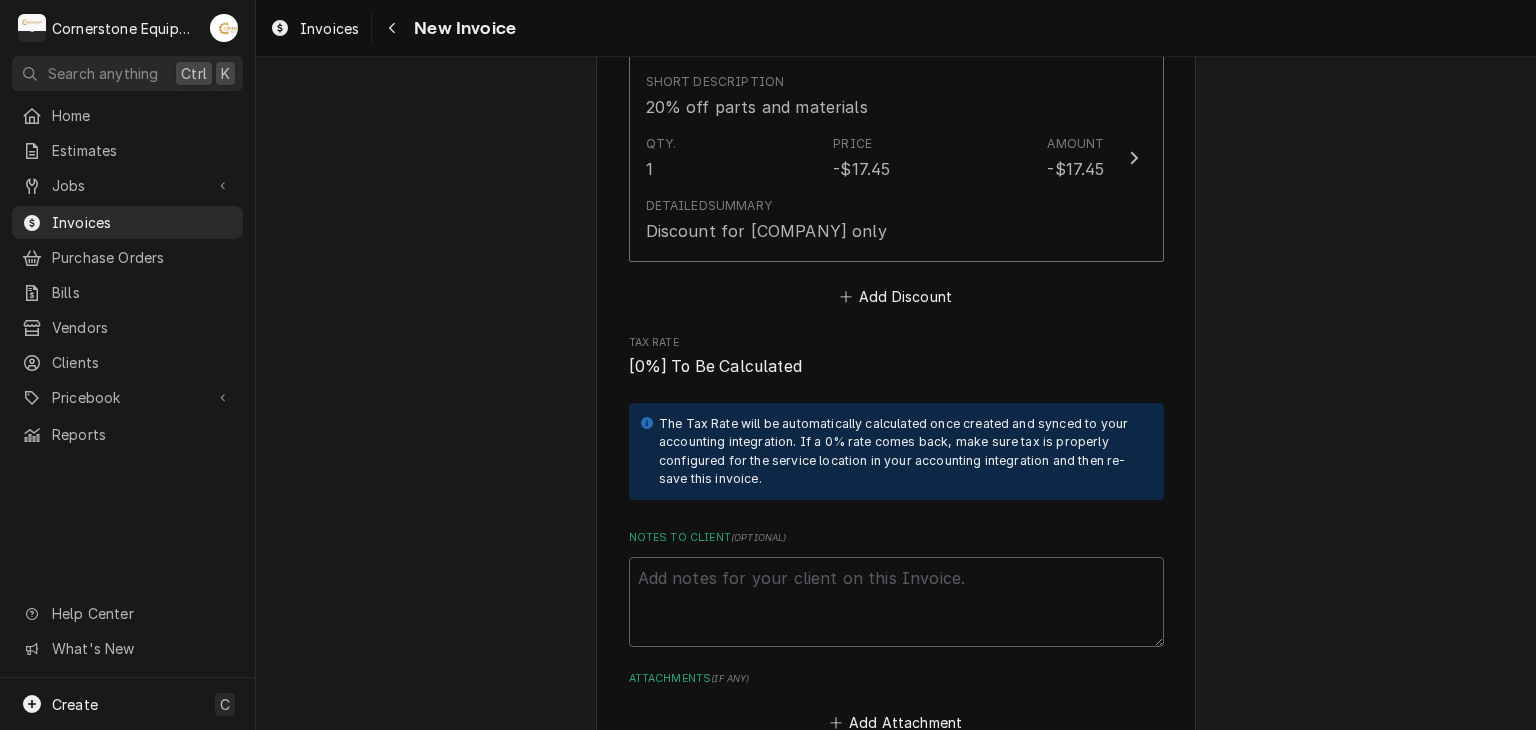 scroll, scrollTop: 3598, scrollLeft: 0, axis: vertical 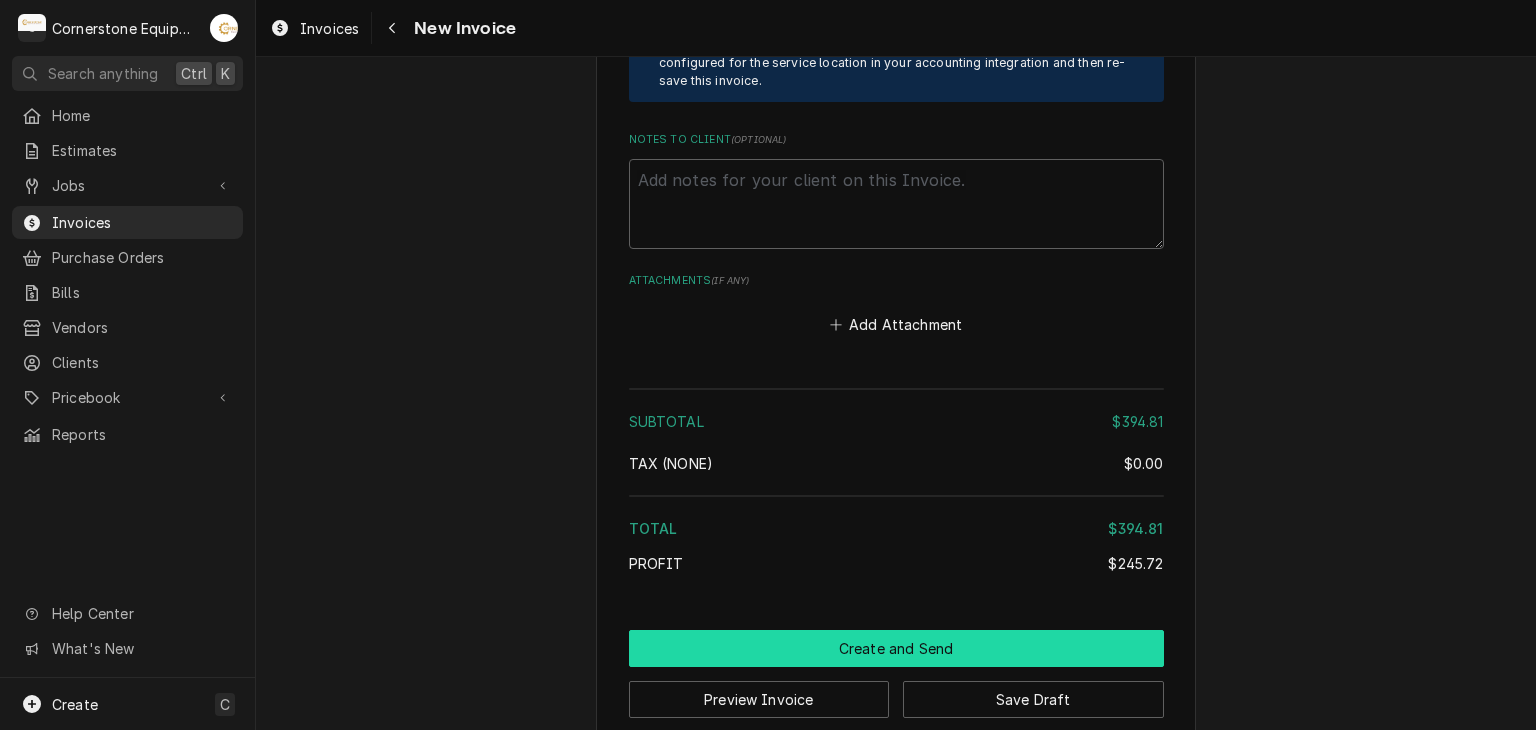 click on "Create and Send" at bounding box center (896, 648) 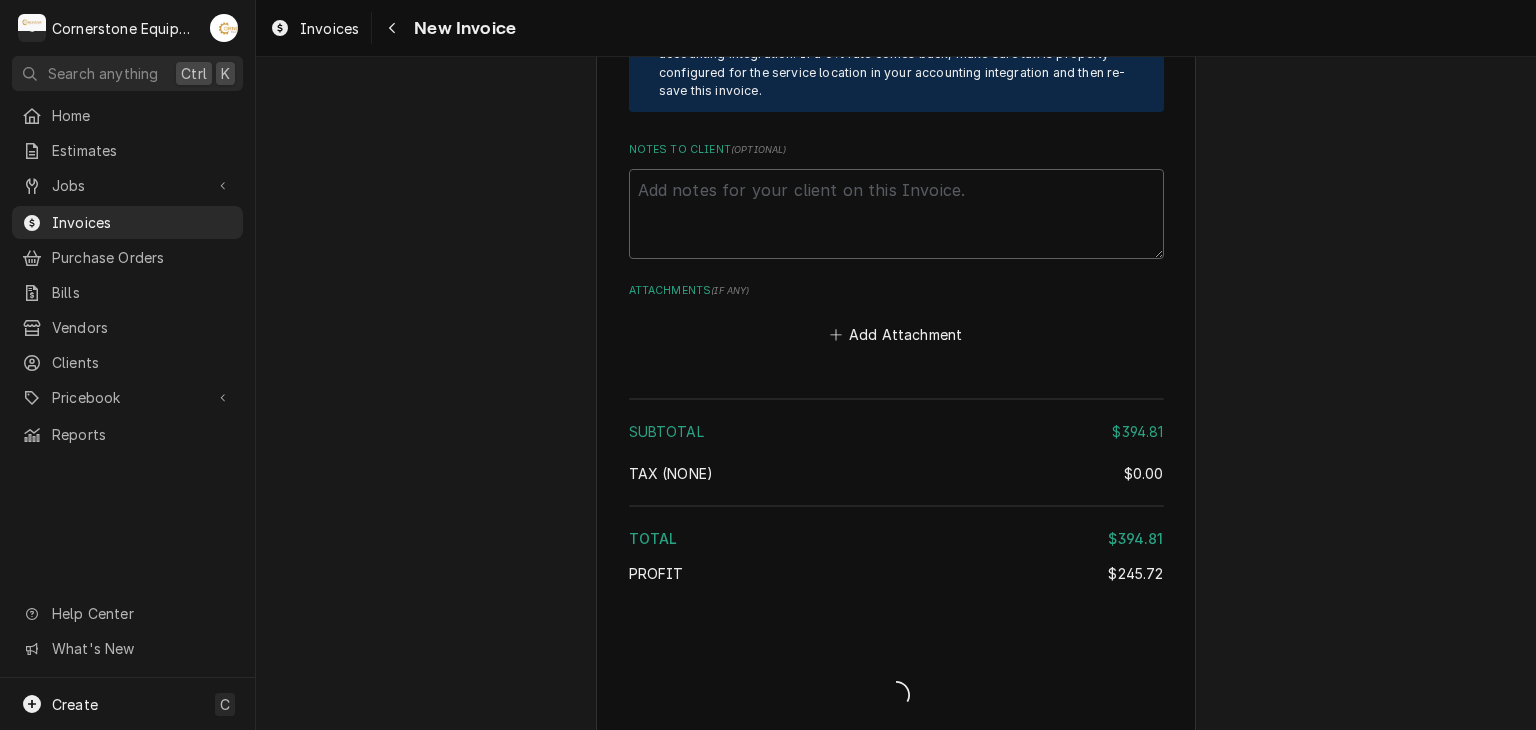 type on "x" 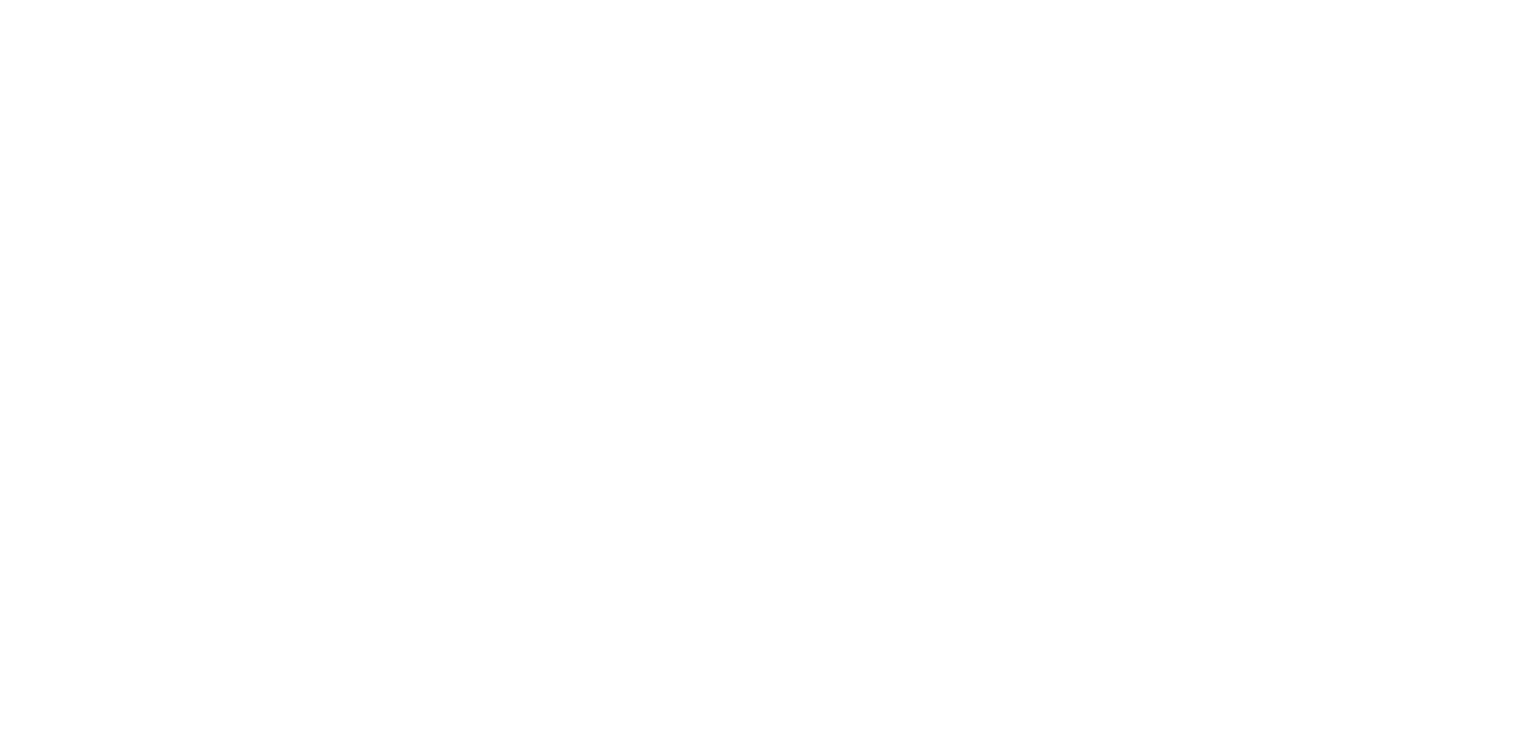 scroll, scrollTop: 0, scrollLeft: 0, axis: both 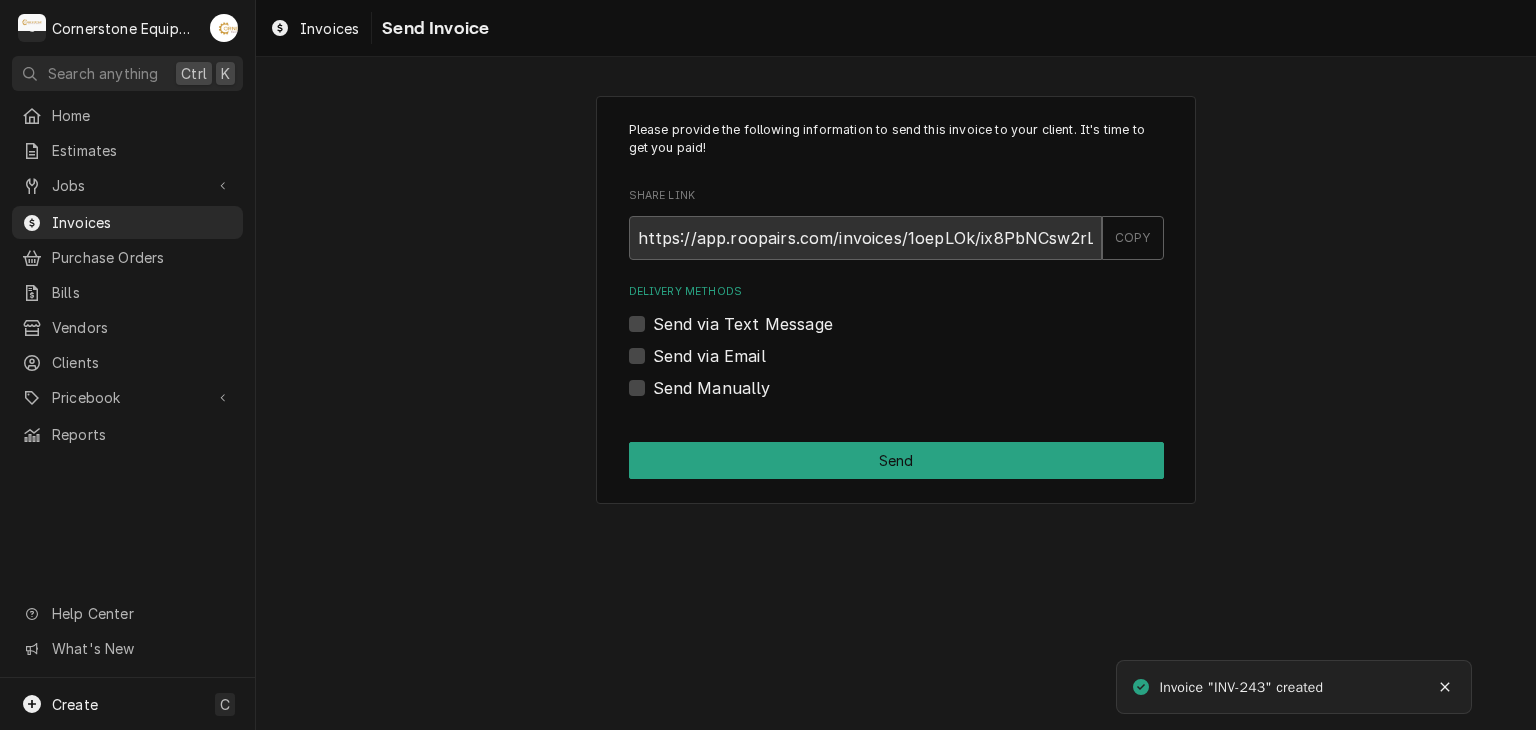 click on "Send via Text Message" at bounding box center (743, 324) 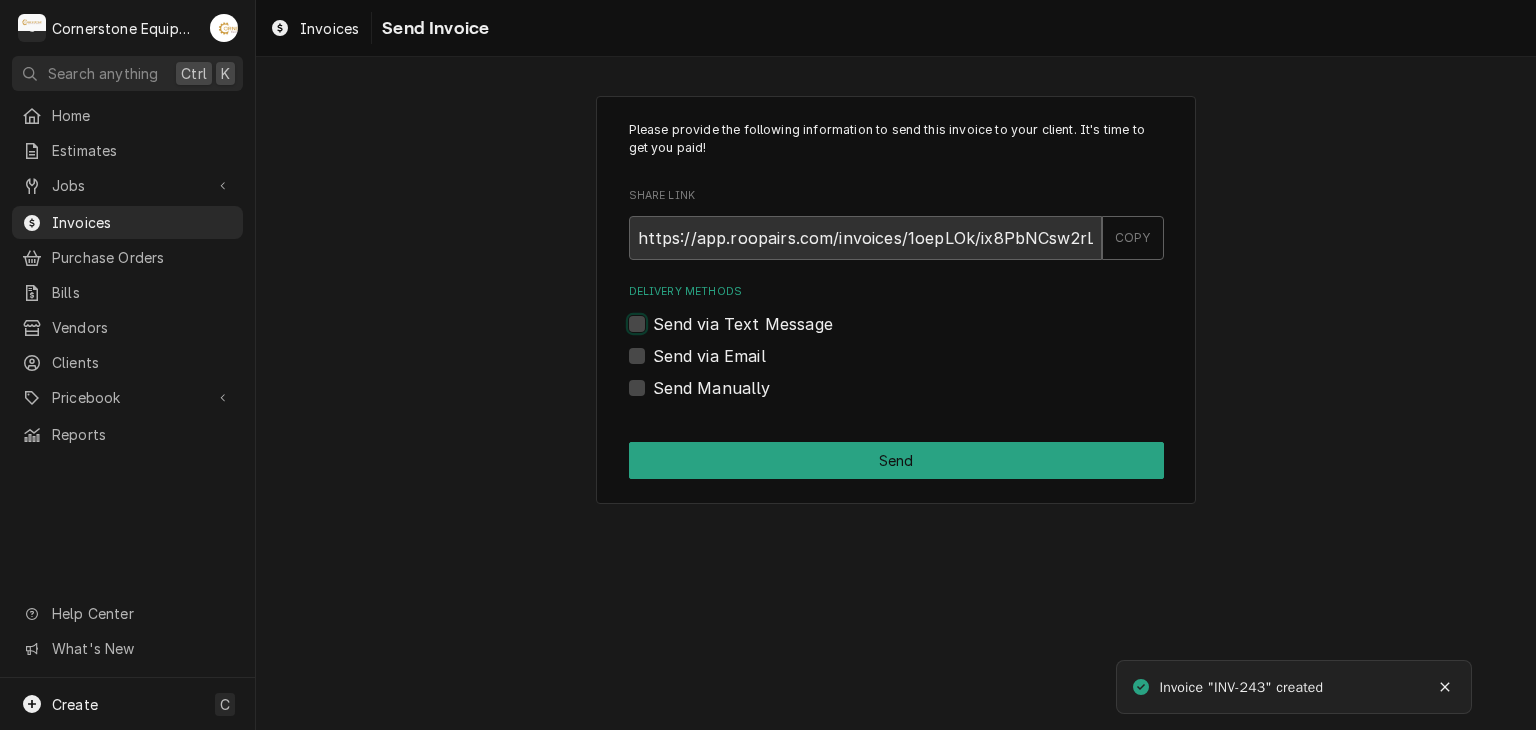 click on "Send via Text Message" at bounding box center (920, 334) 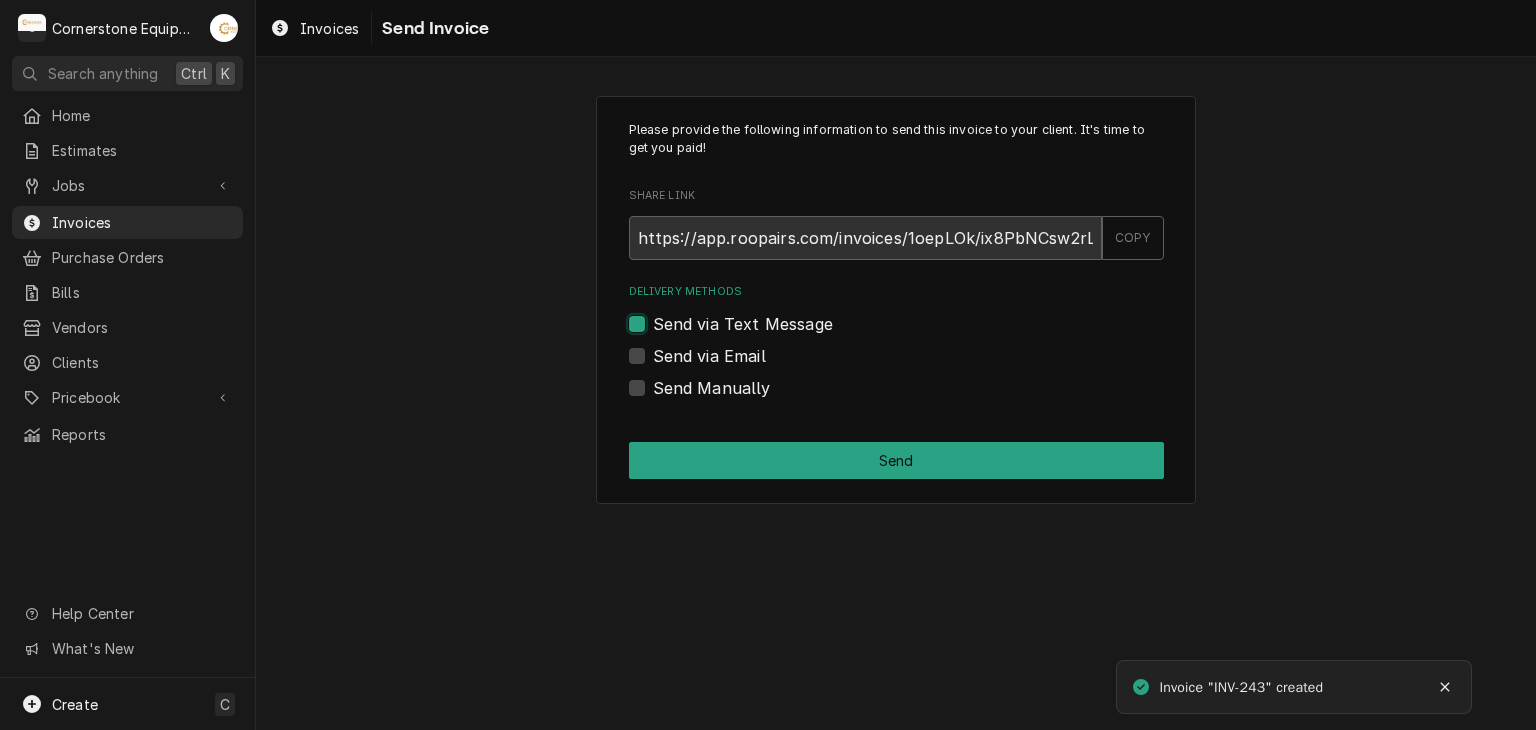 checkbox on "true" 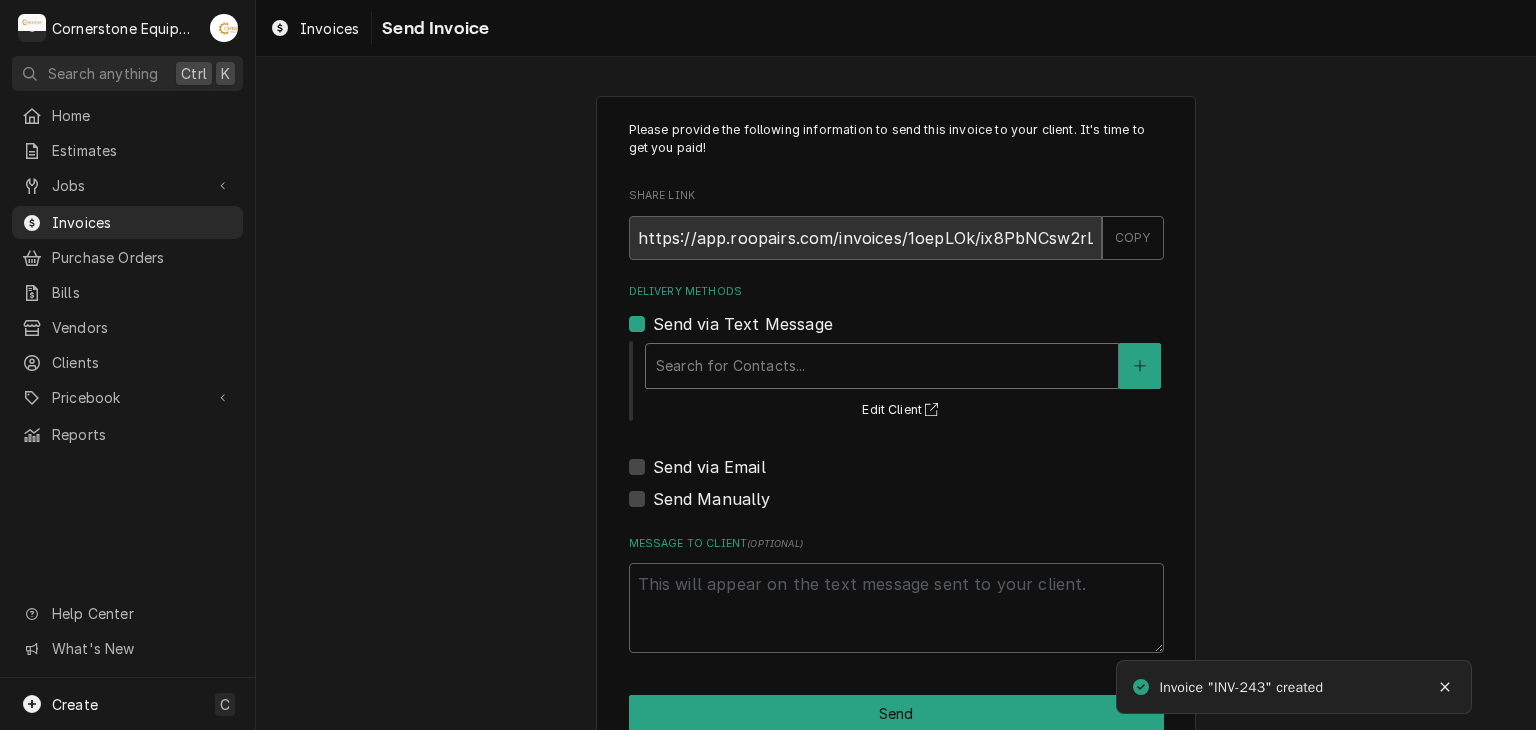 click at bounding box center [882, 366] 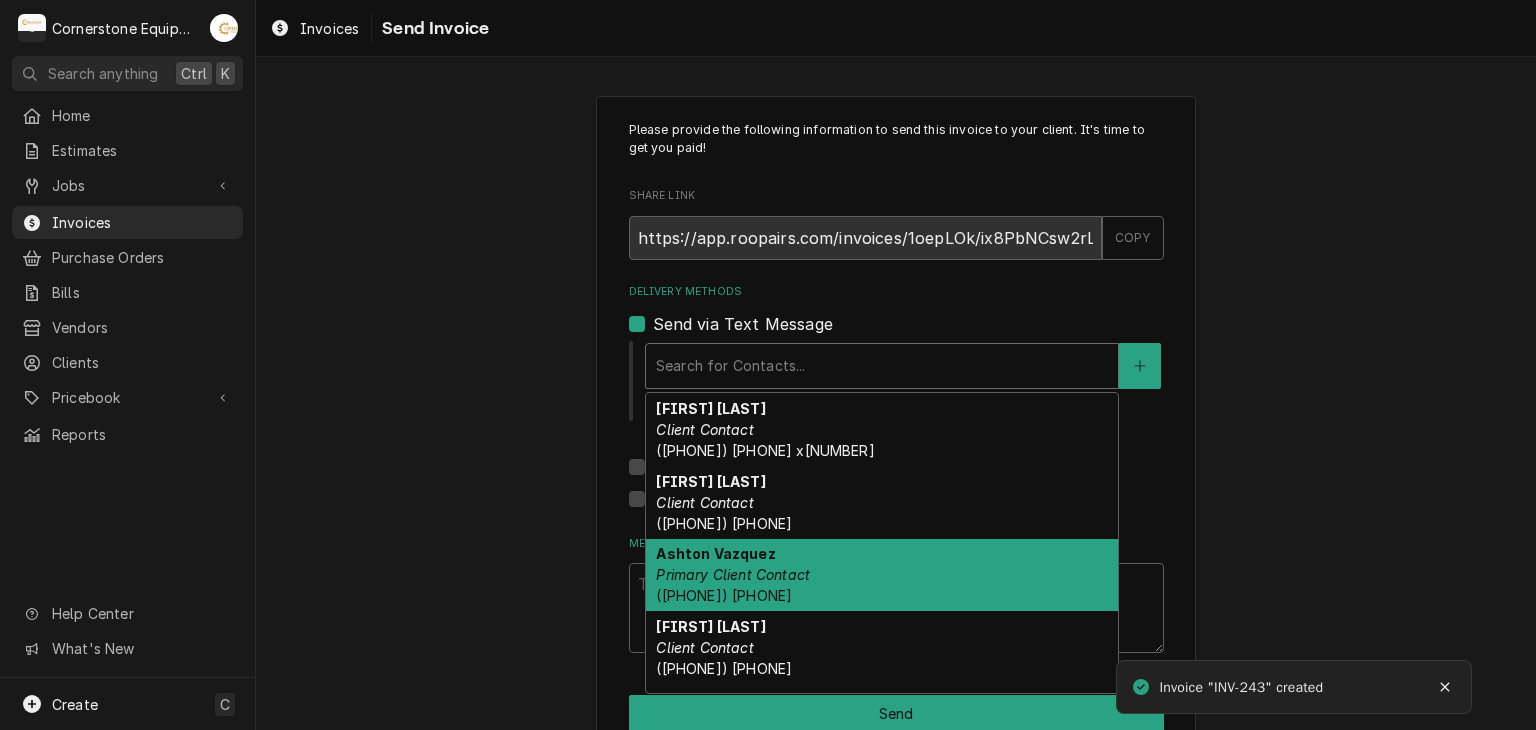 click on "Primary Client Contact" at bounding box center [733, 574] 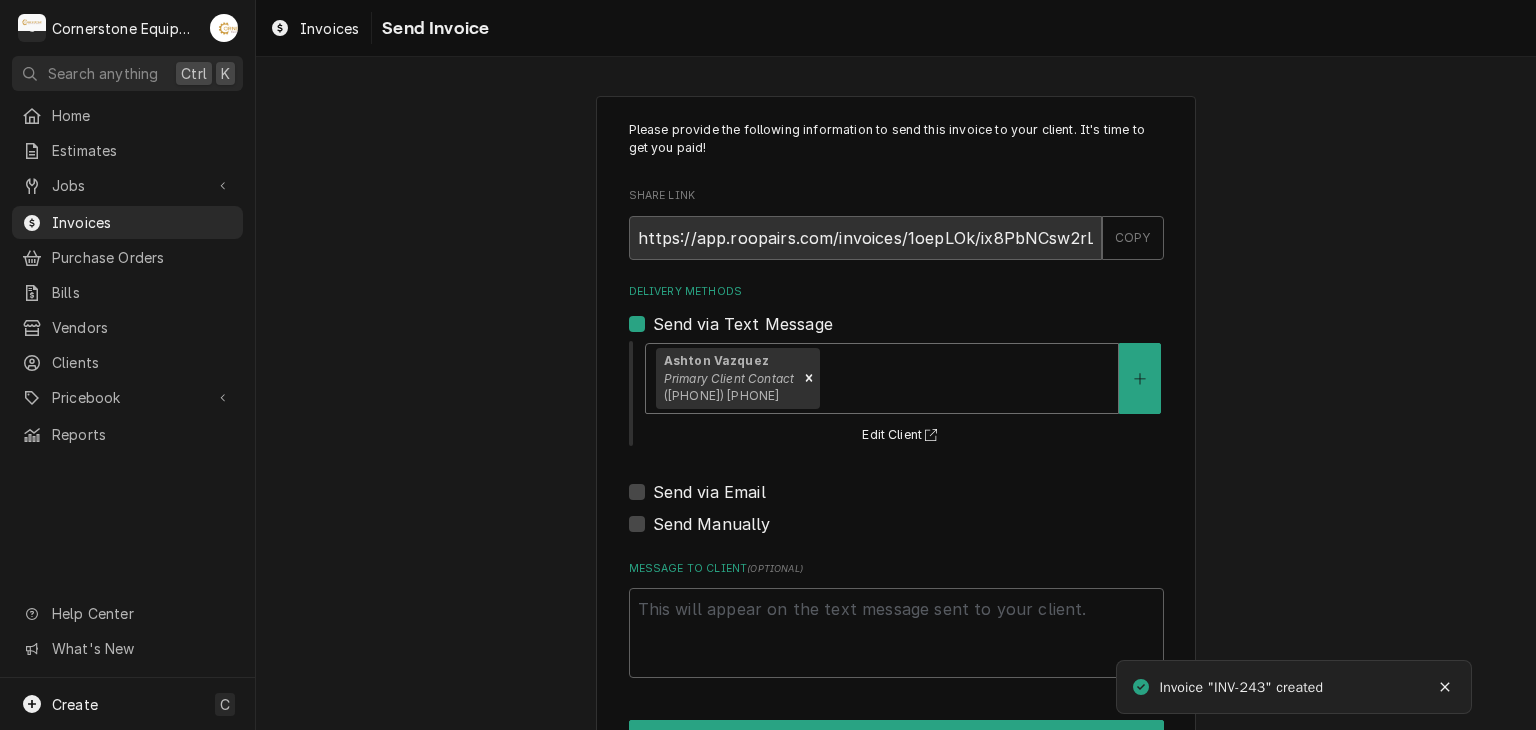 click on "Send via Email" at bounding box center [709, 492] 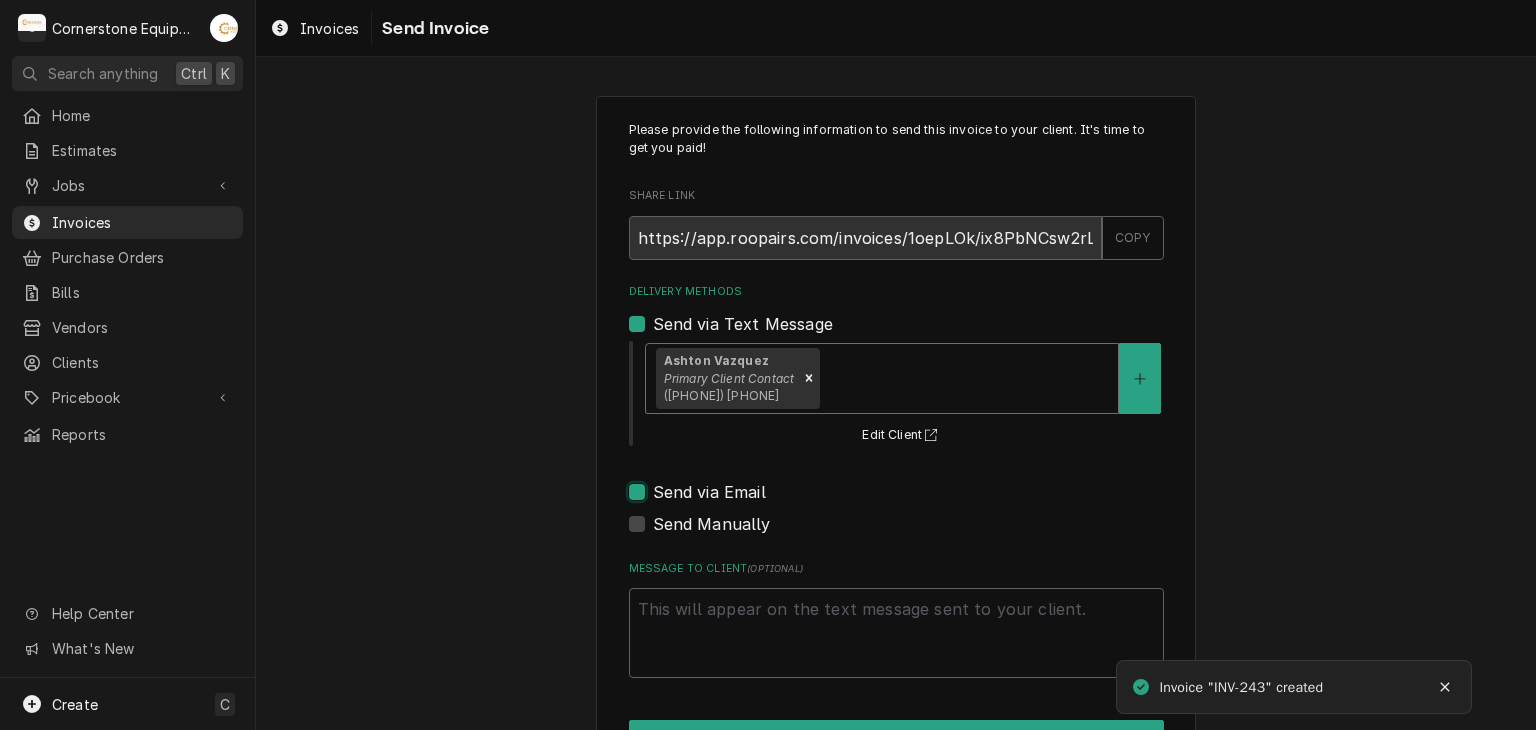 checkbox on "true" 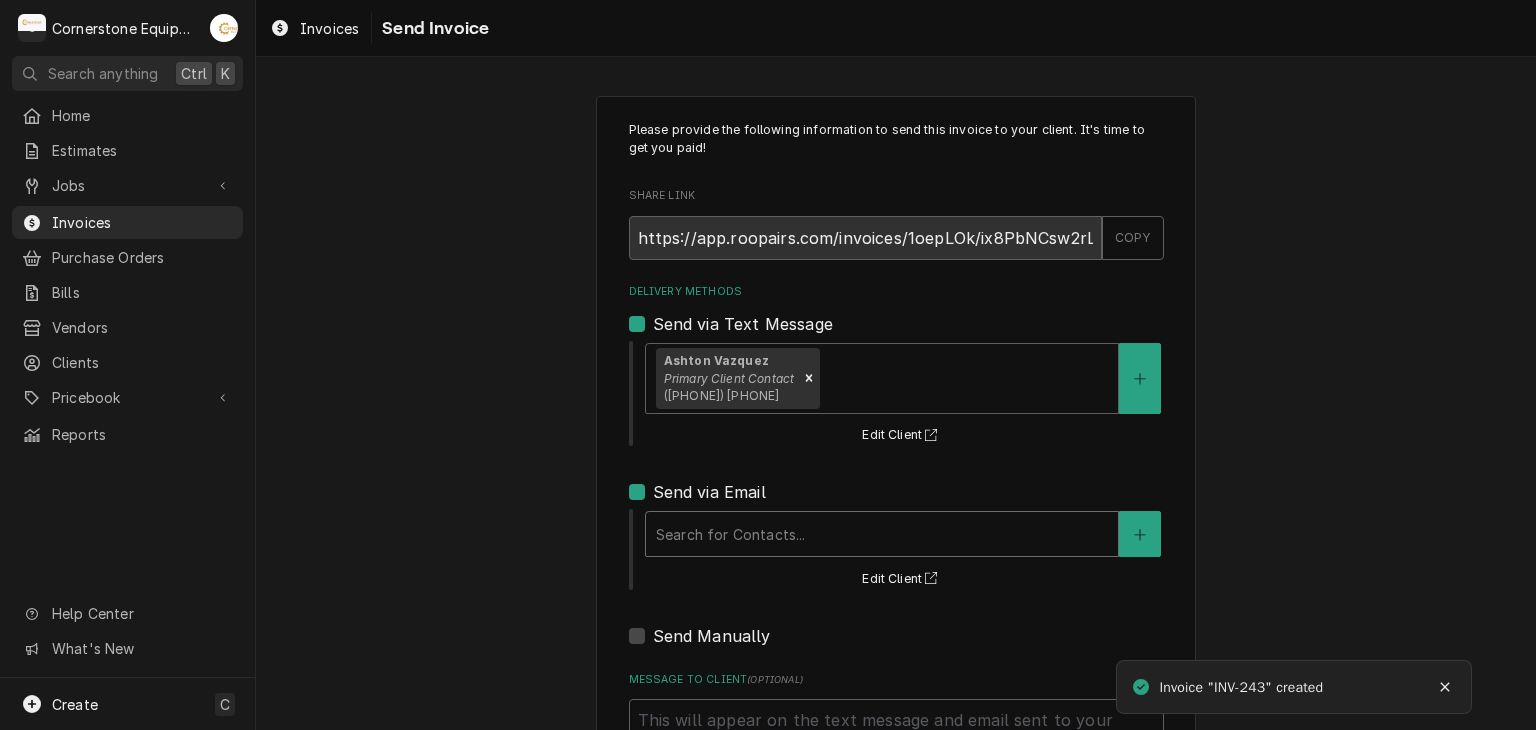 click at bounding box center (882, 534) 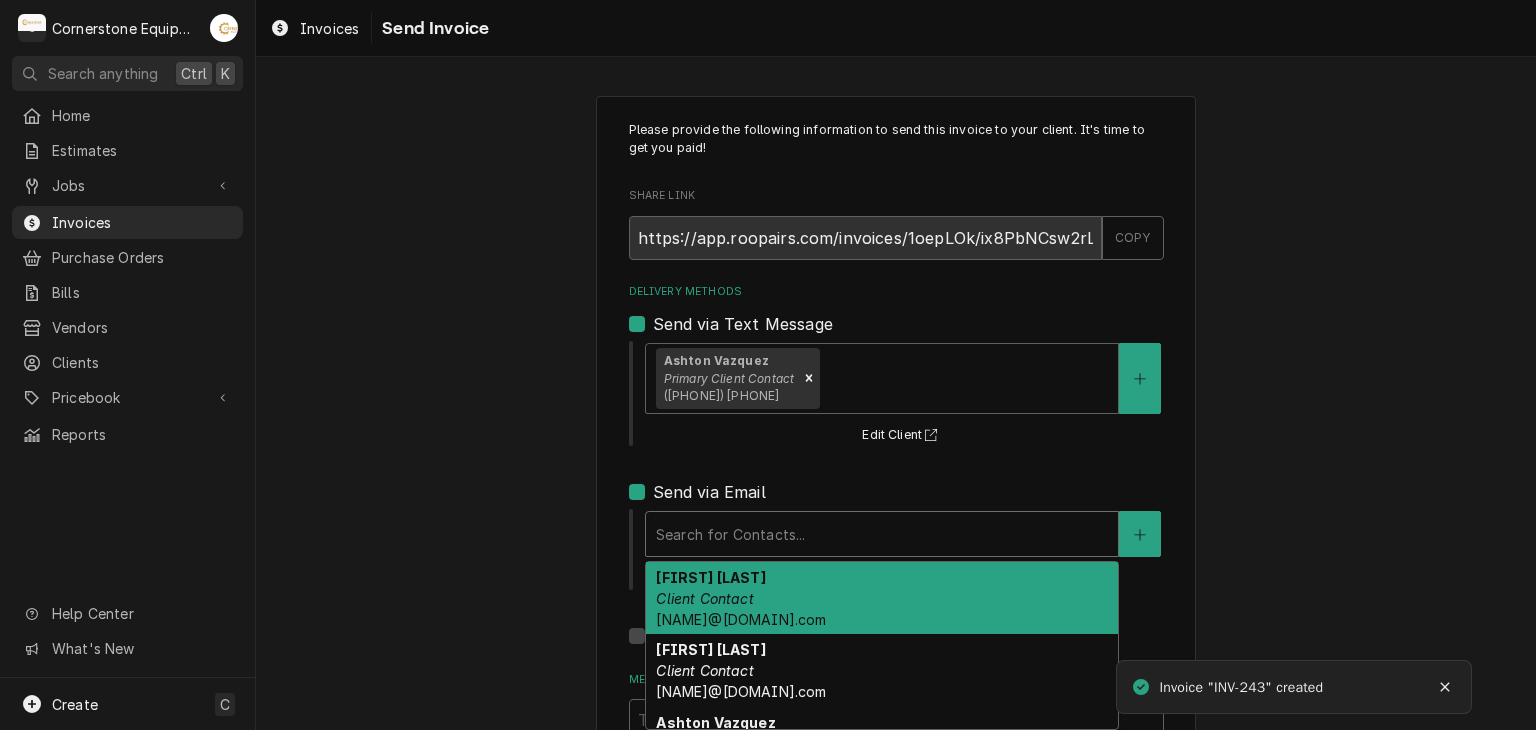 click on "Amy Moore" at bounding box center [710, 577] 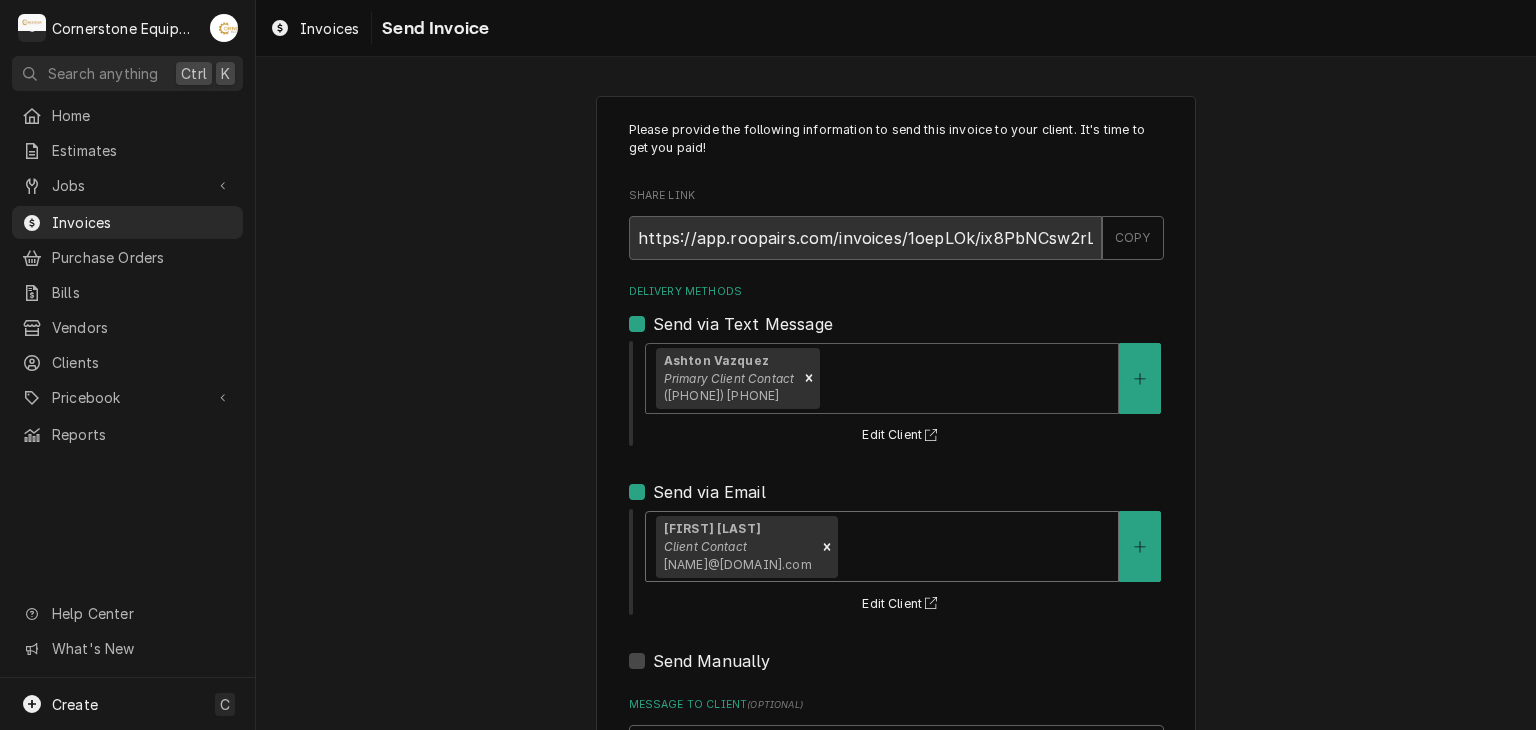 click on "Please provide the following information to send this invoice to your client. It's time to get you paid! Share Link https://app.roopairs.com/invoices/1oepLOk/ix8PbNCsw2rLG8tWh2Sa3Q6K6x1wPV3DAvALGOwbjbA/ COPY Delivery Methods Send via Text Message Ashton Vazquez Primary Client Contact (346) 249-1763 Edit Client    Send via Email option [object Object], selected. Amy Moore Client Contact amy@masonmcdonalds.com Edit Client    Send Manually Message to Client  ( optional ) Send" at bounding box center (896, 507) 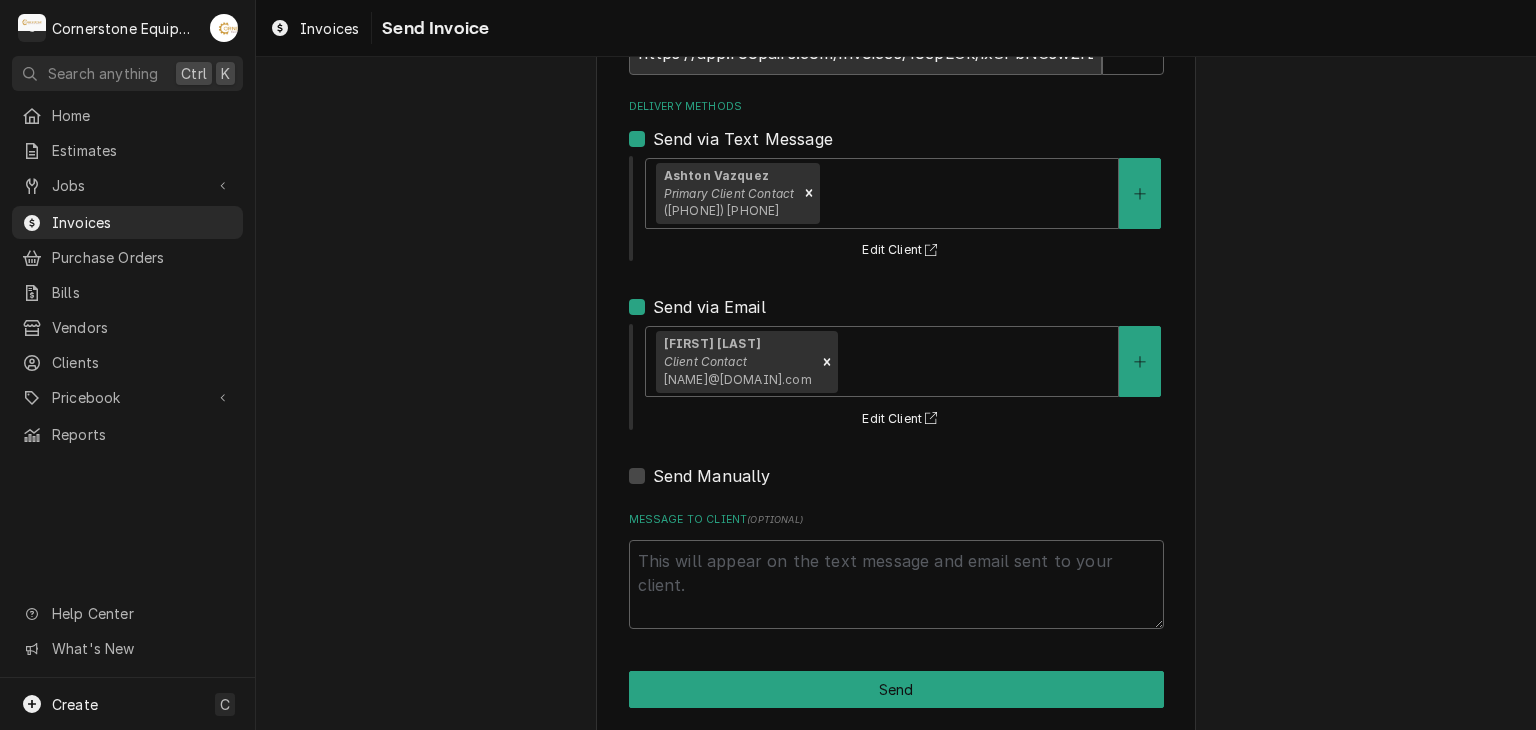 scroll, scrollTop: 204, scrollLeft: 0, axis: vertical 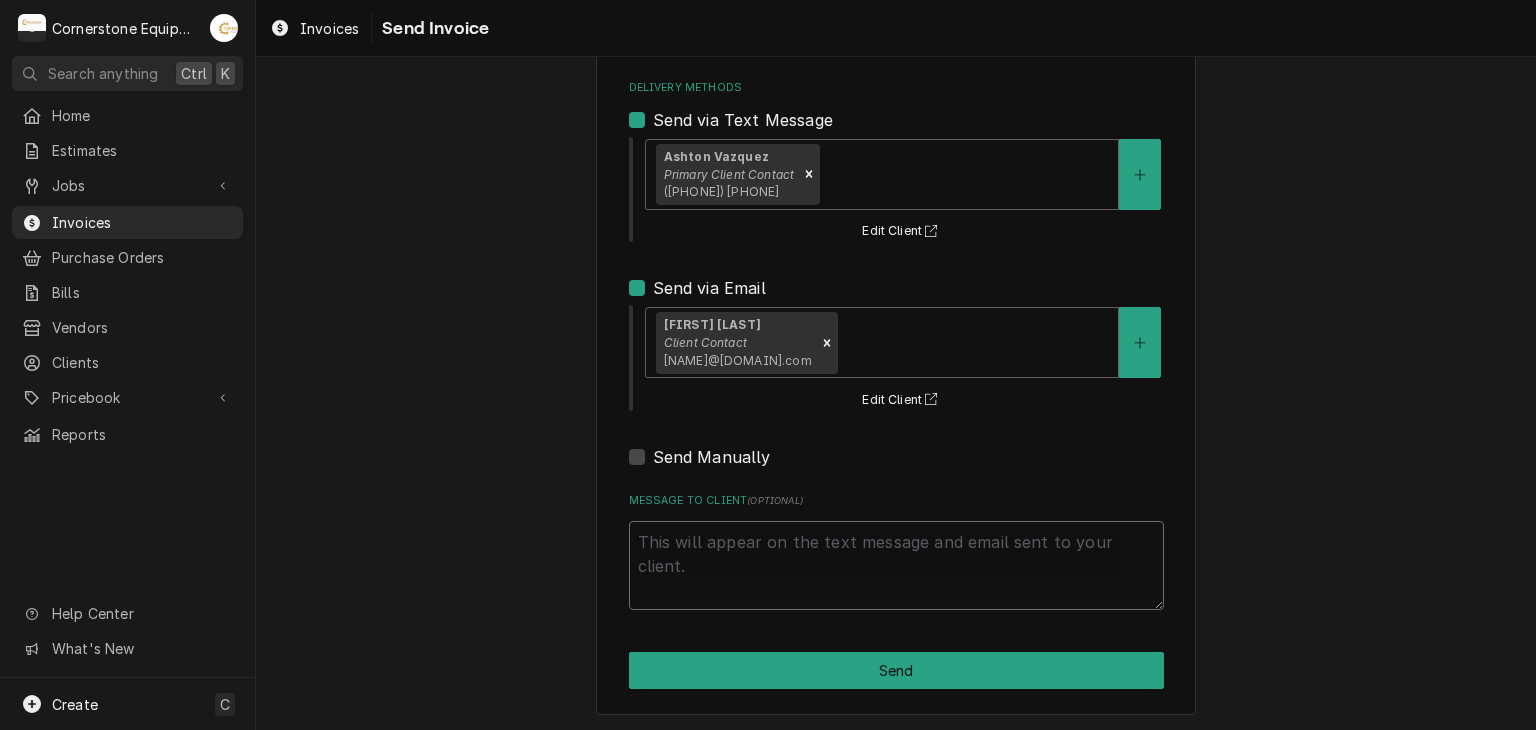 click on "Message to Client  ( optional )" at bounding box center (896, 566) 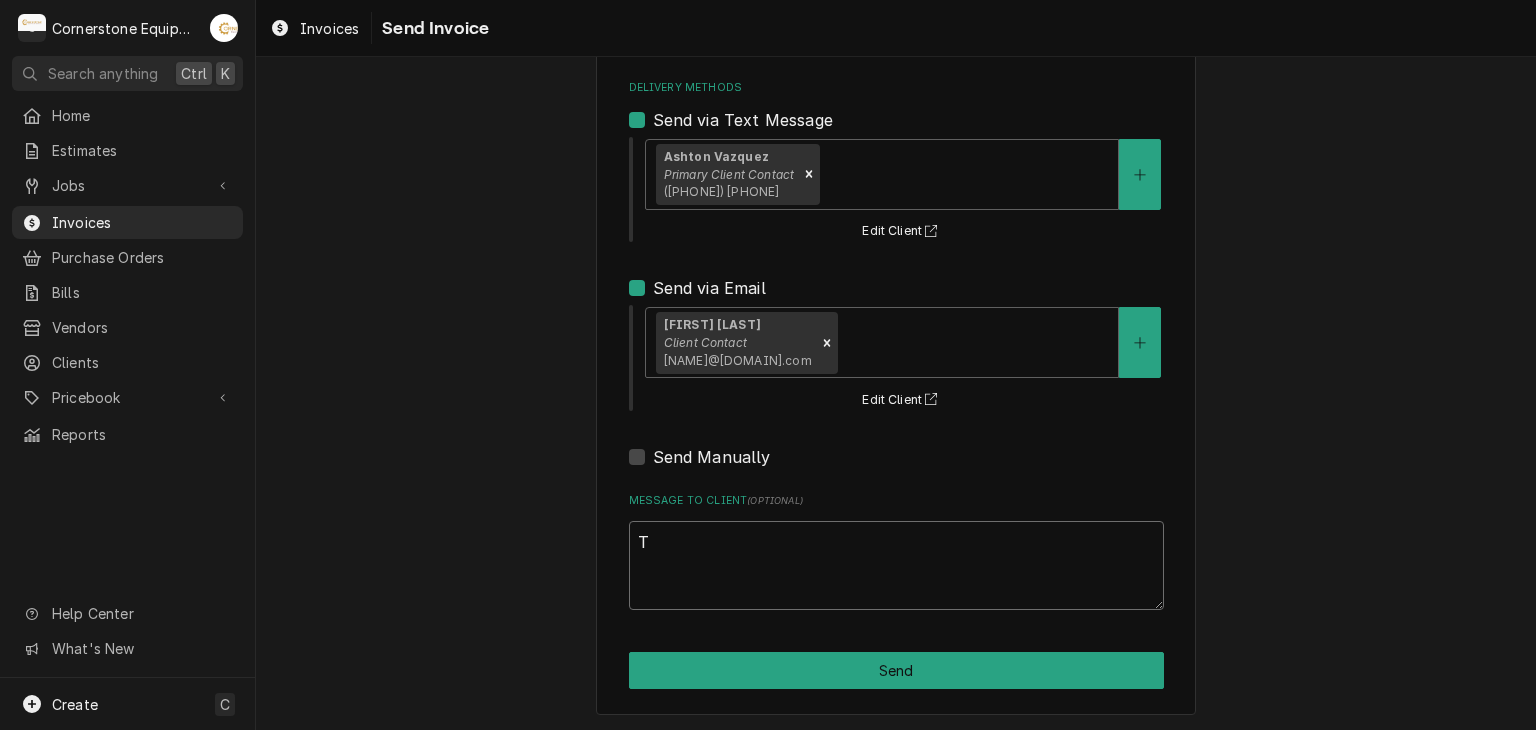 type on "x" 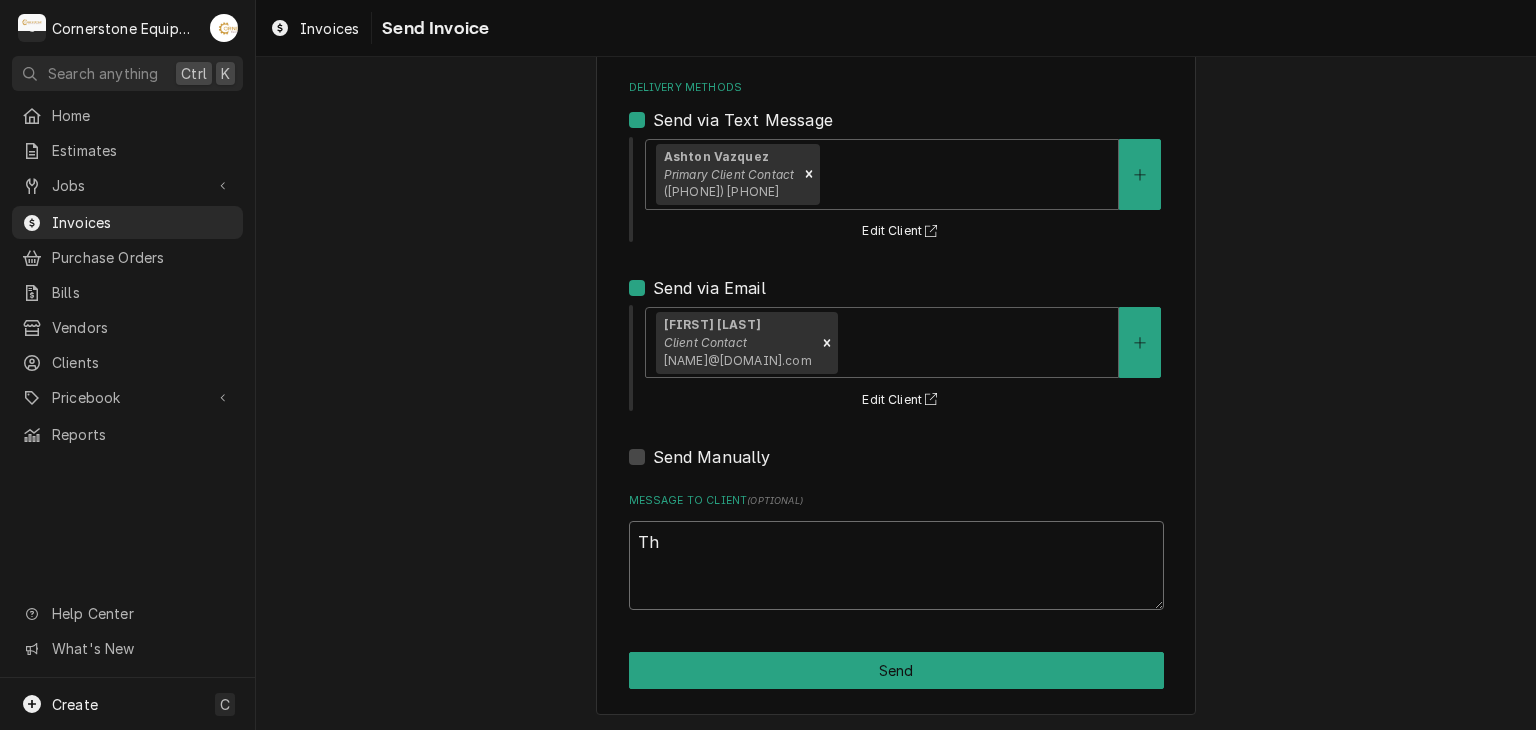 type on "x" 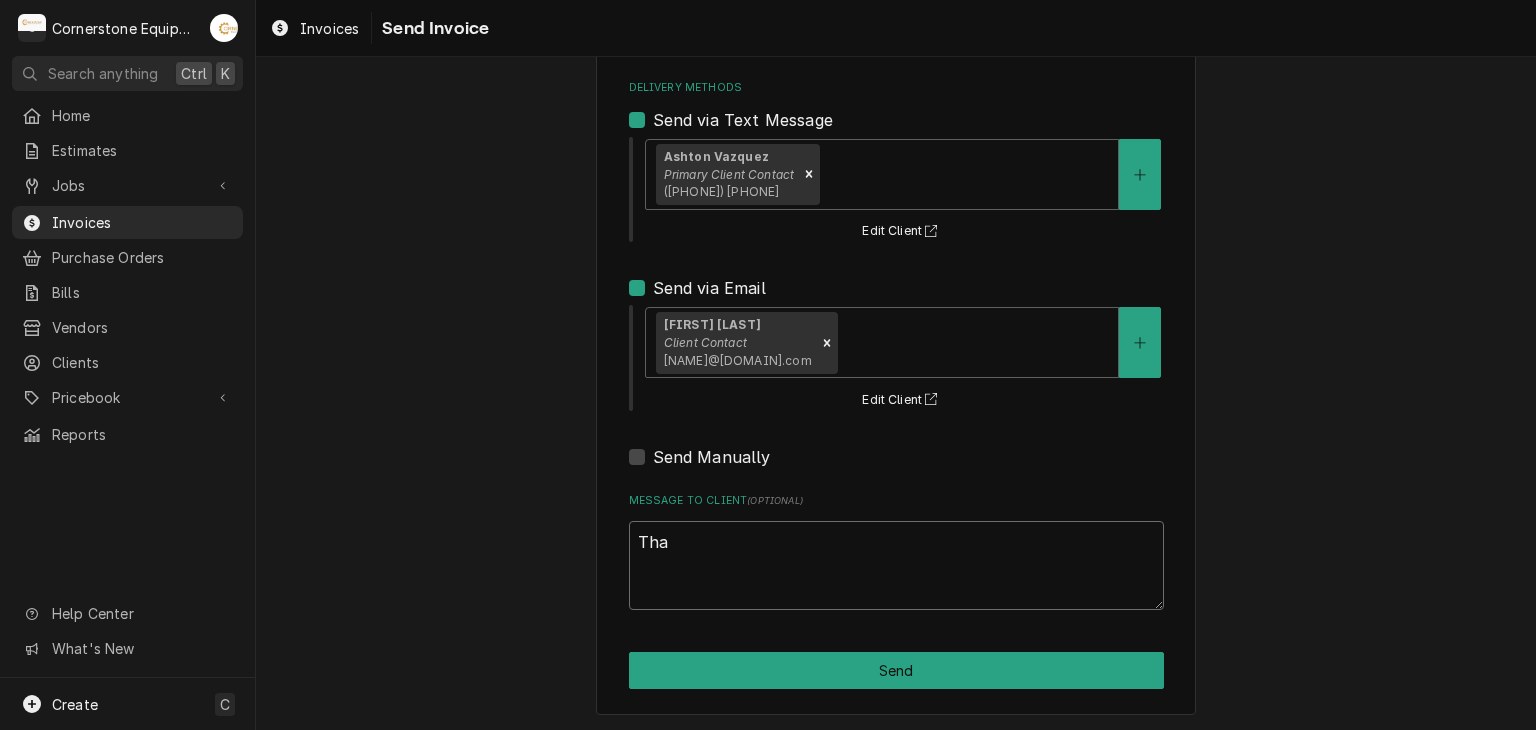 type on "x" 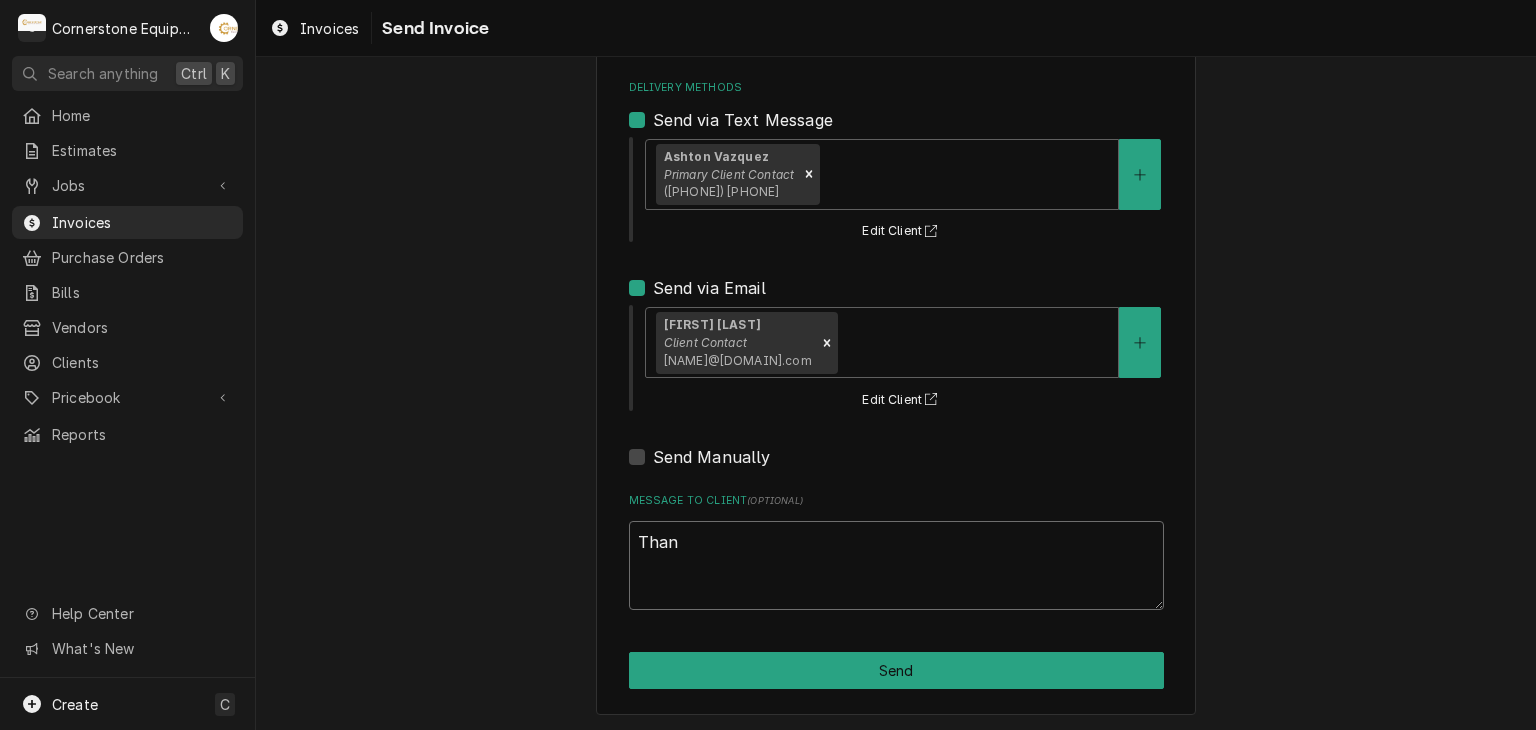 type on "x" 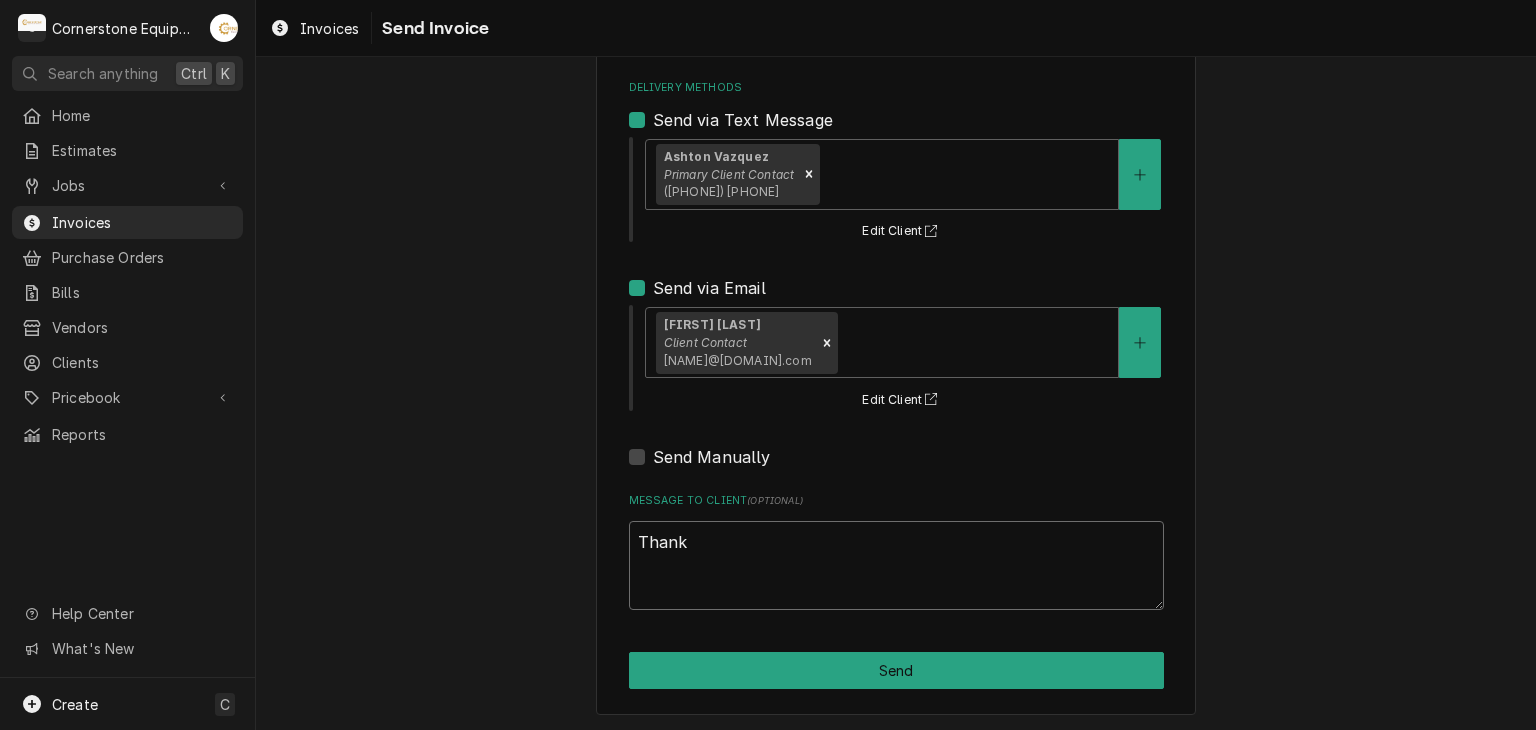 type on "x" 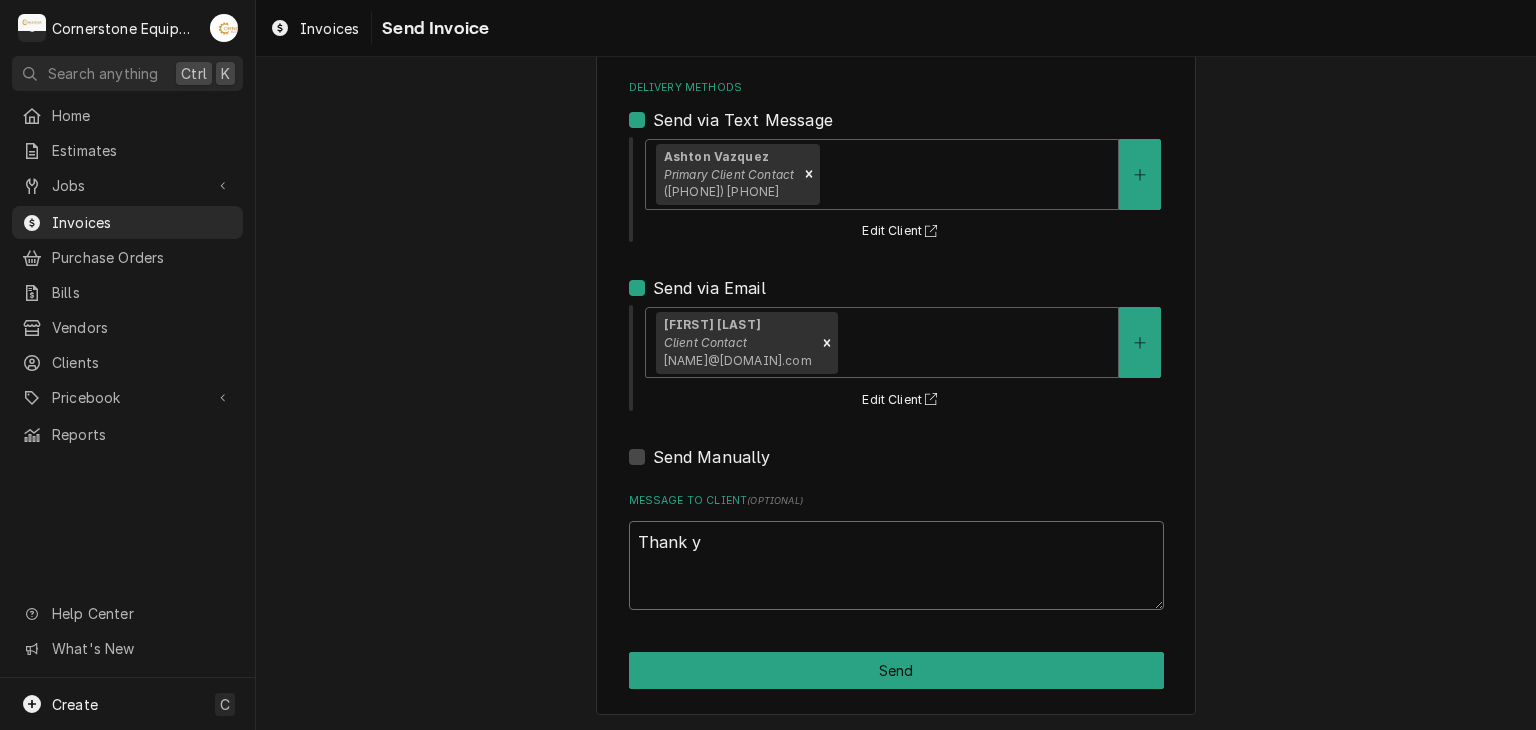 type on "x" 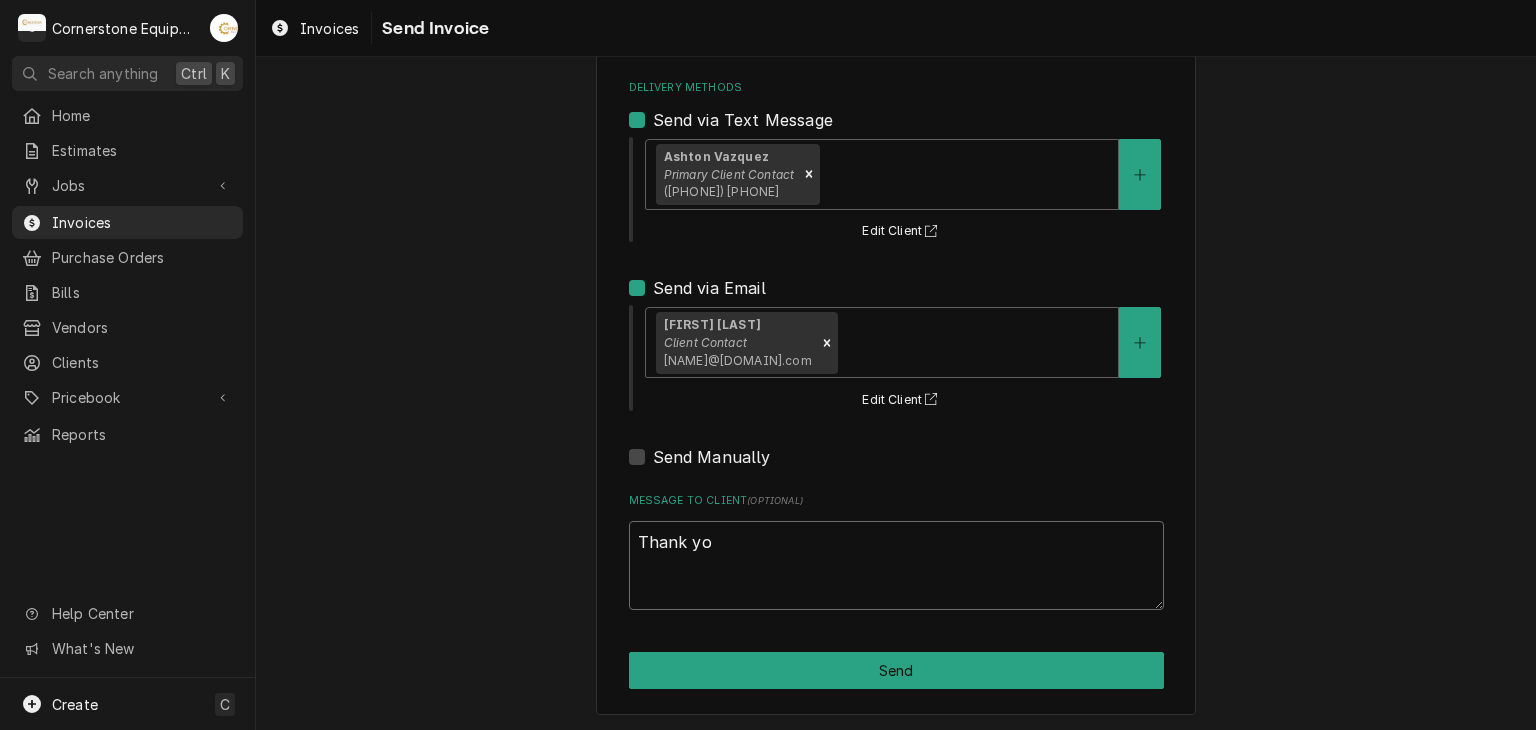 type on "x" 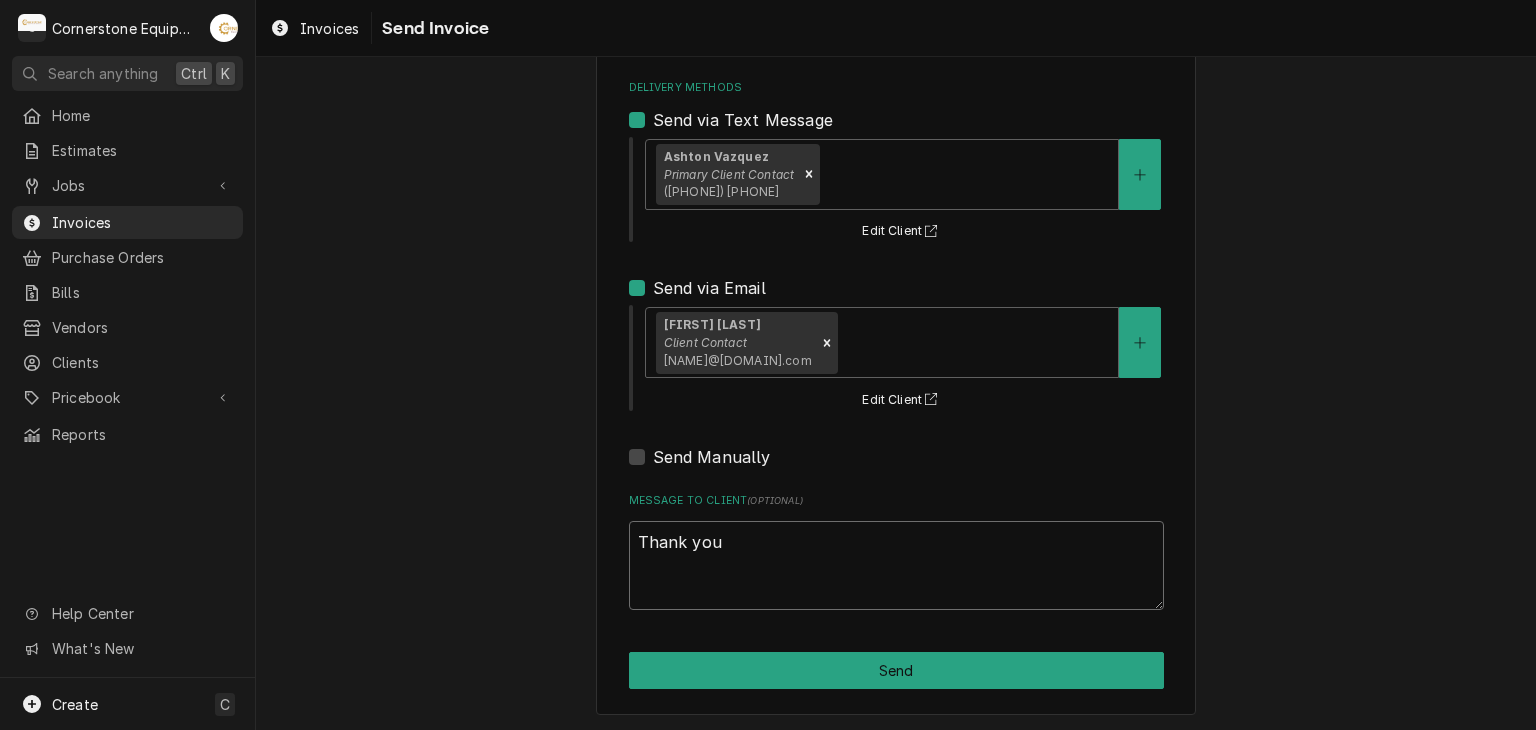 type on "x" 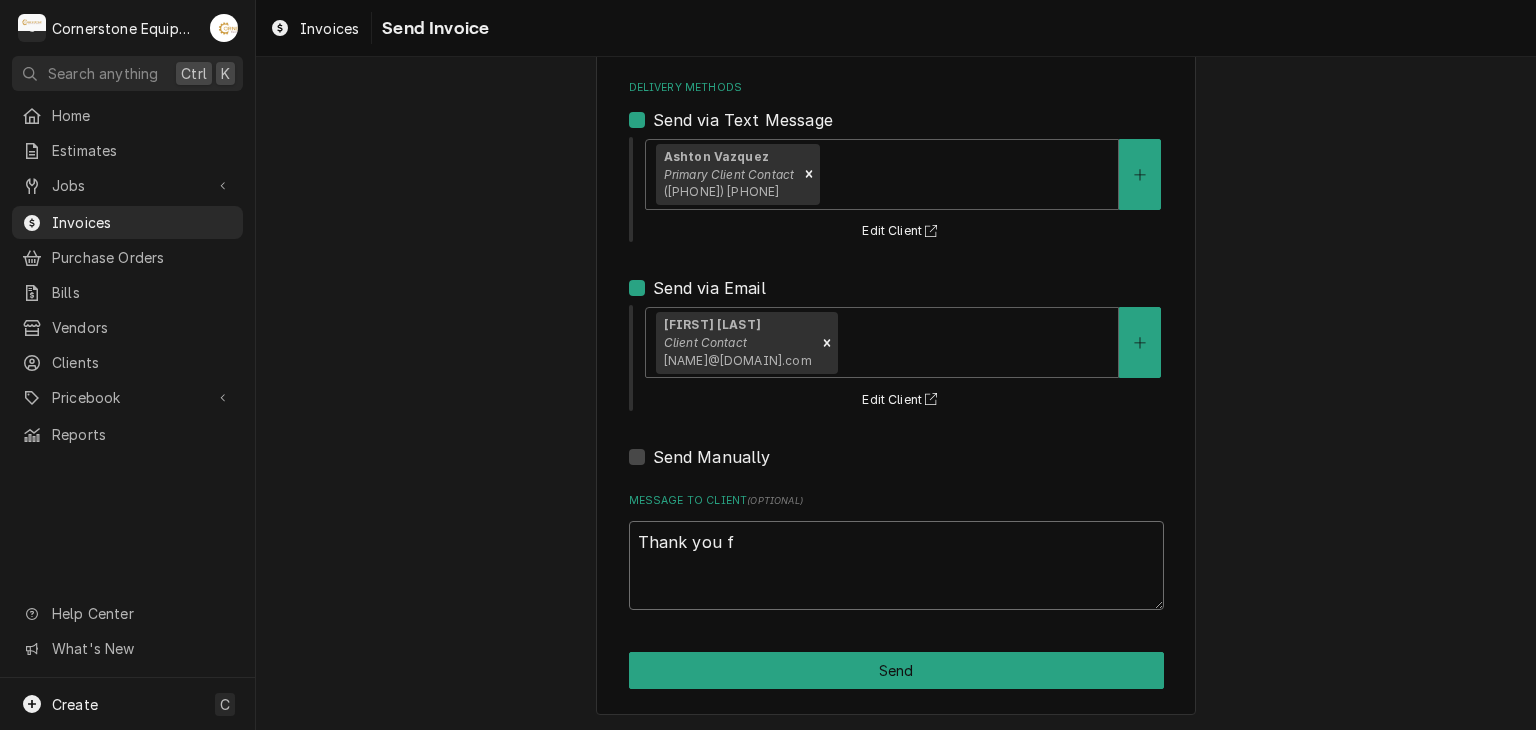 type on "x" 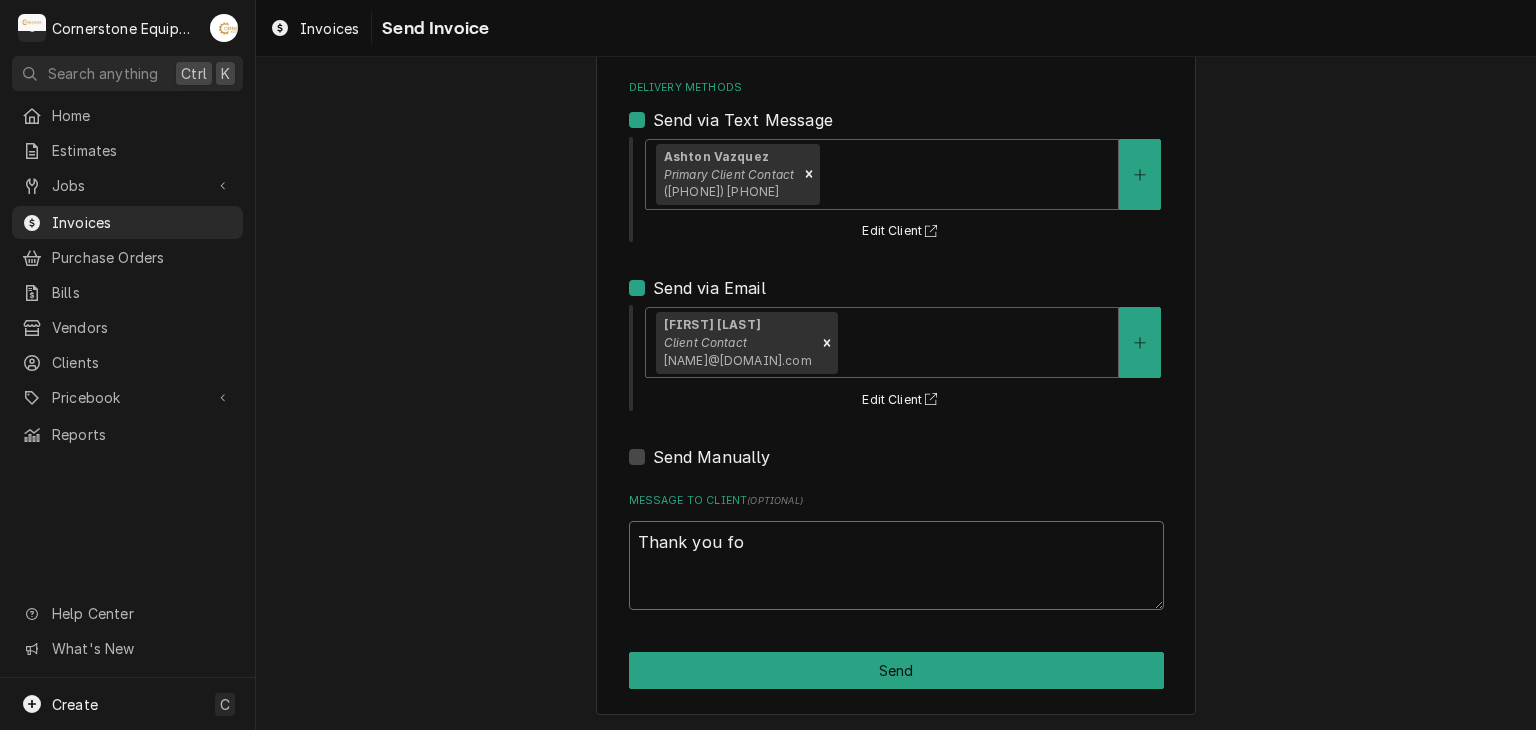 type on "x" 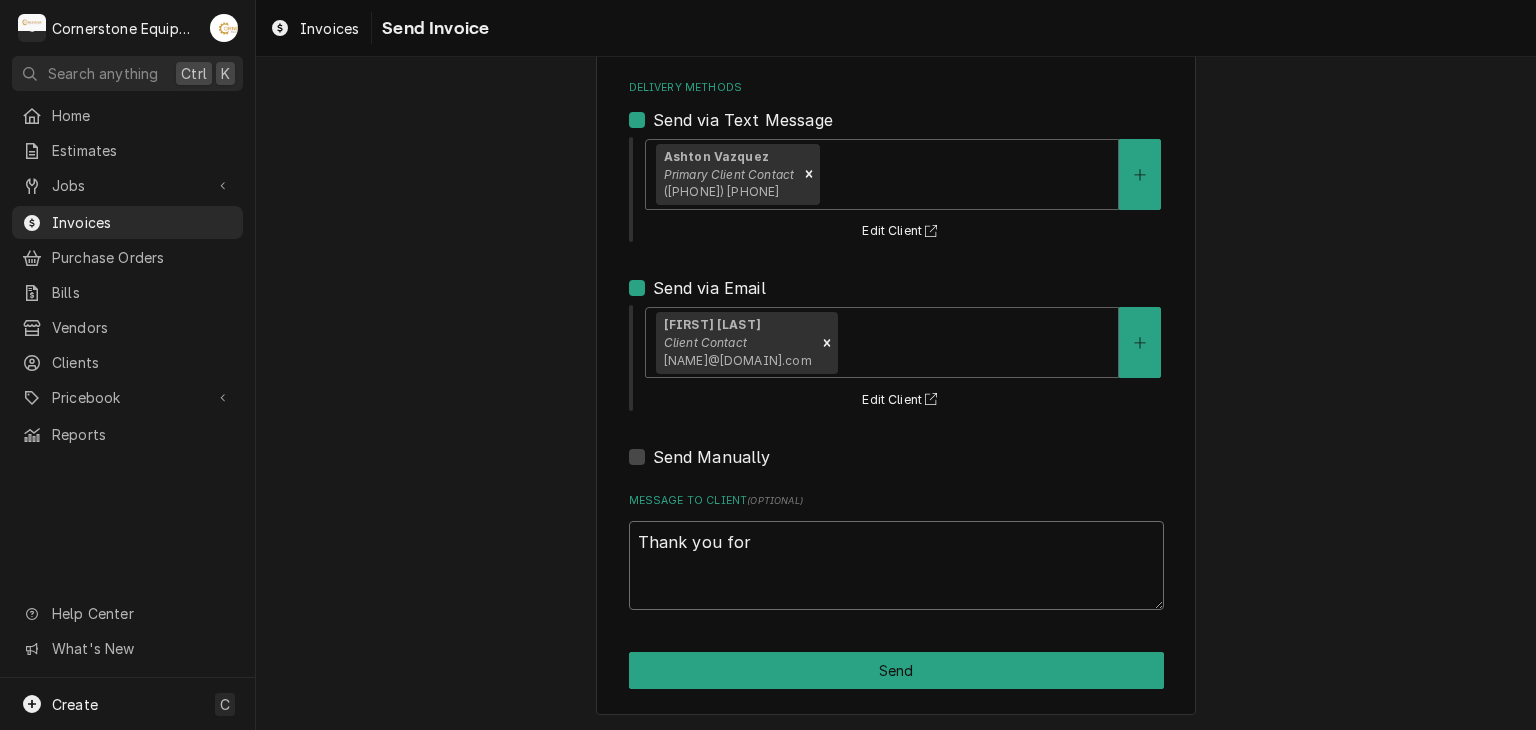 type on "x" 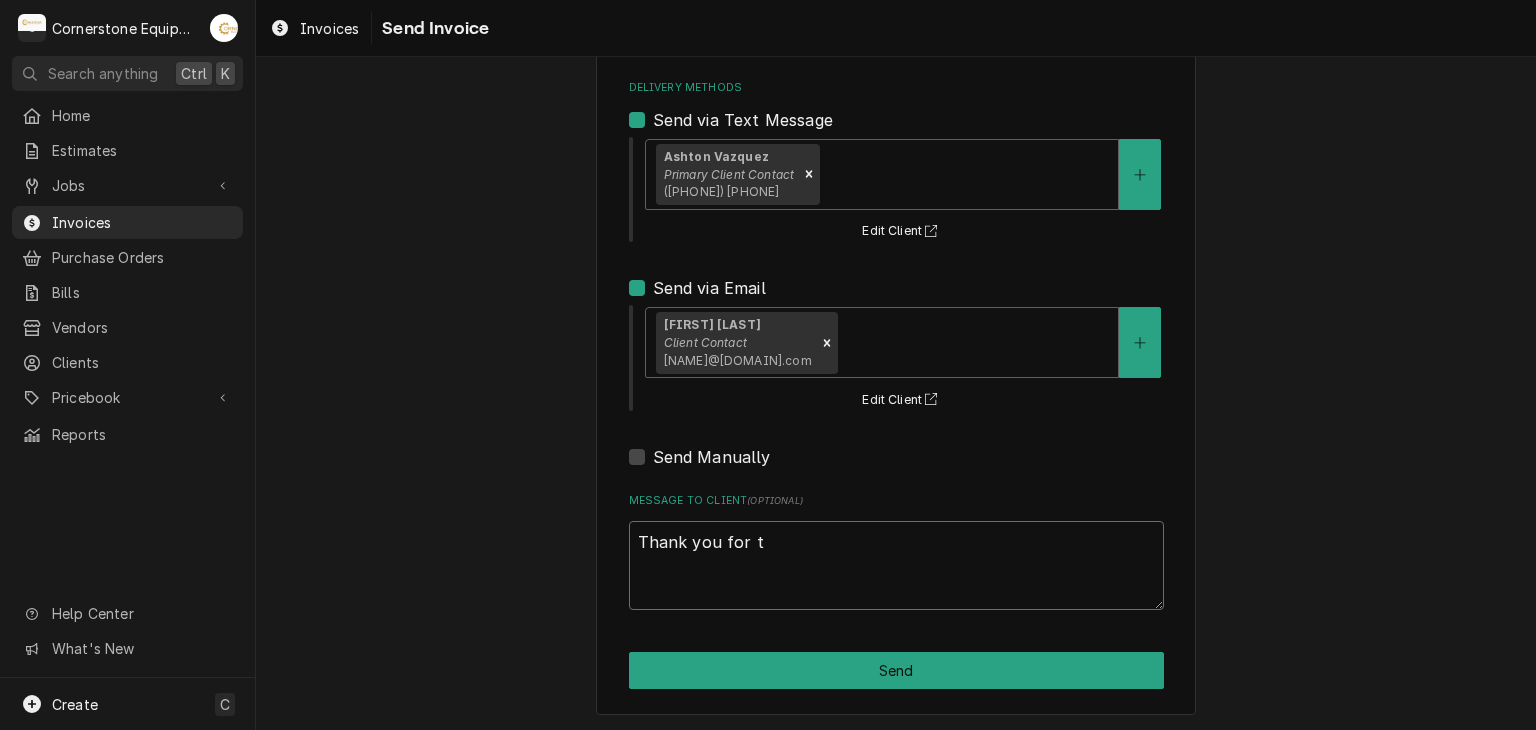 type on "x" 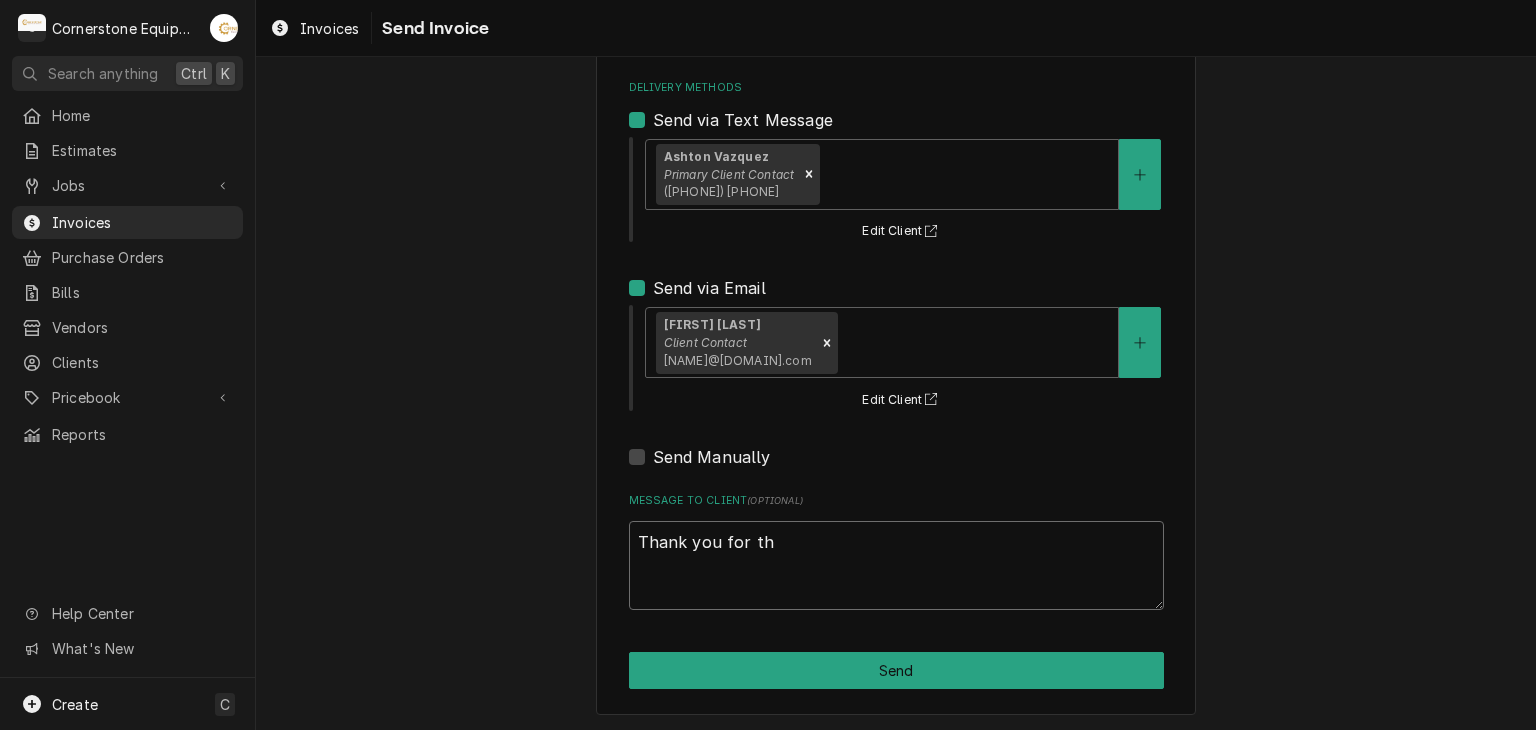 type on "x" 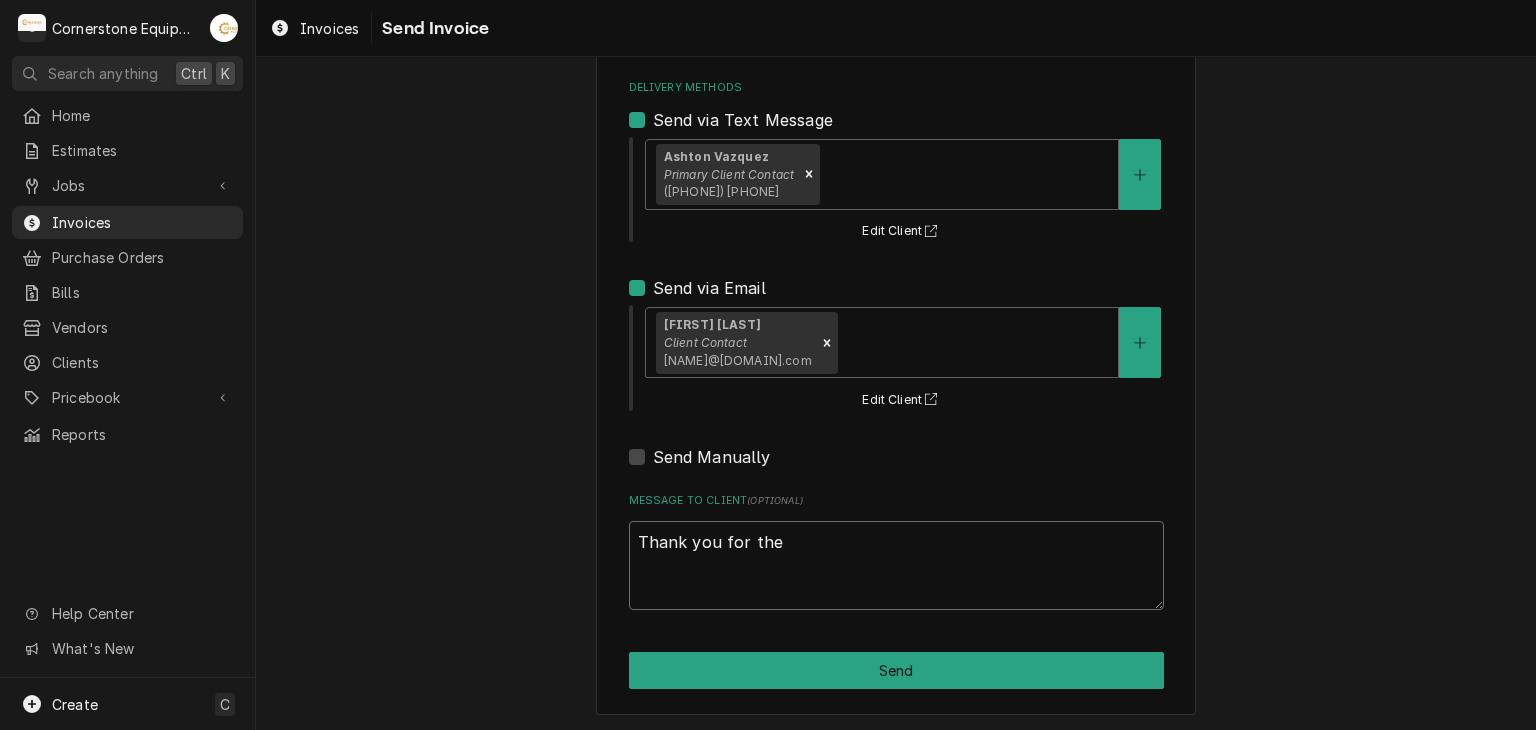 type on "x" 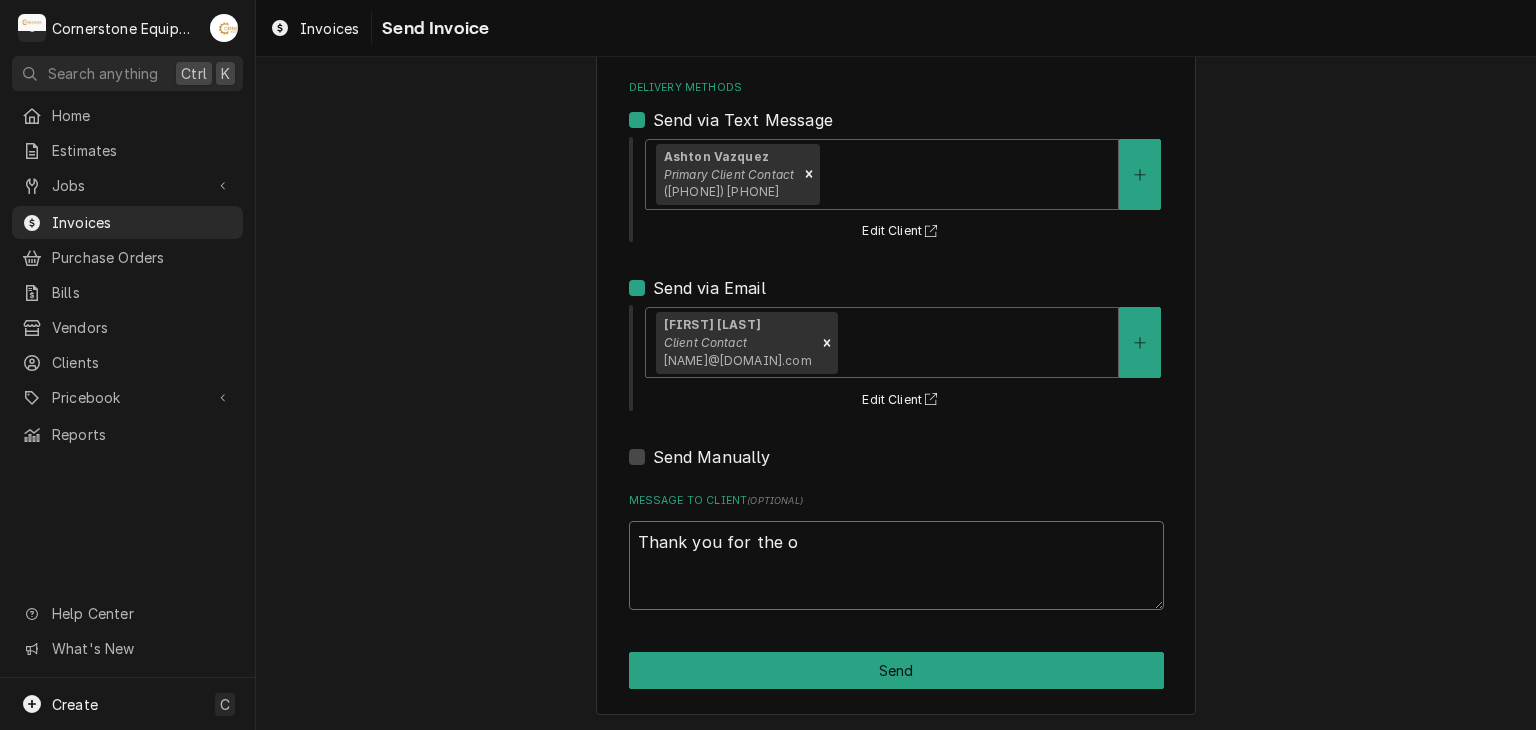 type on "x" 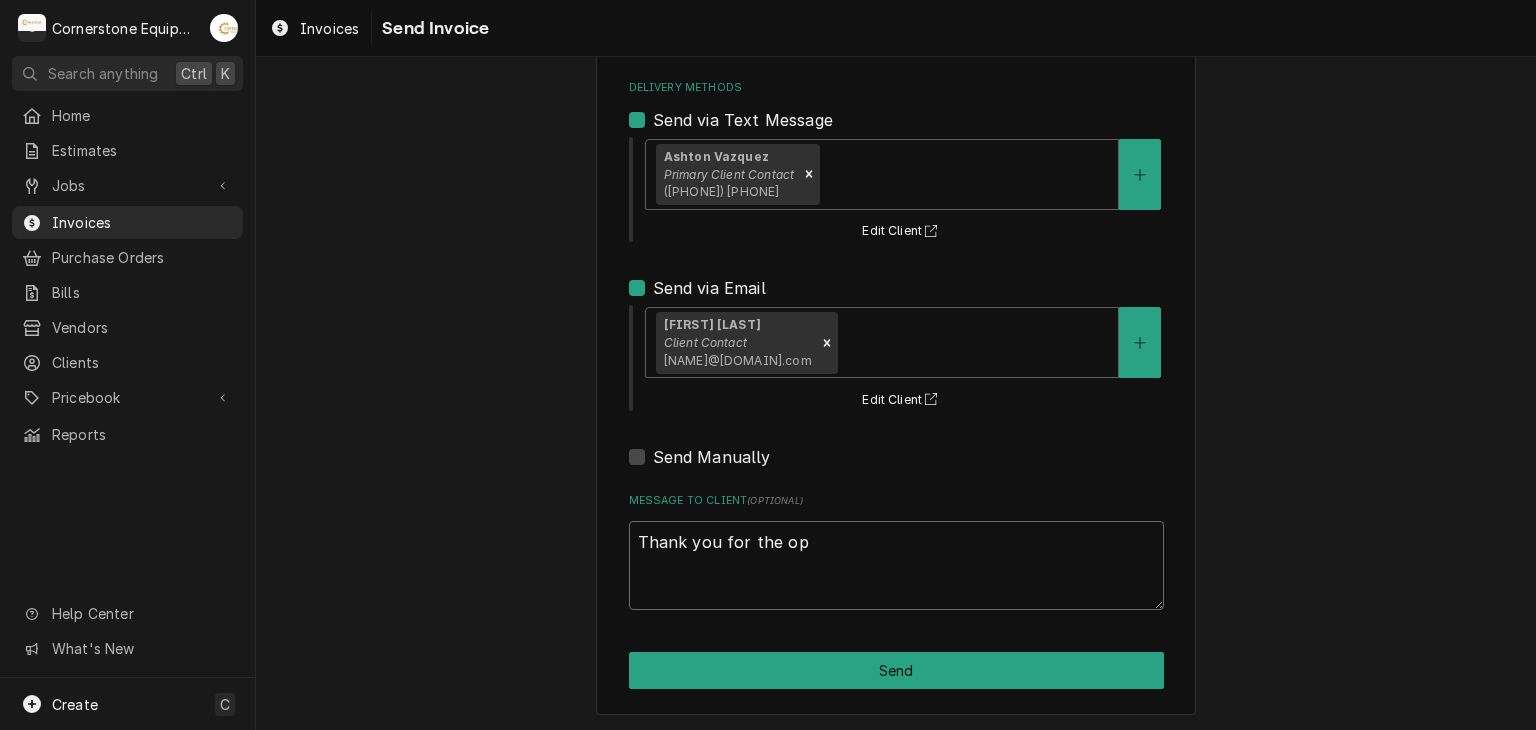 type on "x" 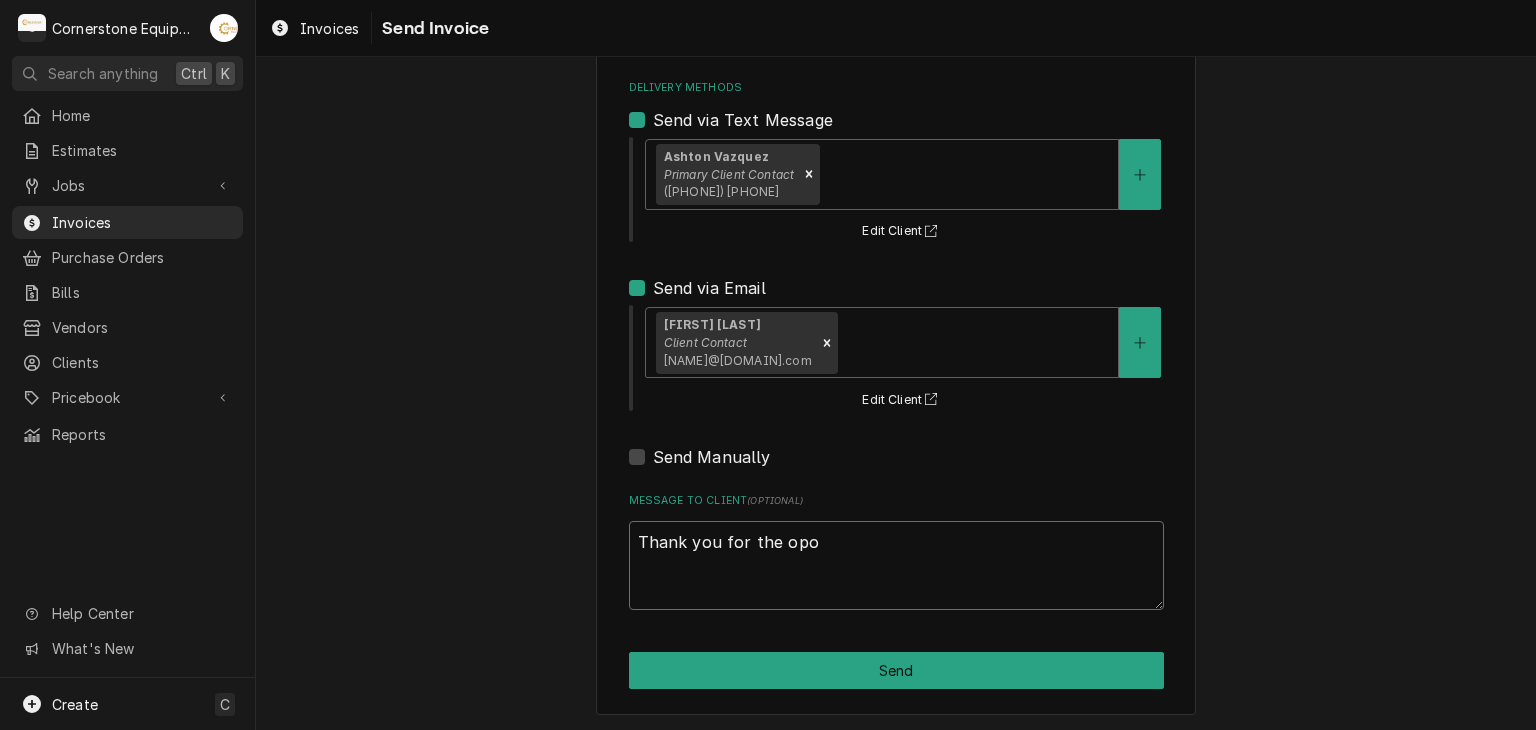 type on "x" 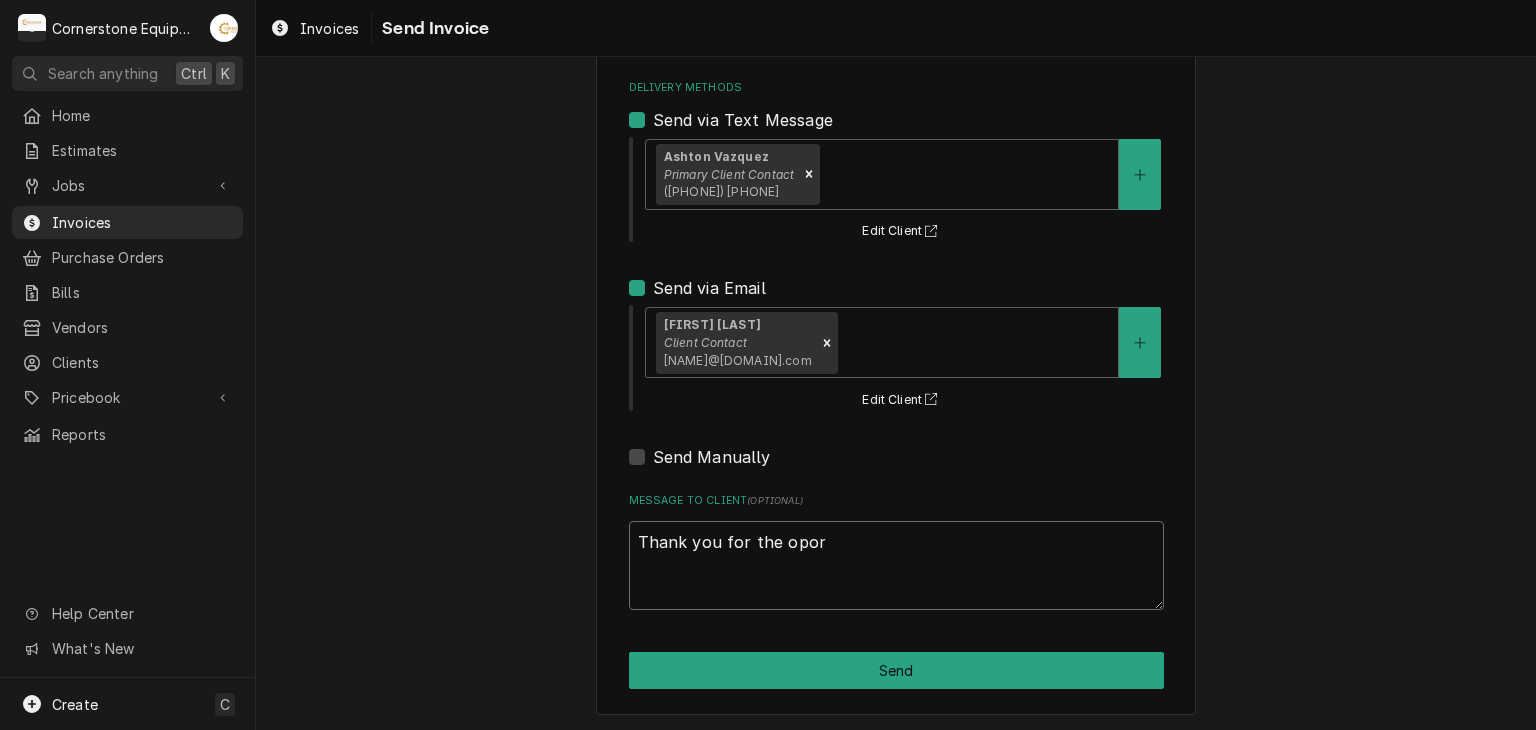 type on "x" 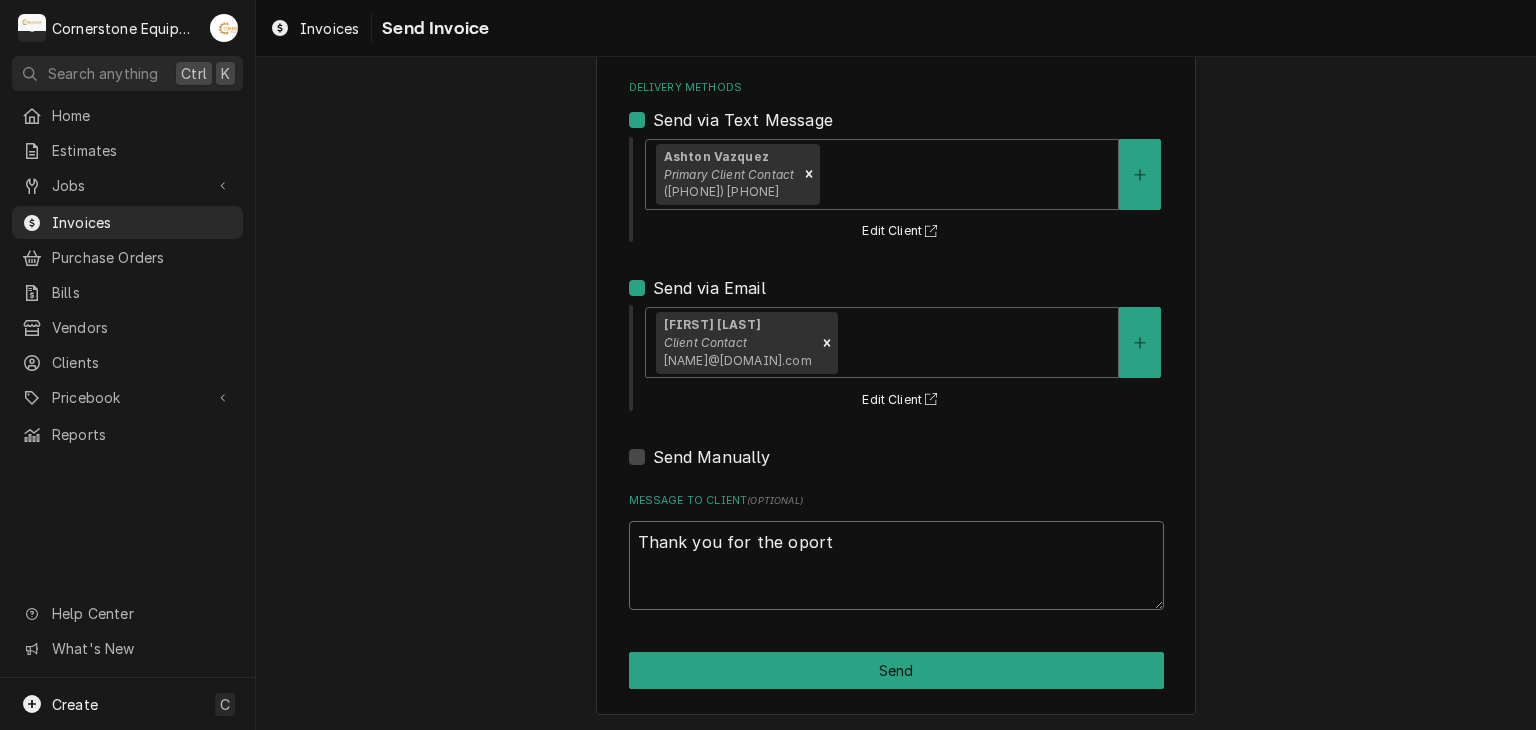 type on "x" 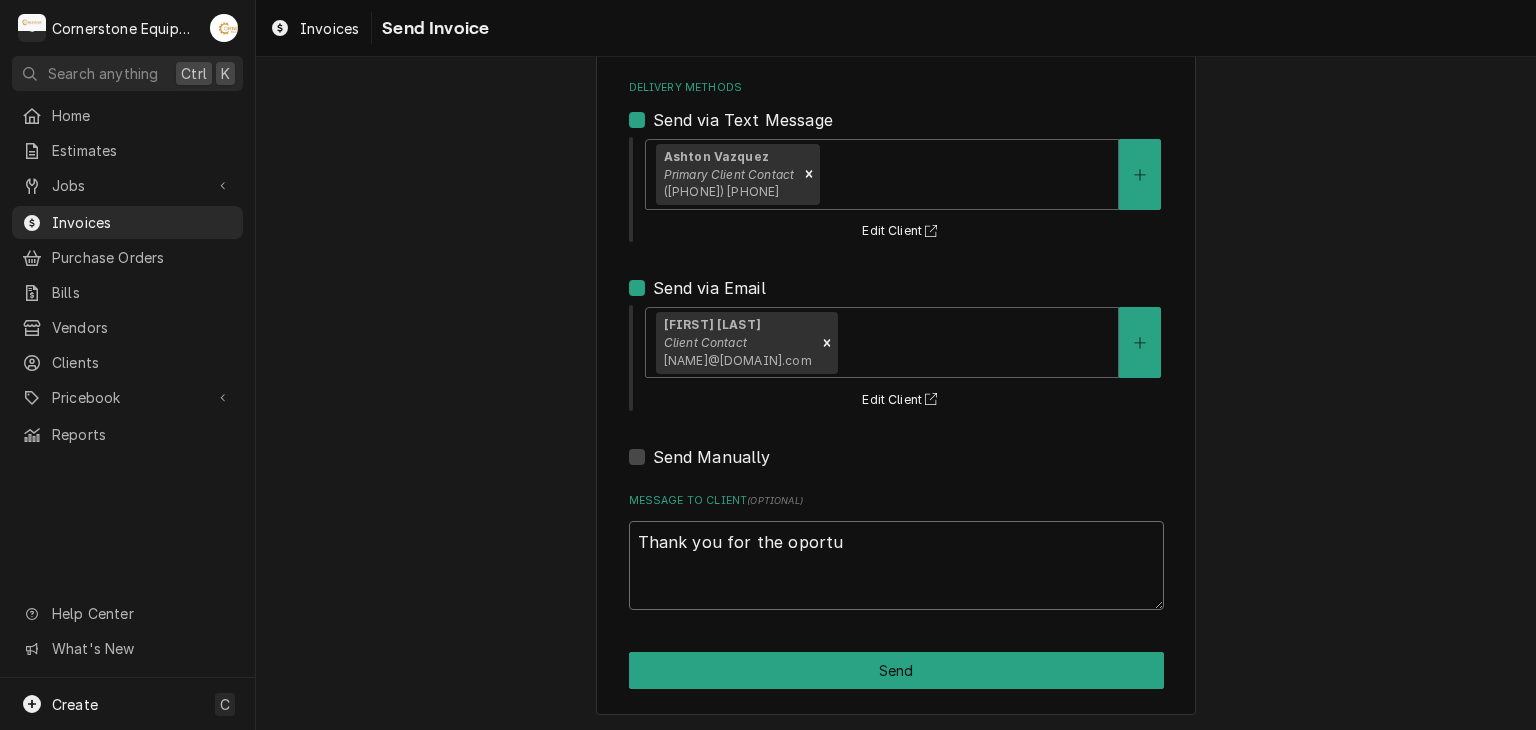 type on "x" 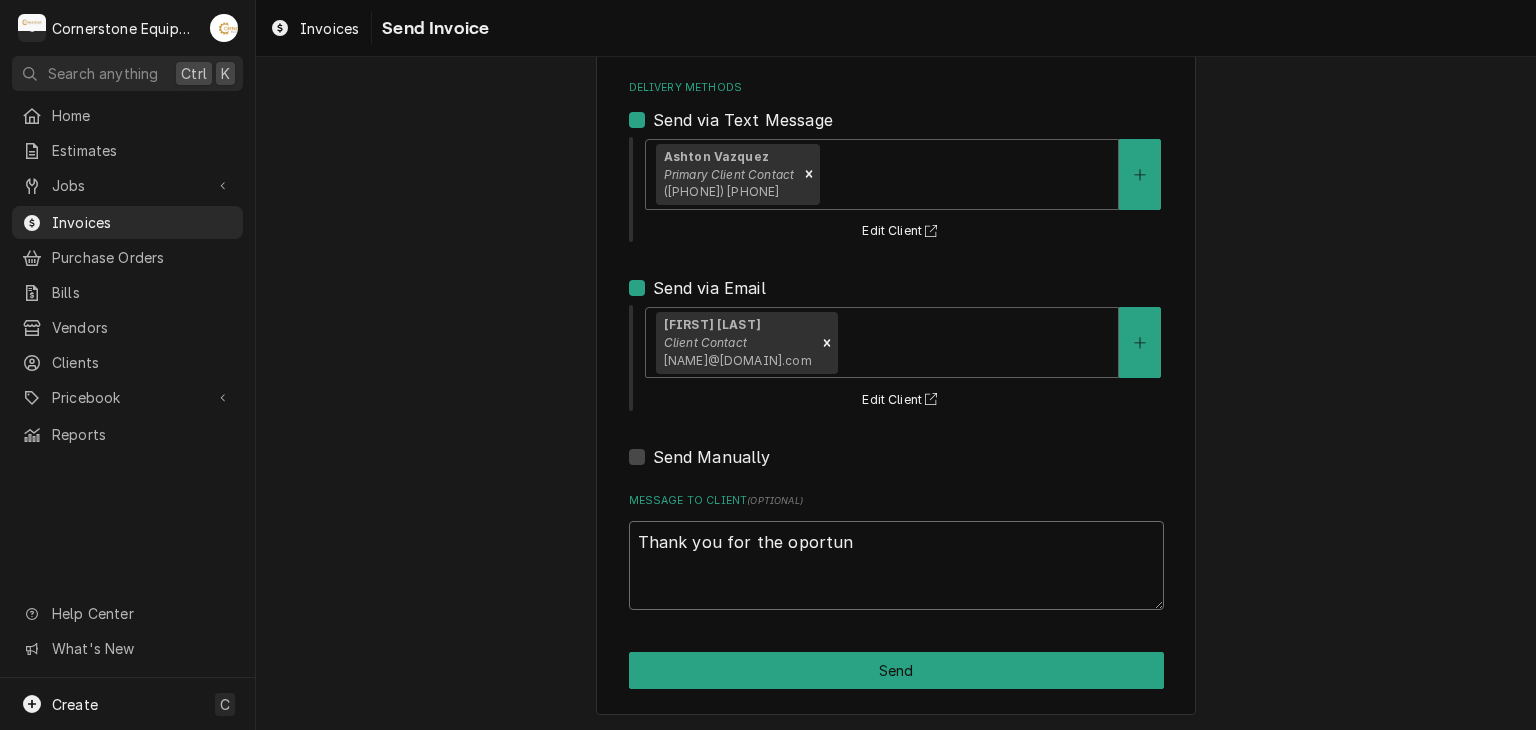 type on "x" 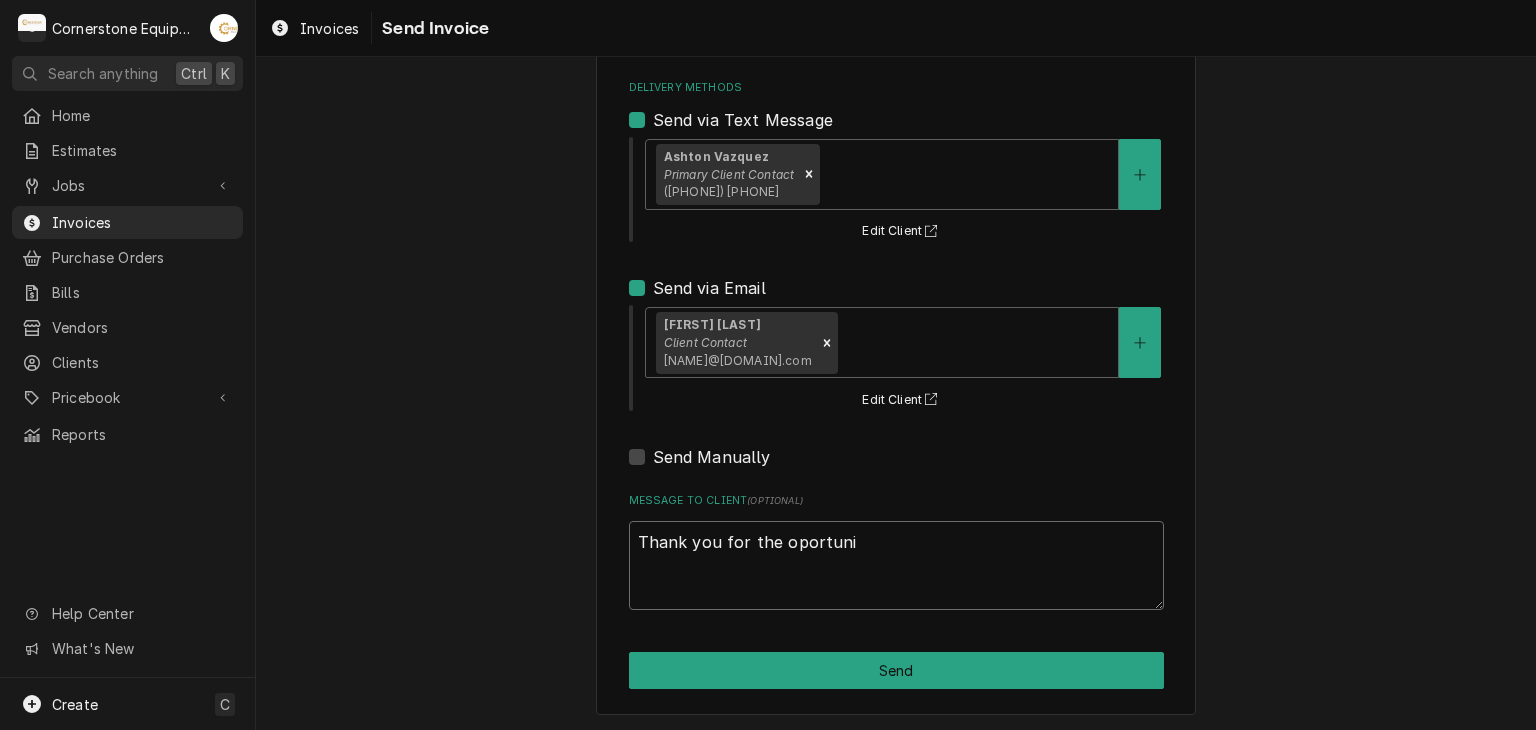 type on "x" 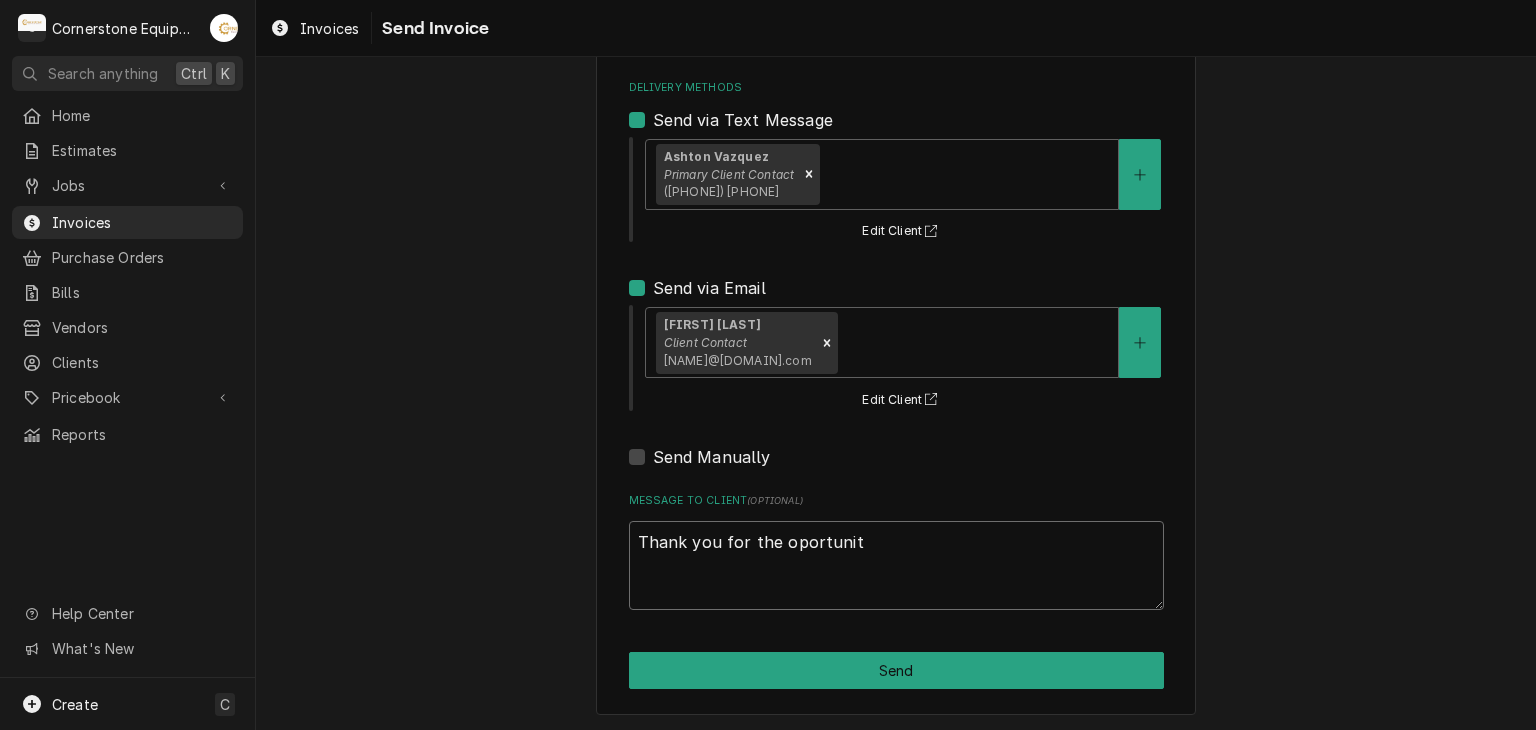 type on "x" 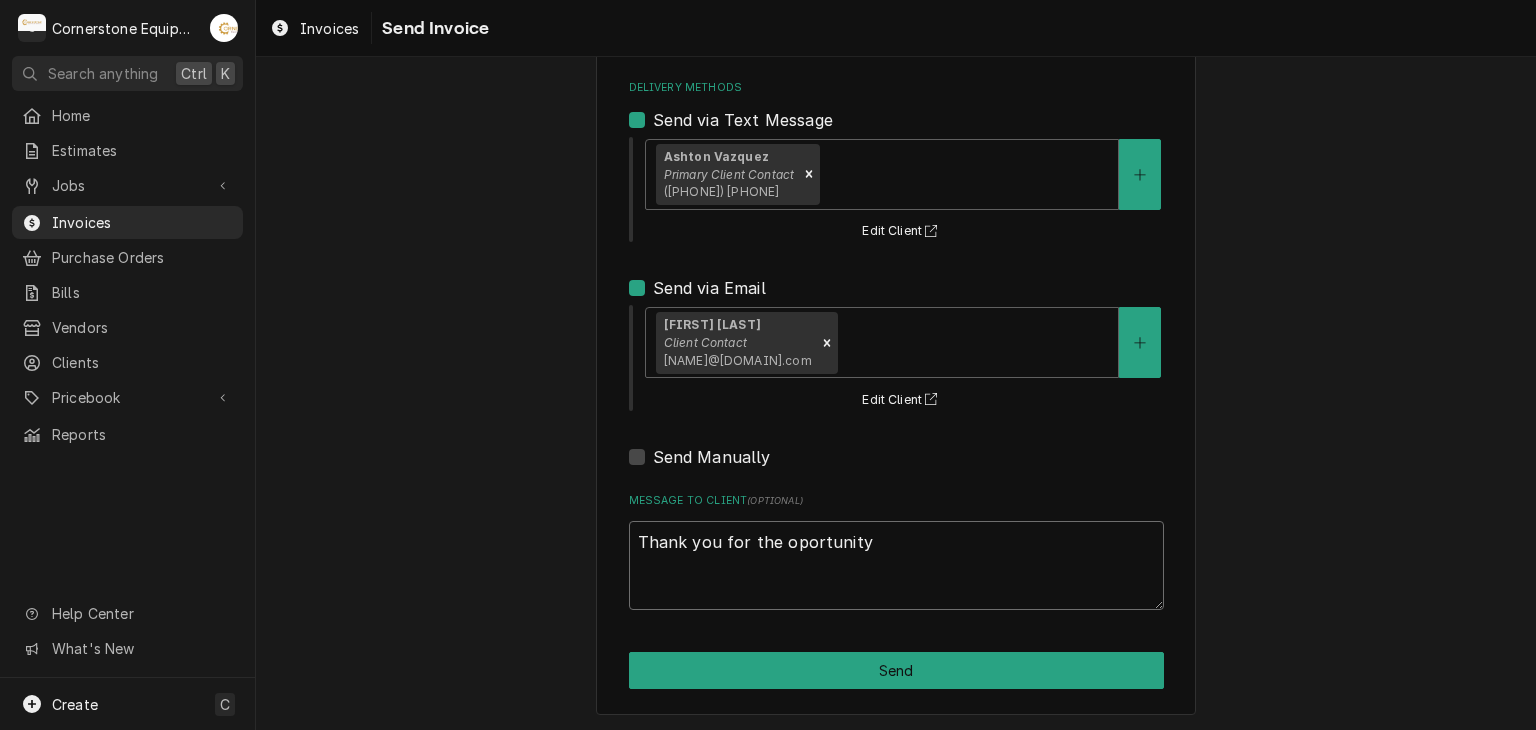 type on "x" 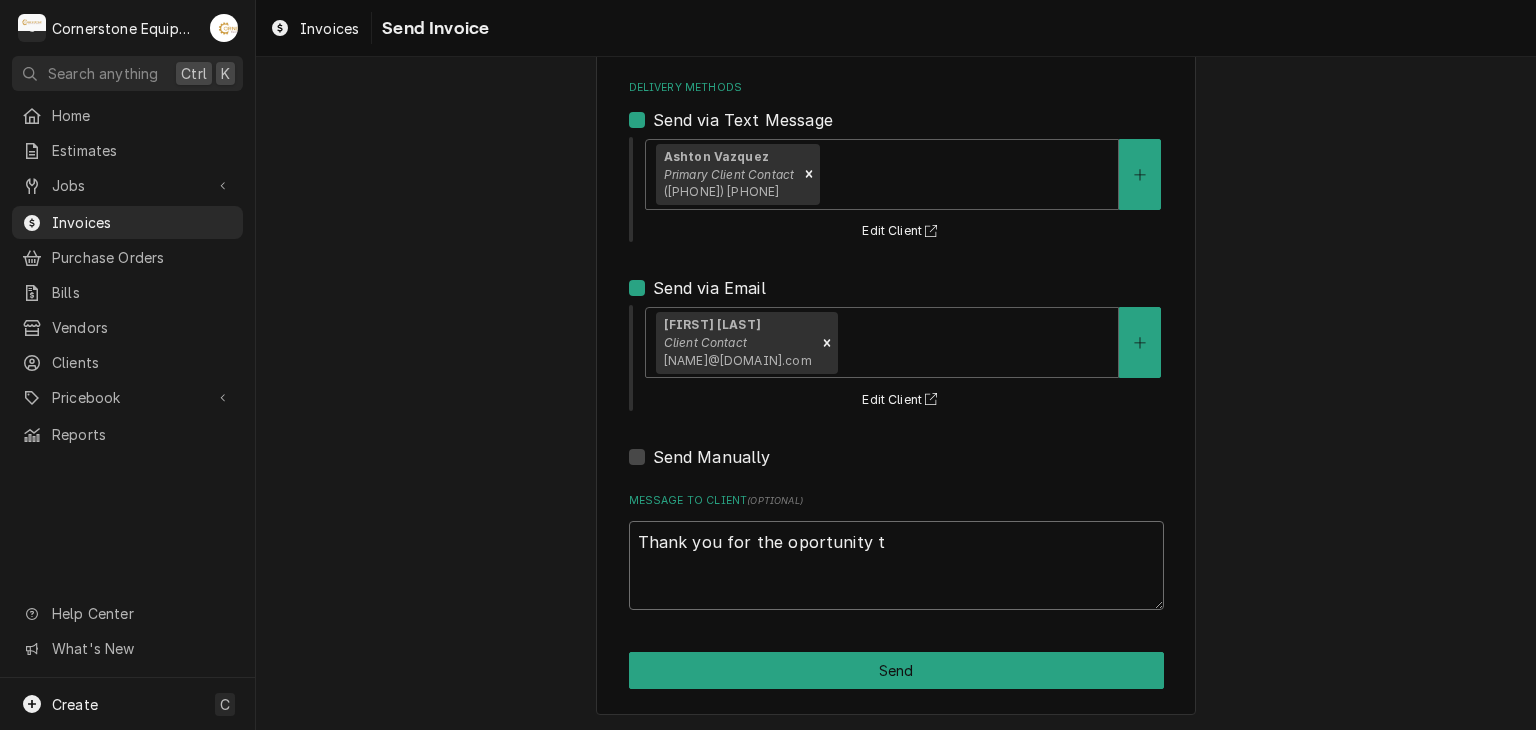 type on "x" 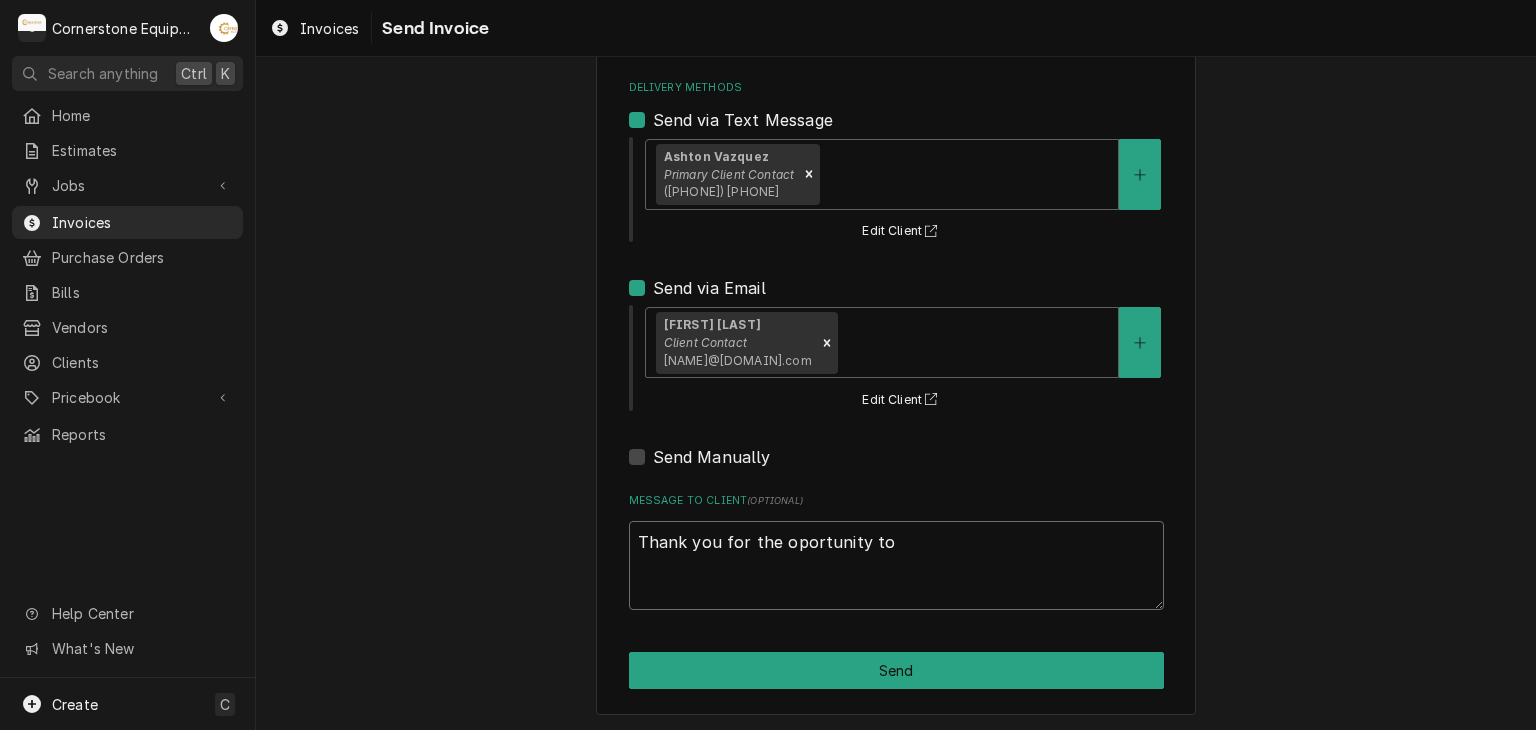 type on "x" 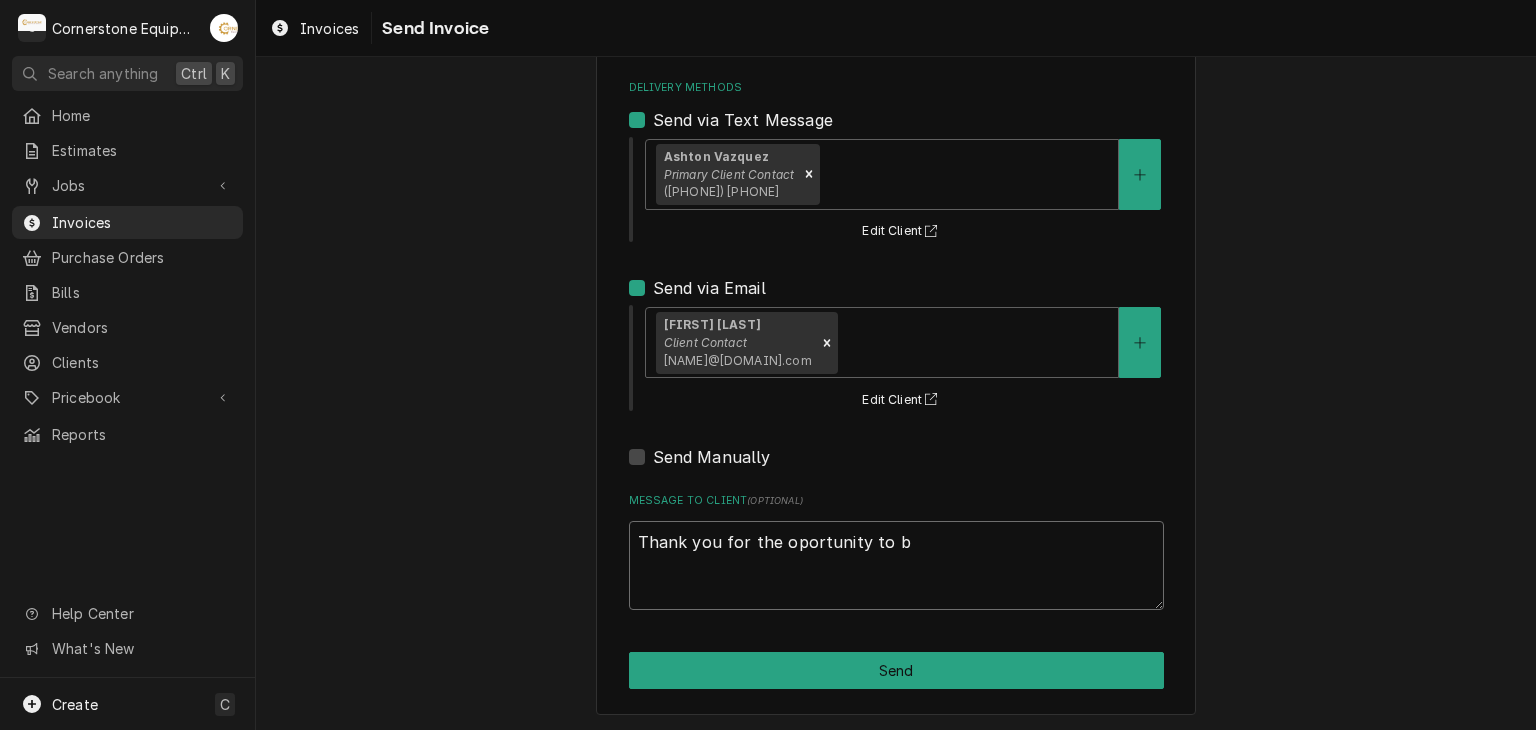 type on "x" 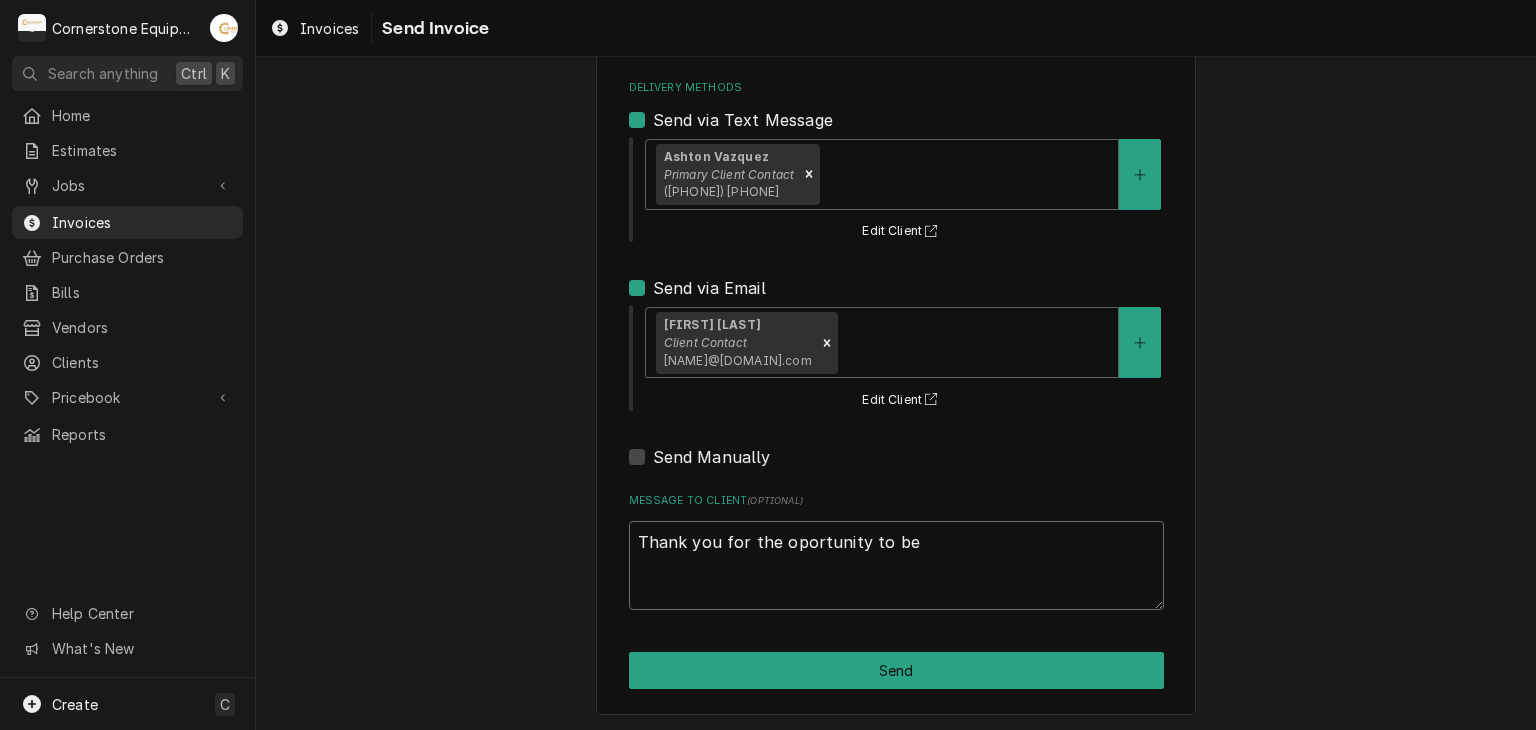 type on "x" 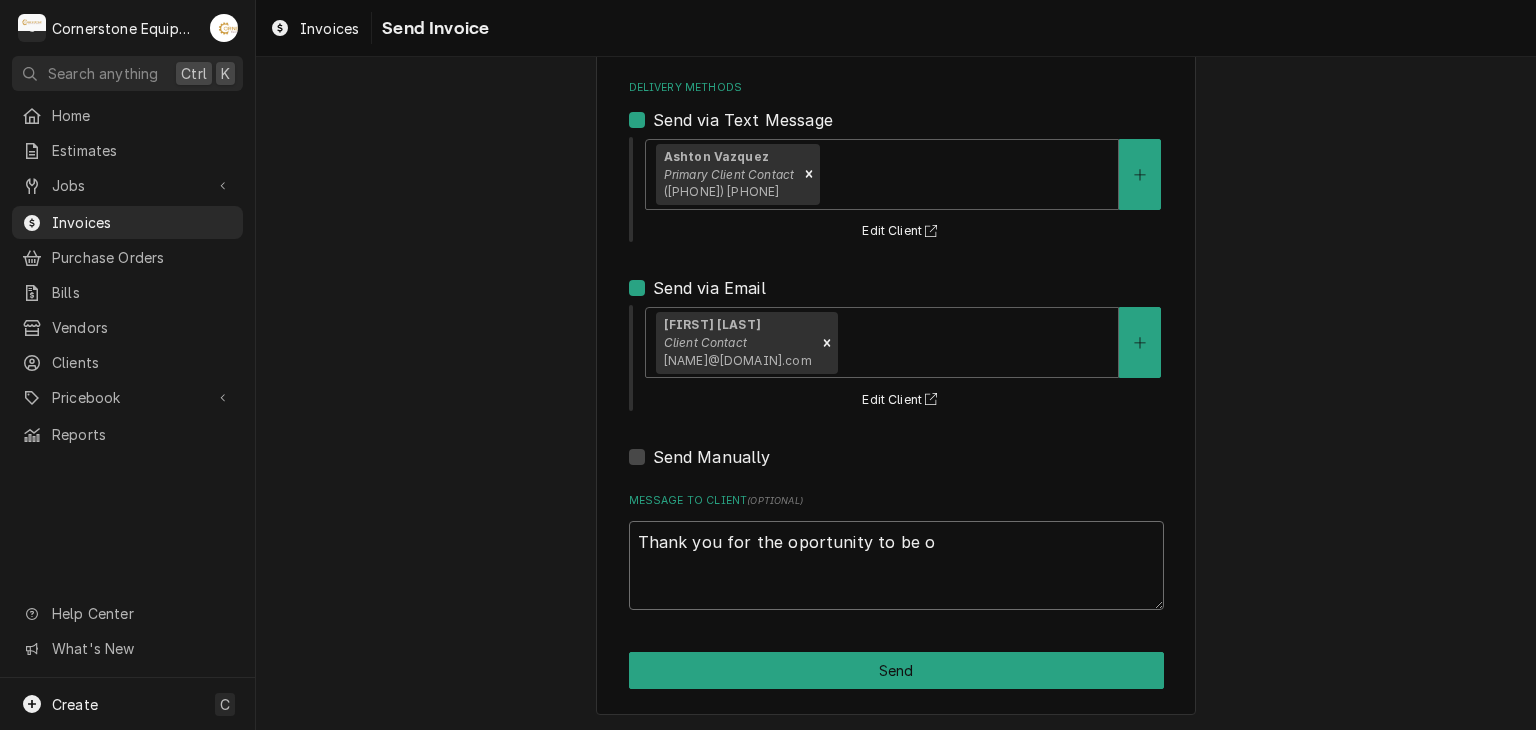 type on "x" 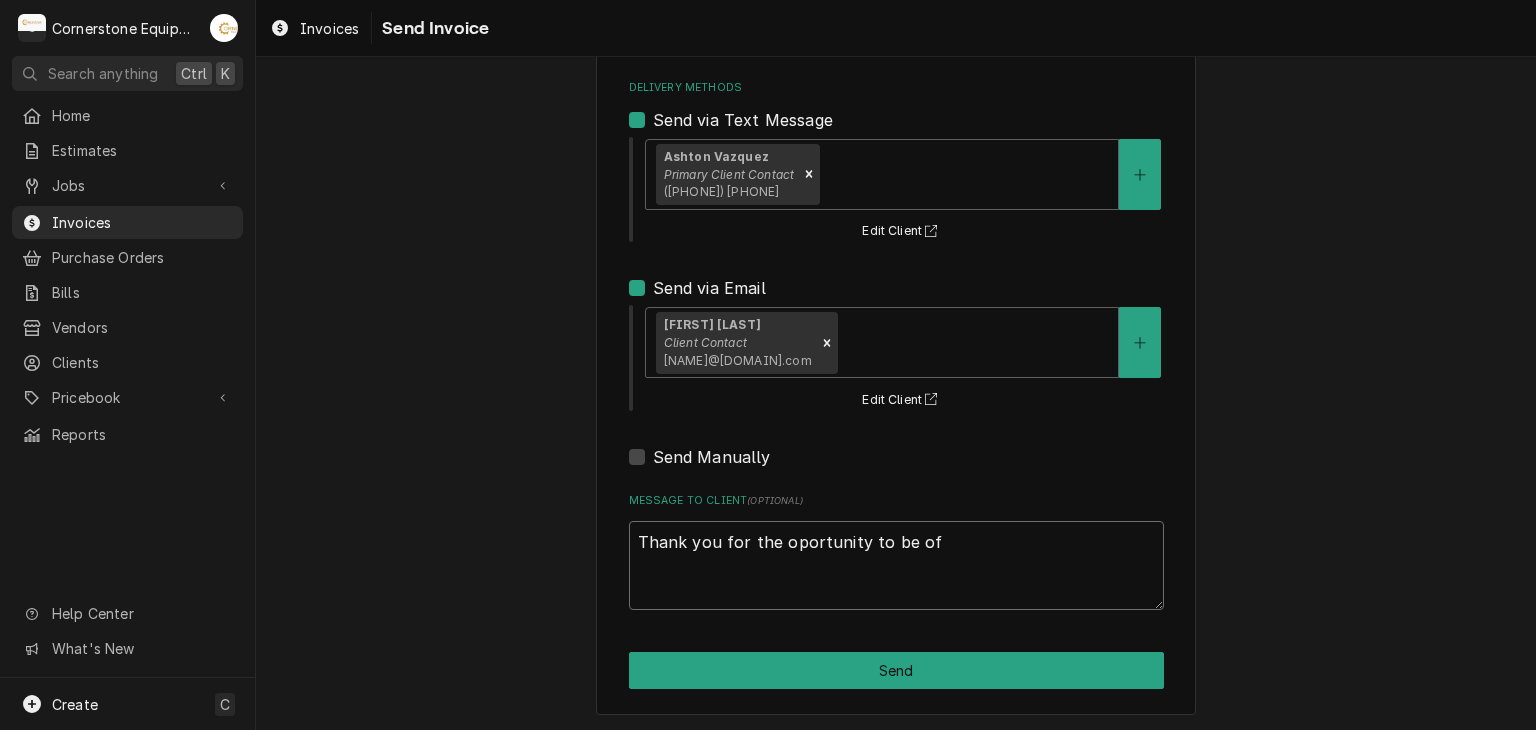 type on "x" 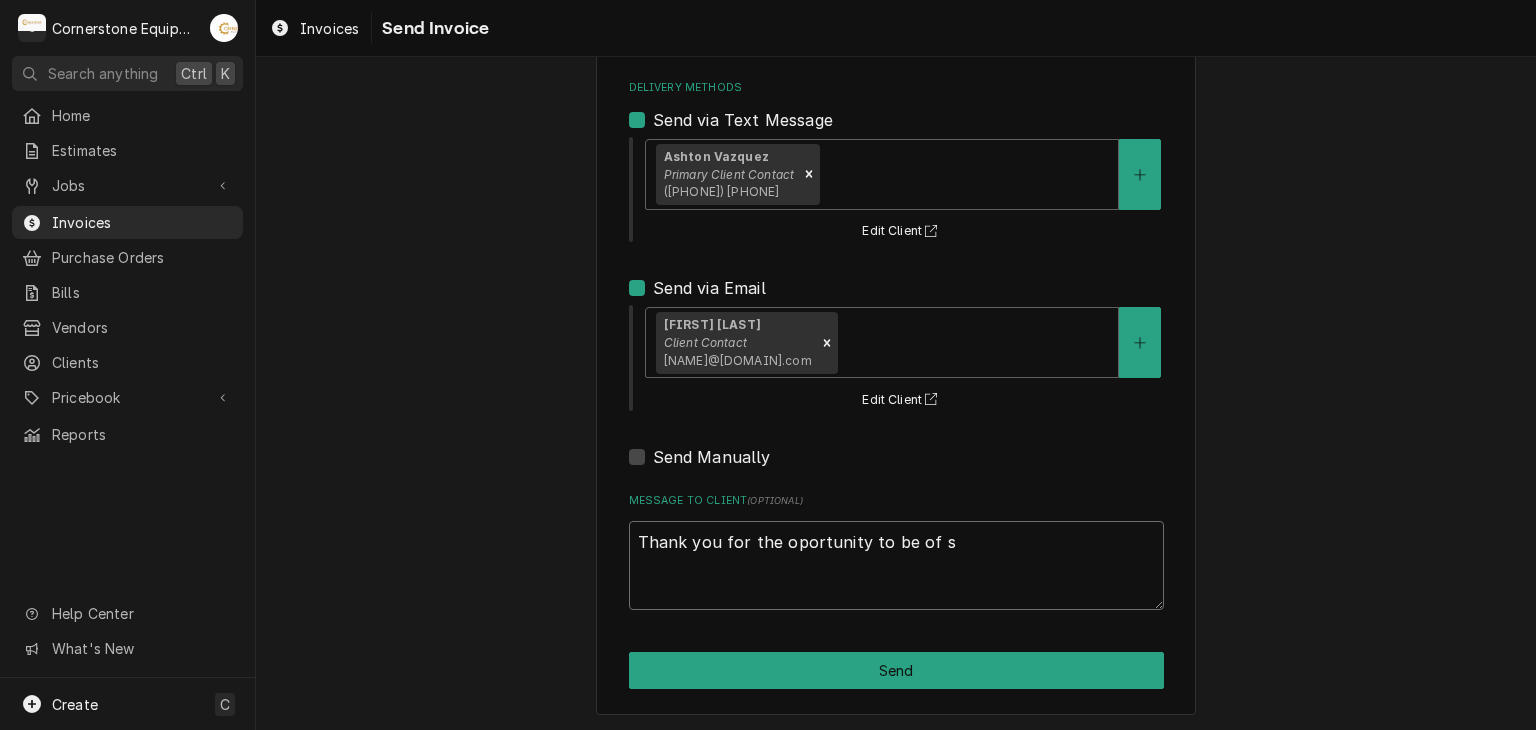 type on "x" 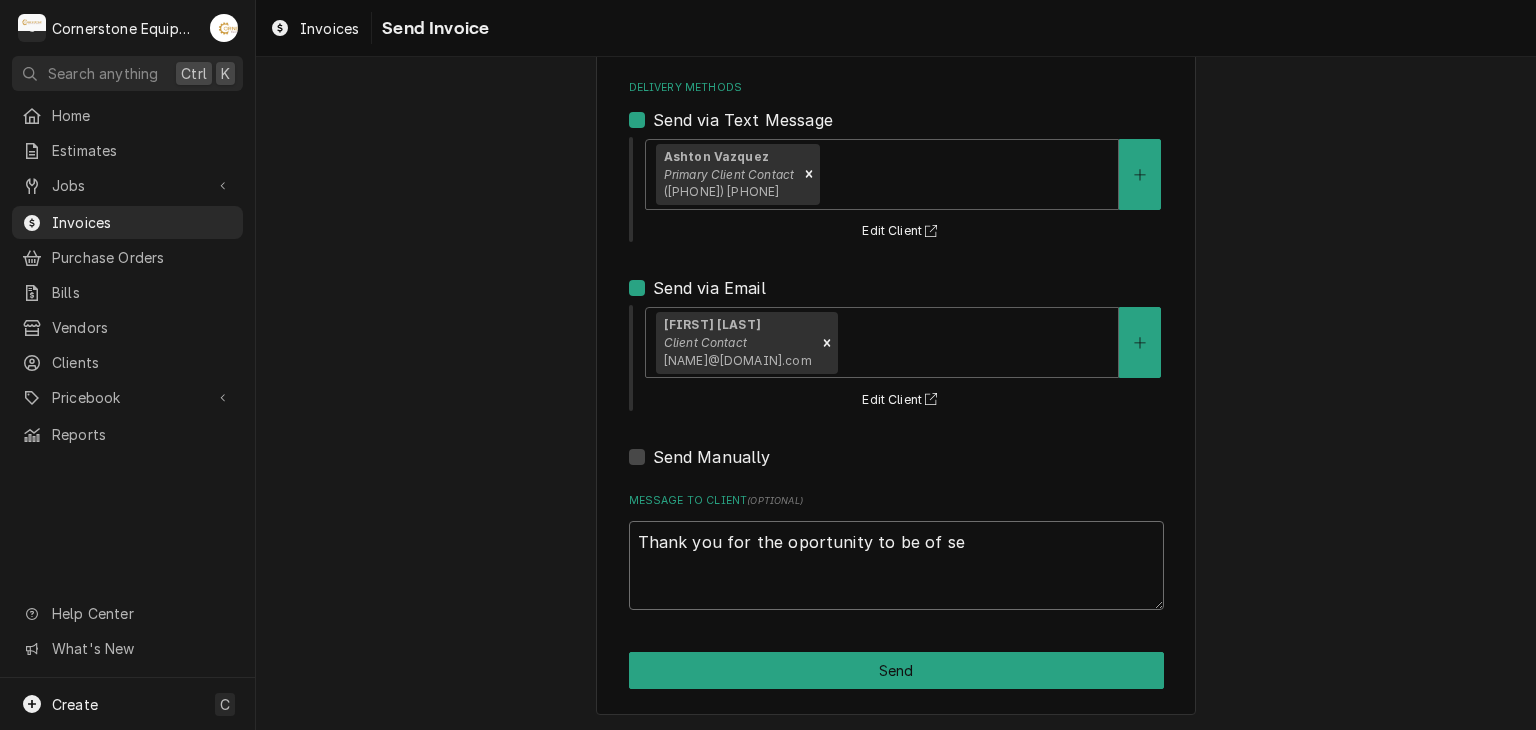 type on "x" 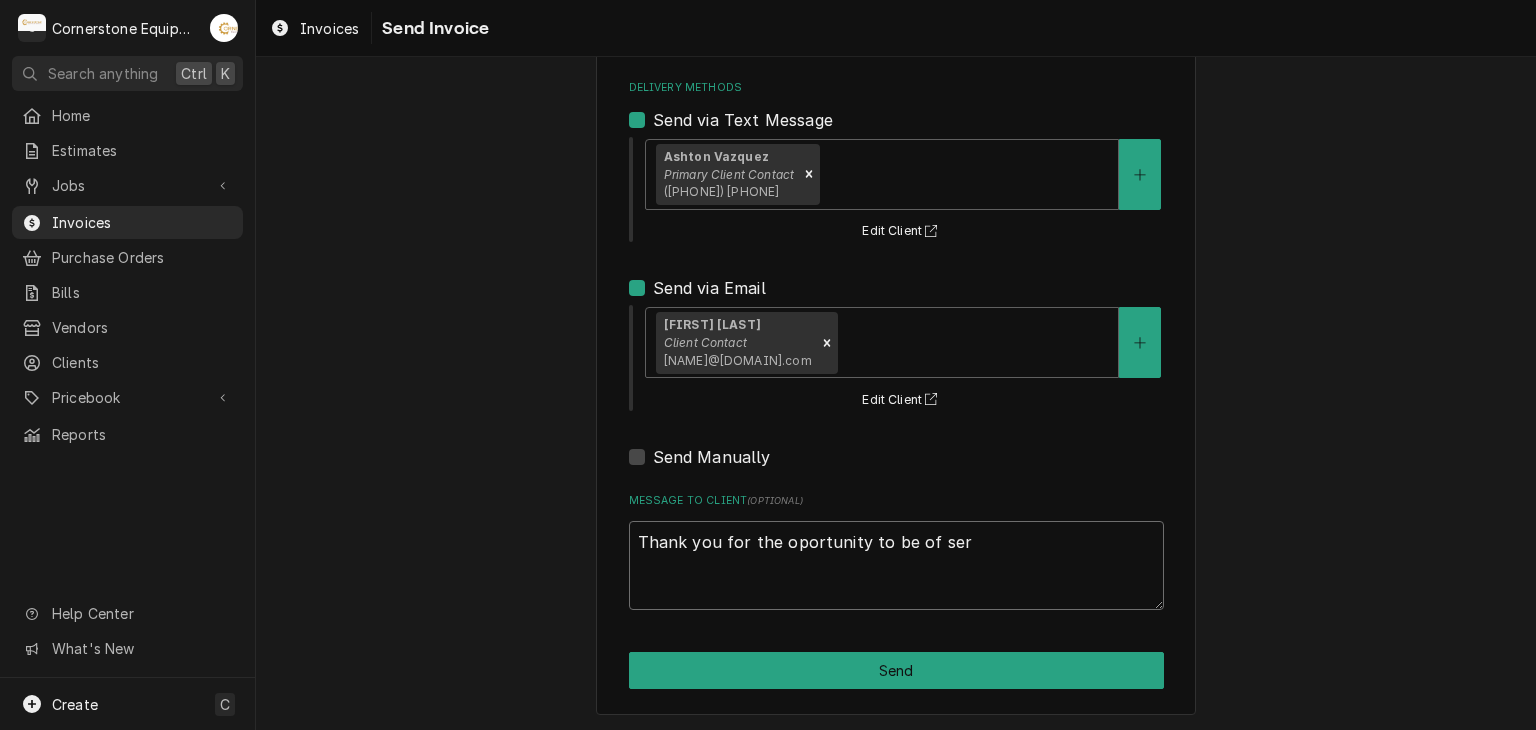 type on "x" 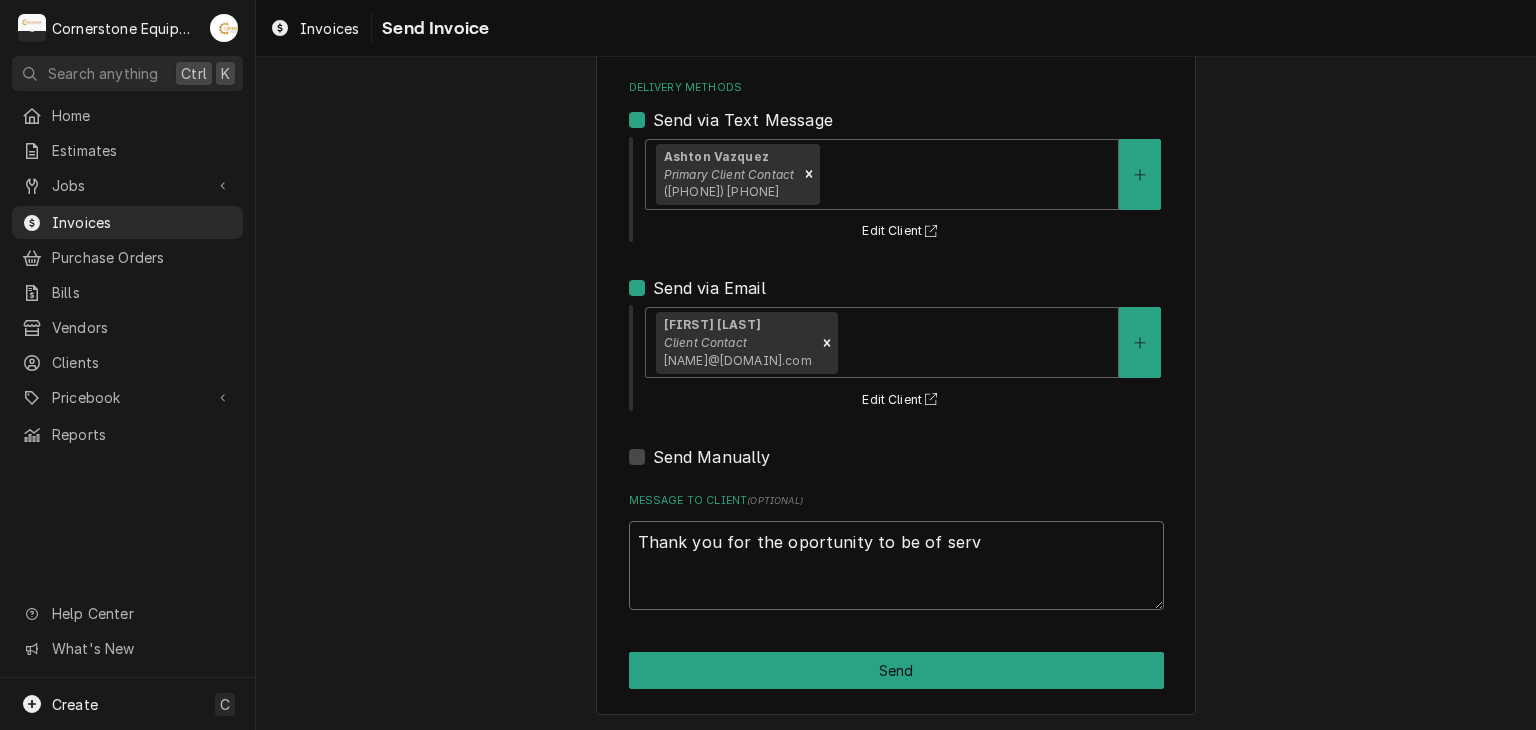 type on "x" 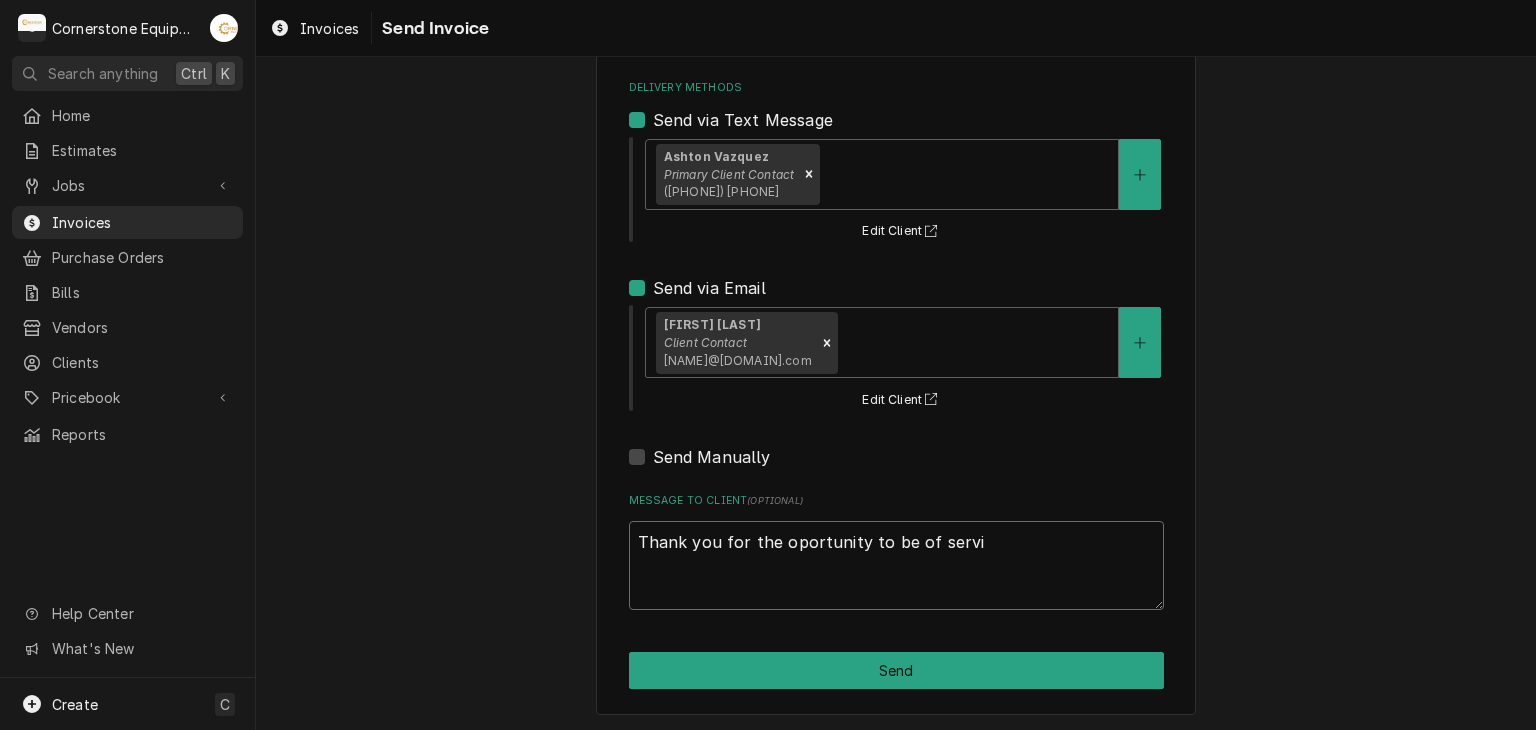 type on "x" 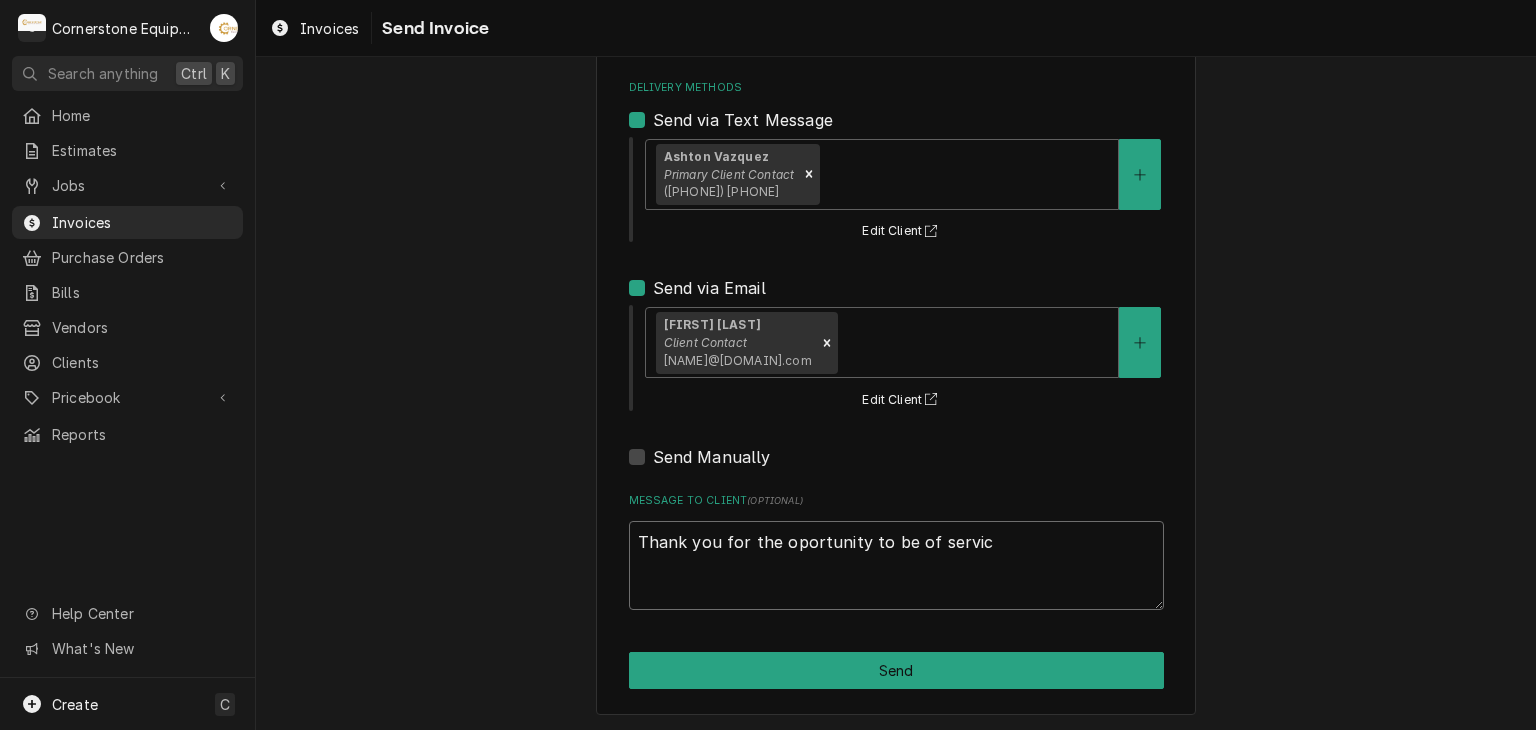 type on "x" 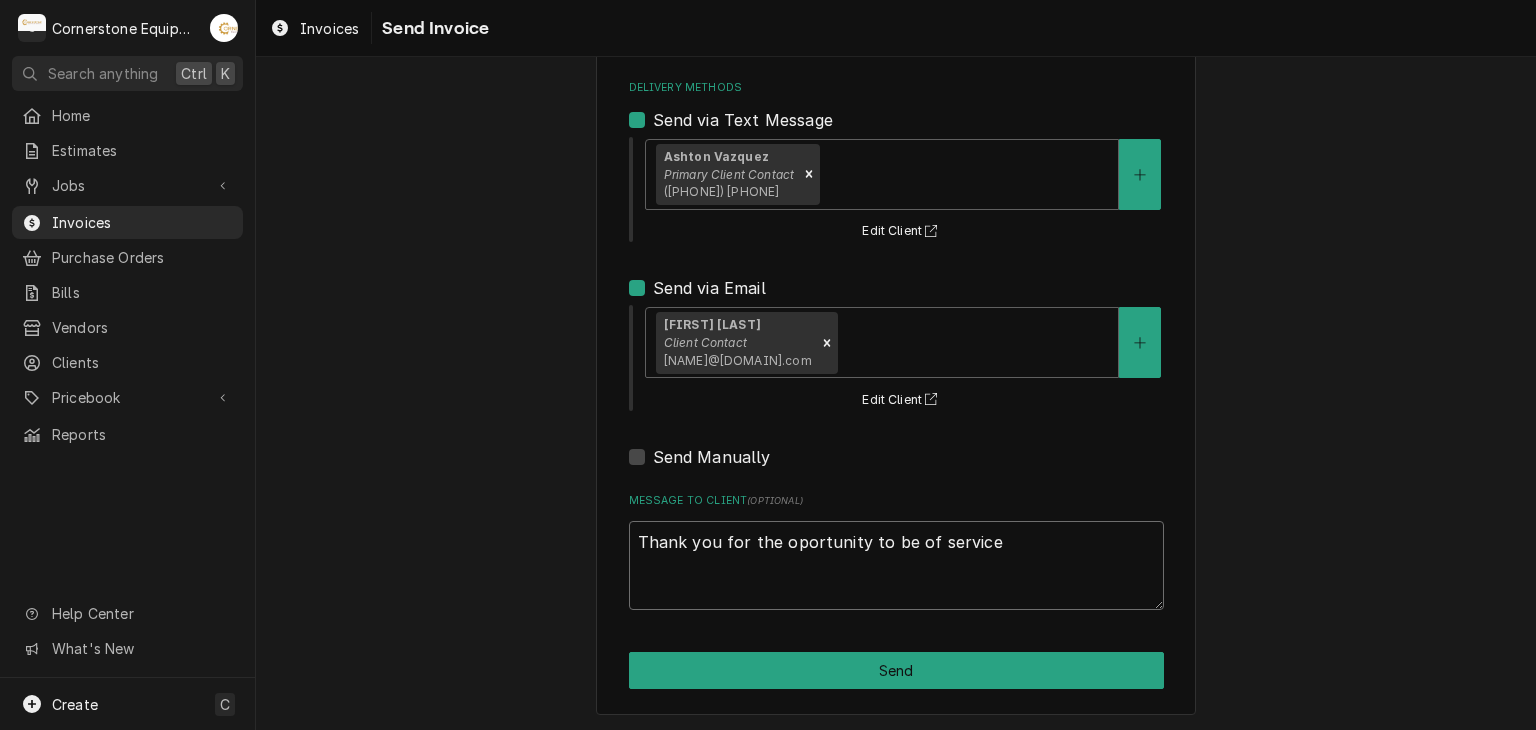 type on "x" 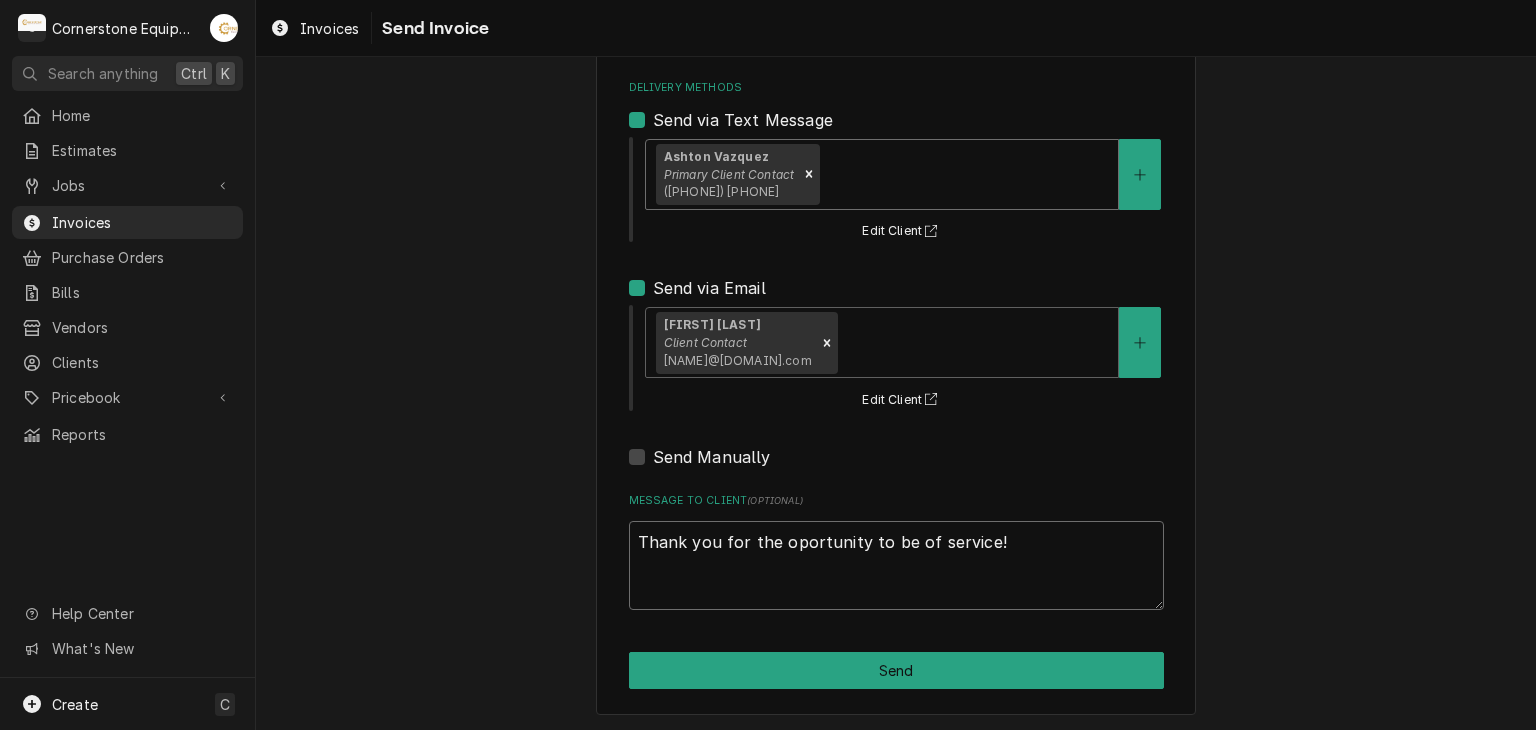 type on "x" 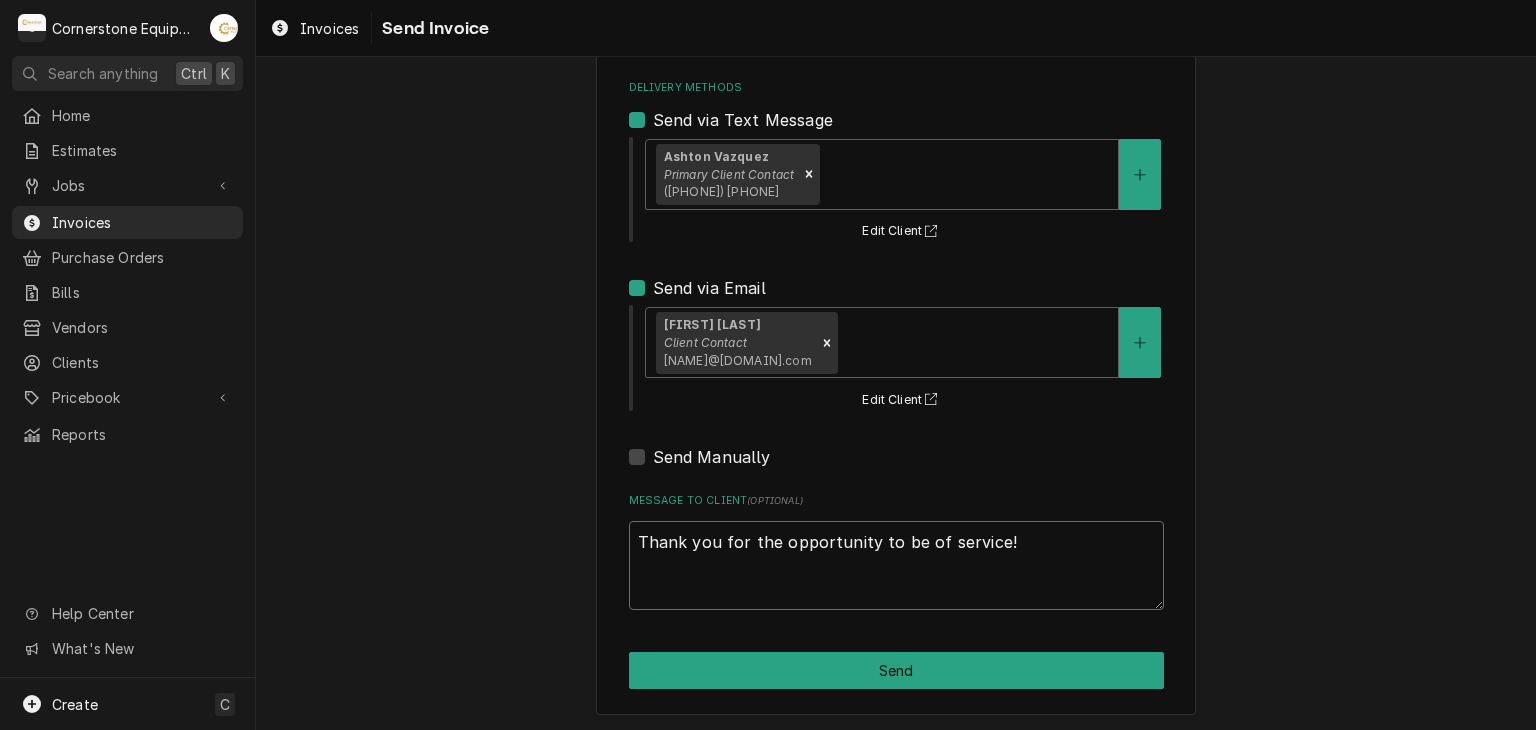 type on "Thank you for the opportunity to be of service!" 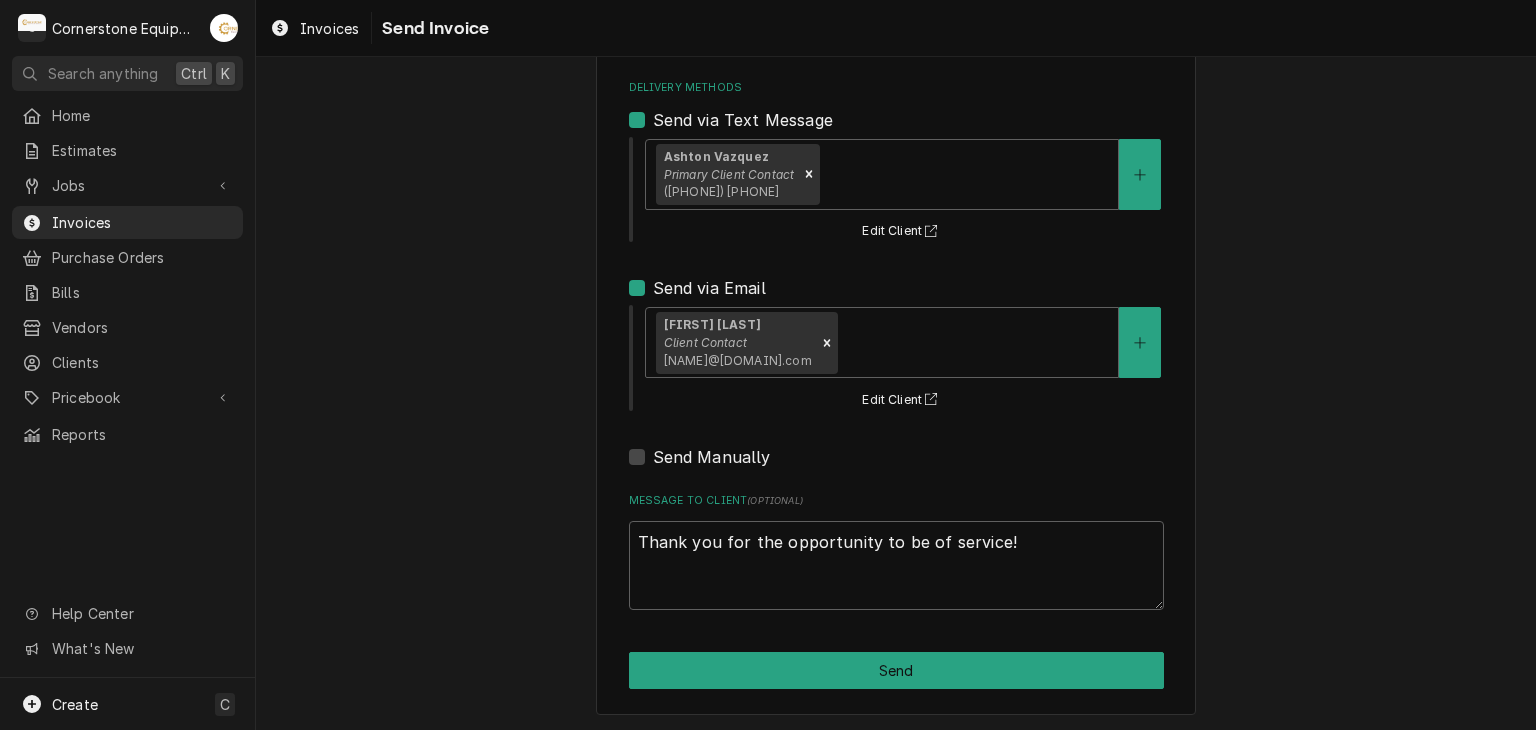 click on "Please provide the following information to send this invoice to your client. It's time to get you paid! Share Link https://app.roopairs.com/invoices/1oepLOk/ix8PbNCsw2rLG8tWh2Sa3Q6K6x1wPV3DAvALGOwbjbA/ COPY Delivery Methods Send via Text Message Ashton Vazquez Primary Client Contact (346) 249-1763 Edit Client    Send via Email Amy Moore Client Contact amy@masonmcdonalds.com Edit Client    Send Manually Message to Client  ( optional ) Thank you for the opportunity to be of service! Send" at bounding box center (896, 303) 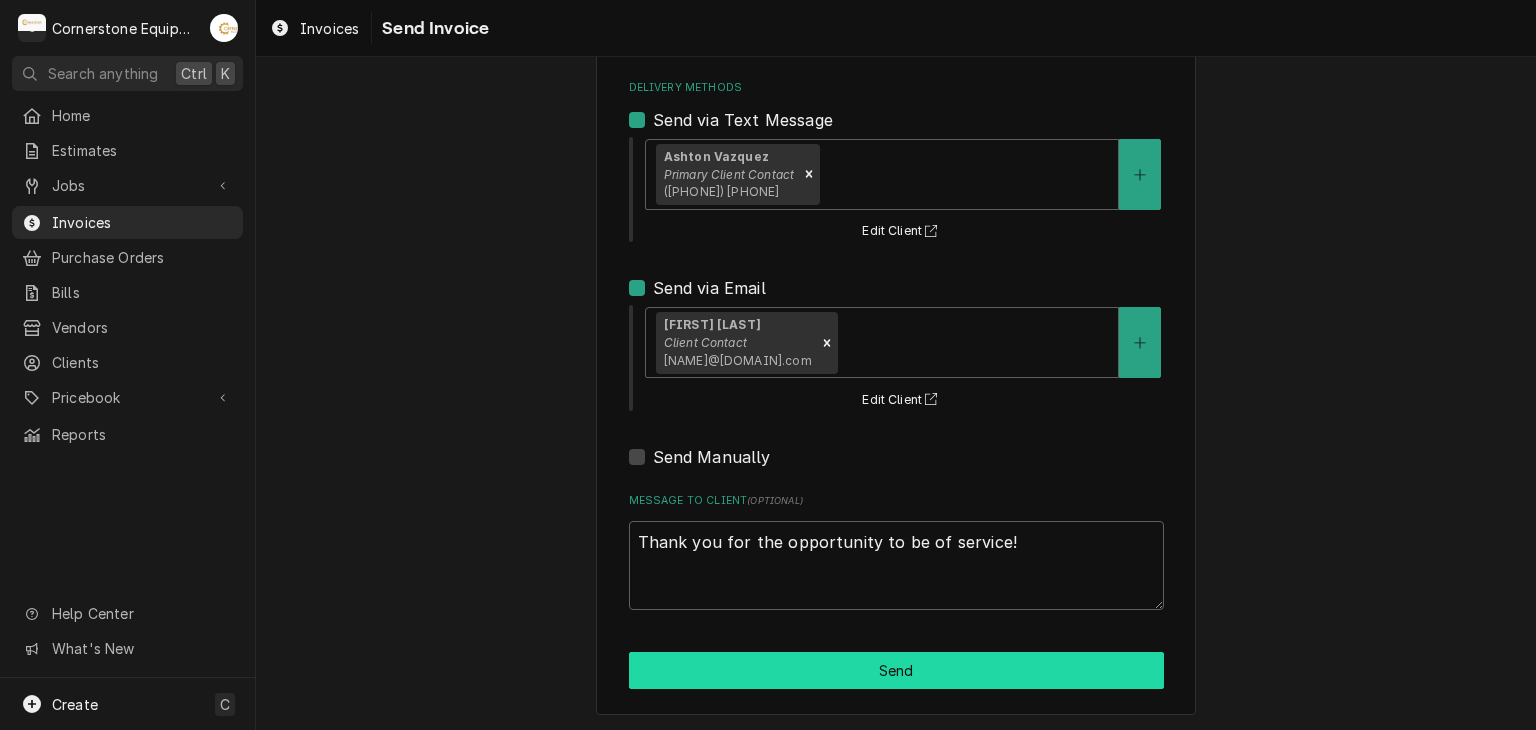 click on "Send" at bounding box center [896, 670] 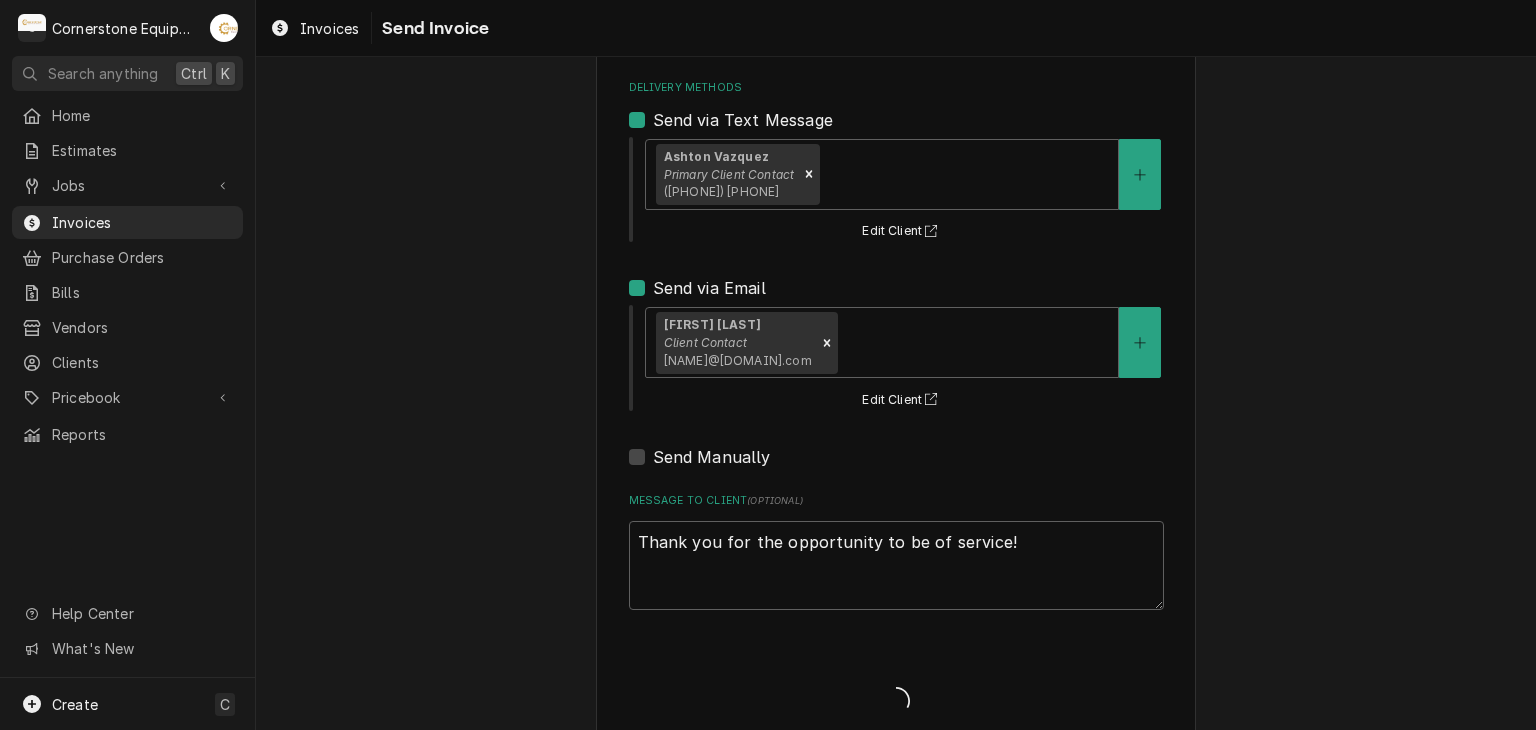 type on "x" 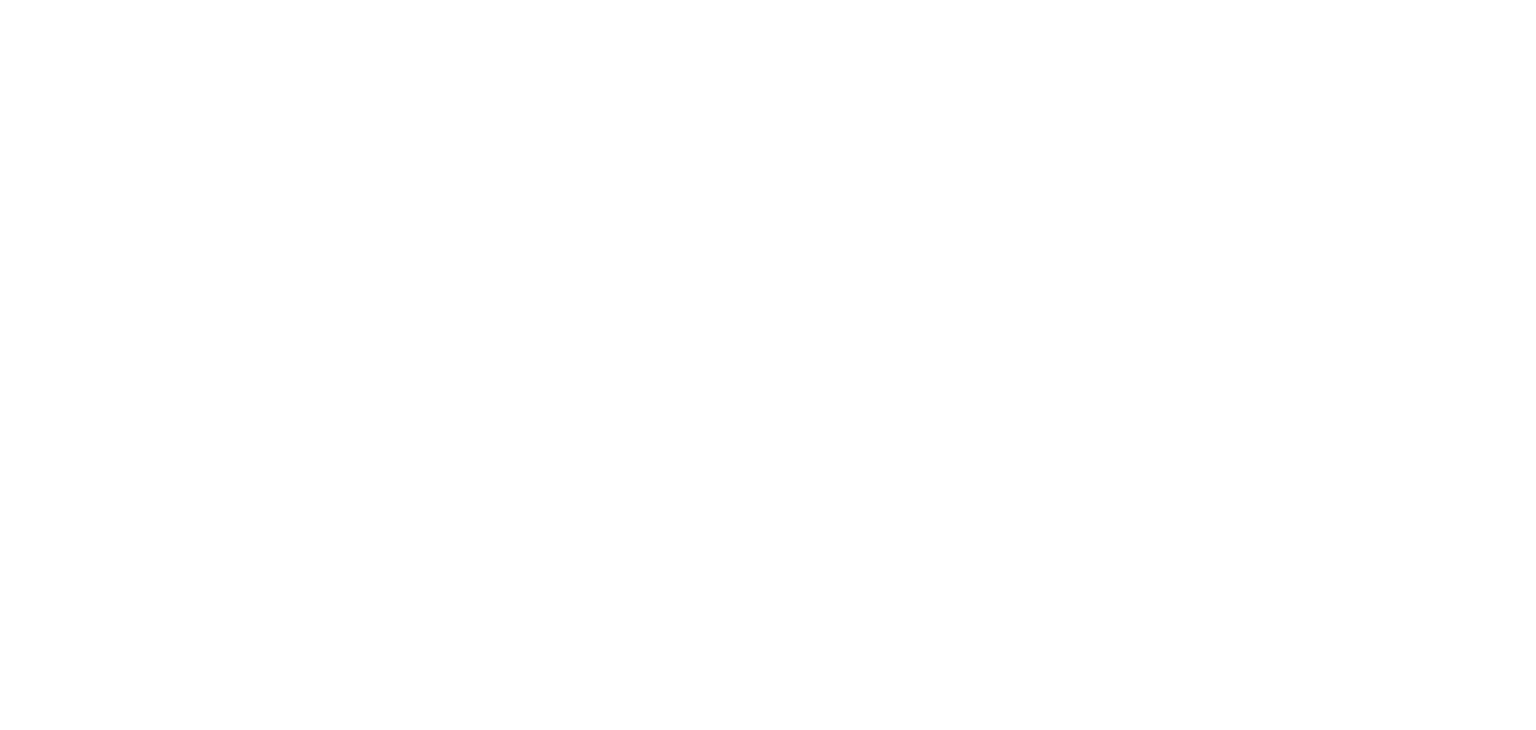scroll, scrollTop: 0, scrollLeft: 0, axis: both 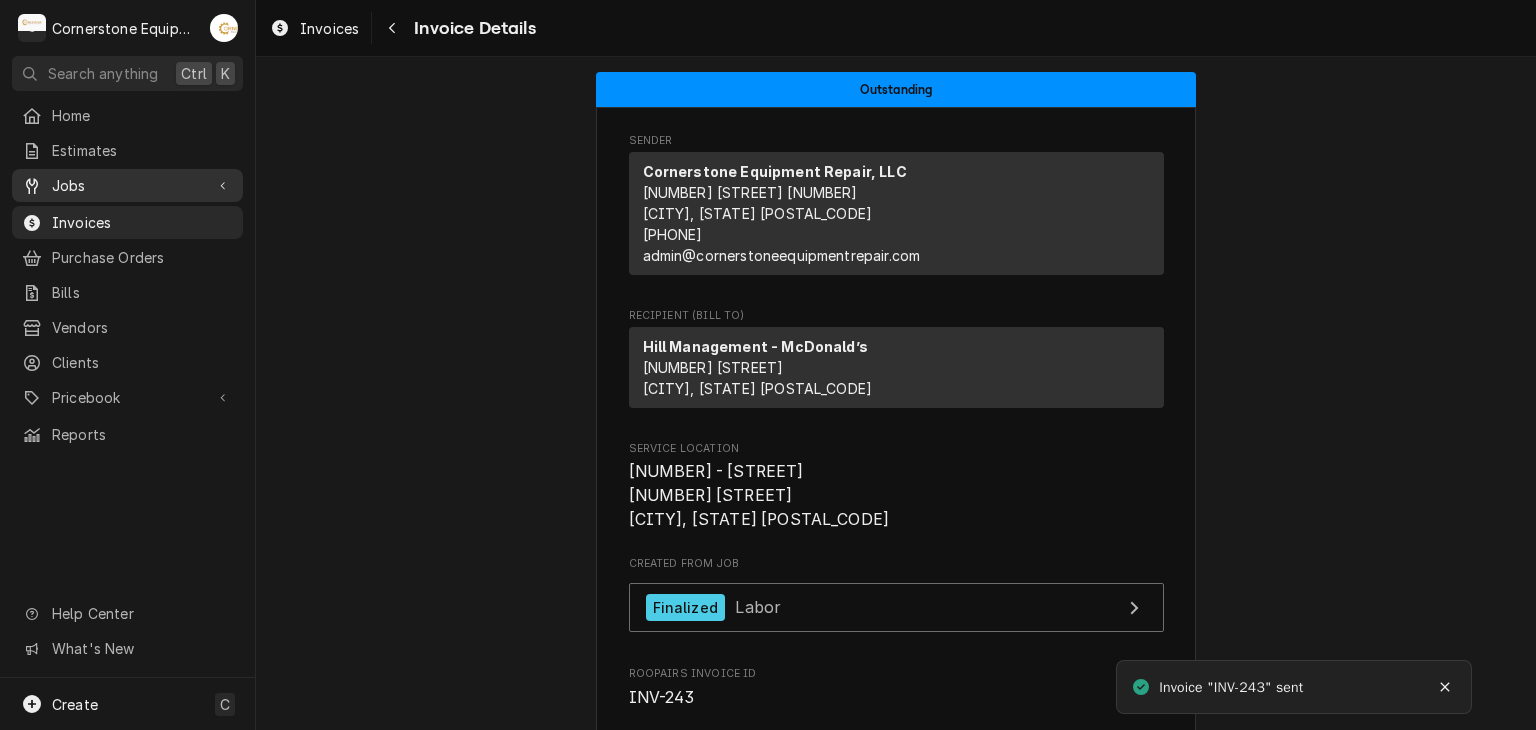 click on "Jobs" at bounding box center (127, 185) 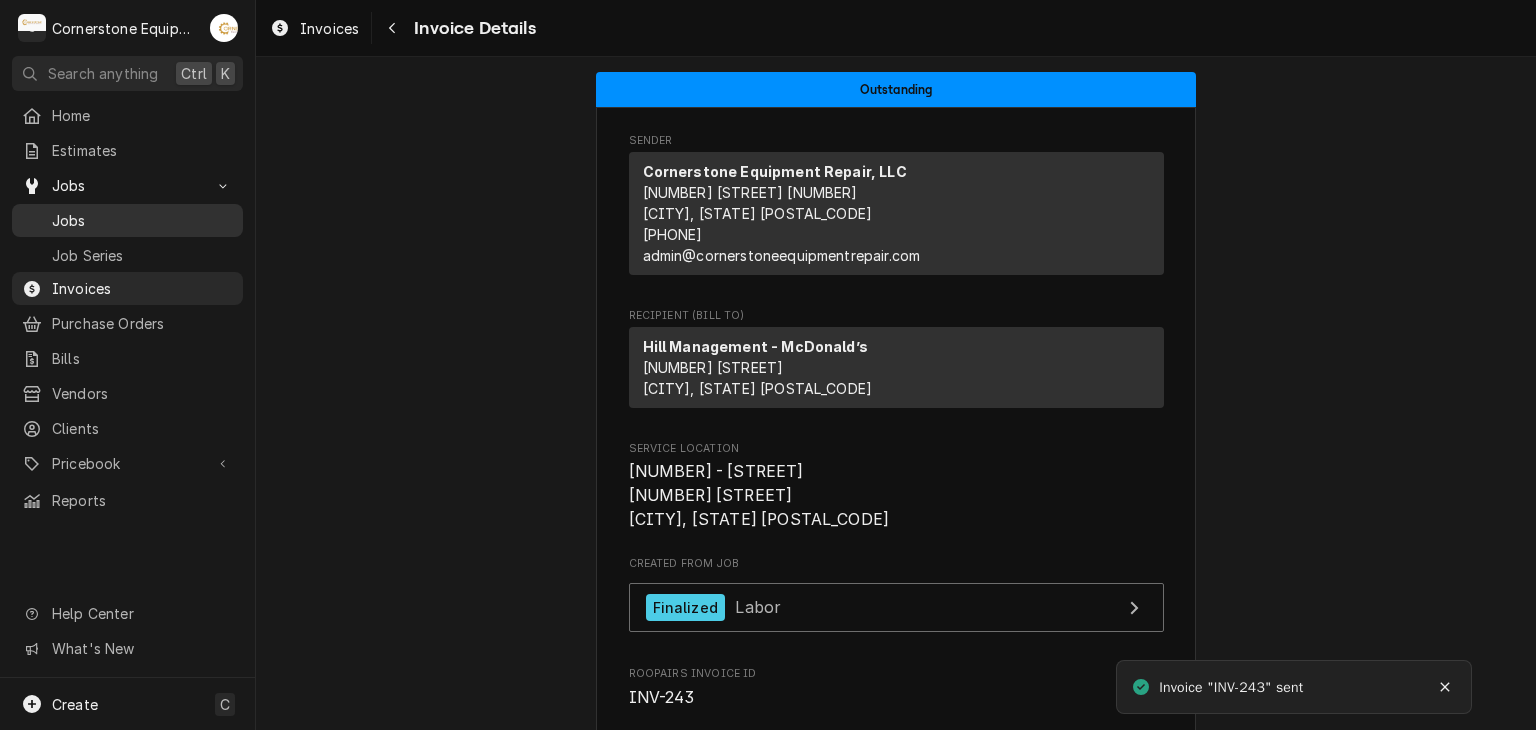 click on "Jobs" at bounding box center (142, 220) 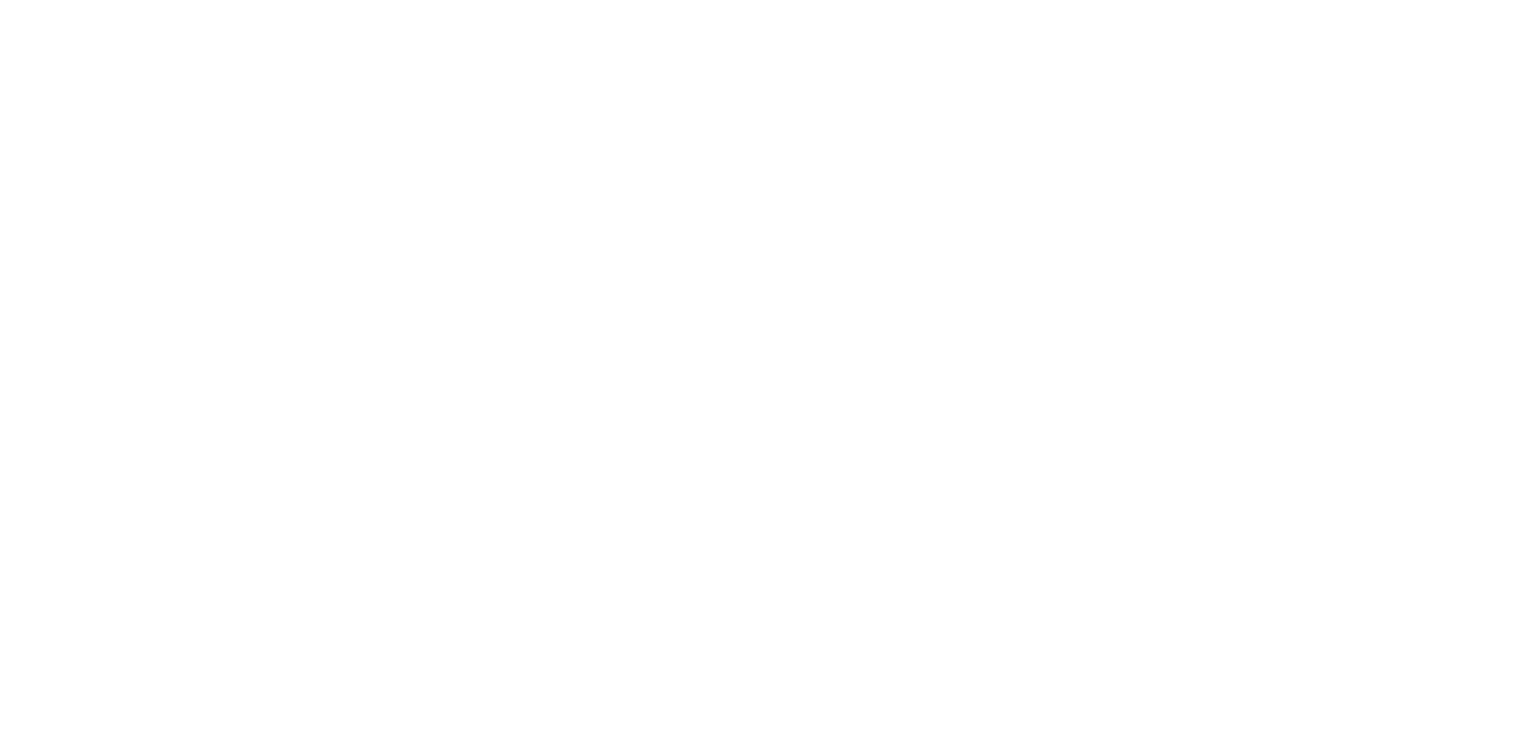 scroll, scrollTop: 0, scrollLeft: 0, axis: both 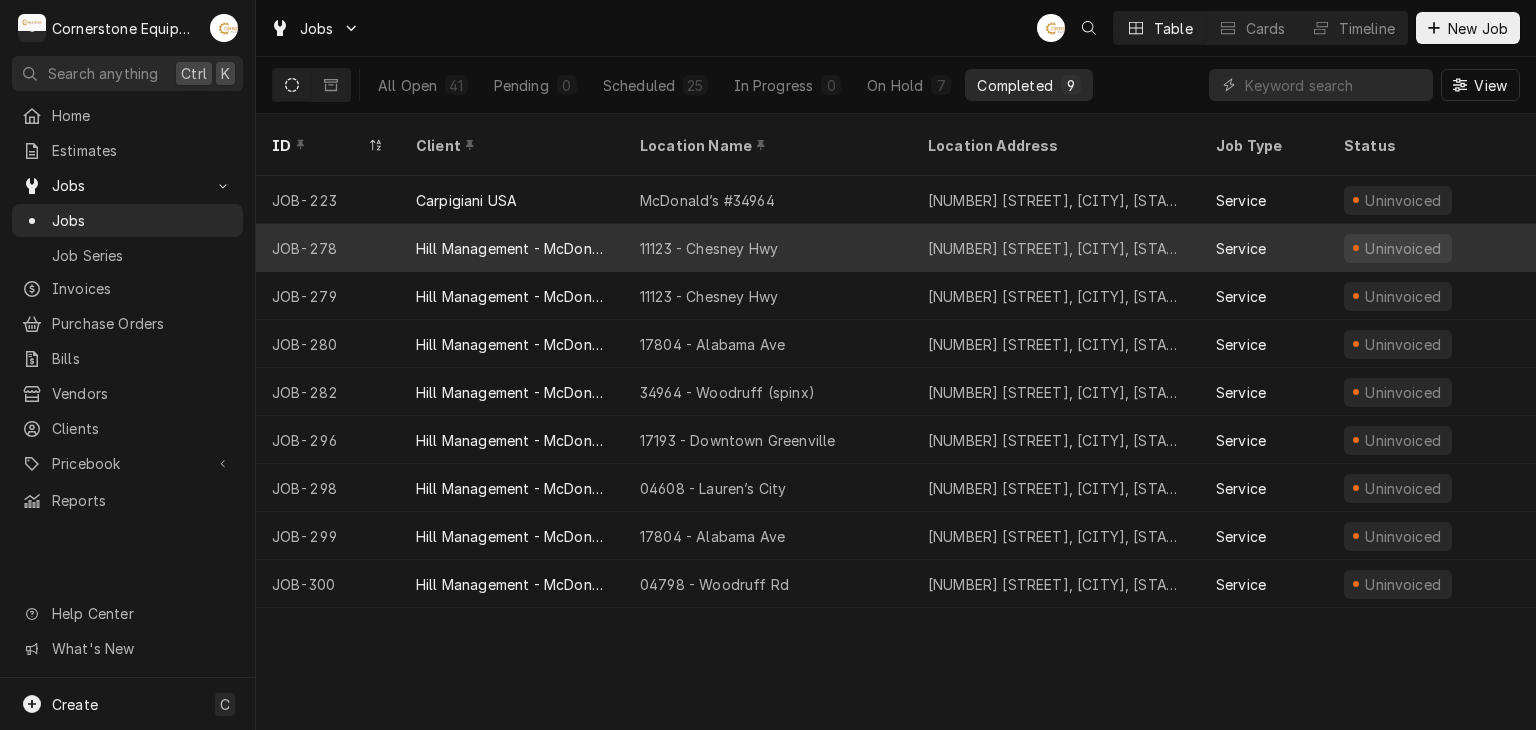 click on "11123 - Chesney Hwy" at bounding box center (768, 248) 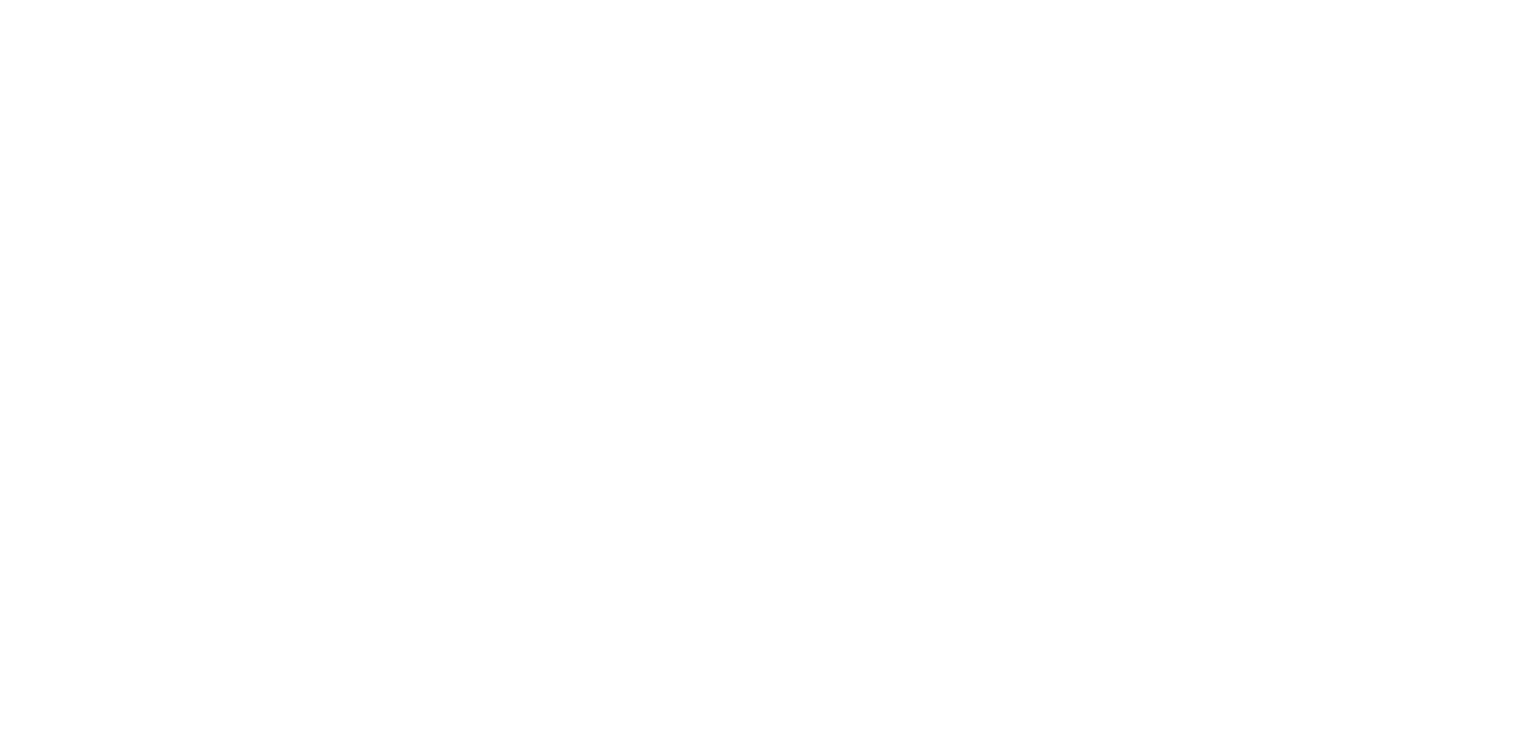scroll, scrollTop: 0, scrollLeft: 0, axis: both 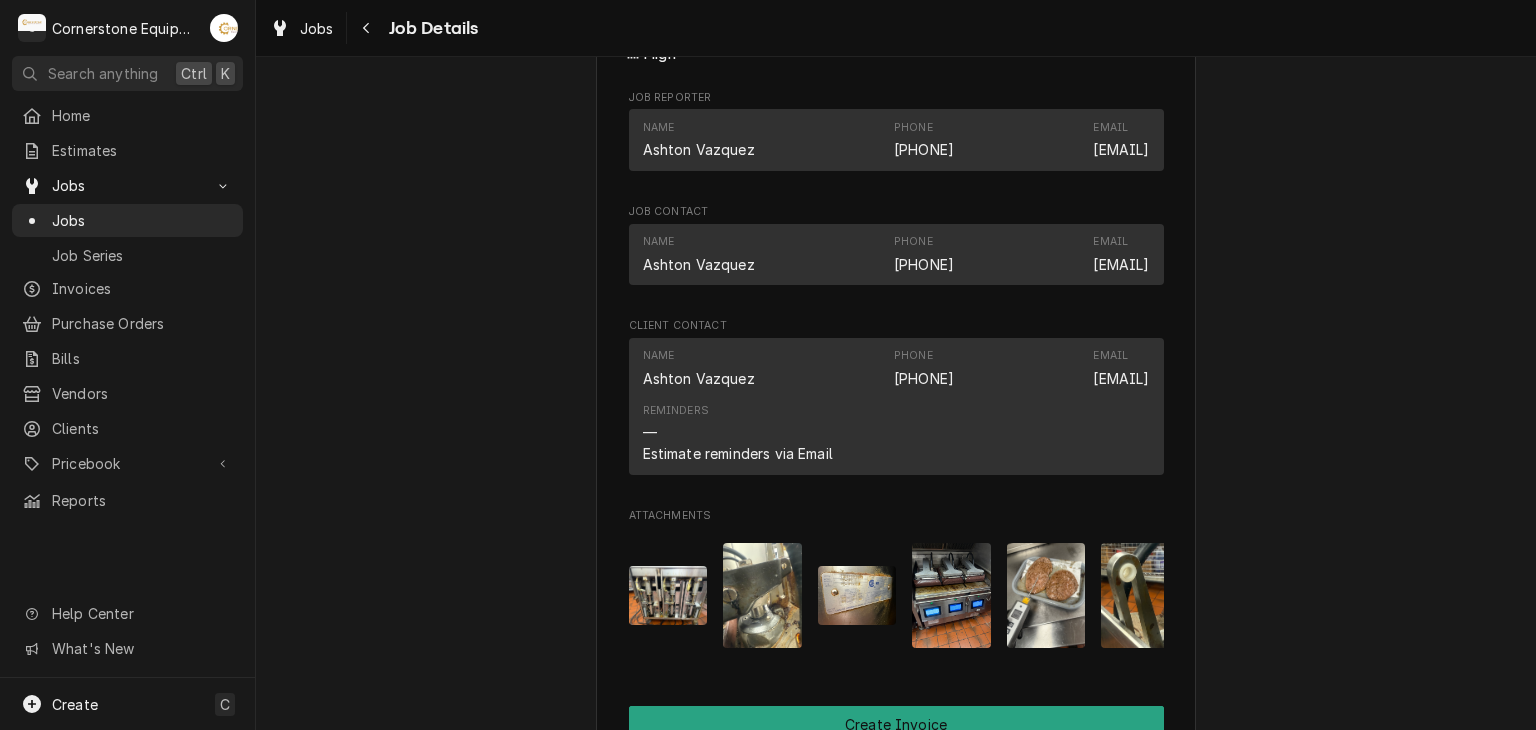 click at bounding box center (668, 595) 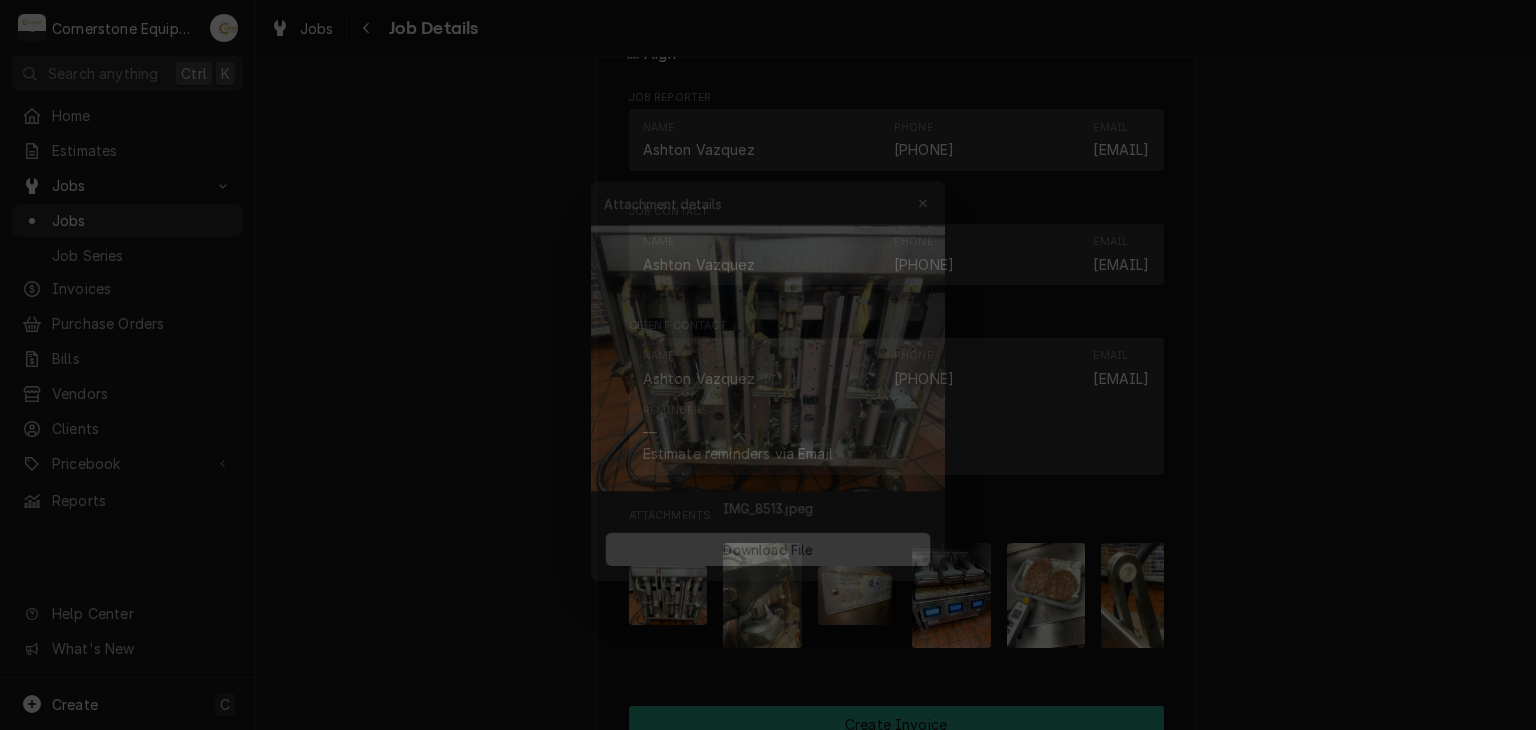 click at bounding box center [768, 365] 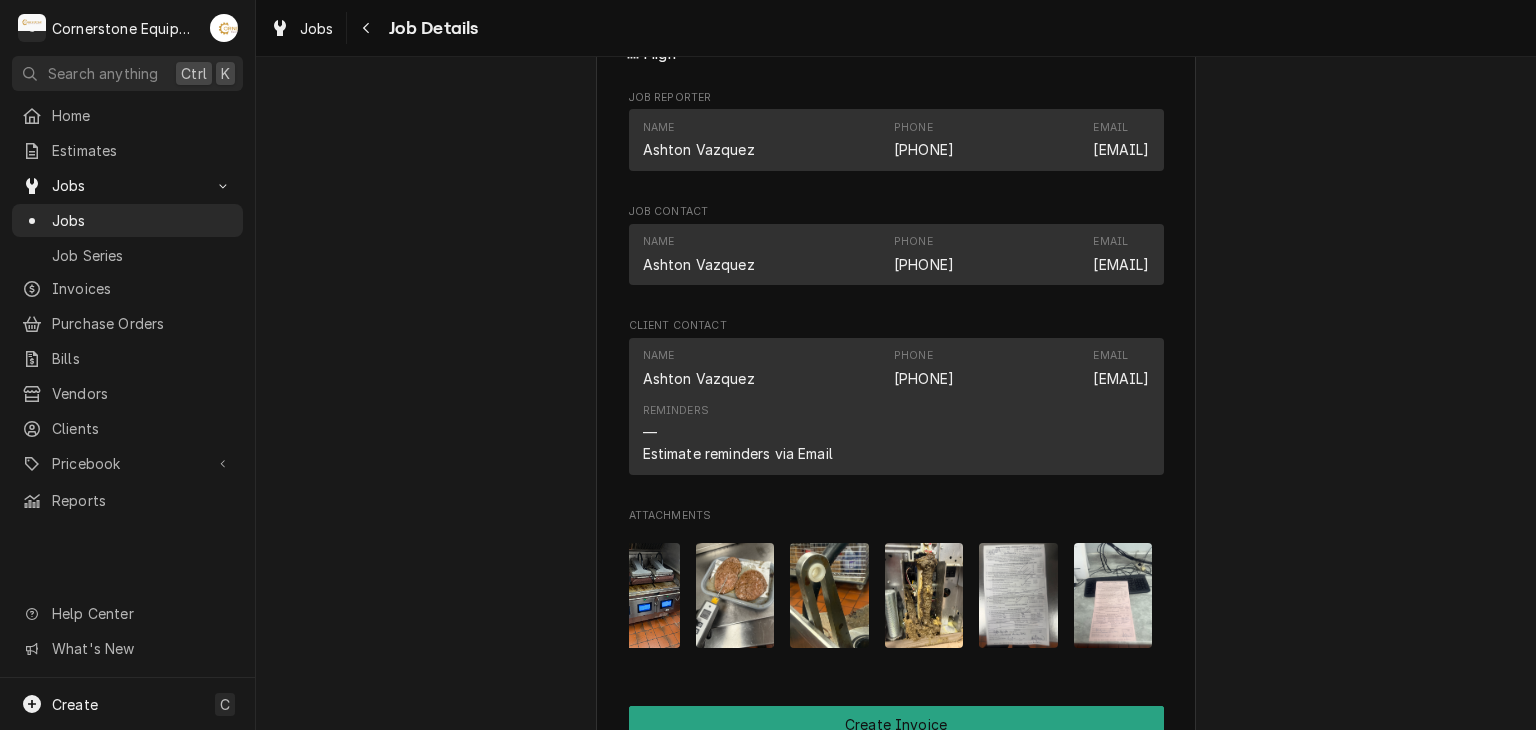 scroll, scrollTop: 0, scrollLeft: 315, axis: horizontal 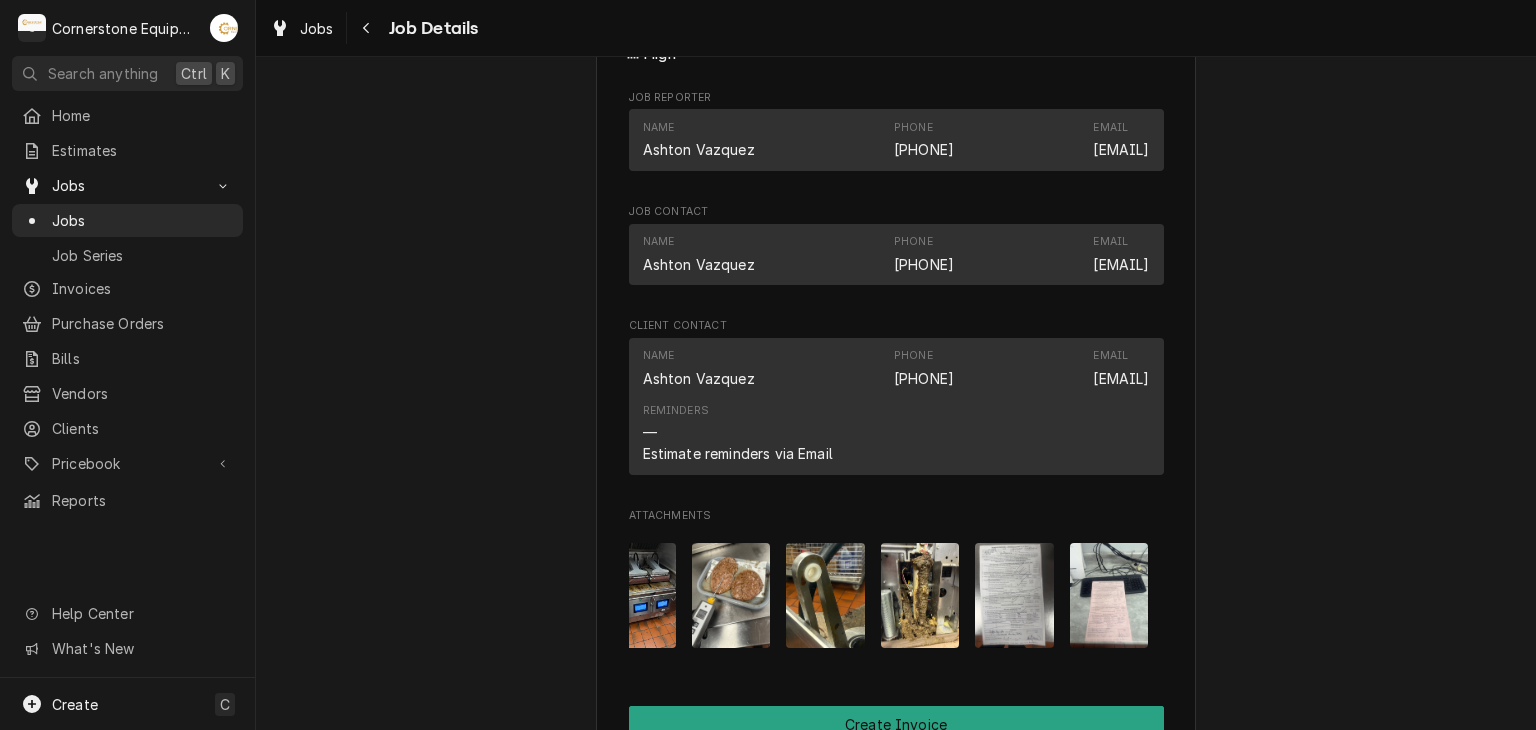 drag, startPoint x: 1232, startPoint y: 541, endPoint x: 1164, endPoint y: 603, distance: 92.021736 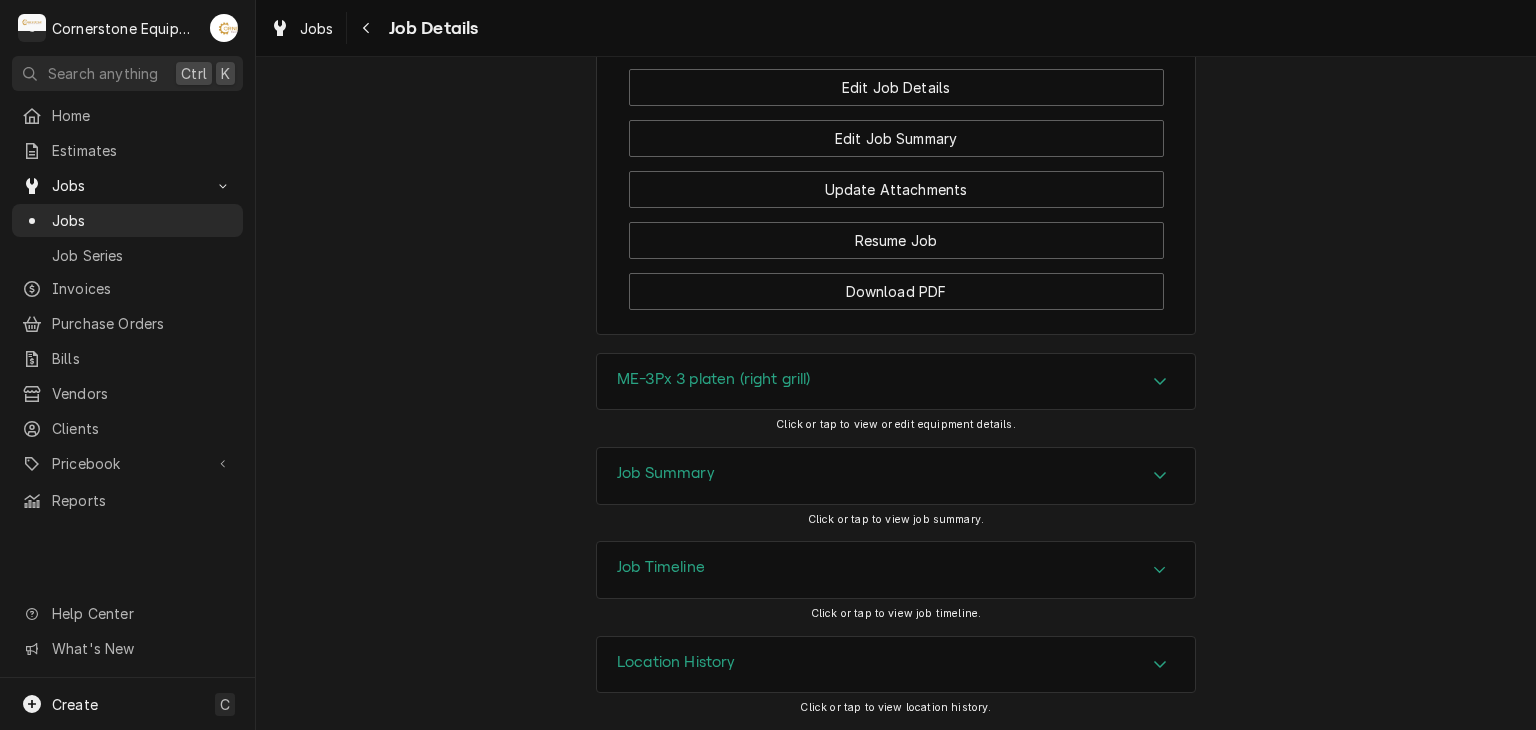 scroll, scrollTop: 1572, scrollLeft: 0, axis: vertical 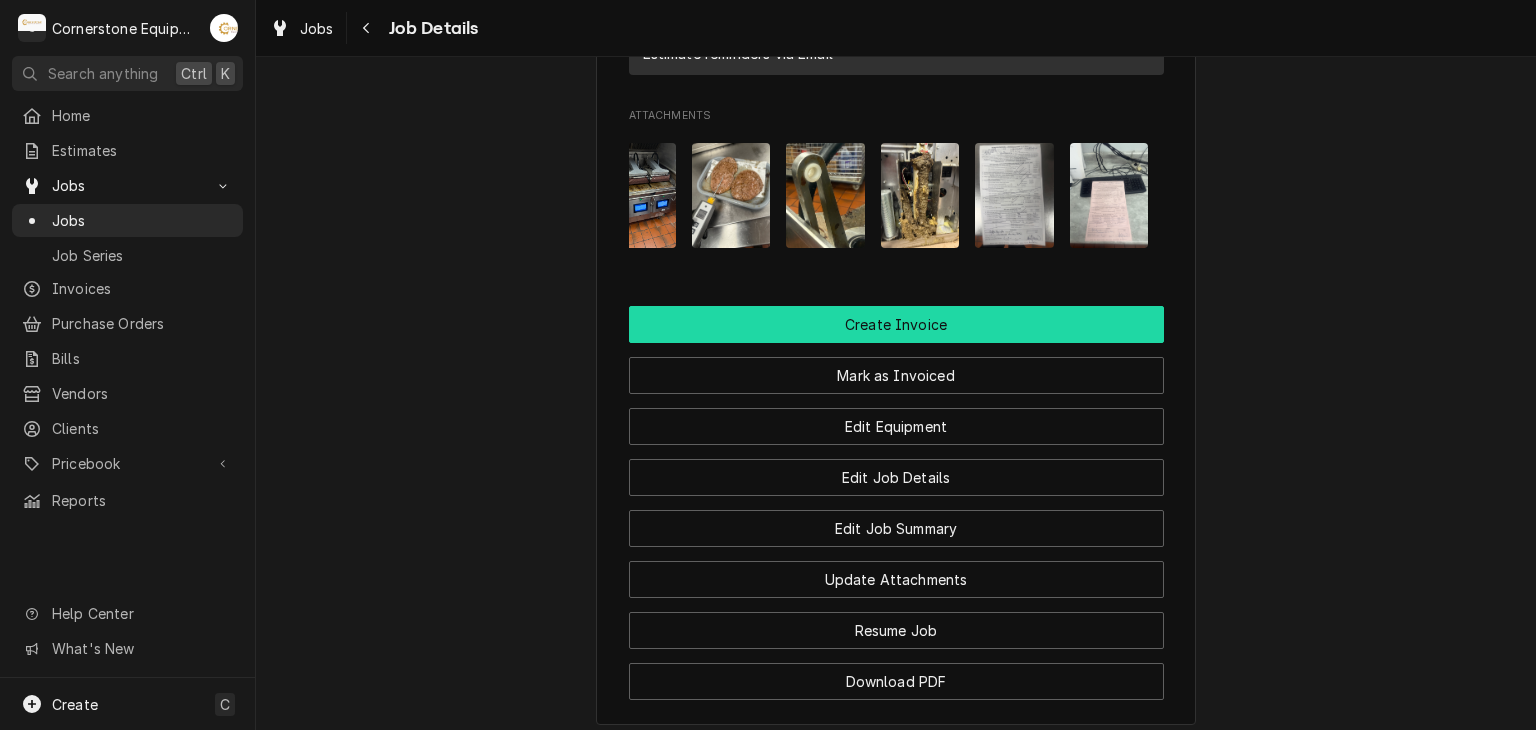 click on "Create Invoice" at bounding box center (896, 324) 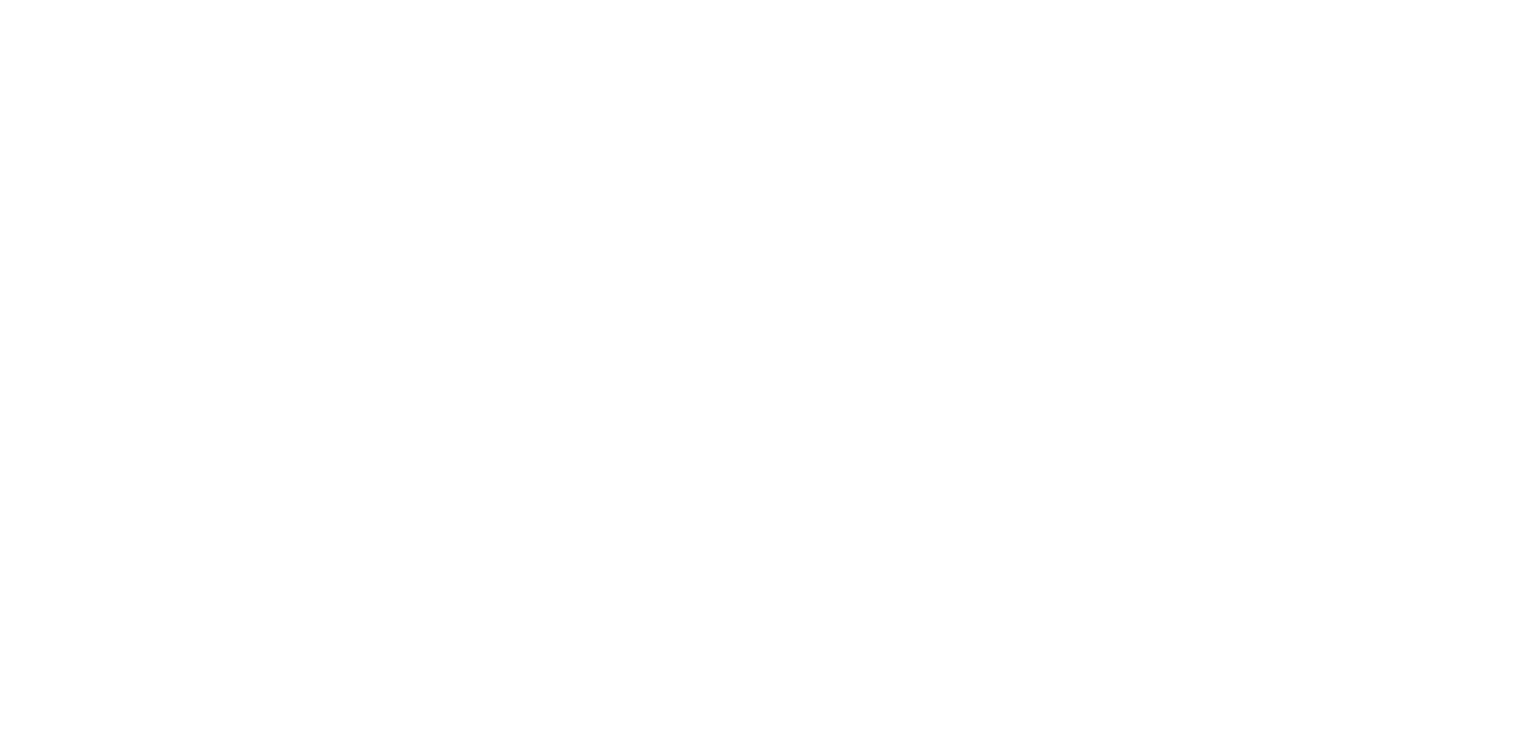 scroll, scrollTop: 0, scrollLeft: 0, axis: both 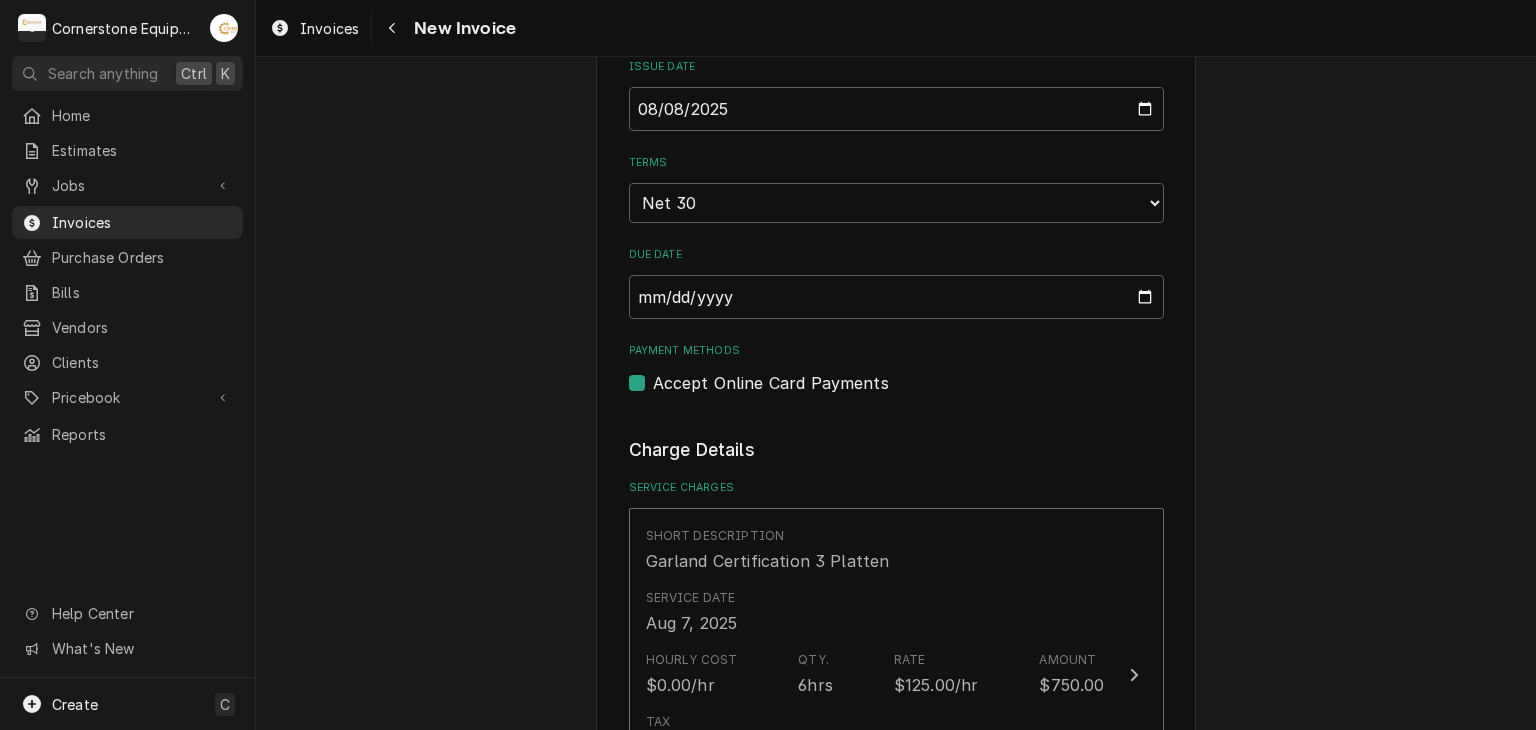 click on "Accept Online Card Payments" at bounding box center (771, 383) 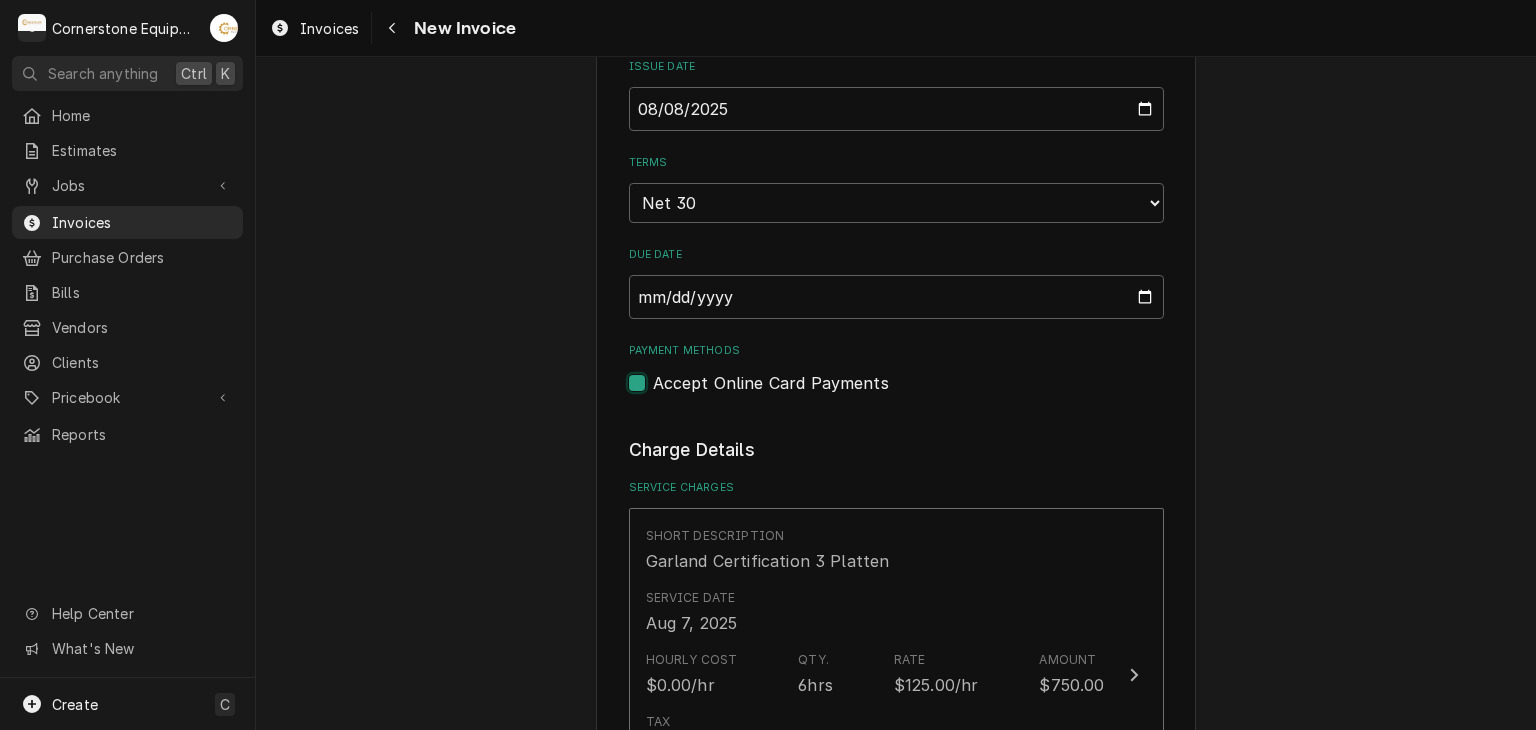 click on "Payment Methods" at bounding box center (920, 393) 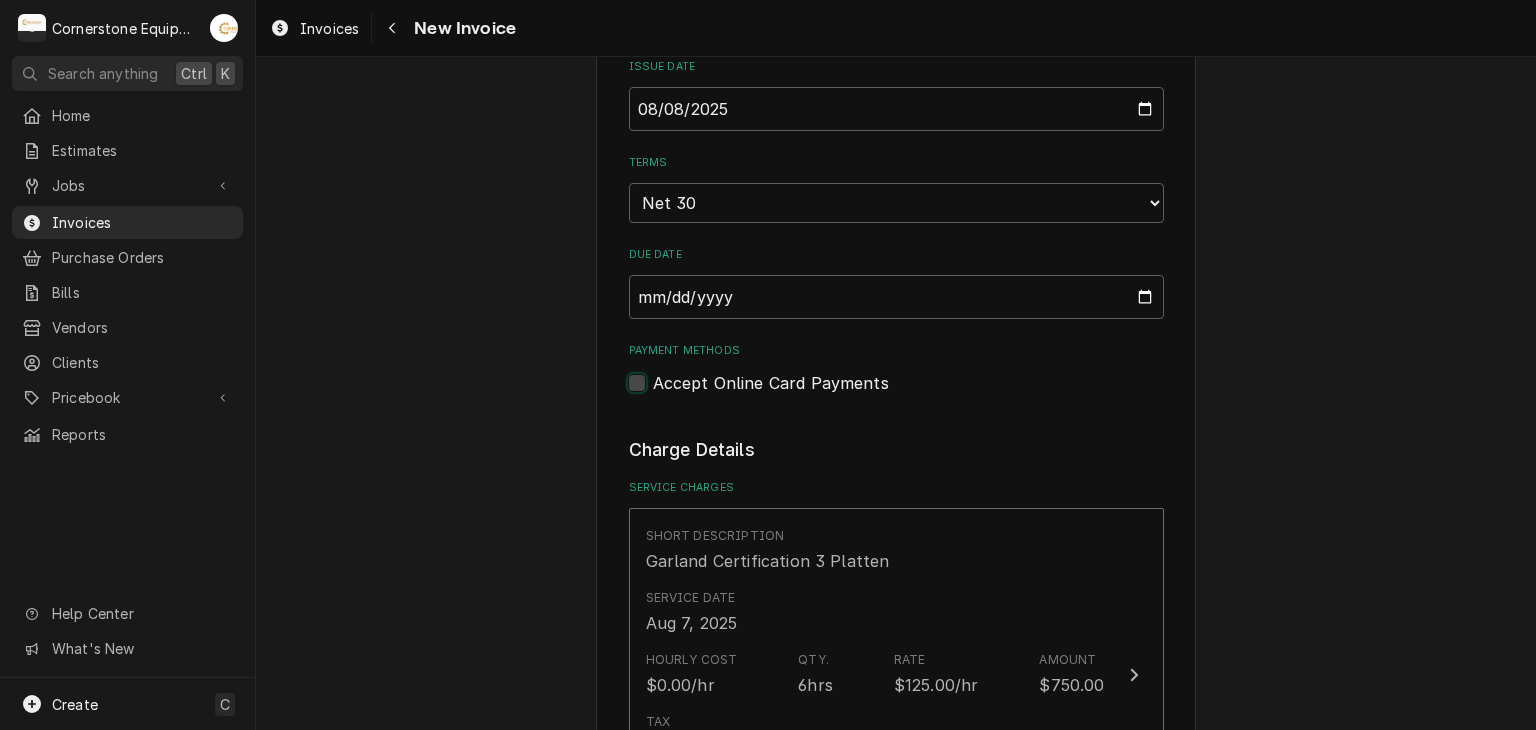 checkbox on "false" 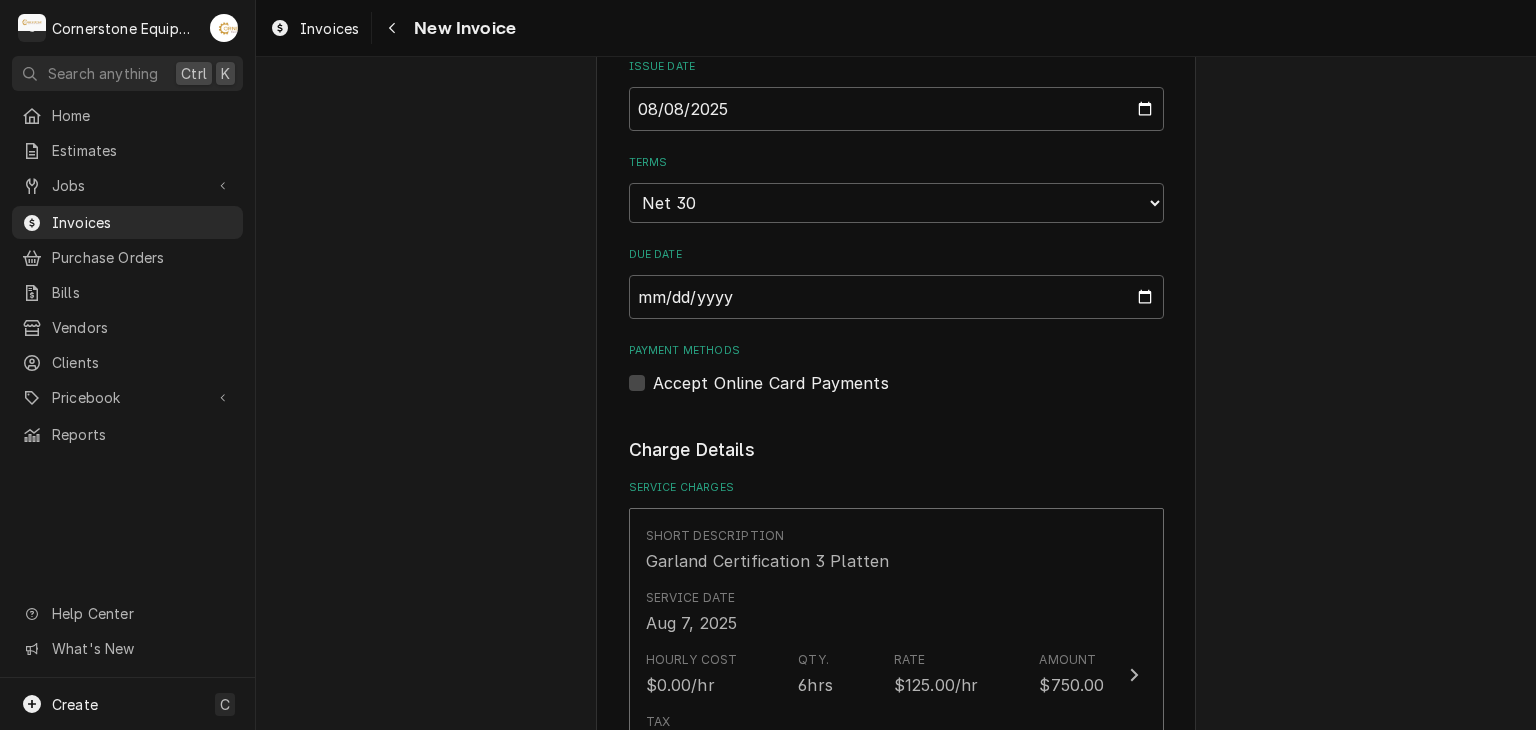 click on "Please provide the following information to create your invoice: Client Details Client Hill Management - McDonald’s Service Location 11123 - Chesney Hwy / 2244 Chesnee Hwy, Spartanburg, SC 29303 Basic Details Created From Job Uninvoiced Garland Certification 3 Platten Service Type Garland Certification 3 Platten Labels  ( optional ) Add Labels... Billing Address Same as service location Recipient, Attention To, etc.  ( if different ) Street Address 2259 River Rd Apartment, Suite, etc. City Greer State/Province SC Postal Code 29650 Issue Date 2025-08-08 Terms Choose payment terms... Same Day Net 7 Net 14 Net 21 Net 30 Net 45 Net 60 Net 90 Due Date 2025-09-07 Payment Methods Accept Online Card Payments Charge Details Service Charges Short Description Garland Certification 3 Platten Service Date Aug 7, 2025 Hourly Cost $0.00/hr Qty. 6hrs Rate $125.00/hr Amount $750.00 Tax Non-Taxable Service  Summary This is the labor to certify a 3 Platen Grill Add Service Charge Parts and Materials  ( if any ) misc hardware" at bounding box center (896, 789) 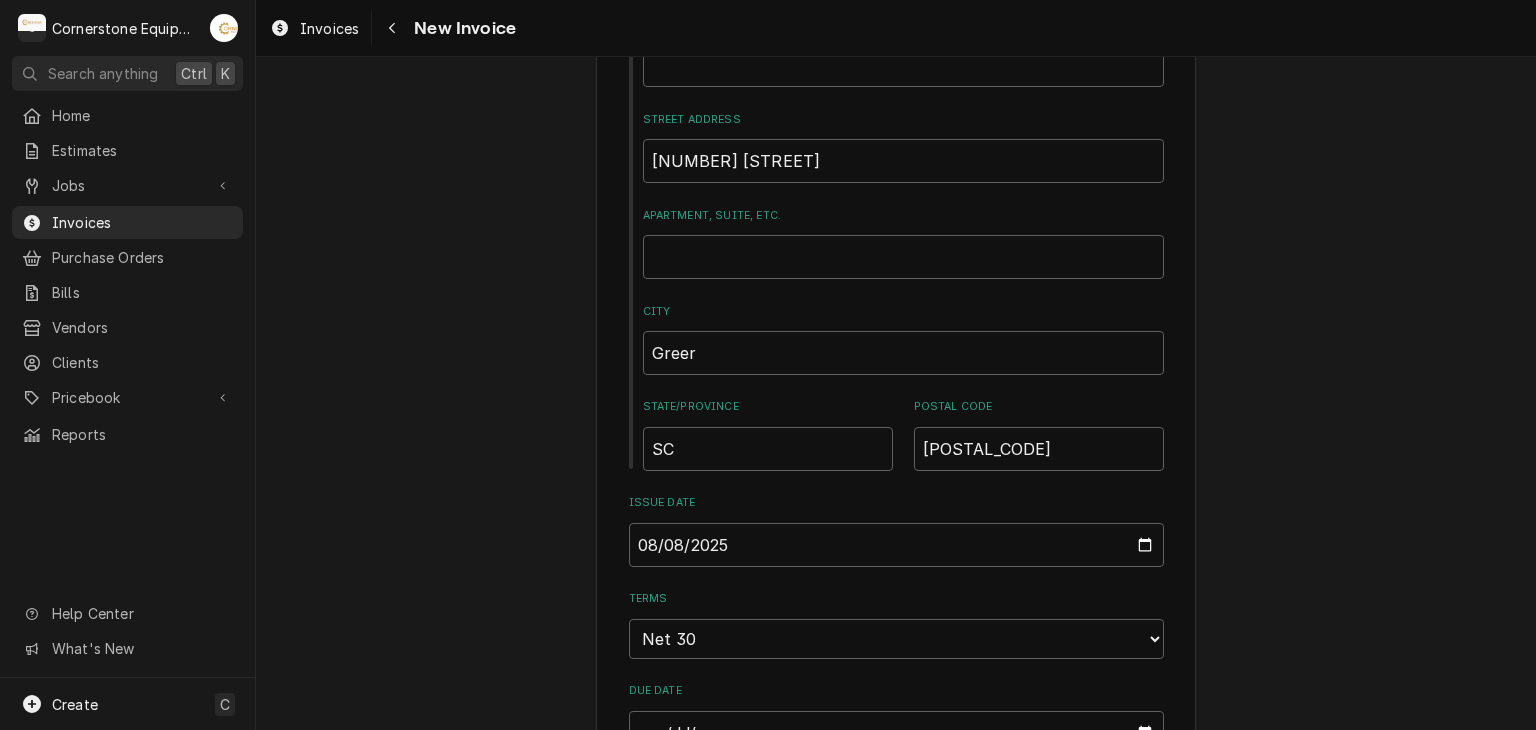 scroll, scrollTop: 0, scrollLeft: 0, axis: both 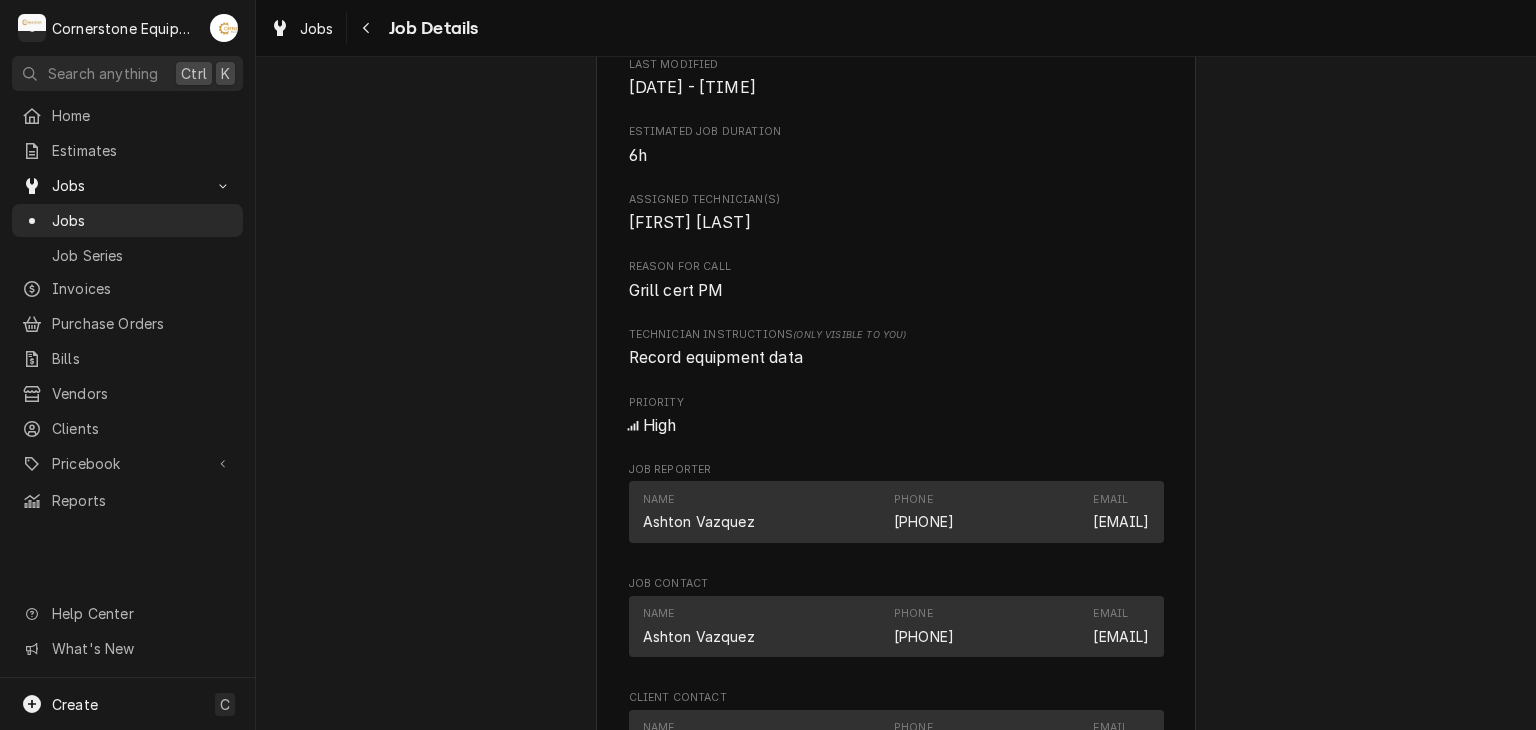 click on "Completed and Uninvoiced Hill Management - McDonald’s 11123 - Chesney Hwy / 2244 Chesnee Hwy, [CITY], [STATE] [POSTAL_CODE] Open in Maps Roopairs Job ID JOB-278 Date Received [DATE] Service Type Garland Certification 3 Platten Job Type Service Service Location 11123 - Chesney Hwy
2244 Chesnee Hwy
[CITY], [STATE] [POSTAL_CODE] Scheduled For [DATE] - [TIME] Started On [DATE] - [TIME] Completed On [DATE] - [TIME] Last Modified [DATE] - [TIME] Estimated Job Duration 6h Assigned Technician(s) [FIRST] [LAST] Reason For Call Grill cert PM Technician Instructions  (Only Visible to You) Record equipment data Priority High Job Reporter Name [FIRST] [LAST] Phone [PHONE] Email [EMAIL] Job Contact Name [FIRST] [LAST] Phone [PHONE] Email [EMAIL] Client Contact Name [FIRST] [LAST] Phone [PHONE] Email [EMAIL] Reminders — Estimate reminders via Email Attachments Create Invoice" at bounding box center (896, 396) 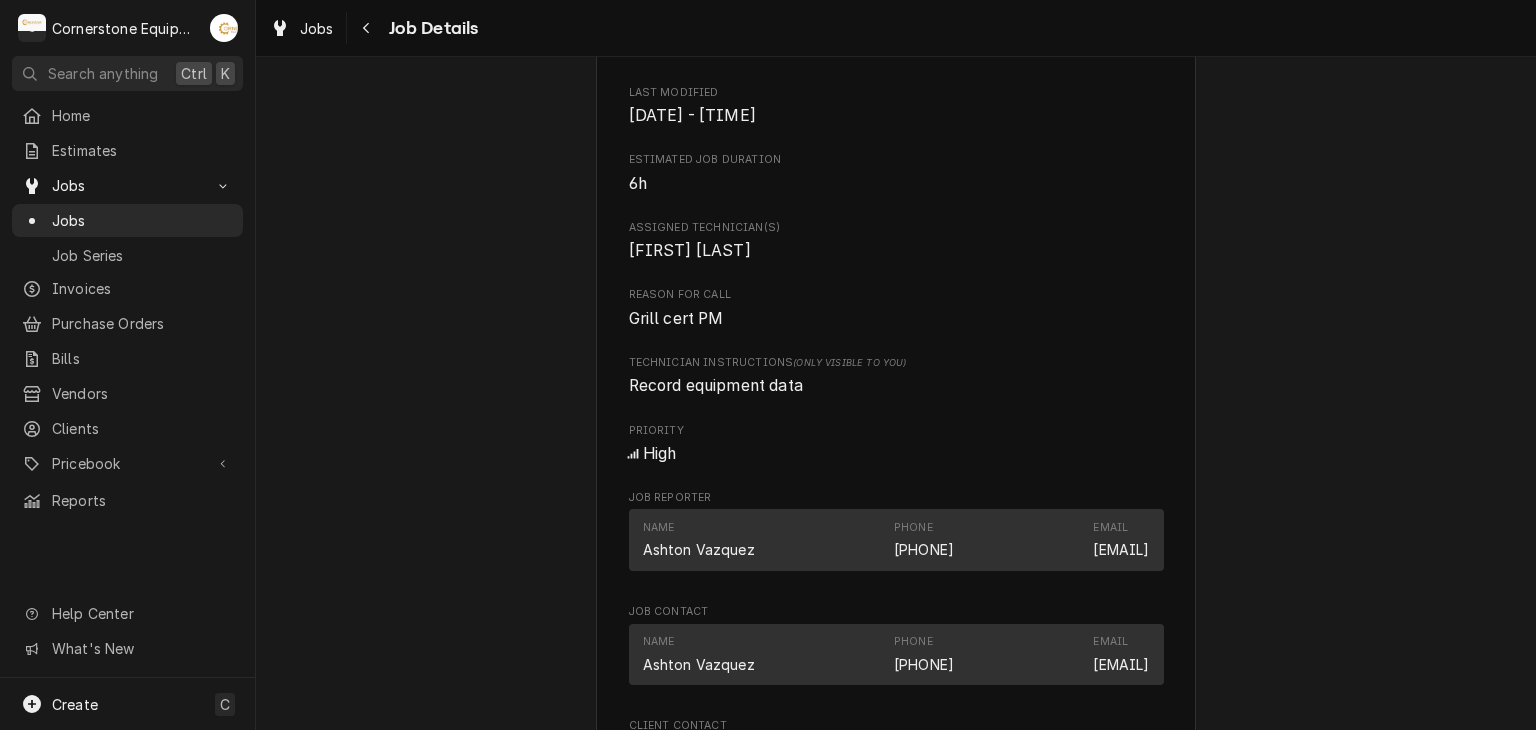 scroll, scrollTop: 1172, scrollLeft: 0, axis: vertical 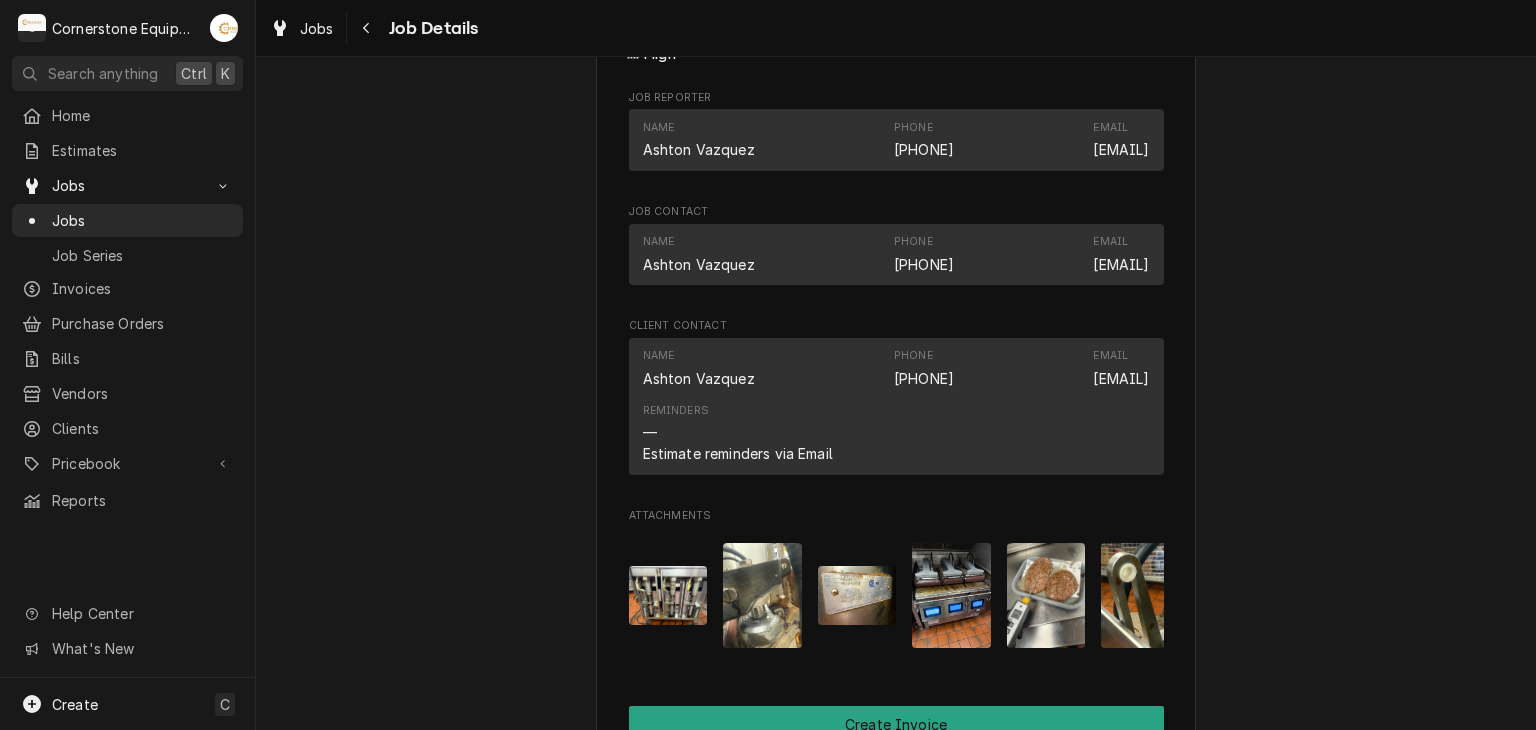 click on "Completed and Uninvoiced Hill Management - McDonald’s 11123 - Chesney Hwy / 2244 Chesnee Hwy, [CITY], [STATE] [POSTAL_CODE] Open in Maps Roopairs Job ID JOB-278 Date Received [DATE] Service Type Garland Certification 3 Platten Job Type Service Service Location 11123 - Chesney Hwy
2244 Chesnee Hwy
[CITY], [STATE] [POSTAL_CODE] Scheduled For [DATE] - [TIME] Started On [DATE] - [TIME] Completed On [DATE] - [TIME] Last Modified [DATE] - [TIME] Estimated Job Duration 6h Assigned Technician(s) [FIRST] [LAST] Reason For Call Grill cert PM Technician Instructions  (Only Visible to You) Record equipment data Priority High Job Reporter Name [FIRST] [LAST] Phone [PHONE] Email [EMAIL] Job Contact Name [FIRST] [LAST] Phone [PHONE] Email [EMAIL] Client Contact Name [FIRST] [LAST] Phone [PHONE] Email [EMAIL] Reminders — Estimate reminders via Email Attachments Create Invoice" at bounding box center [896, 24] 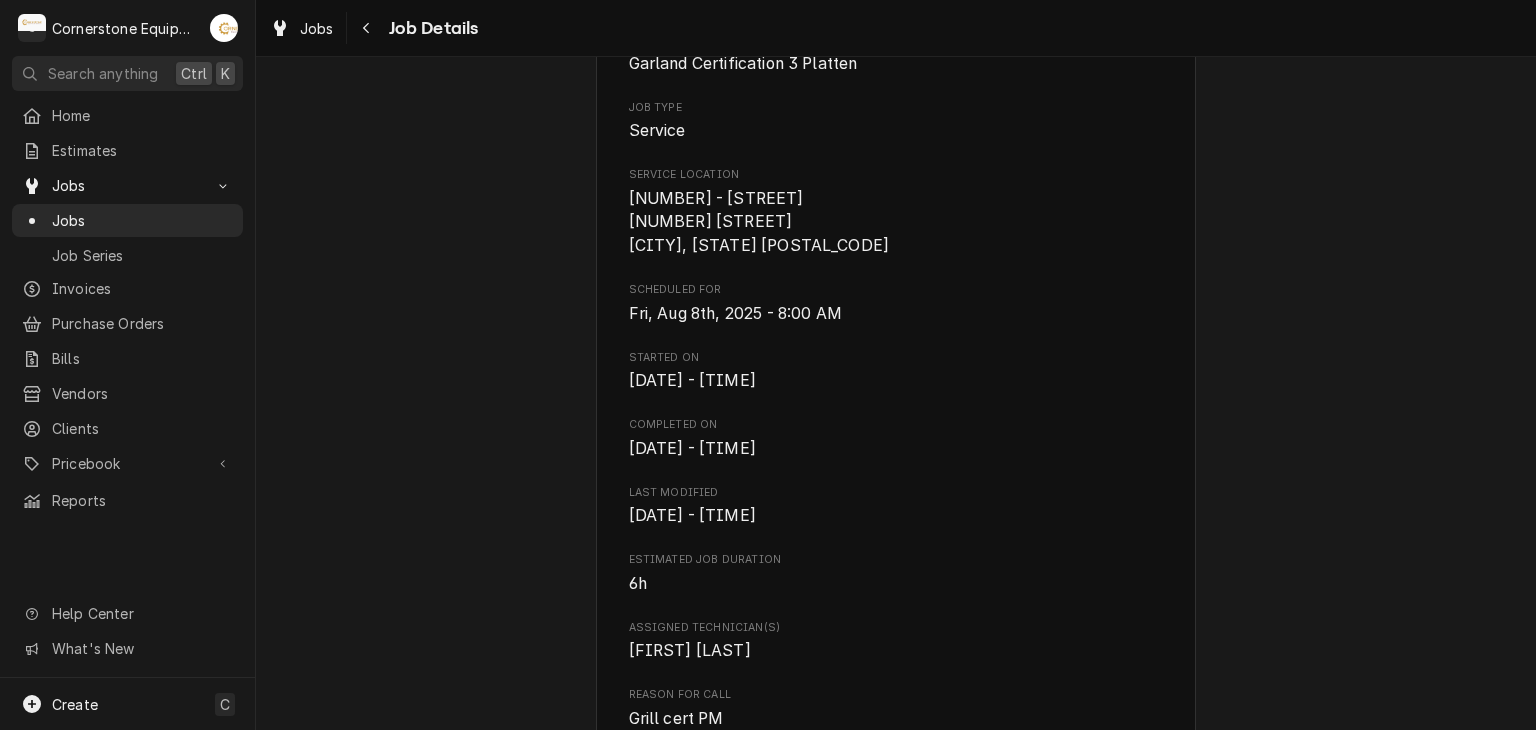 scroll, scrollTop: 0, scrollLeft: 0, axis: both 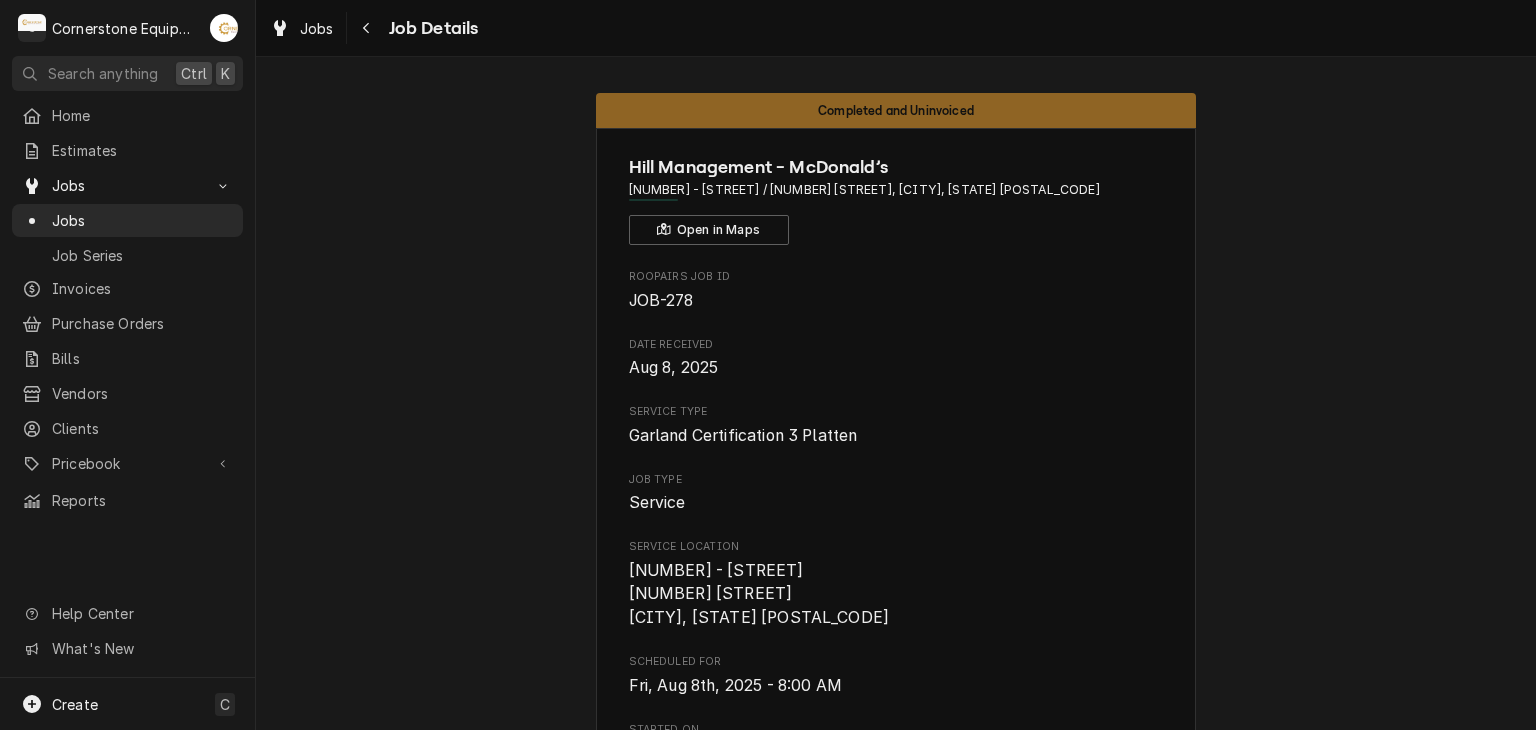 click on "Completed and Uninvoiced Hill Management - McDonald’s 11123 - Chesney Hwy / 2244 Chesnee Hwy, [CITY], [STATE] [POSTAL_CODE] Open in Maps Roopairs Job ID JOB-278 Date Received [DATE] Service Type Garland Certification 3 Platten Job Type Service Service Location 11123 - Chesney Hwy
2244 Chesnee Hwy
[CITY], [STATE] [POSTAL_CODE] Scheduled For [DATE] - [TIME] Started On [DATE] - [TIME] Completed On [DATE] - [TIME] Last Modified [DATE] - [TIME] Estimated Job Duration 6h Assigned Technician(s) [FIRST] [LAST] Reason For Call Grill cert PM Technician Instructions  (Only Visible to You) Record equipment data Priority High Job Reporter Name [FIRST] [LAST] Phone [PHONE] Email [EMAIL] Job Contact Name [FIRST] [LAST] Phone [PHONE] Email [EMAIL] Client Contact Name [FIRST] [LAST] Phone [PHONE] Email [EMAIL] Reminders — Estimate reminders via Email Attachments Create Invoice" at bounding box center [896, 1196] 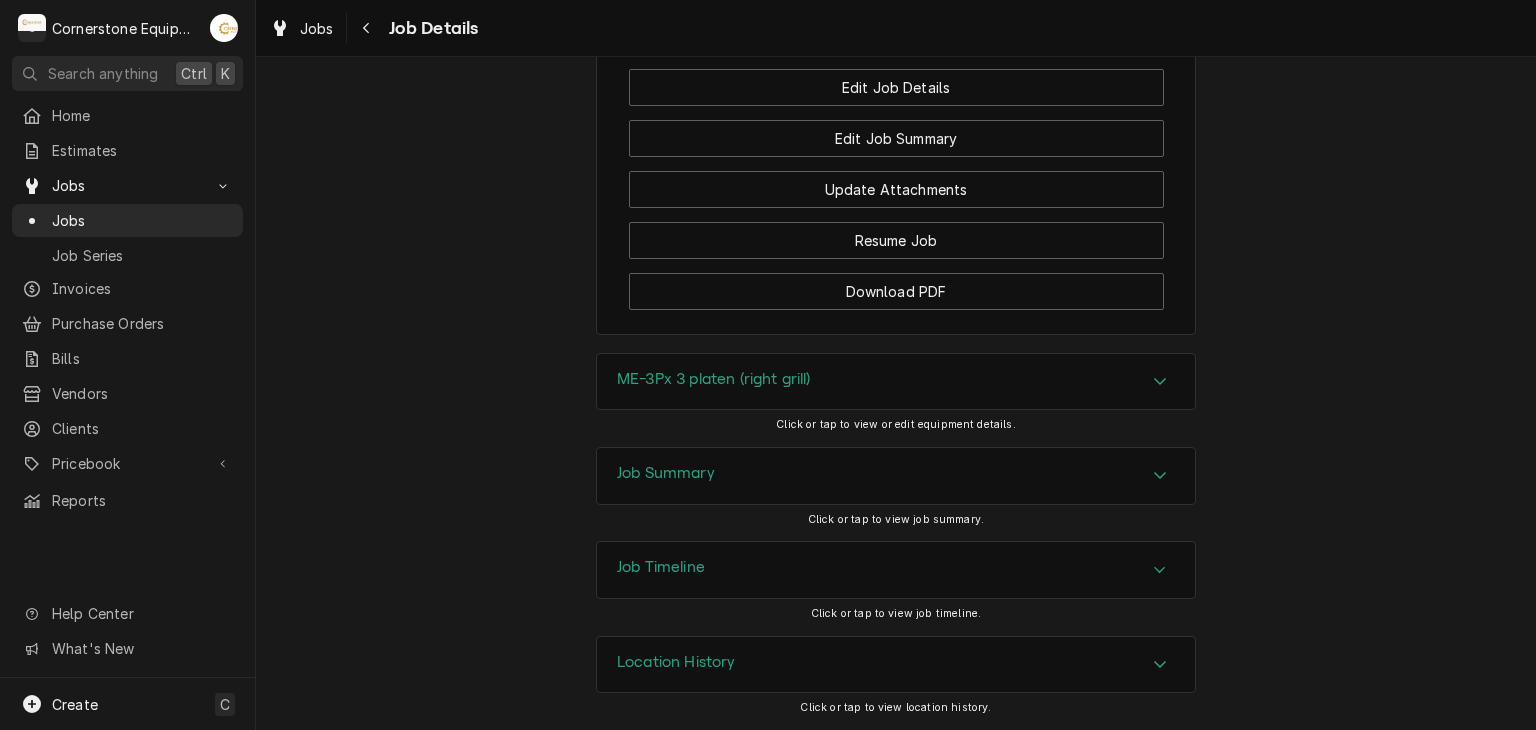 scroll, scrollTop: 1572, scrollLeft: 0, axis: vertical 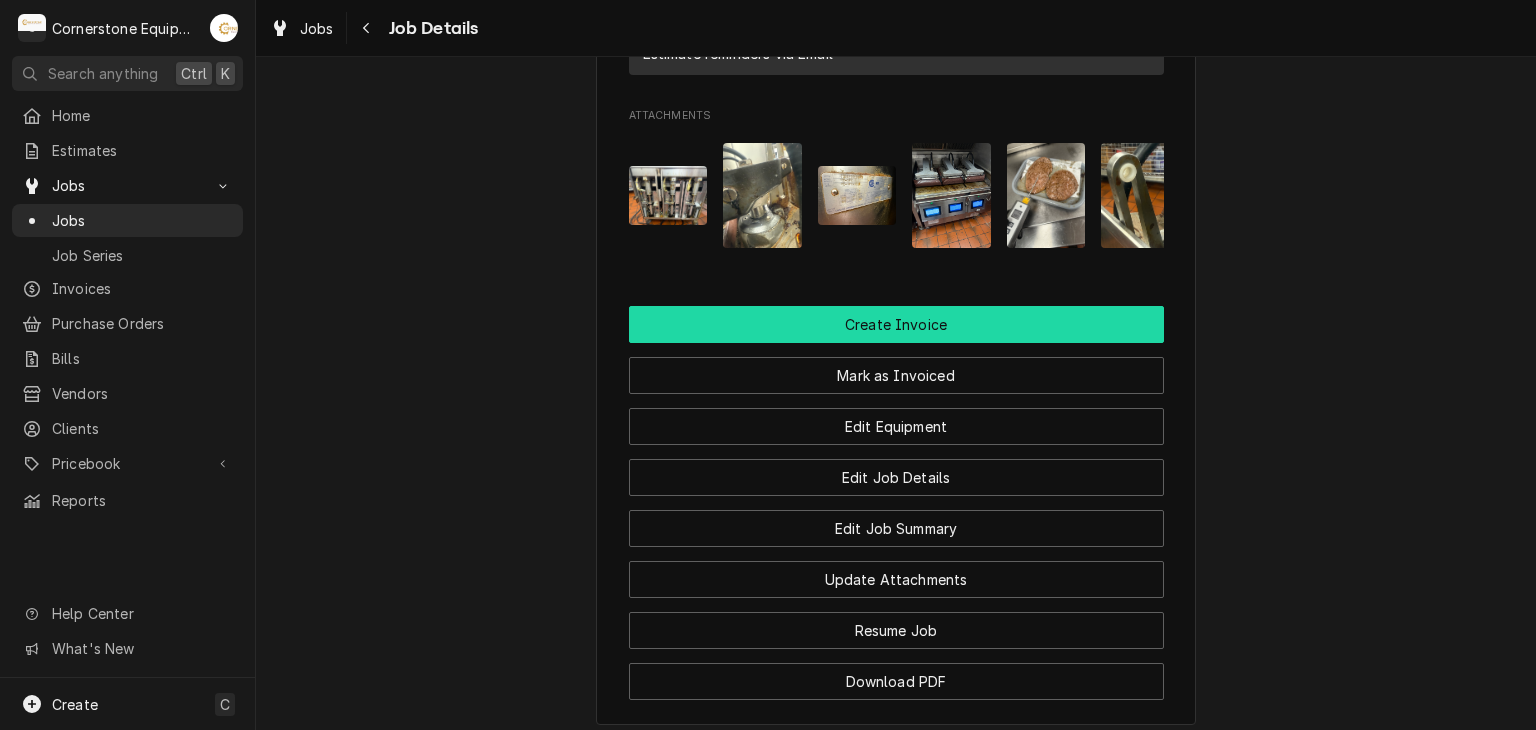 click on "Create Invoice" at bounding box center (896, 324) 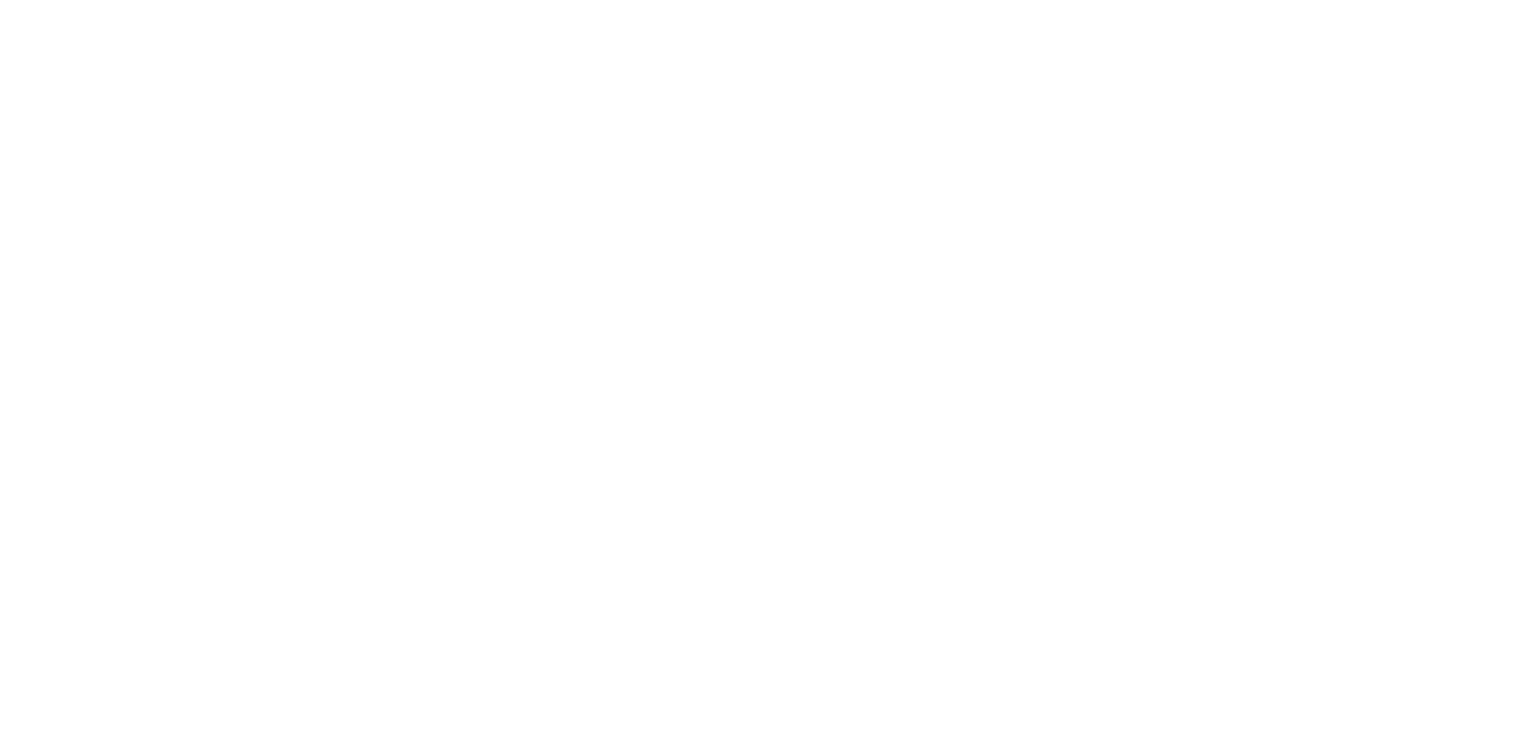 scroll, scrollTop: 0, scrollLeft: 0, axis: both 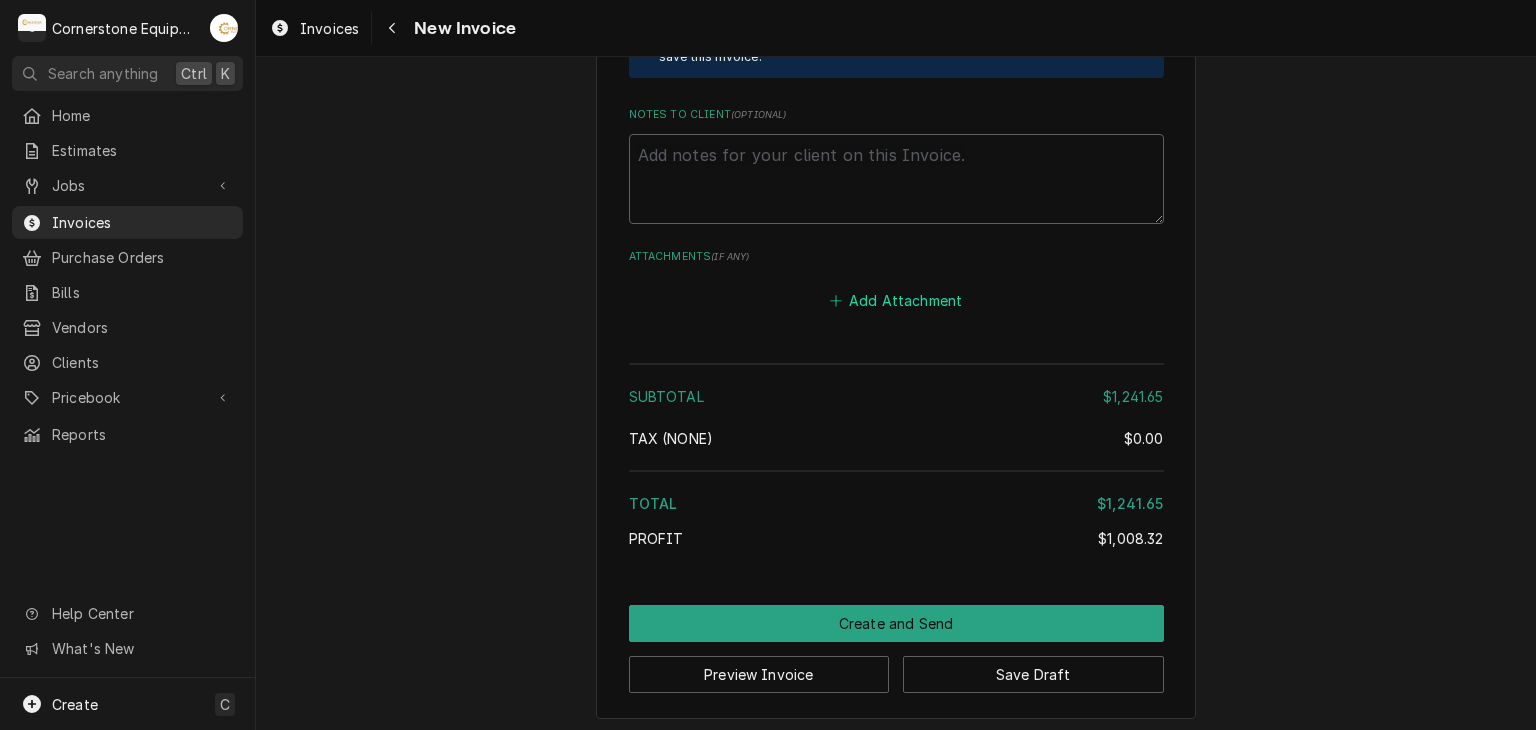 click on "Add Attachment" at bounding box center (896, 300) 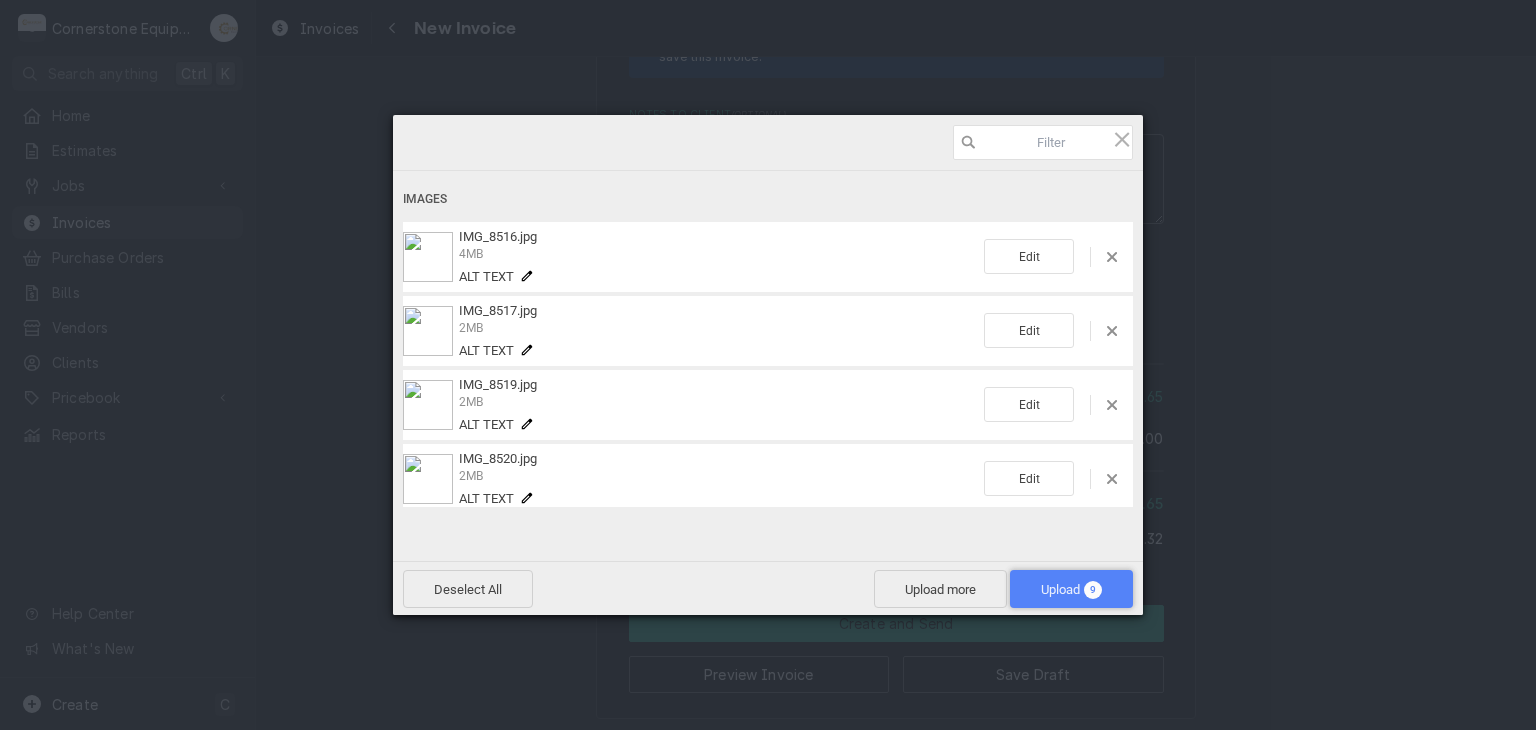 click on "Upload
9" at bounding box center [1071, 589] 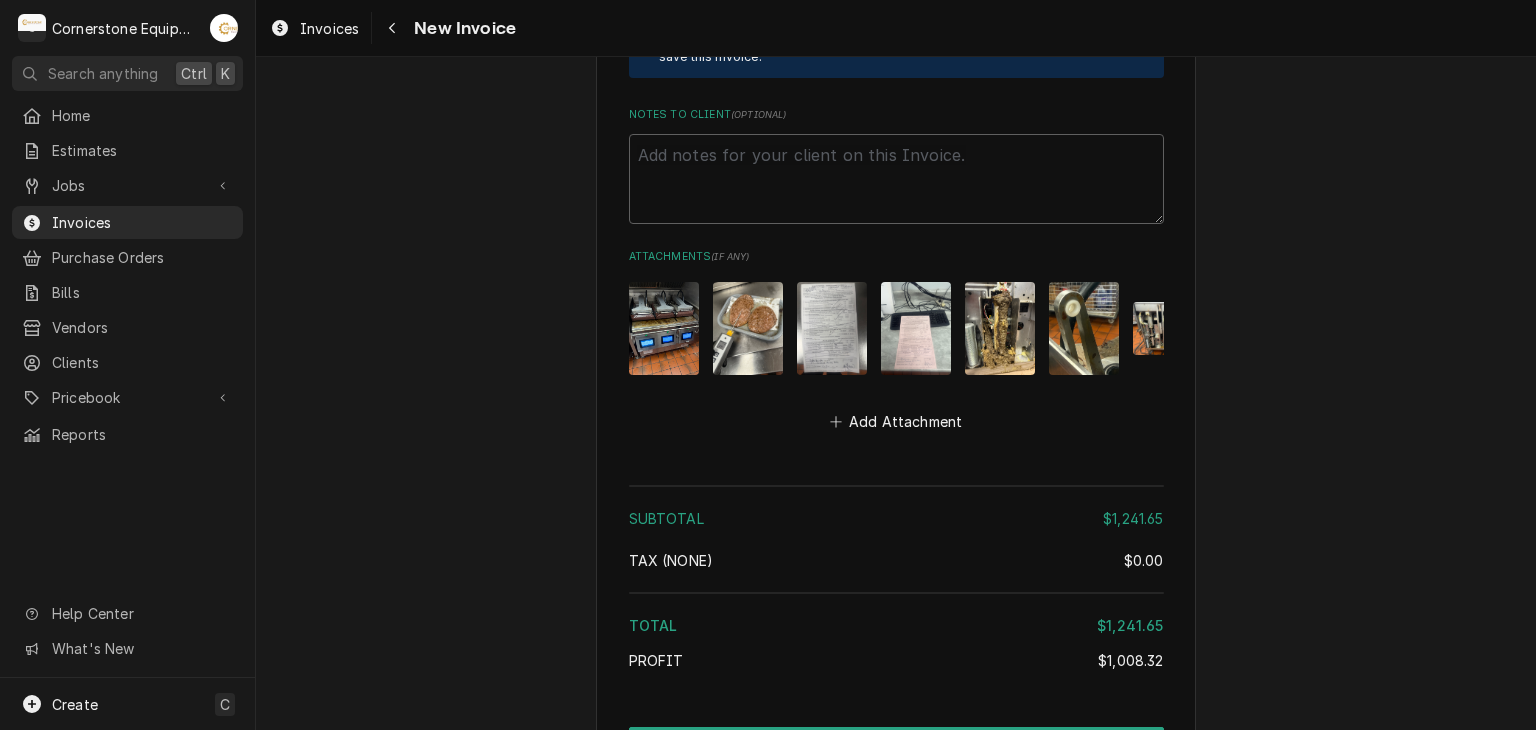 click on "Please provide the following information to create your invoice: Client Details Client Hill Management - McDonald’s Service Location 11123 - Chesney Hwy / 2244 Chesnee Hwy, Spartanburg, SC 29303 Basic Details Created From Job Uninvoiced Garland Certification 3 Platten Service Type Garland Certification 3 Platten Labels  ( optional ) Add Labels... Billing Address Same as service location Recipient, Attention To, etc.  ( if different ) Street Address 2259 River Rd Apartment, Suite, etc. City Greer State/Province SC Postal Code 29650 Issue Date 2025-08-08 Terms Choose payment terms... Same Day Net 7 Net 14 Net 21 Net 30 Net 45 Net 60 Net 90 Due Date 2025-09-07 Payment Methods Accept Online Card Payments Charge Details Service Charges Short Description Garland Certification 3 Platten Service Date Aug 7, 2025 Hourly Cost $0.00/hr Qty. 6hrs Rate $125.00/hr Amount $750.00 Tax Non-Taxable Service  Summary This is the labor to certify a 3 Platen Grill Add Service Charge Parts and Materials  ( if any ) misc hardware" at bounding box center [896, -1114] 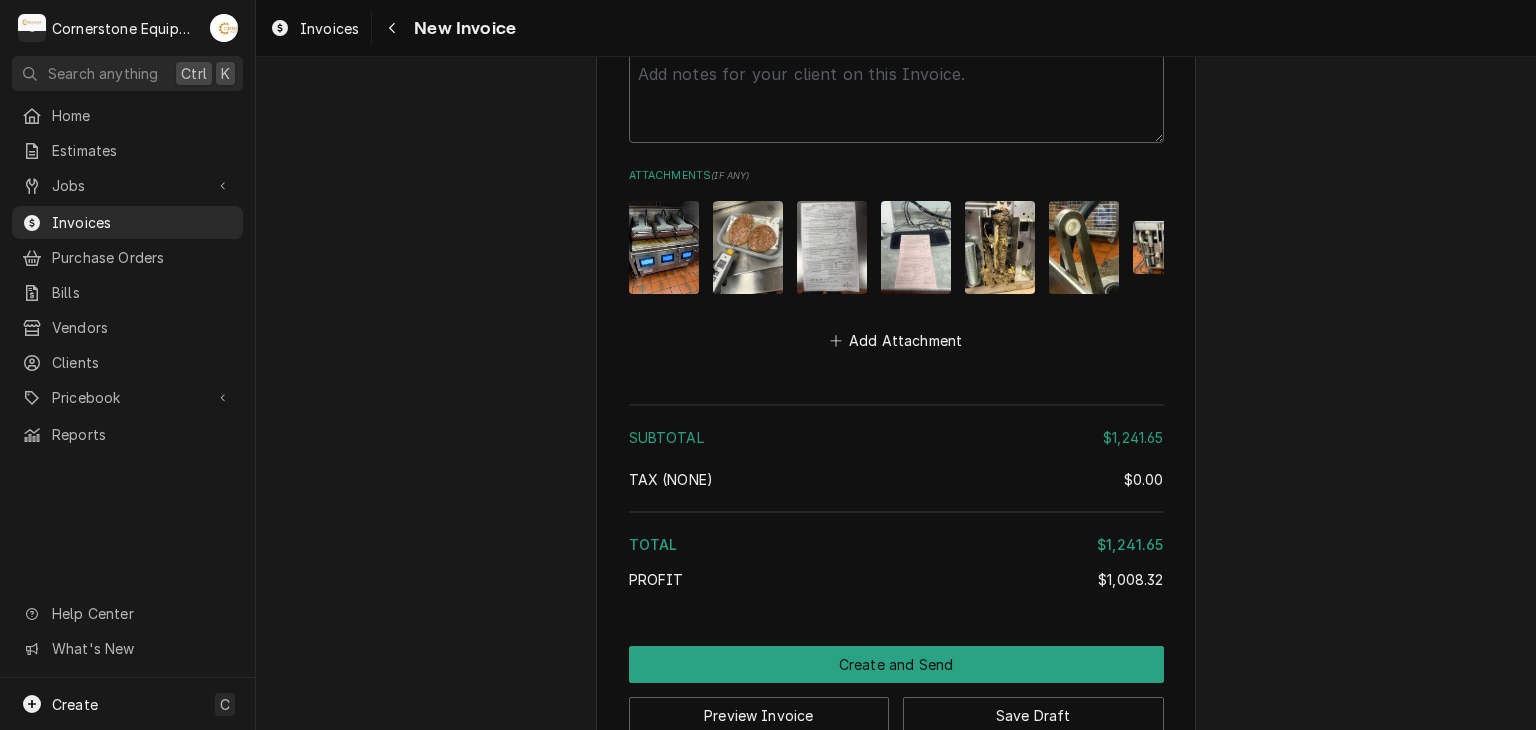 scroll, scrollTop: 3300, scrollLeft: 0, axis: vertical 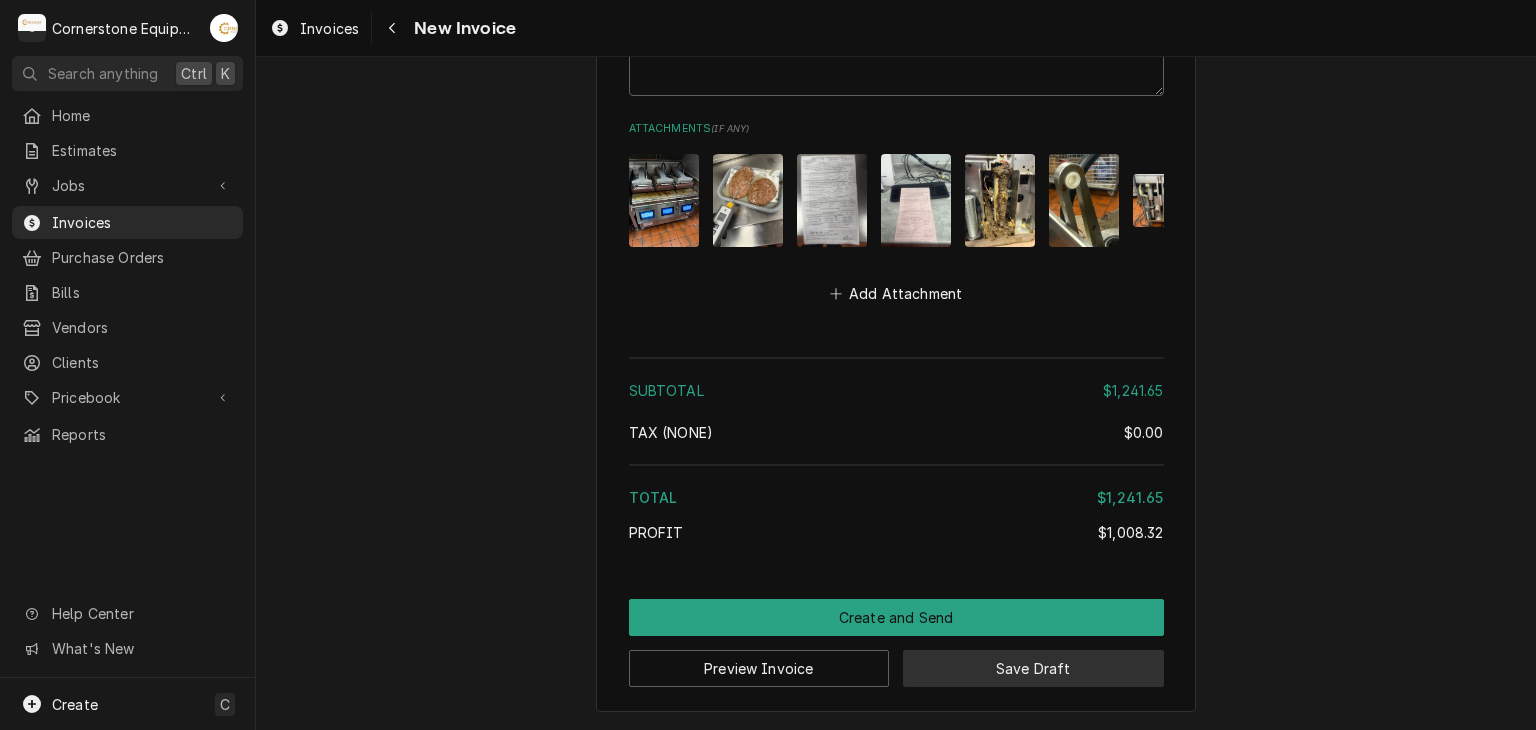 click on "Save Draft" at bounding box center (1033, 668) 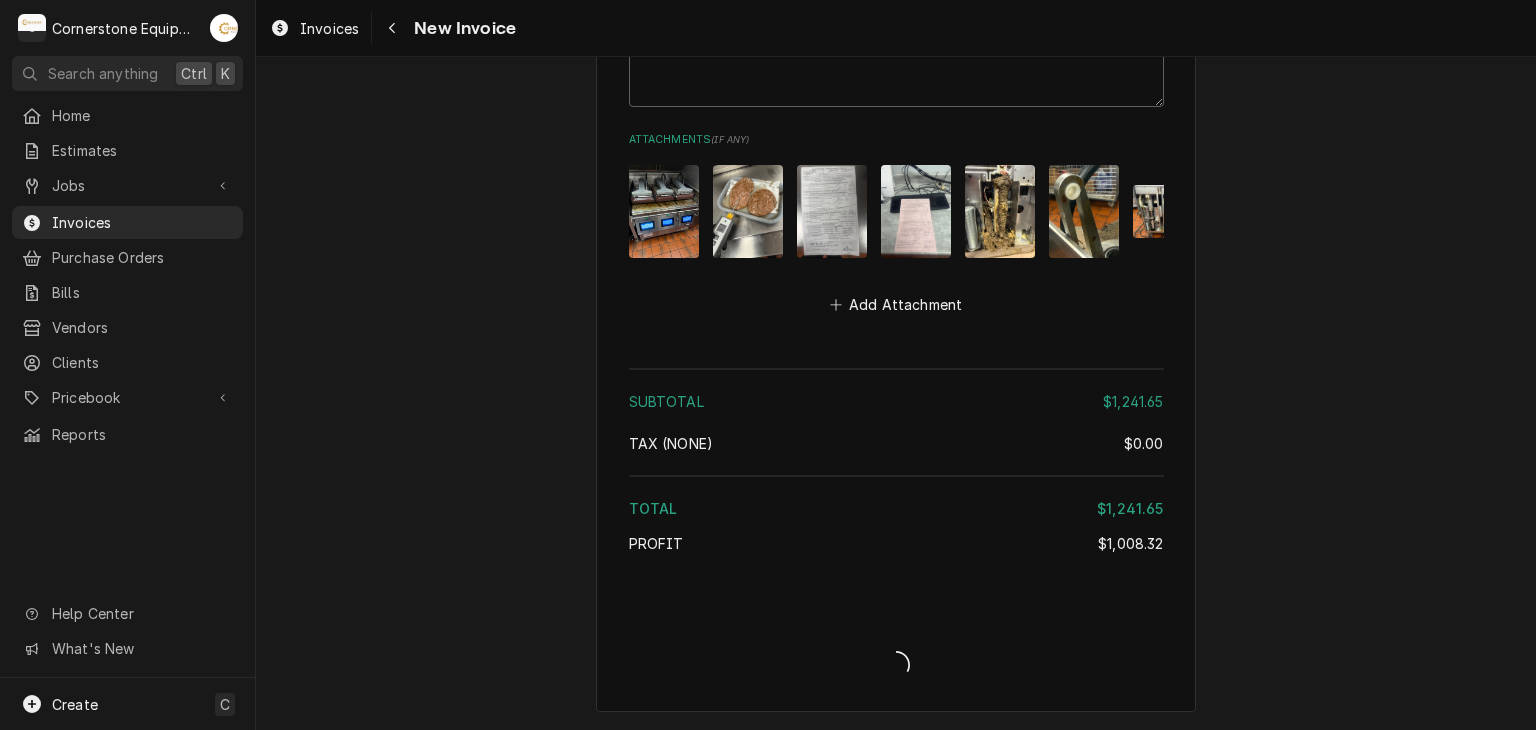 type on "x" 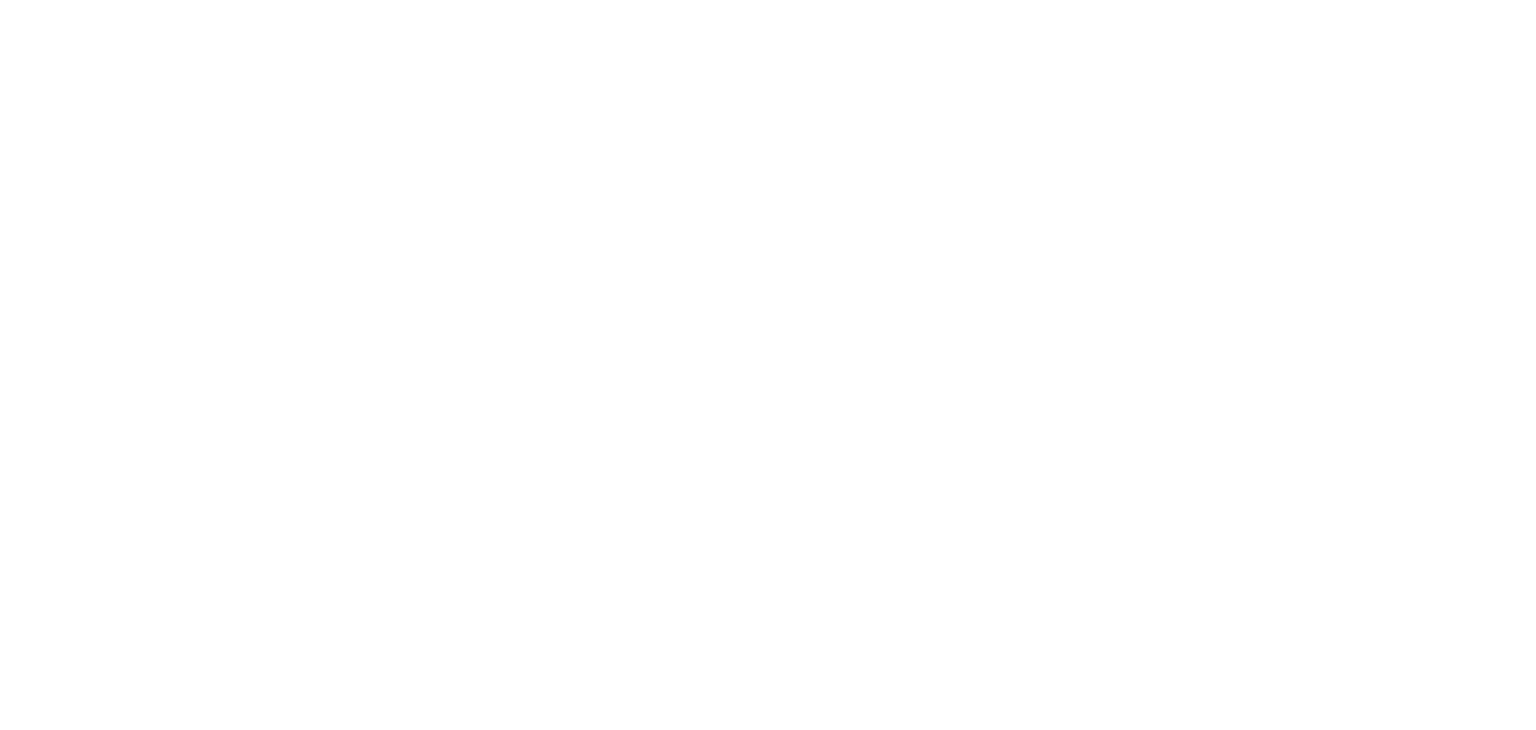 scroll, scrollTop: 0, scrollLeft: 0, axis: both 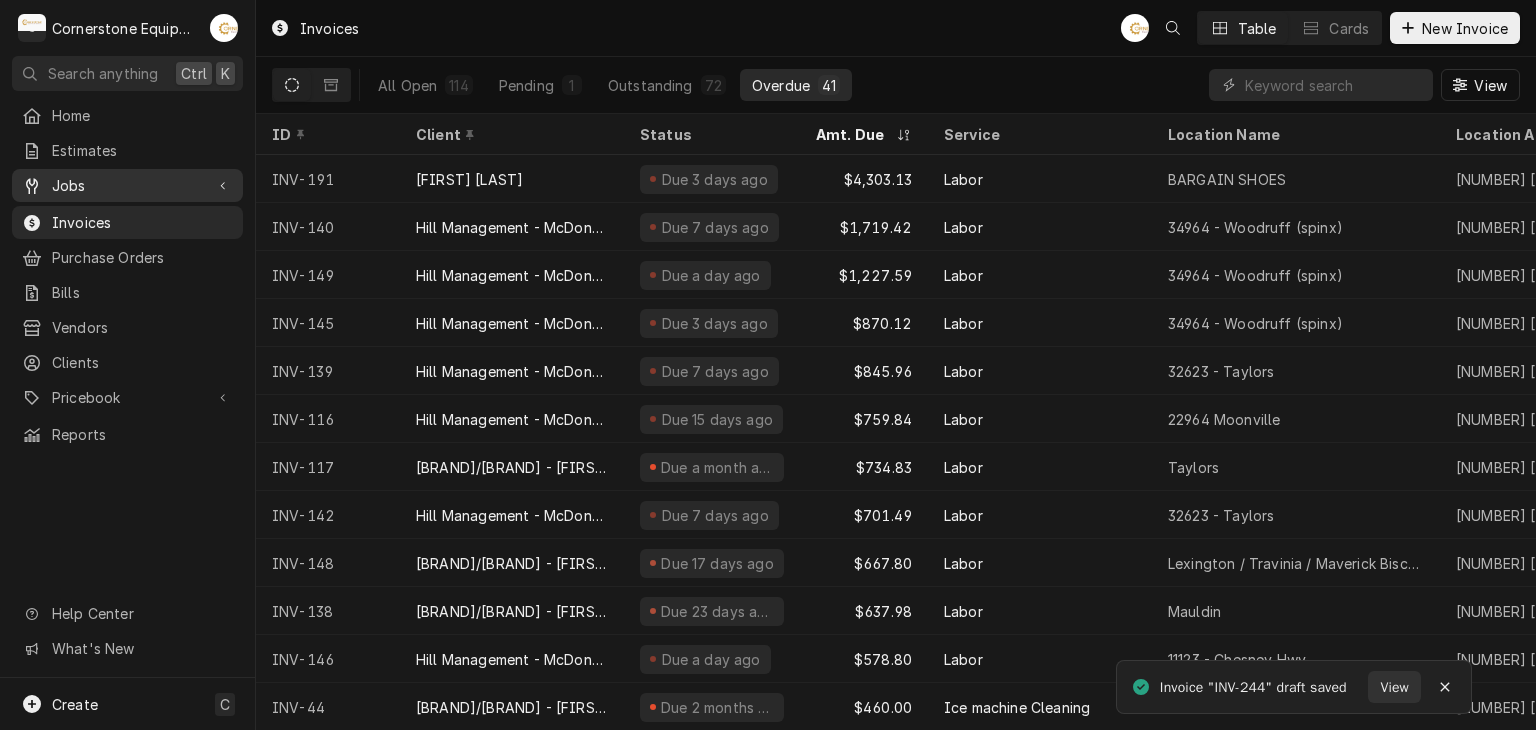 click on "Jobs" at bounding box center [127, 185] 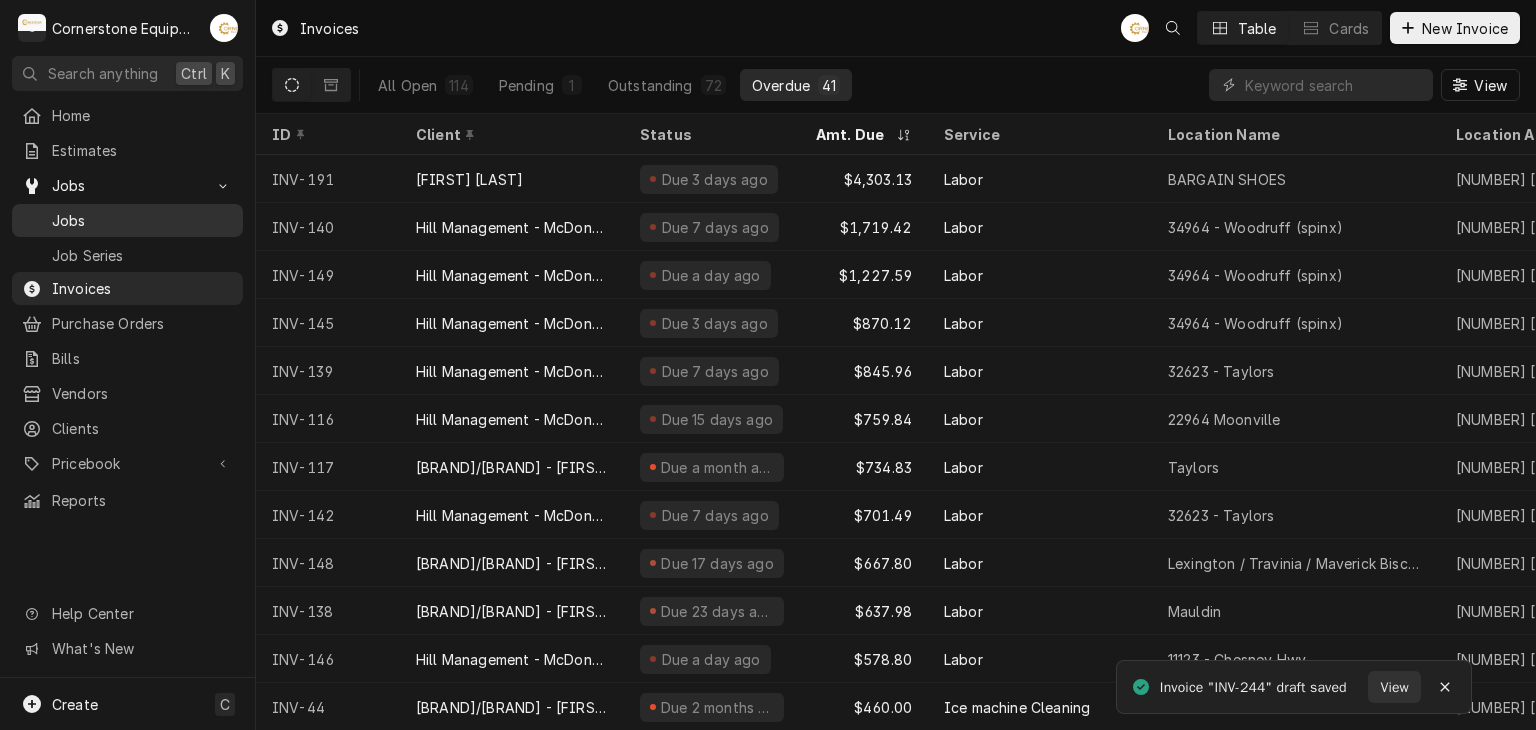 click on "Jobs" at bounding box center (142, 220) 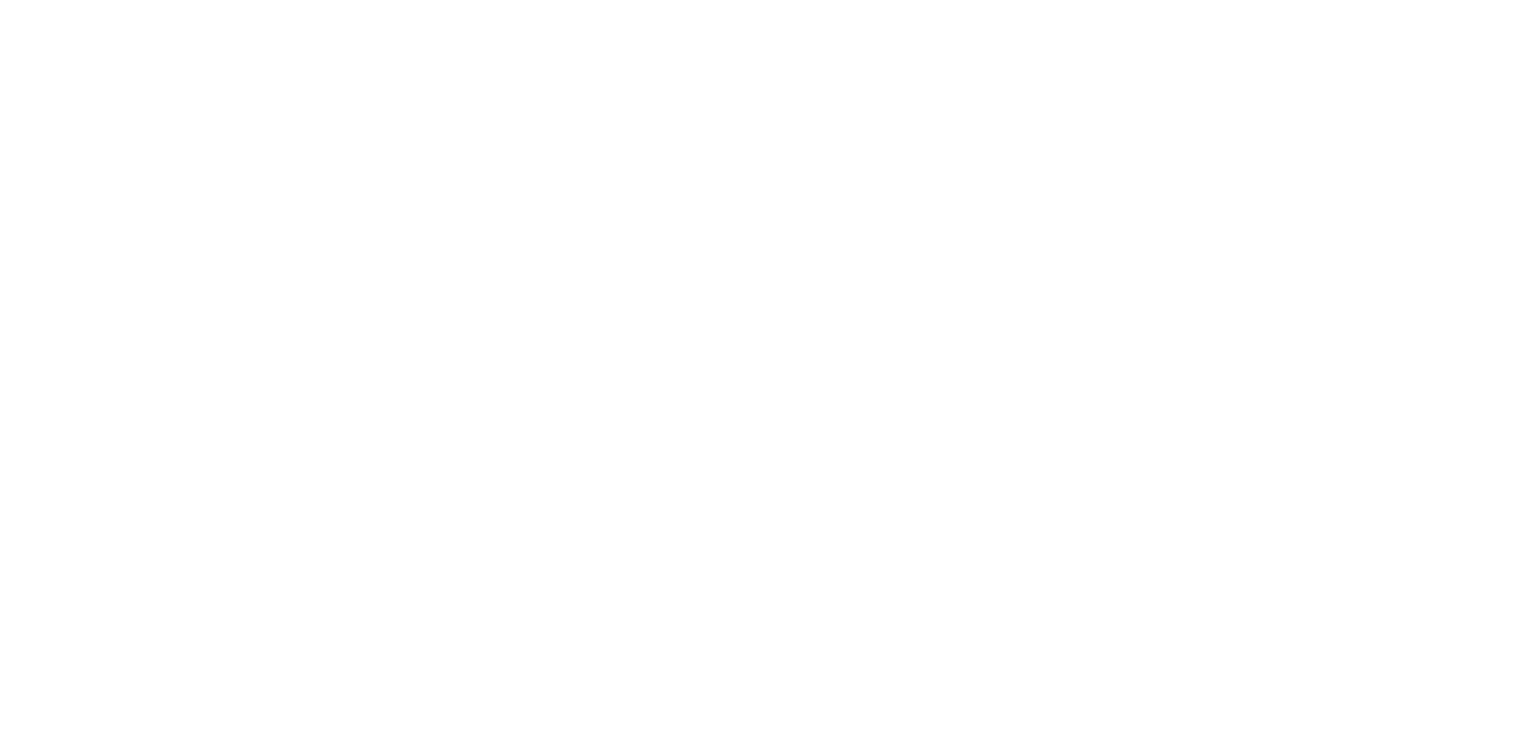 scroll, scrollTop: 0, scrollLeft: 0, axis: both 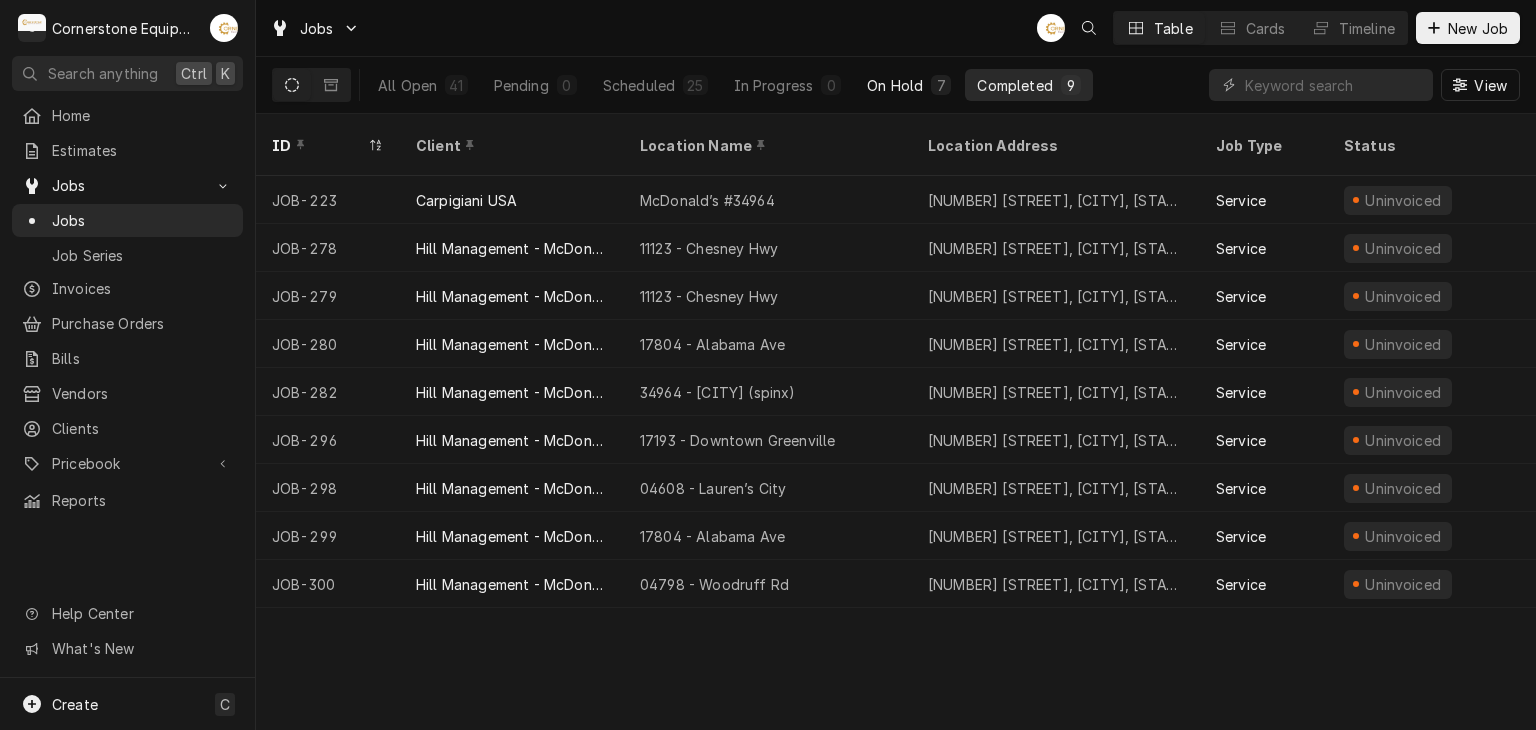 click on "On Hold" at bounding box center [895, 85] 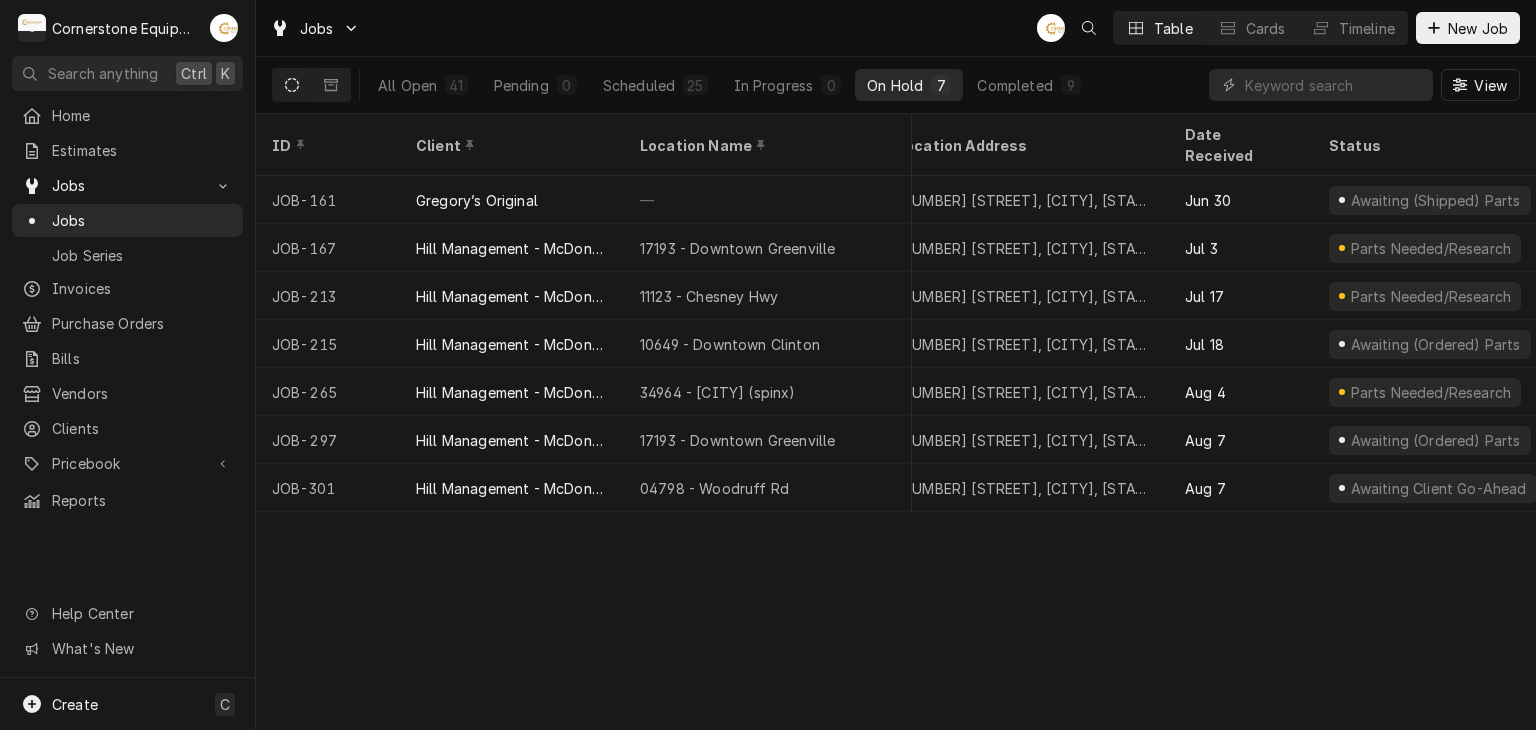 scroll, scrollTop: 0, scrollLeft: 0, axis: both 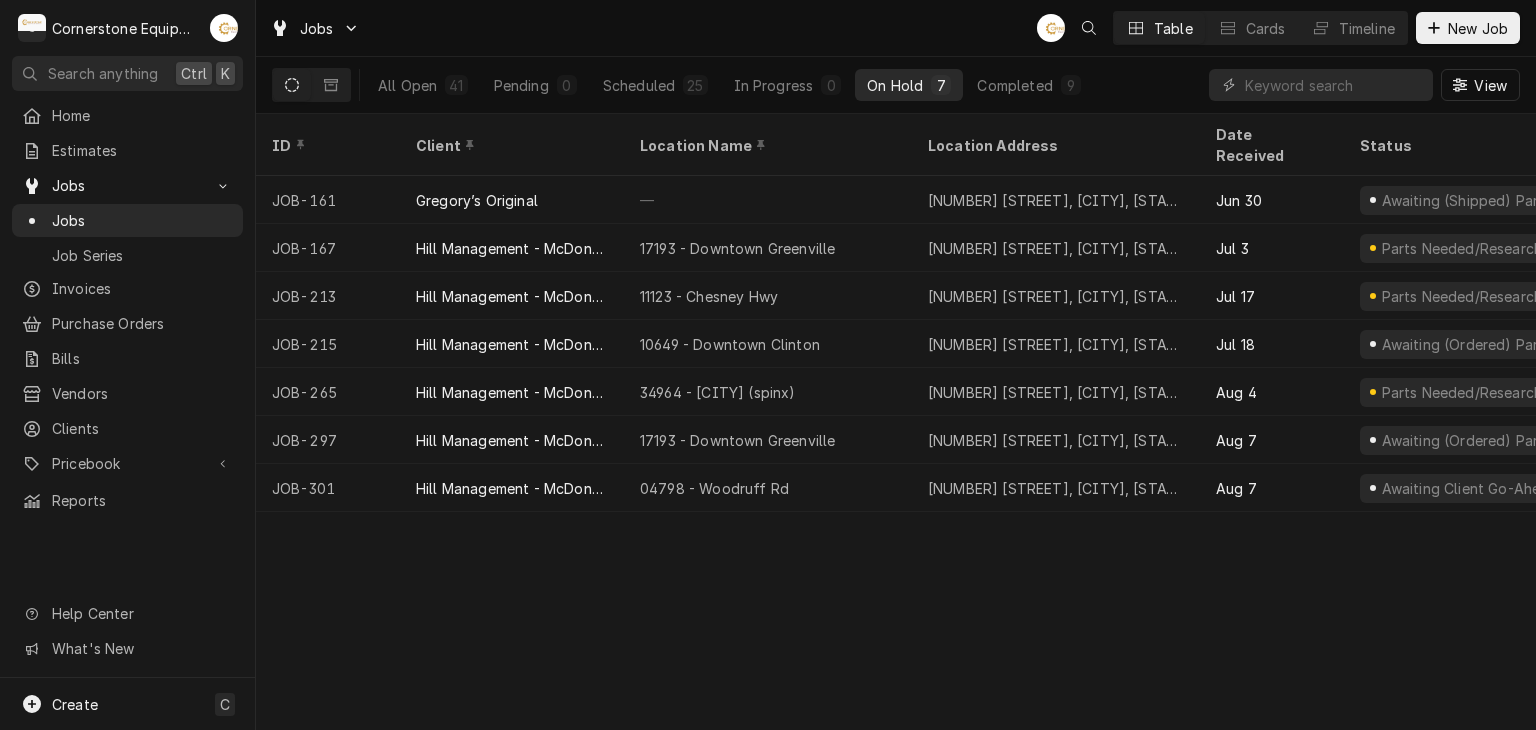 click on "JOB-161 [NAME] — [NUMBER] [STREET], [CITY], [STATE] [POSTAL_CODE] [DATE]   Awaiting (Shipped) Parts AB — Service Urgent [DATE]   • [TIME] [DURATION] [DATE]   [DATE]   JOB-167 [NAME] 35 [STREET], [CITY], [STATE] [POSTAL_CODE] [DATE]   Parts Needed/Research AB — Service Medium [DATE]   • [TIME] [DURATION] [DATE]   [DATE]   JOB-213 [NAME] [NUMBER] [STREET] [NUMBER] [STREET], [CITY], [STATE] [POSTAL_CODE] [DATE]   Parts Needed/Research AB — Service High [DATE]   • [TIME] [DURATION] [DATE]   [DATE]   JOB-215 [NAME] [NUMBER] - [CITY] [NUMBER] [STREET], [CITY], [STATE] [POSTAL_CODE] [DATE]   Awaiting (Ordered) Parts MP — Service High [DATE]   • [TIME] [DURATION] [DATE]   [DATE]   JOB-265 [NAME] [NUMBER] - [CITY] [NUMBER] [STREET], [CITY], [STATE] [POSTAL_CODE] [DATE]   Parts Needed/Research MP" at bounding box center [896, 422] 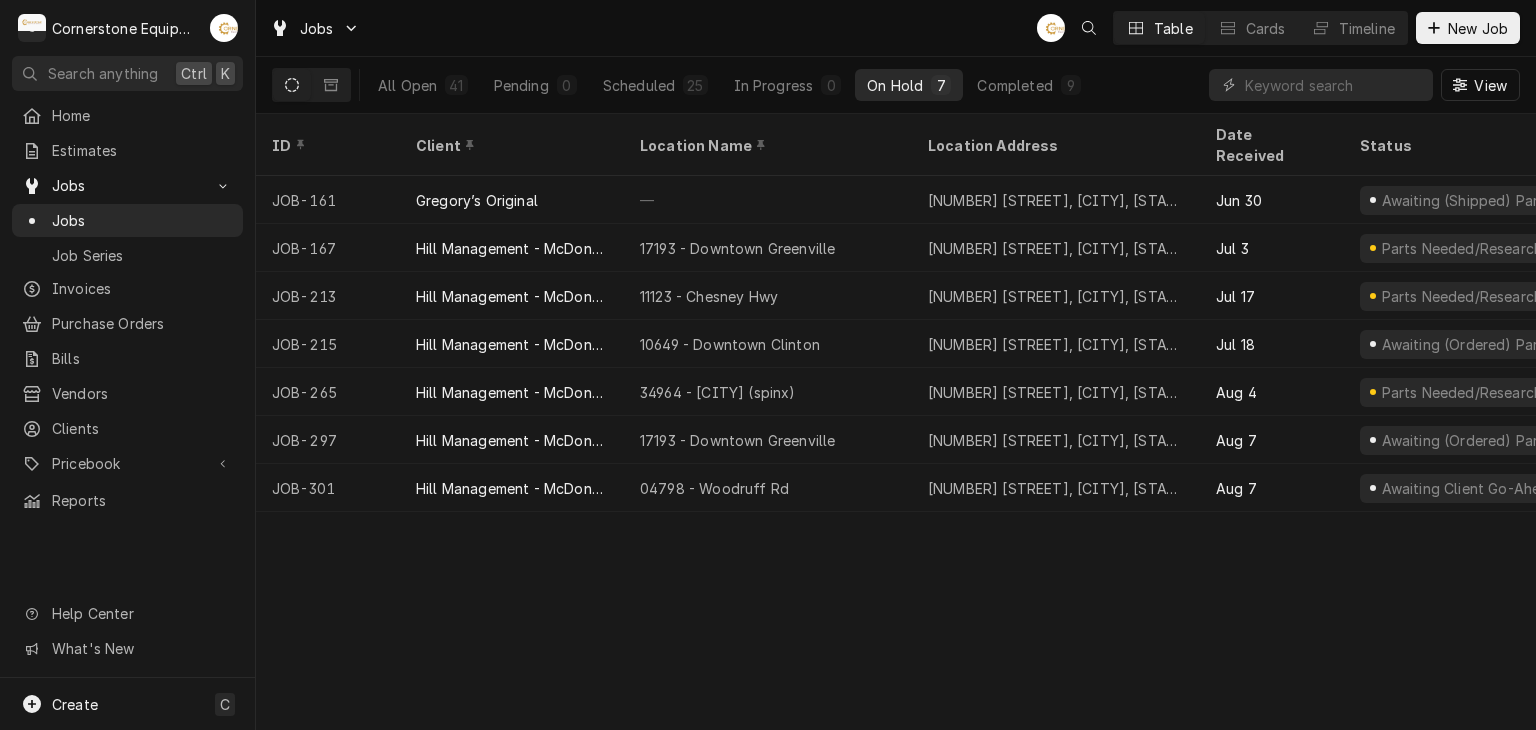 click on "JOB-161 [NAME] — [NUMBER] [STREET], [CITY], [STATE] [POSTAL_CODE] [DATE]   Awaiting (Shipped) Parts AB — Service Urgent [DATE]   • [TIME] [DURATION] [DATE]   [DATE]   JOB-167 [NAME] 35 [STREET], [CITY], [STATE] [POSTAL_CODE] [DATE]   Parts Needed/Research AB — Service Medium [DATE]   • [TIME] [DURATION] [DATE]   [DATE]   JOB-213 [NAME] [NUMBER] [STREET] [NUMBER] [STREET], [CITY], [STATE] [POSTAL_CODE] [DATE]   Parts Needed/Research AB — Service High [DATE]   • [TIME] [DURATION] [DATE]   [DATE]   JOB-215 [NAME] [NUMBER] - [CITY] [NUMBER] [STREET], [CITY], [STATE] [POSTAL_CODE] [DATE]   Awaiting (Ordered) Parts MP — Service High [DATE]   • [TIME] [DURATION] [DATE]   [DATE]   JOB-265 [NAME] [NUMBER] - [CITY] [NUMBER] [STREET], [CITY], [STATE] [POSTAL_CODE] [DATE]   Parts Needed/Research MP" at bounding box center (896, 422) 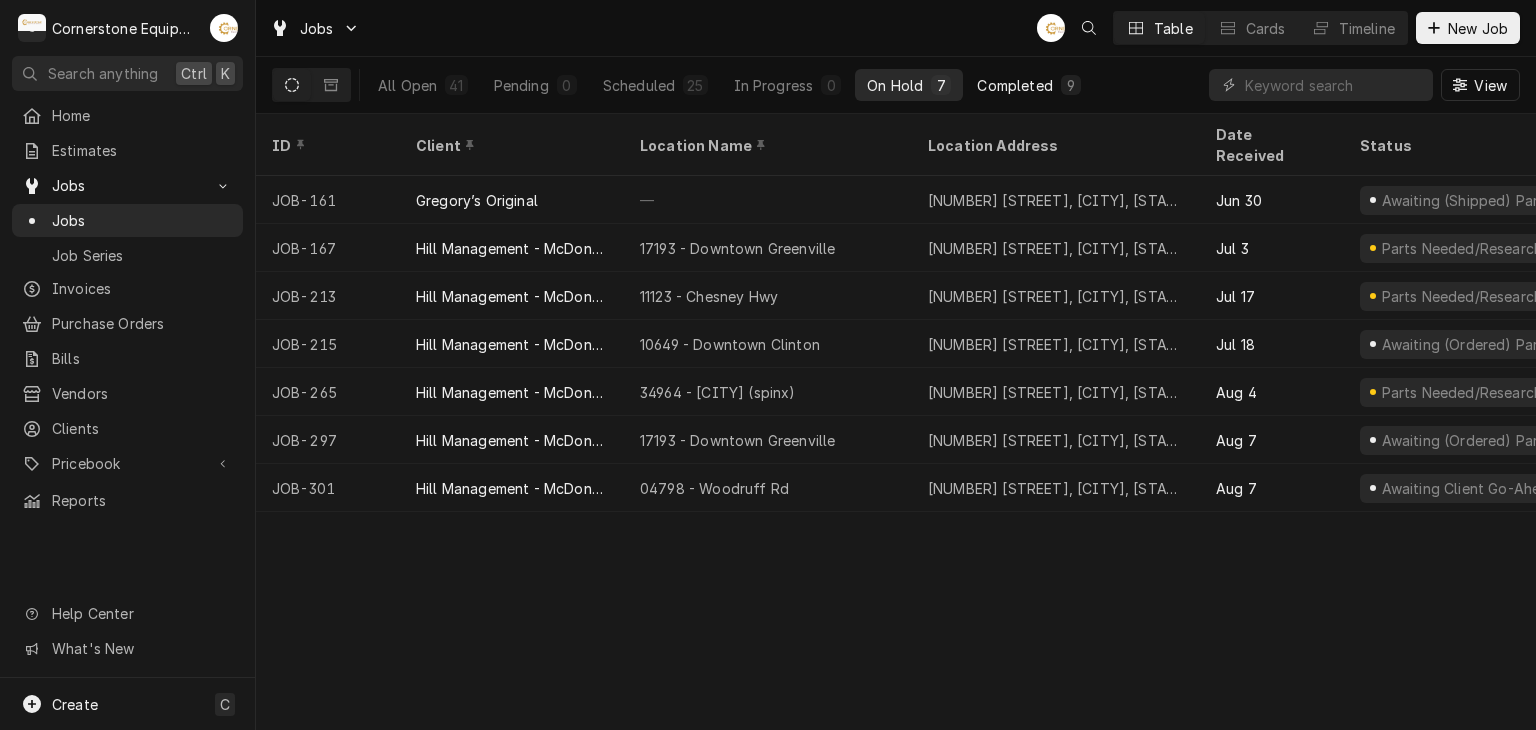 click on "Completed 9" at bounding box center (1028, 85) 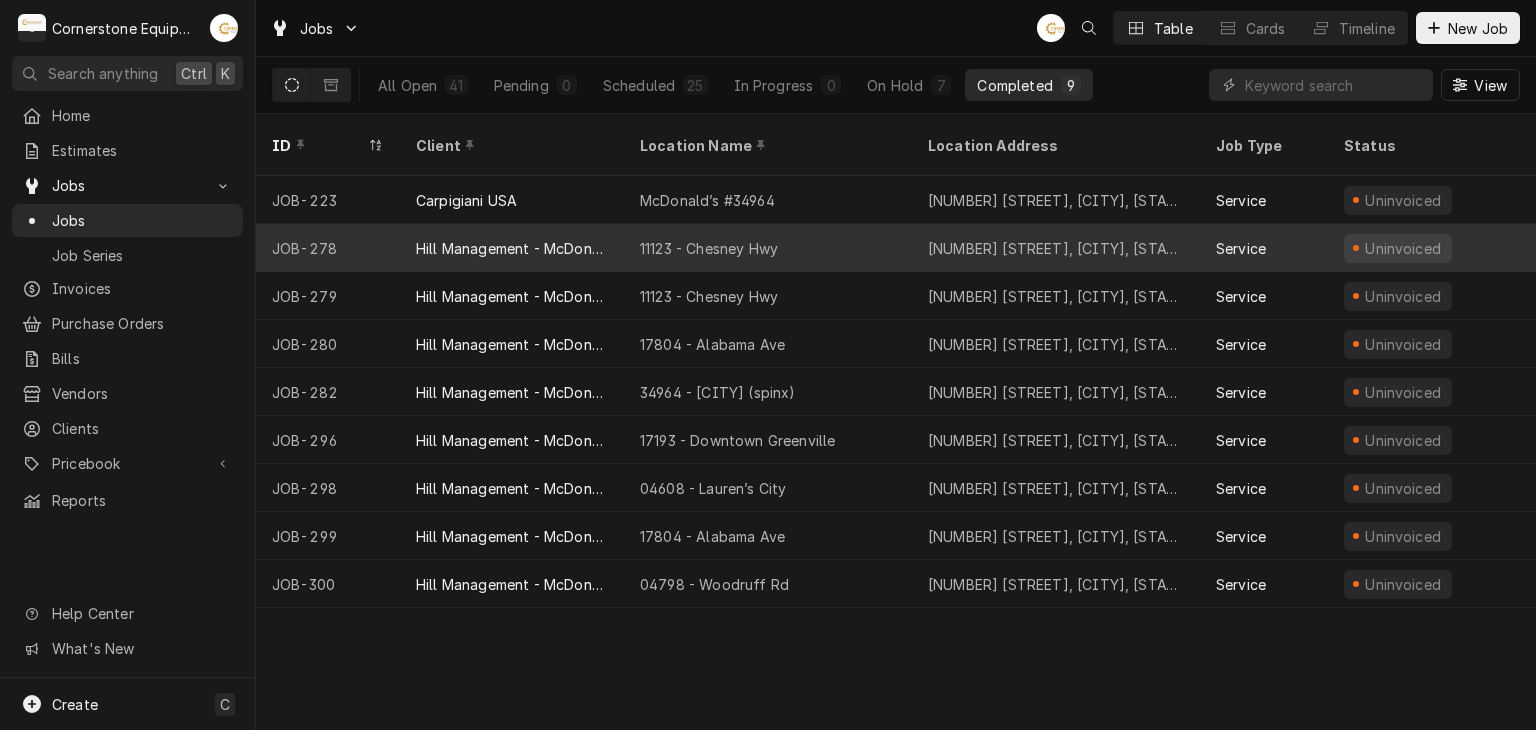 click on "11123 - Chesney Hwy" at bounding box center [709, 248] 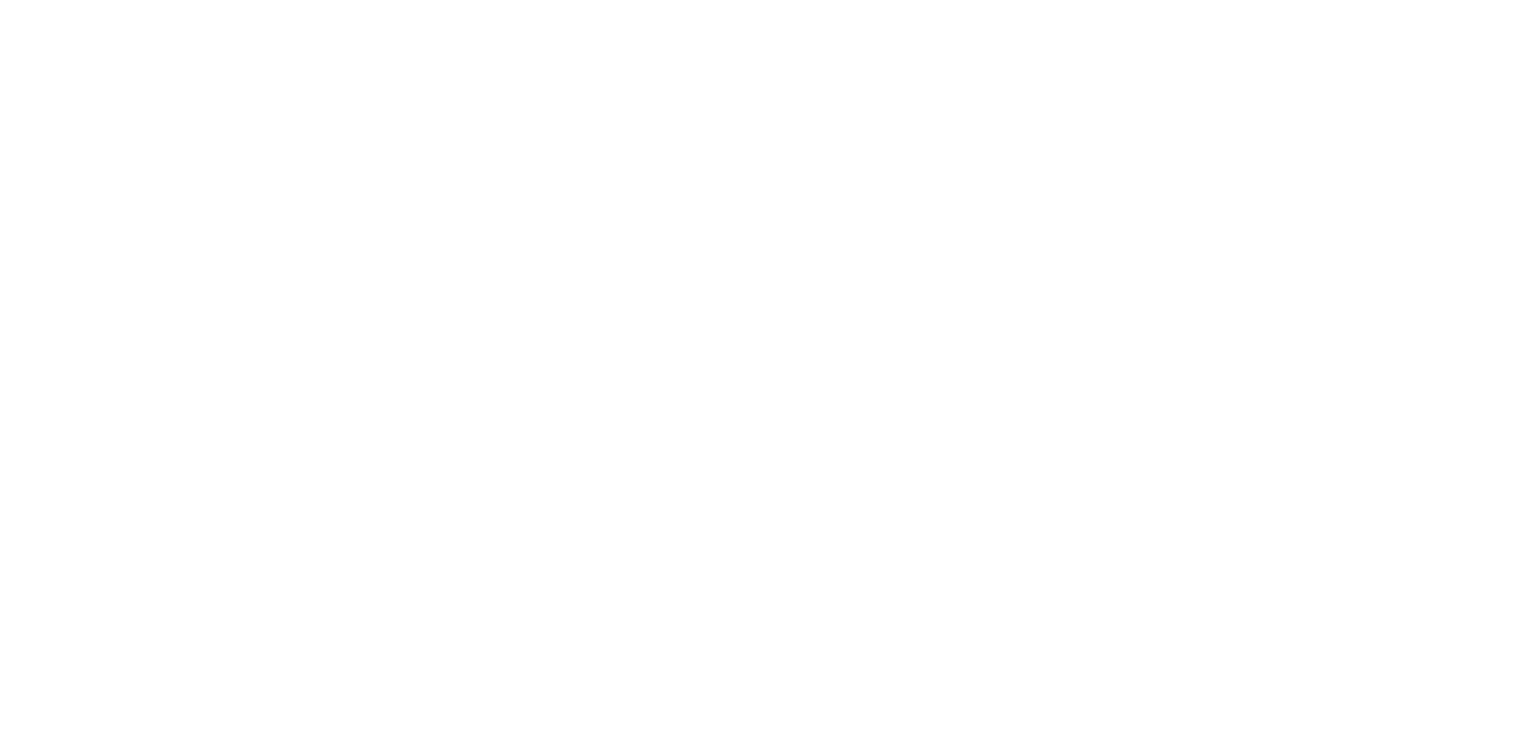 scroll, scrollTop: 0, scrollLeft: 0, axis: both 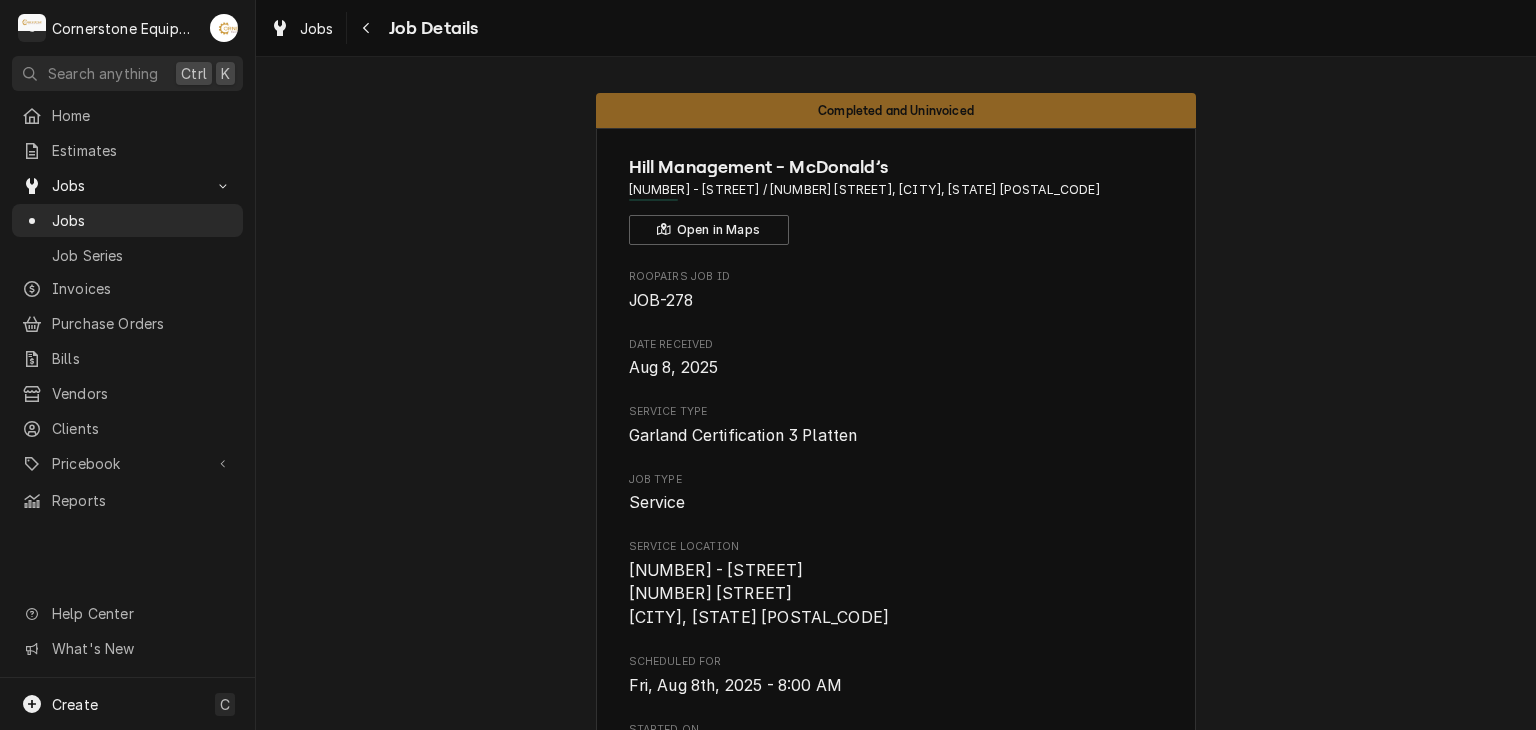 click on "Garland Certification 3 Platten" at bounding box center [743, 435] 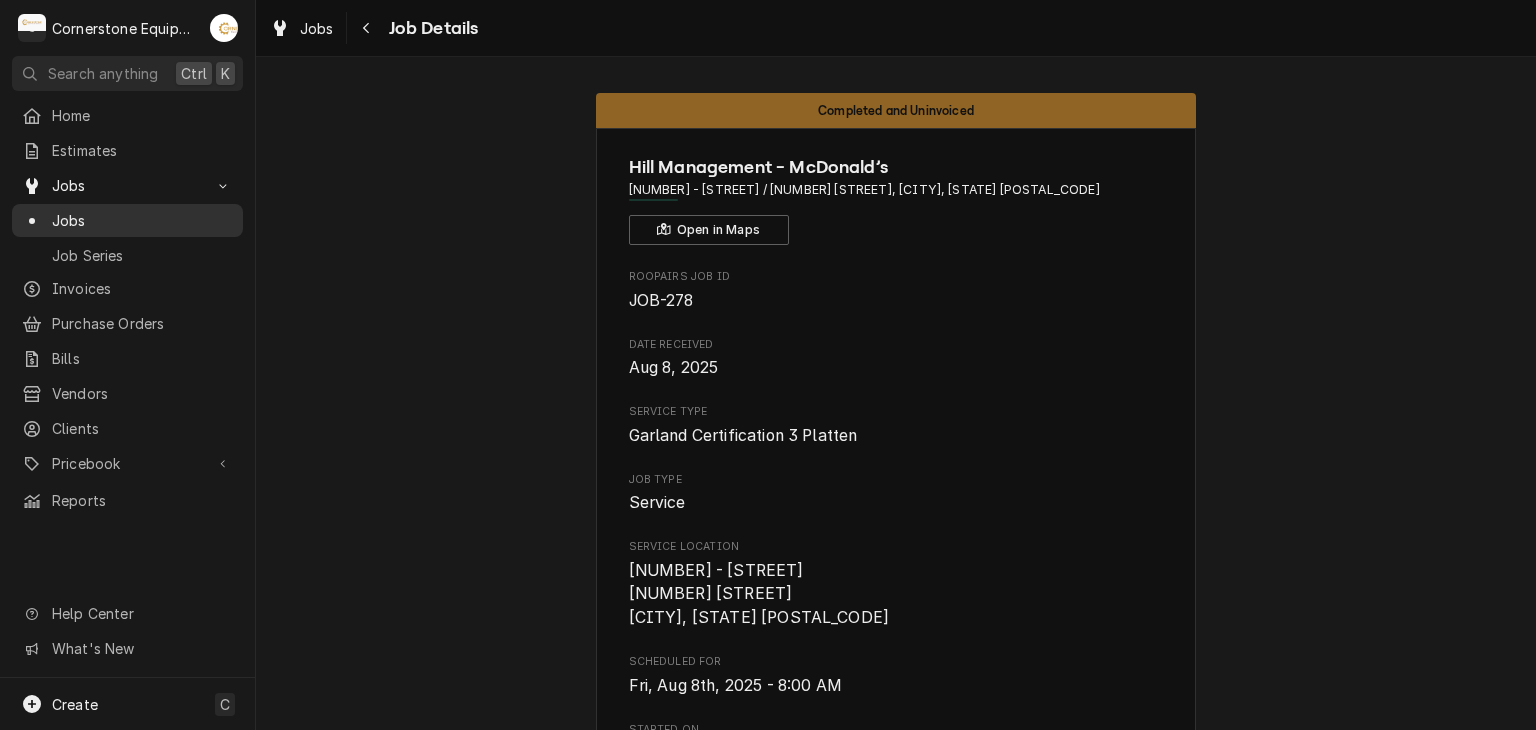 click on "Jobs" at bounding box center (142, 220) 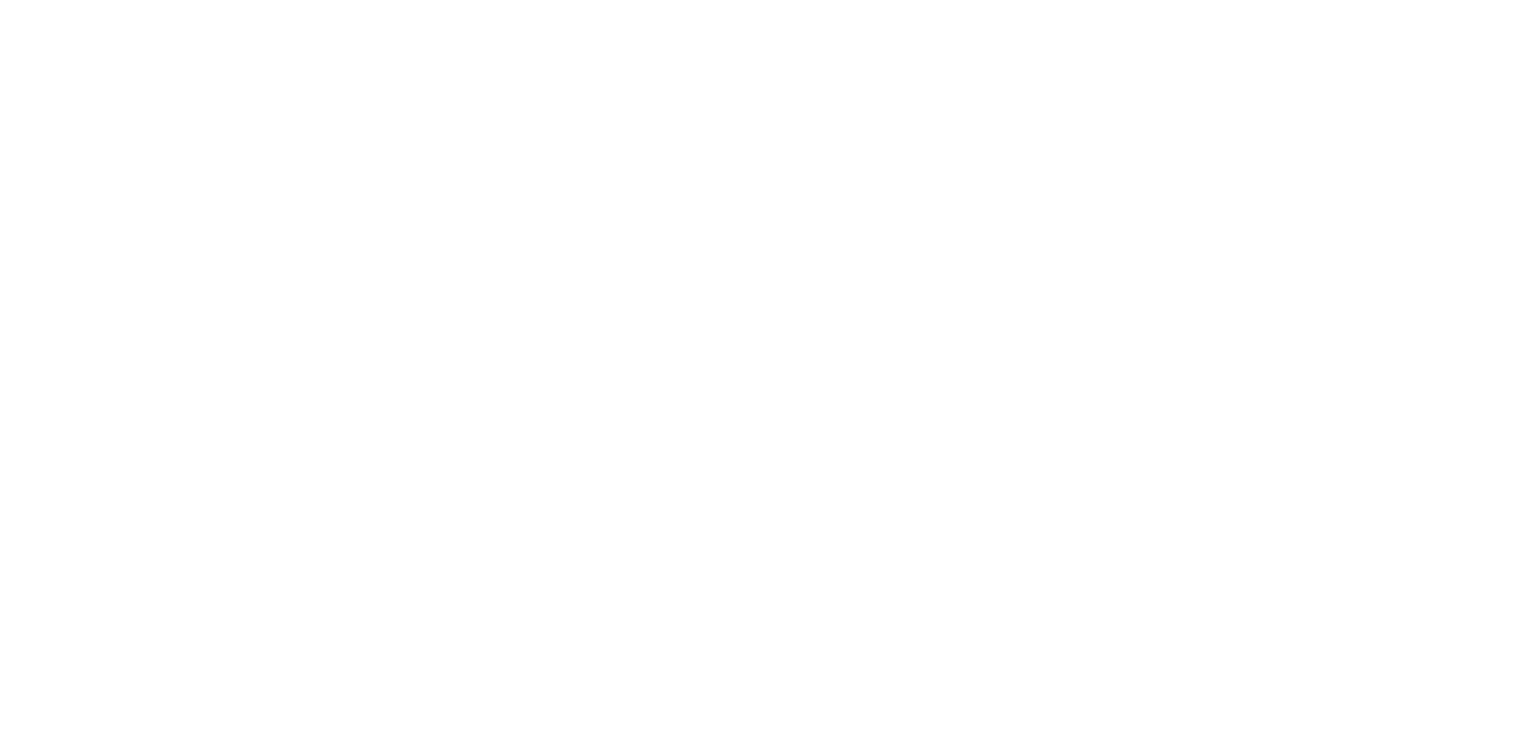 scroll, scrollTop: 0, scrollLeft: 0, axis: both 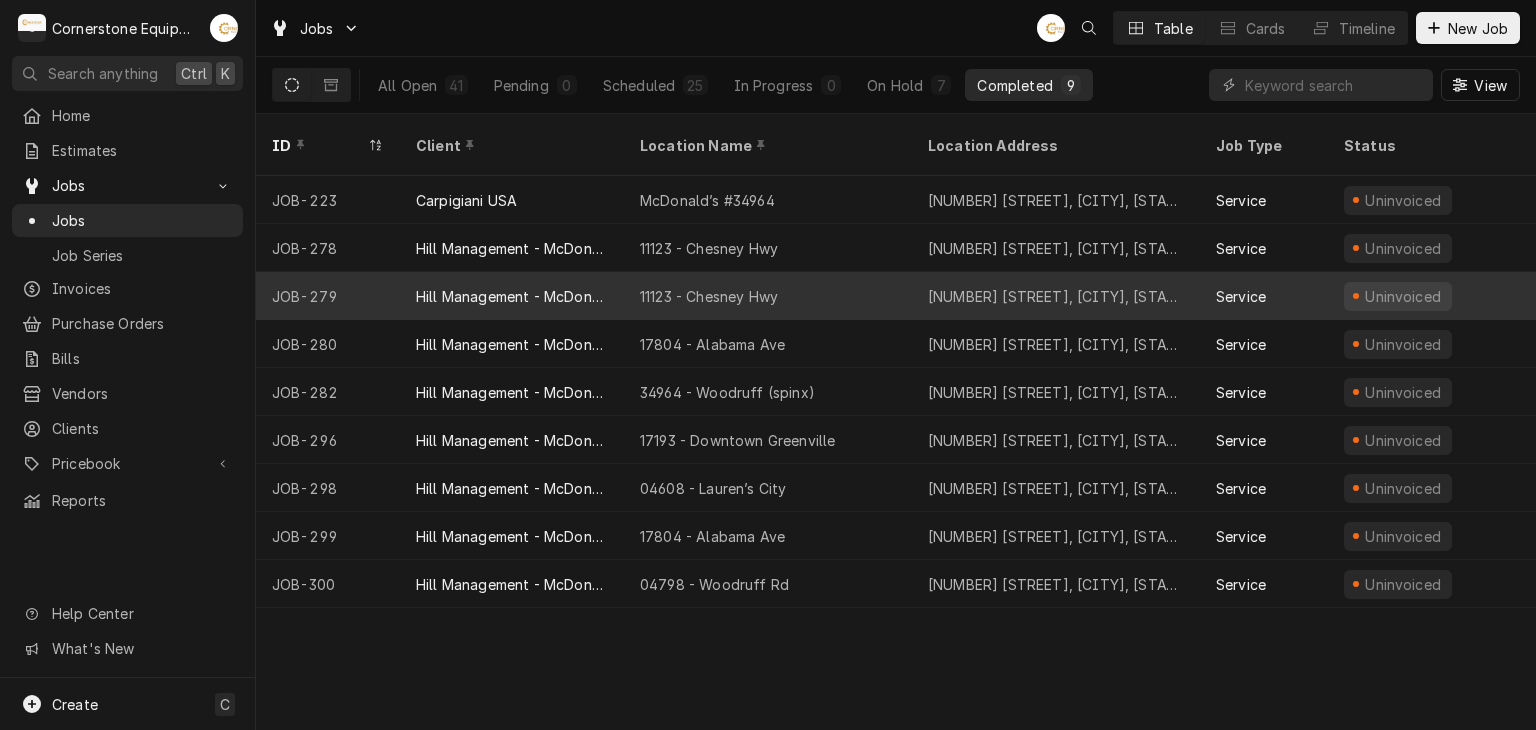 click on "JOB-279" at bounding box center (328, 296) 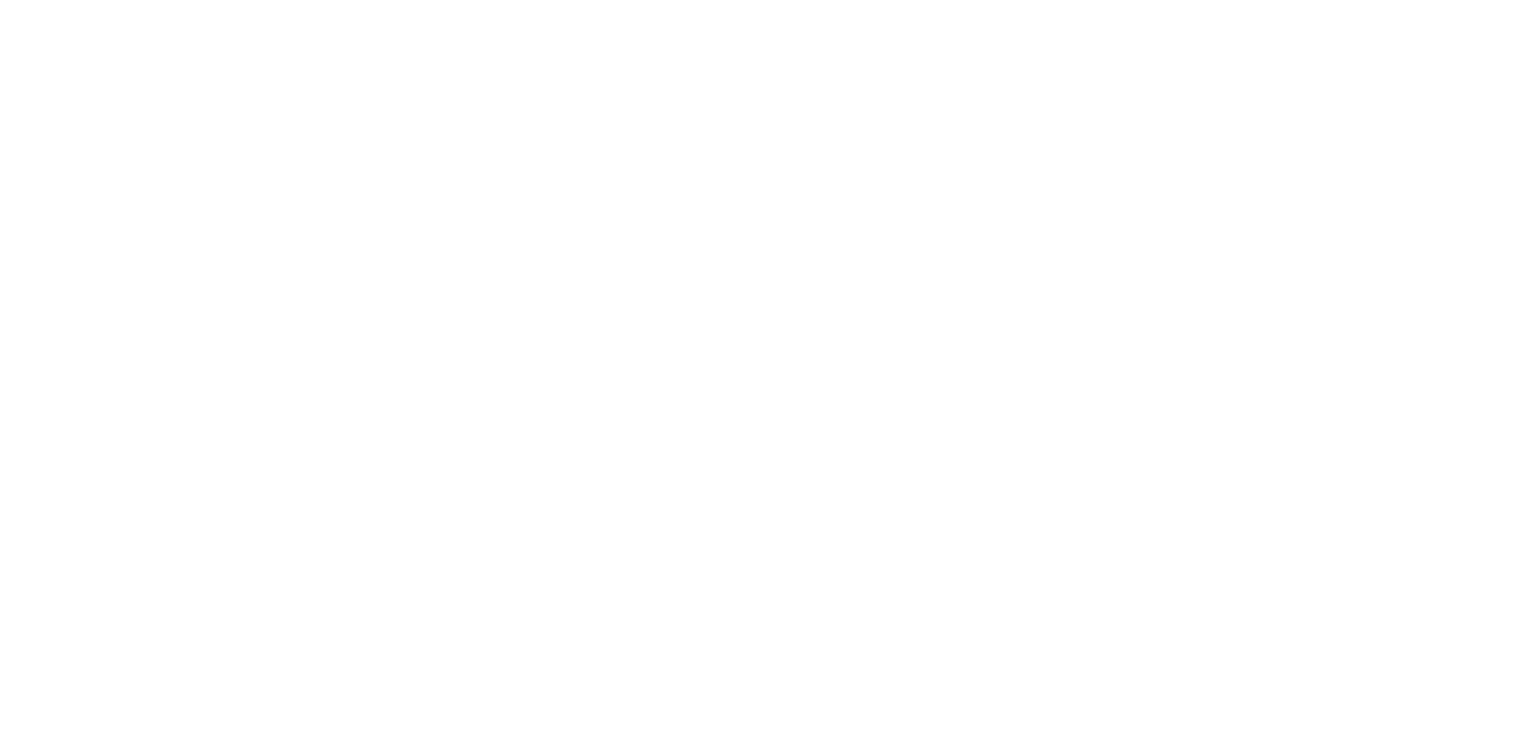 scroll, scrollTop: 0, scrollLeft: 0, axis: both 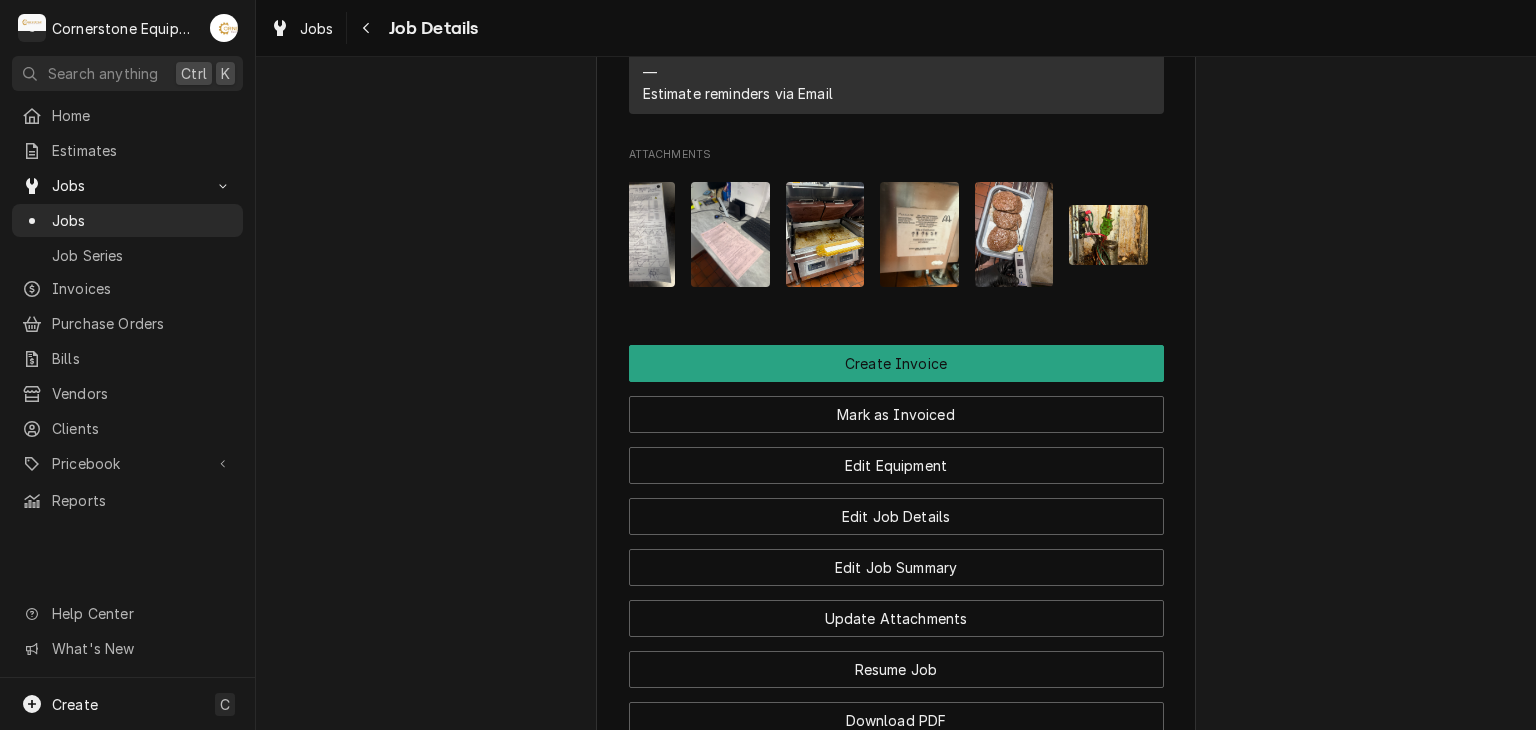 click on "Completed and Uninvoiced Hill Management - McDonald’s 11123 - Chesney Hwy / 2244 Chesnee Hwy, Spartanburg, SC 29303 Open in Maps Roopairs Job ID JOB-279 MaintX ID 3516 Date Received Aug 6, 2025 Service Type Labor Job Type Service Service Location 11123 - Chesney Hwy
2244 Chesnee Hwy
Spartanburg, SC 29303 Scheduled For Wed, Aug 6th, 2025 - 10:00 PM Started On Wed, Aug 6th, 2025 - 10:28 AM Completed On Wed, Aug 6th, 2025 - 12:10 PM Last Modified Wed, Aug 6th, 2025 - 12:10 PM Estimated Job Duration 2h Assigned Technician(s) Matthew Pennington Reason For Call 9501 calibrations Technician Instructions  (Only Visible to You) Record equipment data Priority Urgent Job Reporter Name Ashton Vazquez Phone (346) 249-1763 Email ashton.vazquez@us.stores.mcd.com Job Contact Name Ashton Vazquez Phone (346) 249-1763 Email ashton.vazquez@us.stores.mcd.com Client Contact Name Ashton Vazquez Phone (346) 249-1763 Email ashton.vazquez@us.stores.mcd.com Reminders — Estimate reminders via Email Attachments Create Invoice" at bounding box center [896, -370] 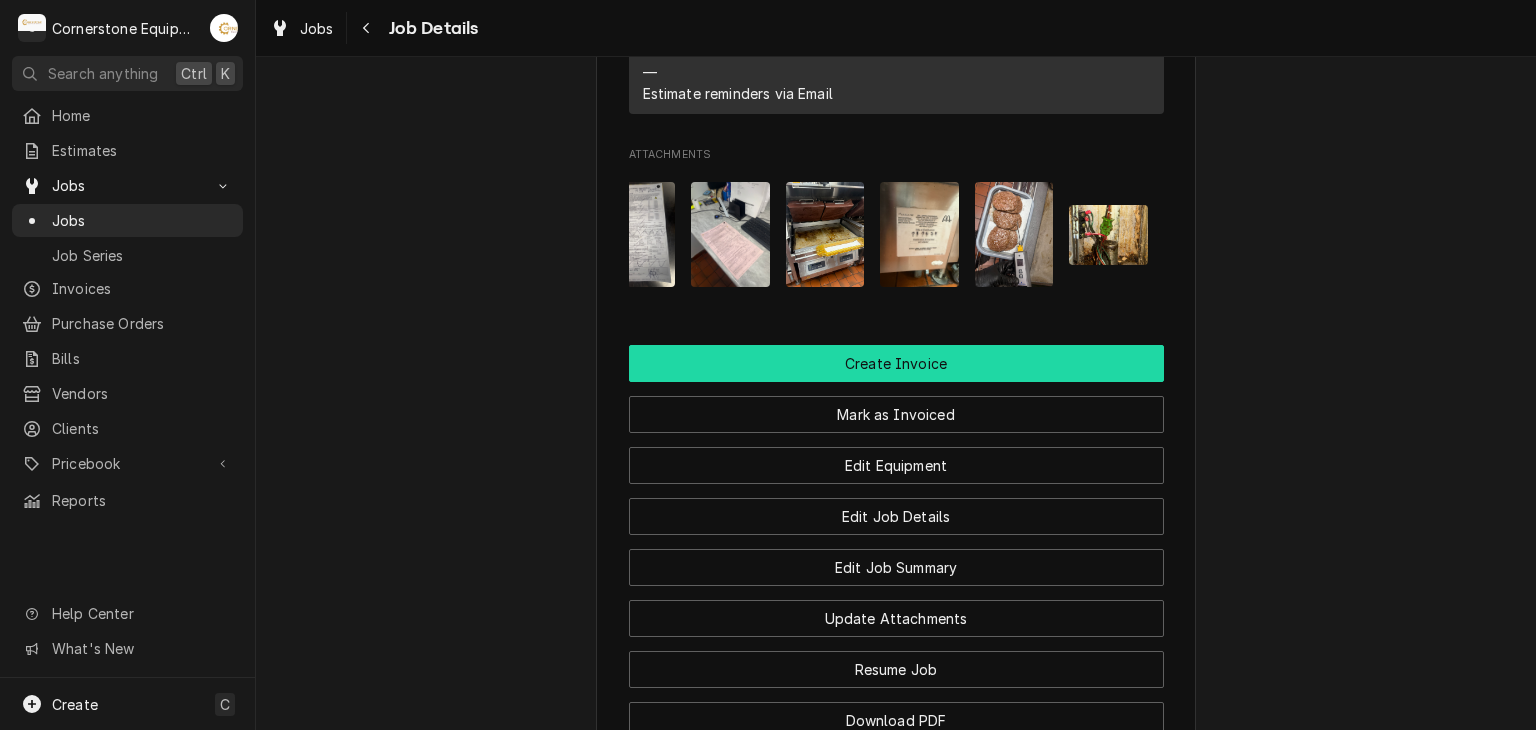 click on "Create Invoice" at bounding box center (896, 363) 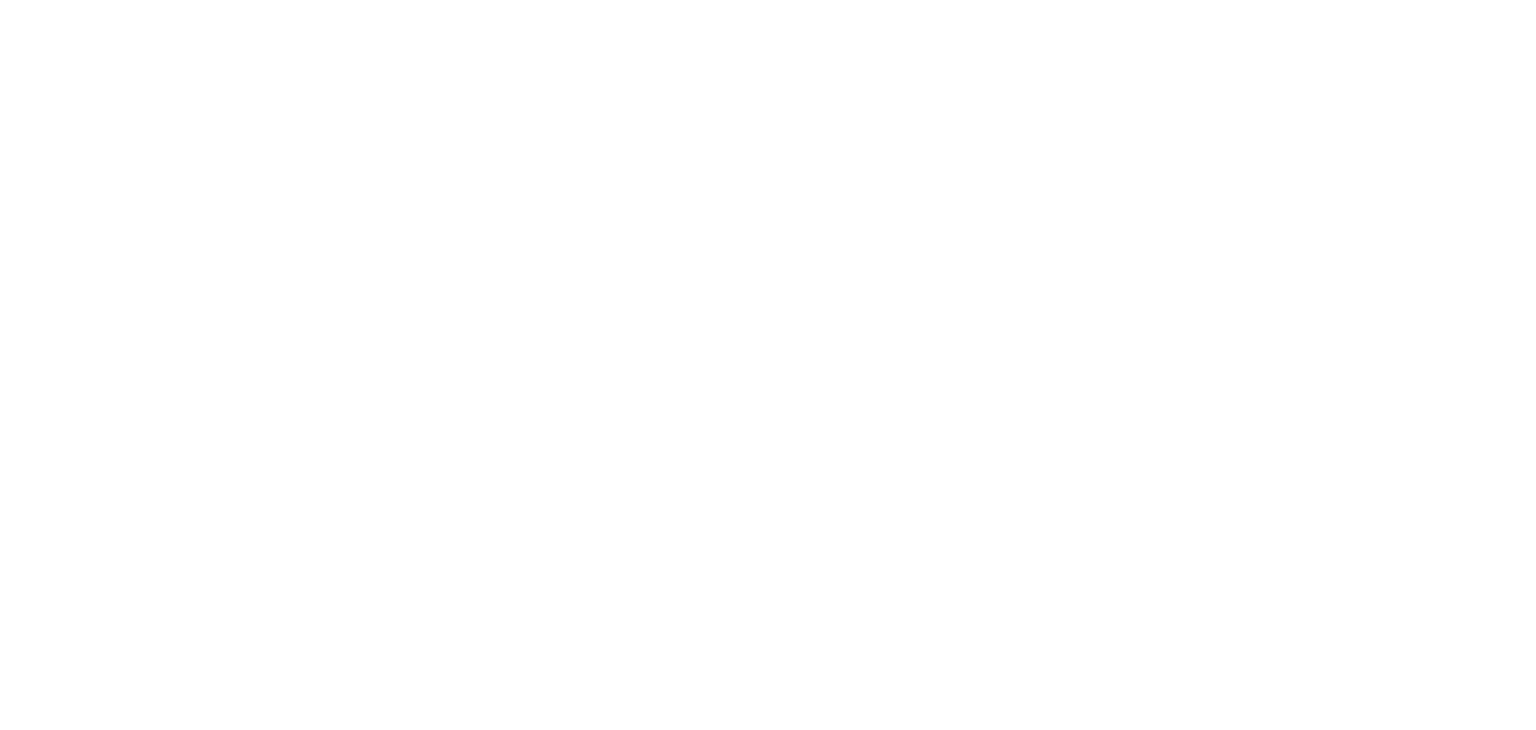 scroll, scrollTop: 0, scrollLeft: 0, axis: both 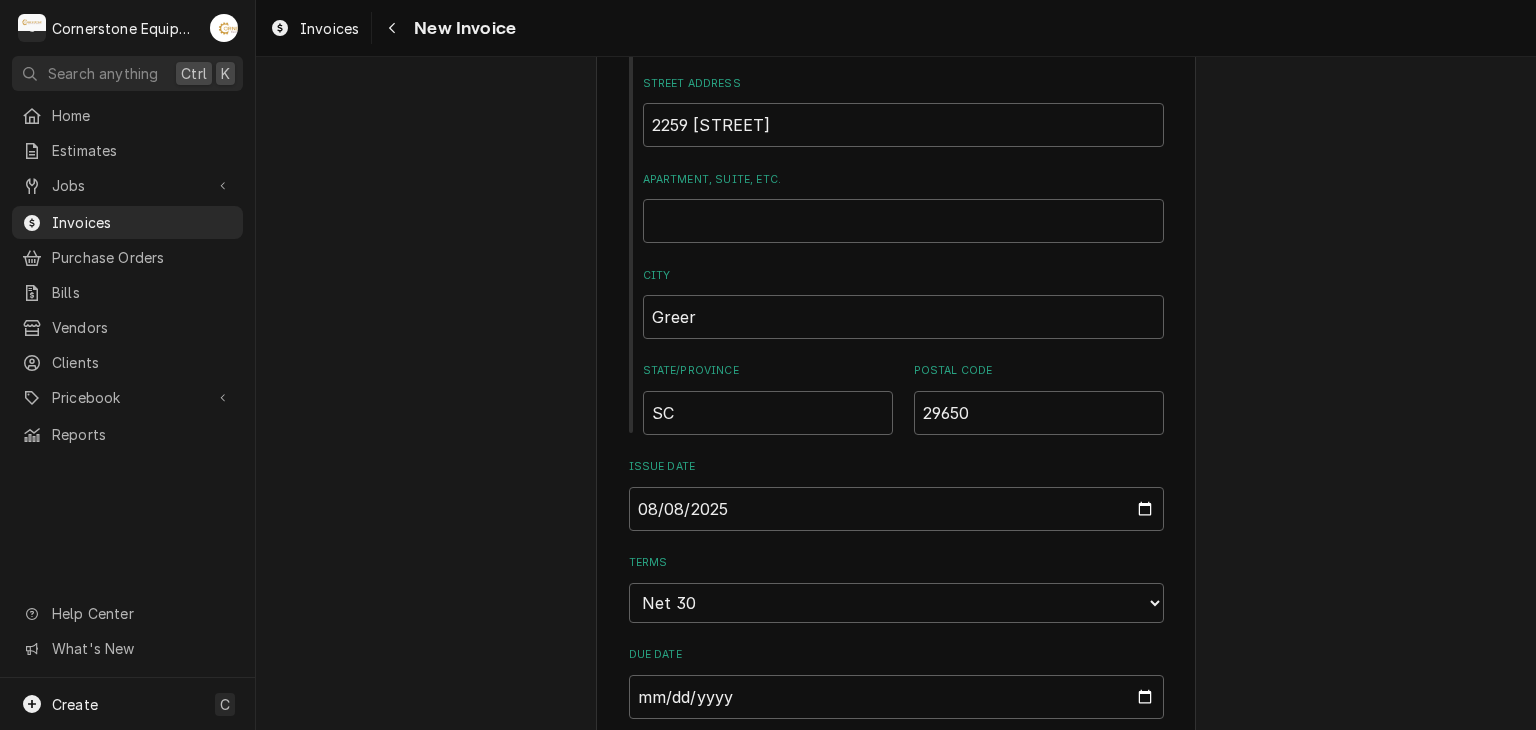 click on "Please provide the following information to create your invoice: Client Details Client Hill Management - McDonald’s Service Location 11123 - Chesney Hwy / 2244 Chesnee Hwy, Spartanburg, SC 29303 Basic Details Created From Job Uninvoiced Labor Service Type Labor Labels  ( optional ) Add Labels... Billing Address Same as service location Recipient, Attention To, etc.  ( if different ) Street Address 2259 River Rd Apartment, Suite, etc. City Greer State/Province SC Postal Code 29650 Issue Date 2025-08-08 Terms Choose payment terms... Same Day Net 7 Net 14 Net 21 Net 30 Net 45 Net 60 Net 90 Due Date 2025-09-07 Payment Methods Accept Online Card Payments Charge Details Service Charges Short Description Labor Service Date Aug 6, 2025 Hourly Cost $60.00/hr Qty. 2hrs Rate $150.00/hr Amount $300.00 Tax Non-Taxable Service  Summary Add Service Charge Parts and Materials  ( if any ) Short Description misc hardware Manufacturer — Manufacturer Part # — Unit Cost $0.00 Qty. 1 Price $24.99 Amount $24.99 Tax Taxable  (" at bounding box center [896, 1307] 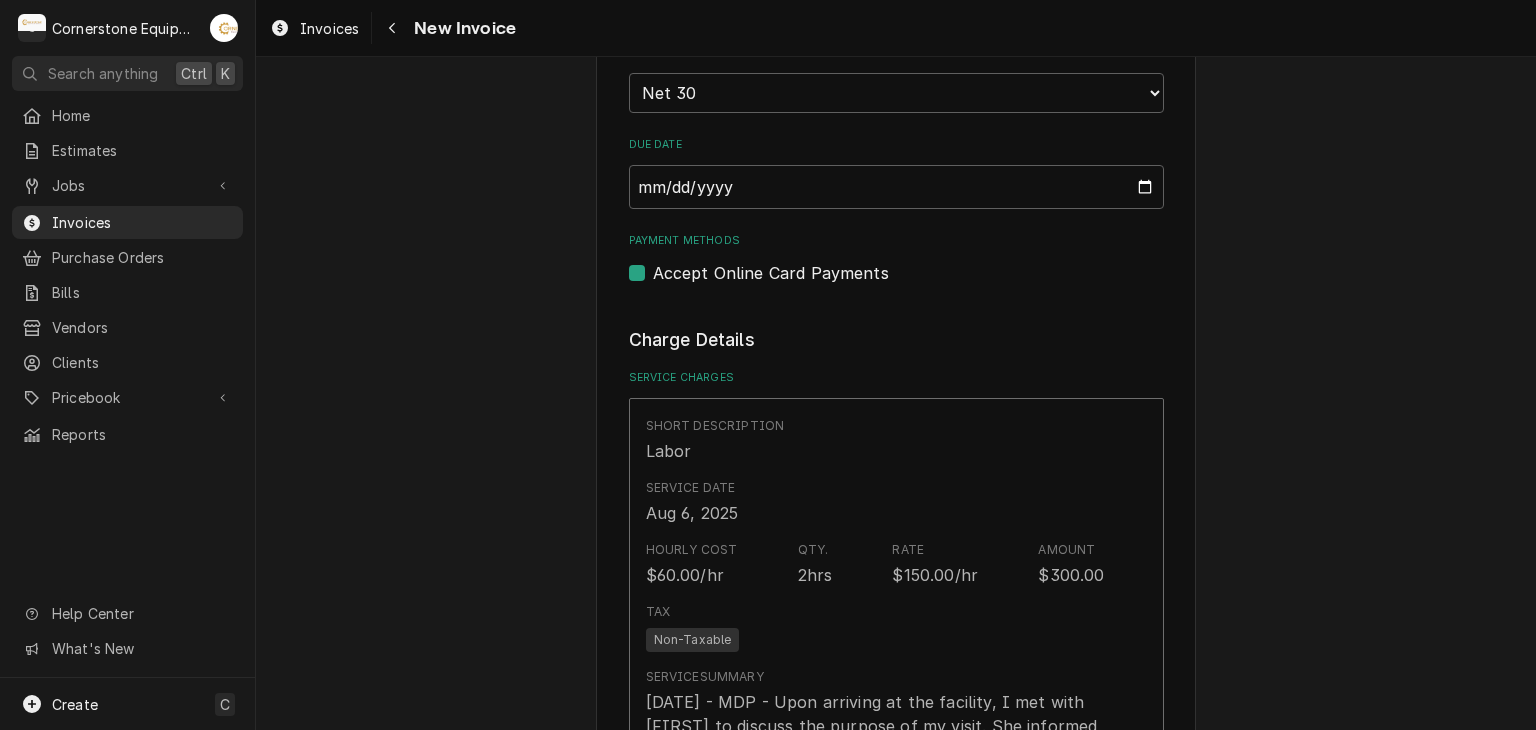 scroll, scrollTop: 1600, scrollLeft: 0, axis: vertical 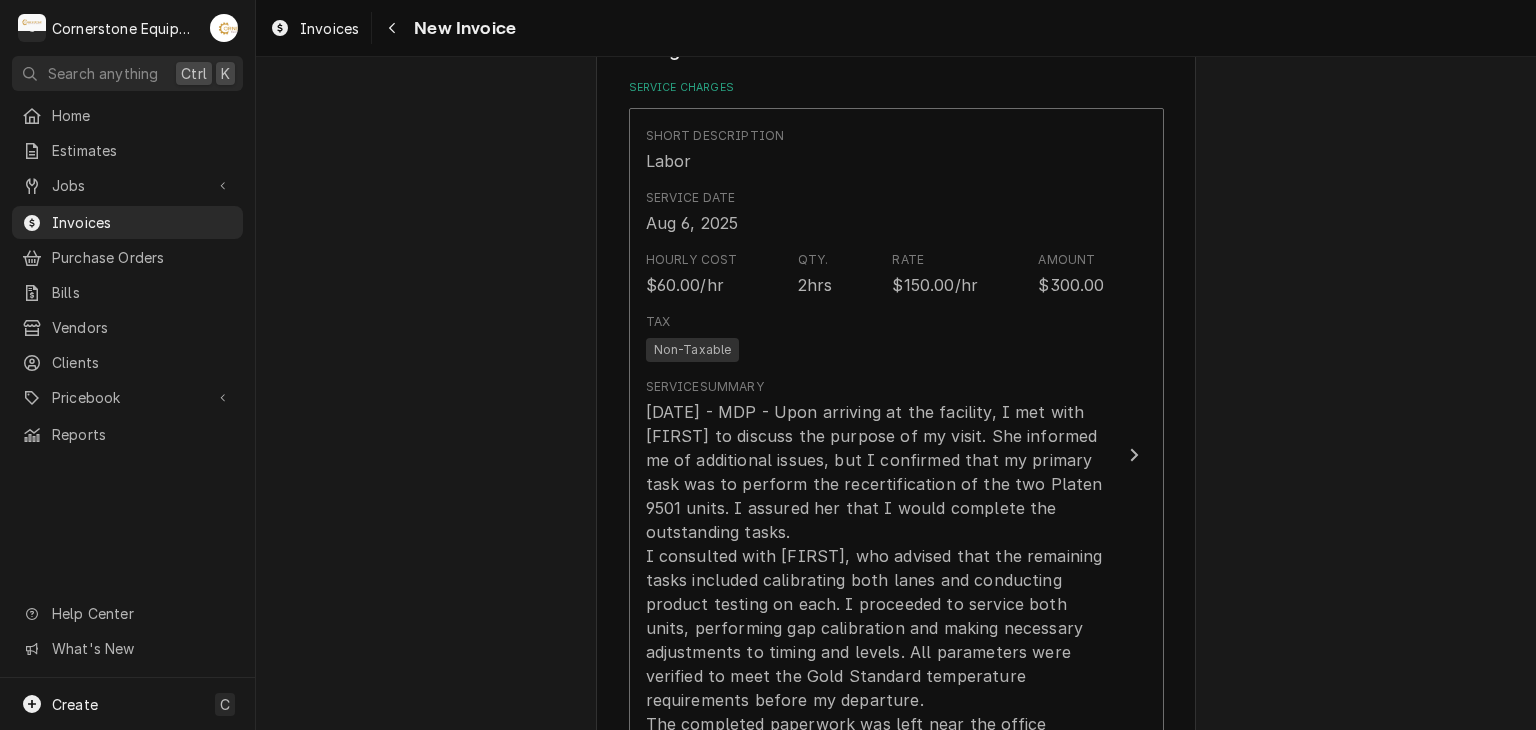 click on "Please provide the following information to create your invoice: Client Details Client Hill Management - McDonald’s Service Location 11123 - Chesney Hwy / 2244 Chesnee Hwy, Spartanburg, SC 29303 Basic Details Created From Job Uninvoiced Labor Service Type Labor Labels  ( optional ) Add Labels... Billing Address Same as service location Recipient, Attention To, etc.  ( if different ) Street Address 2259 River Rd Apartment, Suite, etc. City Greer State/Province SC Postal Code 29650 Issue Date 2025-08-08 Terms Choose payment terms... Same Day Net 7 Net 14 Net 21 Net 30 Net 45 Net 60 Net 90 Due Date 2025-09-07 Payment Methods Accept Online Card Payments Charge Details Service Charges Short Description Labor Service Date Aug 6, 2025 Hourly Cost $60.00/hr Qty. 2hrs Rate $150.00/hr Amount $300.00 Tax Non-Taxable Service  Summary Add Service Charge Parts and Materials  ( if any ) Short Description misc hardware Manufacturer — Manufacturer Part # — Unit Cost $0.00 Qty. 1 Price $24.99 Amount $24.99 Tax Taxable  (" at bounding box center (896, 507) 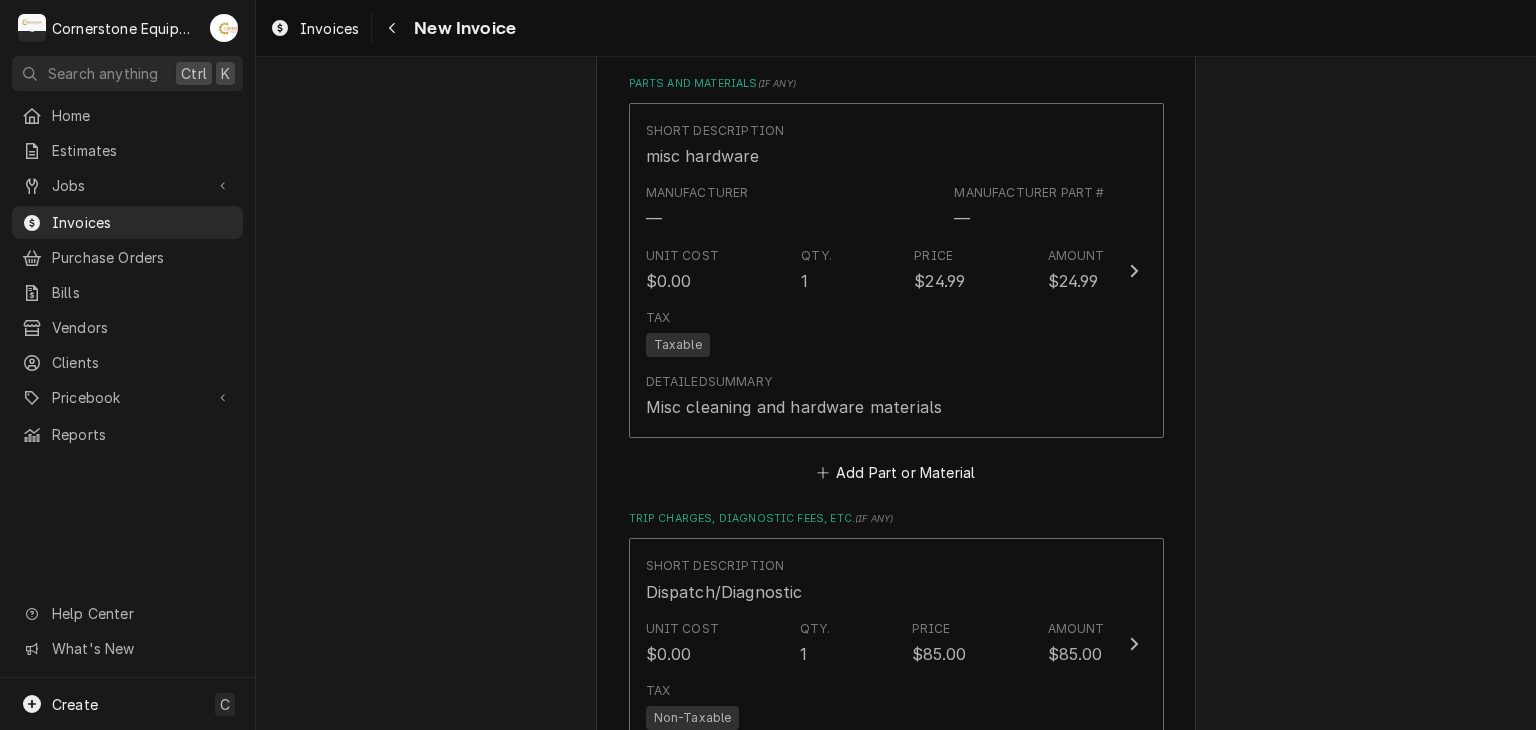 scroll, scrollTop: 2800, scrollLeft: 0, axis: vertical 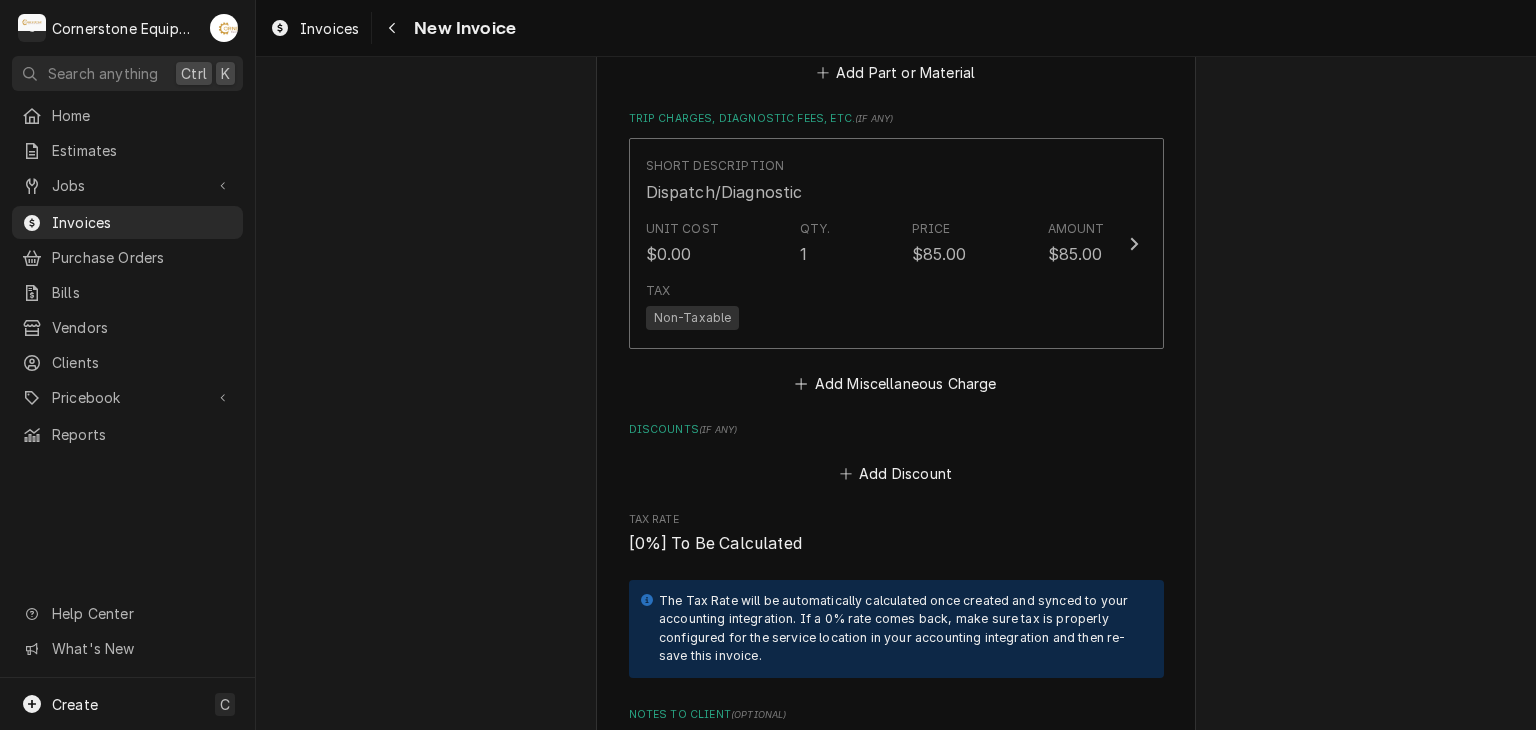 click on "Please provide the following information to create your invoice: Client Details Client Hill Management - McDonald’s Service Location 11123 - Chesney Hwy / 2244 Chesnee Hwy, Spartanburg, SC 29303 Basic Details Created From Job Uninvoiced Labor Service Type Labor Labels  ( optional ) Add Labels... Billing Address Same as service location Recipient, Attention To, etc.  ( if different ) Street Address 2259 River Rd Apartment, Suite, etc. City Greer State/Province SC Postal Code 29650 Issue Date 2025-08-08 Terms Choose payment terms... Same Day Net 7 Net 14 Net 21 Net 30 Net 45 Net 60 Net 90 Due Date 2025-09-07 Payment Methods Accept Online Card Payments Charge Details Service Charges Short Description Labor Service Date Aug 6, 2025 Hourly Cost $60.00/hr Qty. 2hrs Rate $150.00/hr Amount $300.00 Tax Non-Taxable Service  Summary Add Service Charge Parts and Materials  ( if any ) Short Description misc hardware Manufacturer — Manufacturer Part # — Unit Cost $0.00 Qty. 1 Price $24.99 Amount $24.99 Tax Taxable  (" at bounding box center [896, -693] 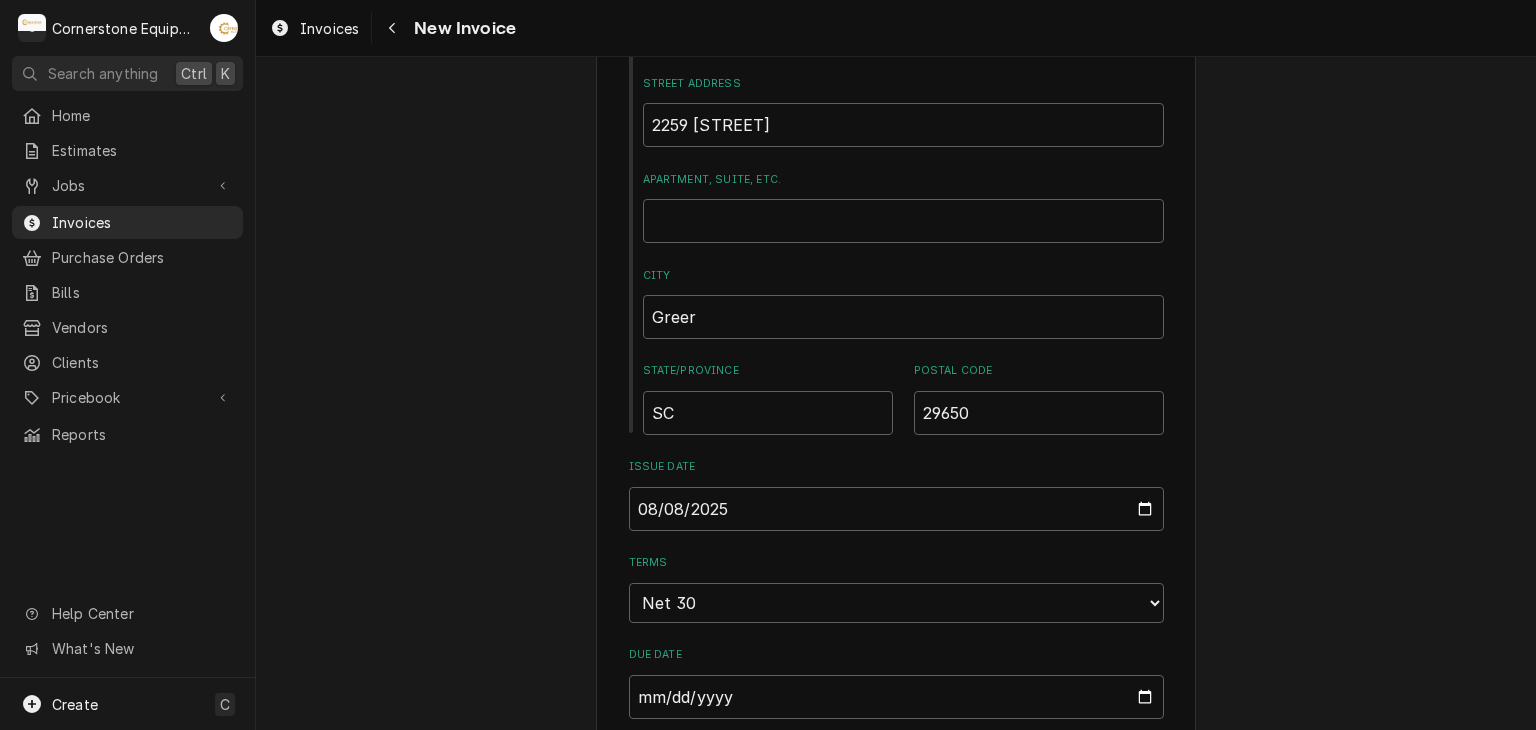 scroll, scrollTop: 1200, scrollLeft: 0, axis: vertical 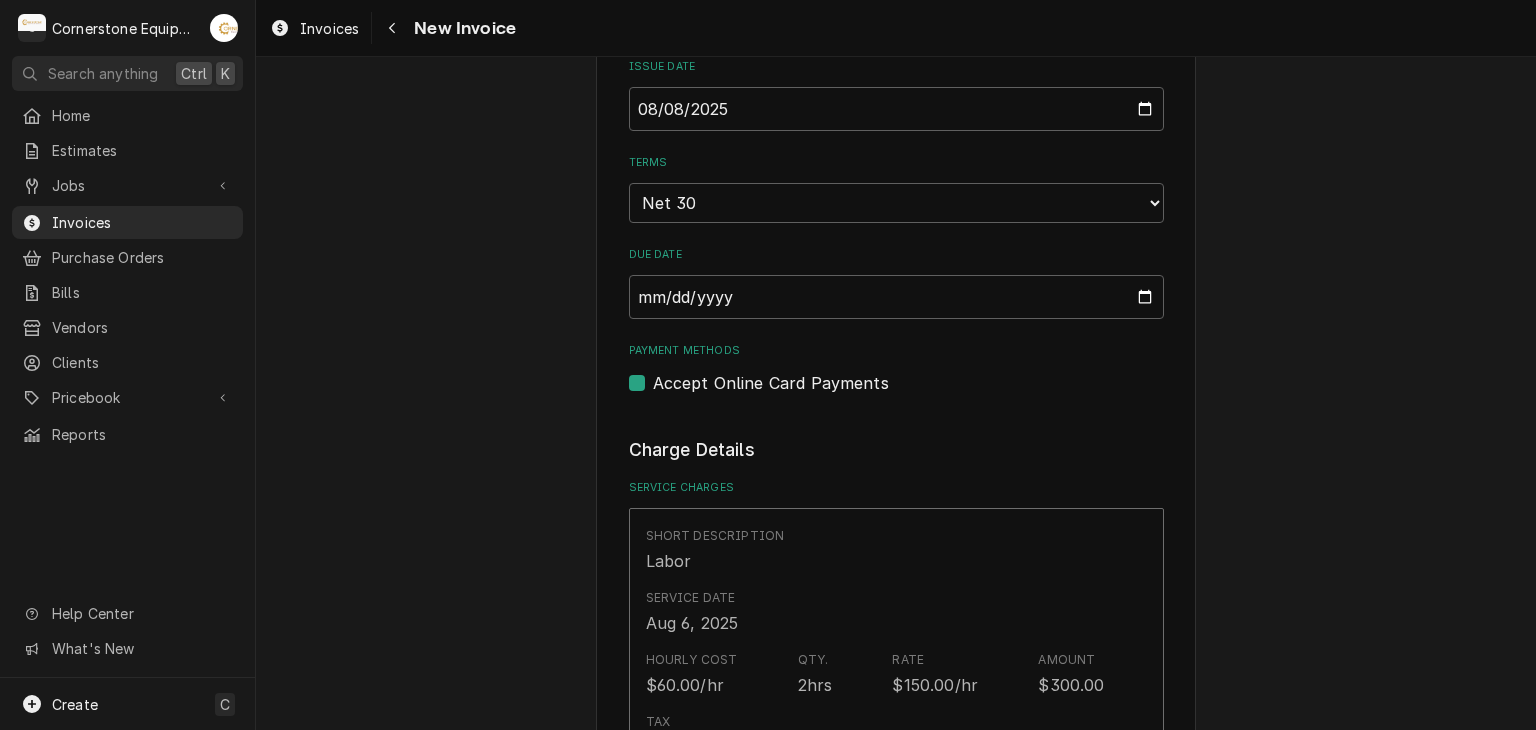 click on "Accept Online Card Payments" at bounding box center [771, 383] 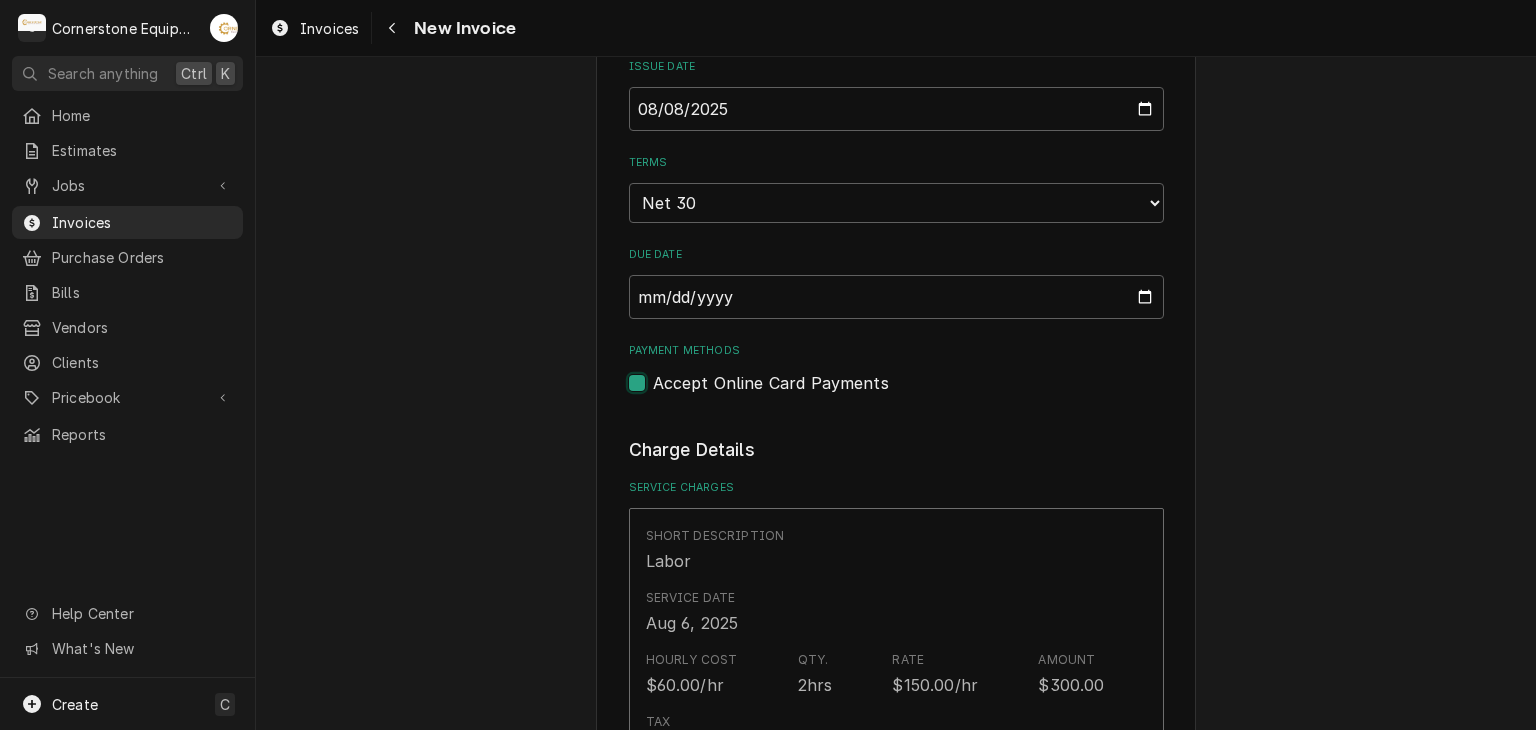 click on "Payment Methods" at bounding box center (920, 393) 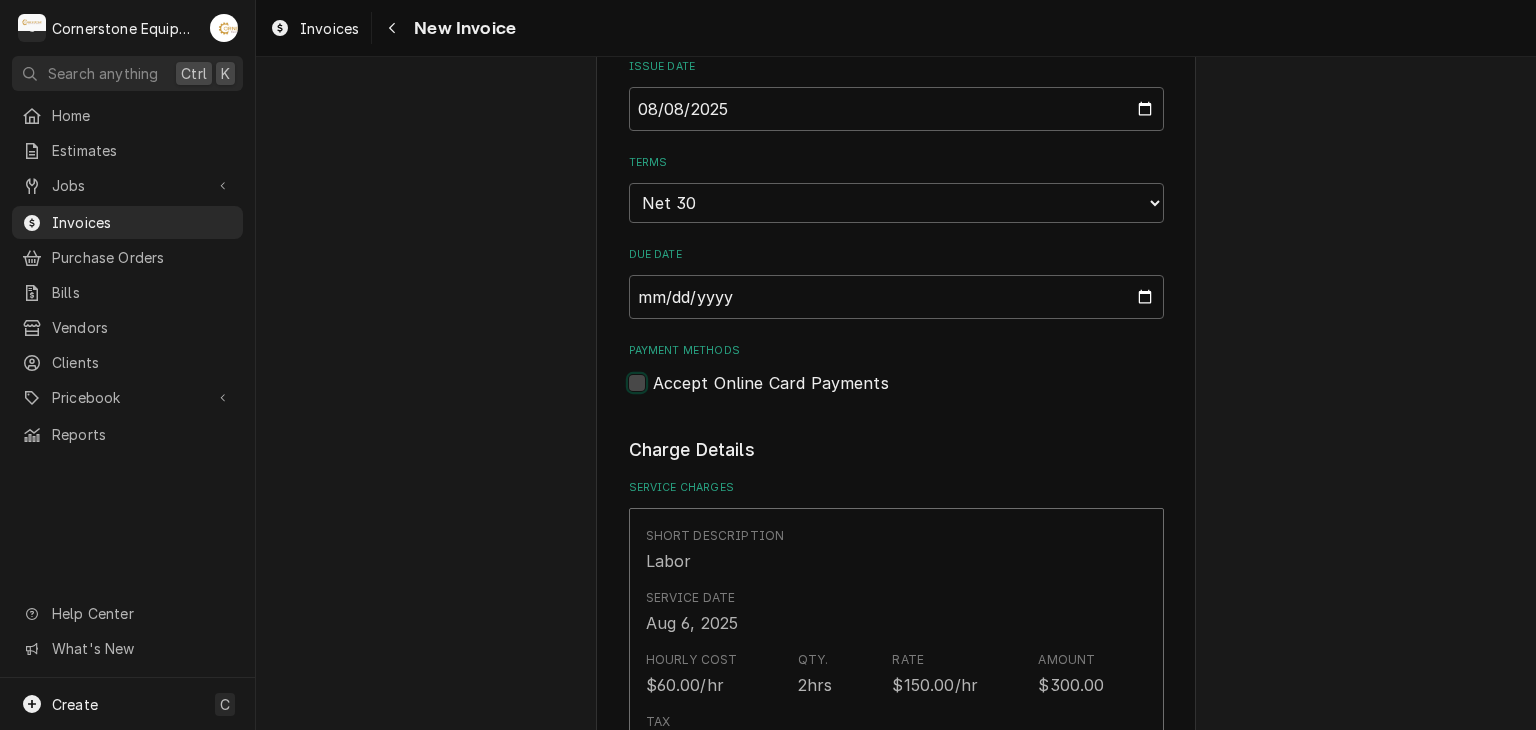 checkbox on "false" 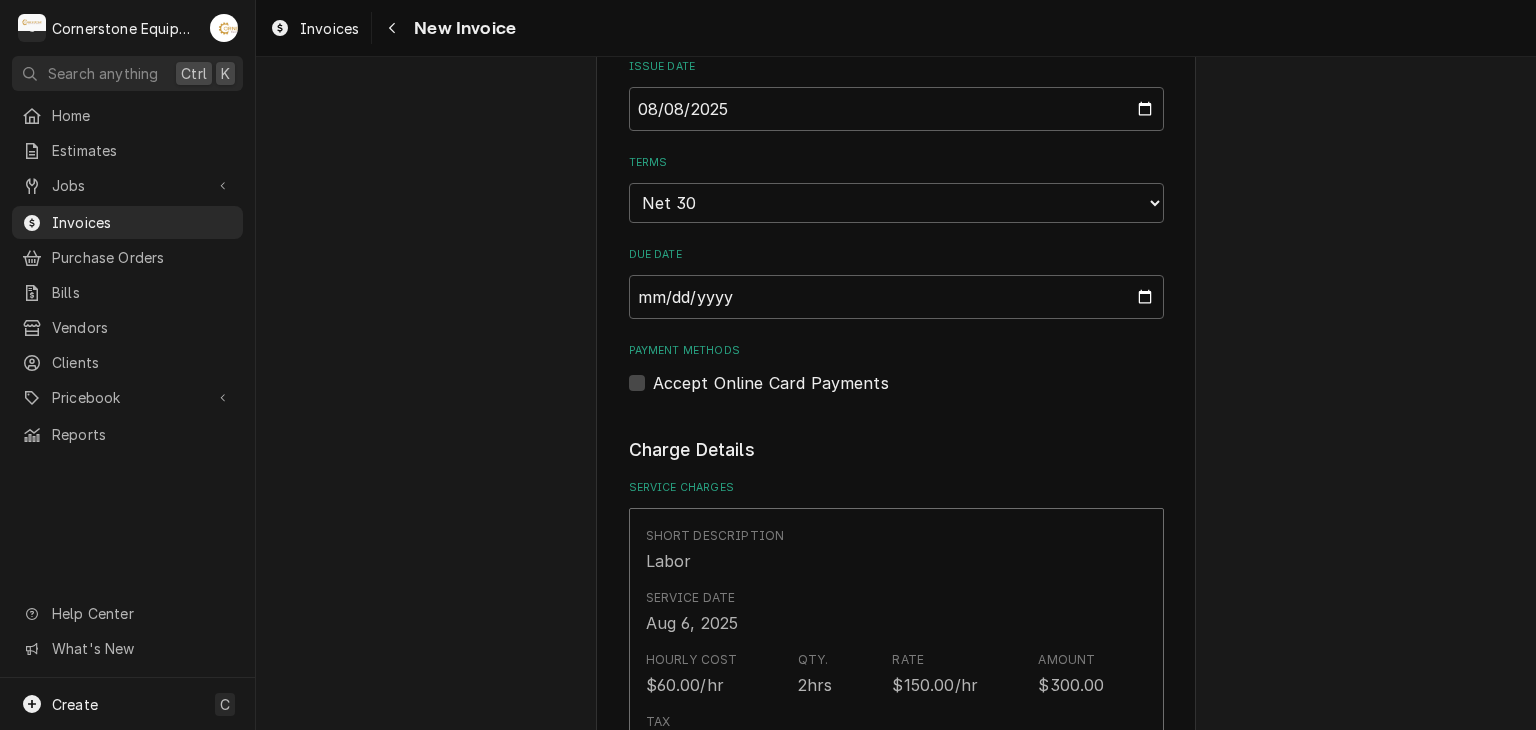 click on "Please provide the following information to create your invoice: Client Details Client Hill Management - McDonald’s Service Location 11123 - Chesney Hwy / 2244 Chesnee Hwy, Spartanburg, SC 29303 Basic Details Created From Job Uninvoiced Labor Service Type Labor Labels  ( optional ) Add Labels... Billing Address Same as service location Recipient, Attention To, etc.  ( if different ) Street Address 2259 River Rd Apartment, Suite, etc. City Greer State/Province SC Postal Code 29650 Issue Date 2025-08-08 Terms Choose payment terms... Same Day Net 7 Net 14 Net 21 Net 30 Net 45 Net 60 Net 90 Due Date 2025-09-07 Payment Methods Accept Online Card Payments Charge Details Service Charges Short Description Labor Service Date Aug 6, 2025 Hourly Cost $60.00/hr Qty. 2hrs Rate $150.00/hr Amount $300.00 Tax Non-Taxable Service  Summary Add Service Charge Parts and Materials  ( if any ) Short Description misc hardware Manufacturer — Manufacturer Part # — Unit Cost $0.00 Qty. 1 Price $24.99 Amount $24.99 Tax Taxable  (" at bounding box center [896, 907] 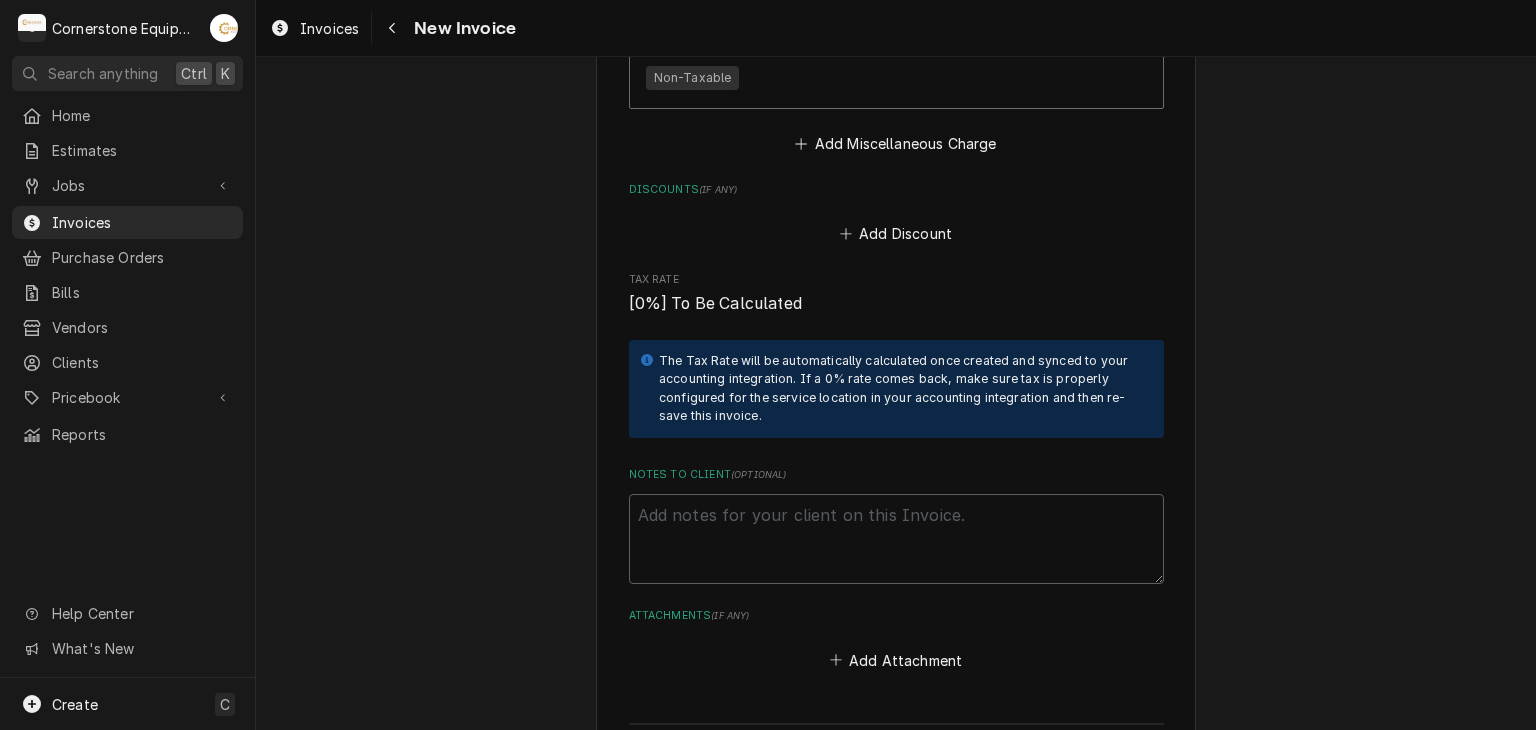 scroll, scrollTop: 3400, scrollLeft: 0, axis: vertical 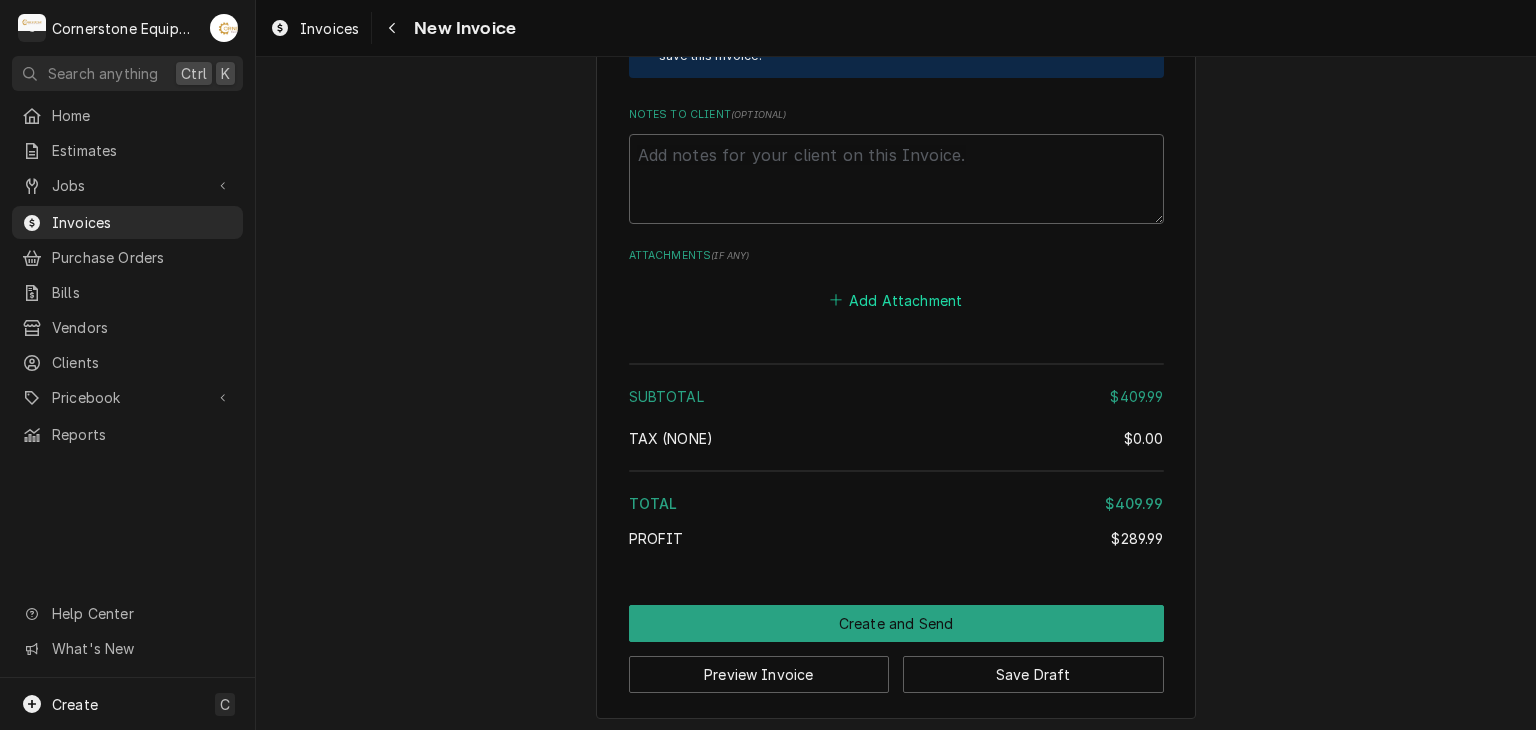 click on "Add Attachment" at bounding box center (896, 300) 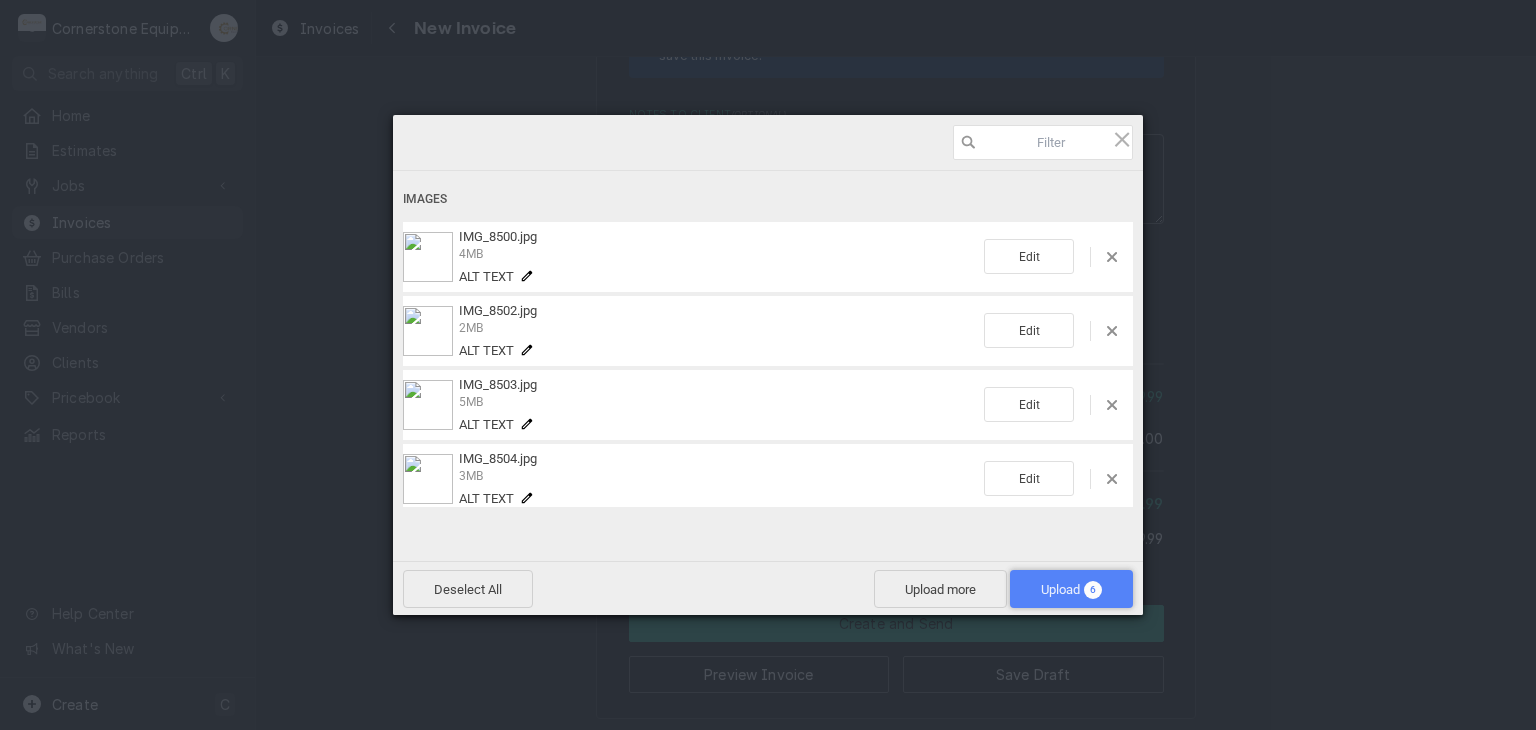 click on "Upload
6" at bounding box center [1071, 589] 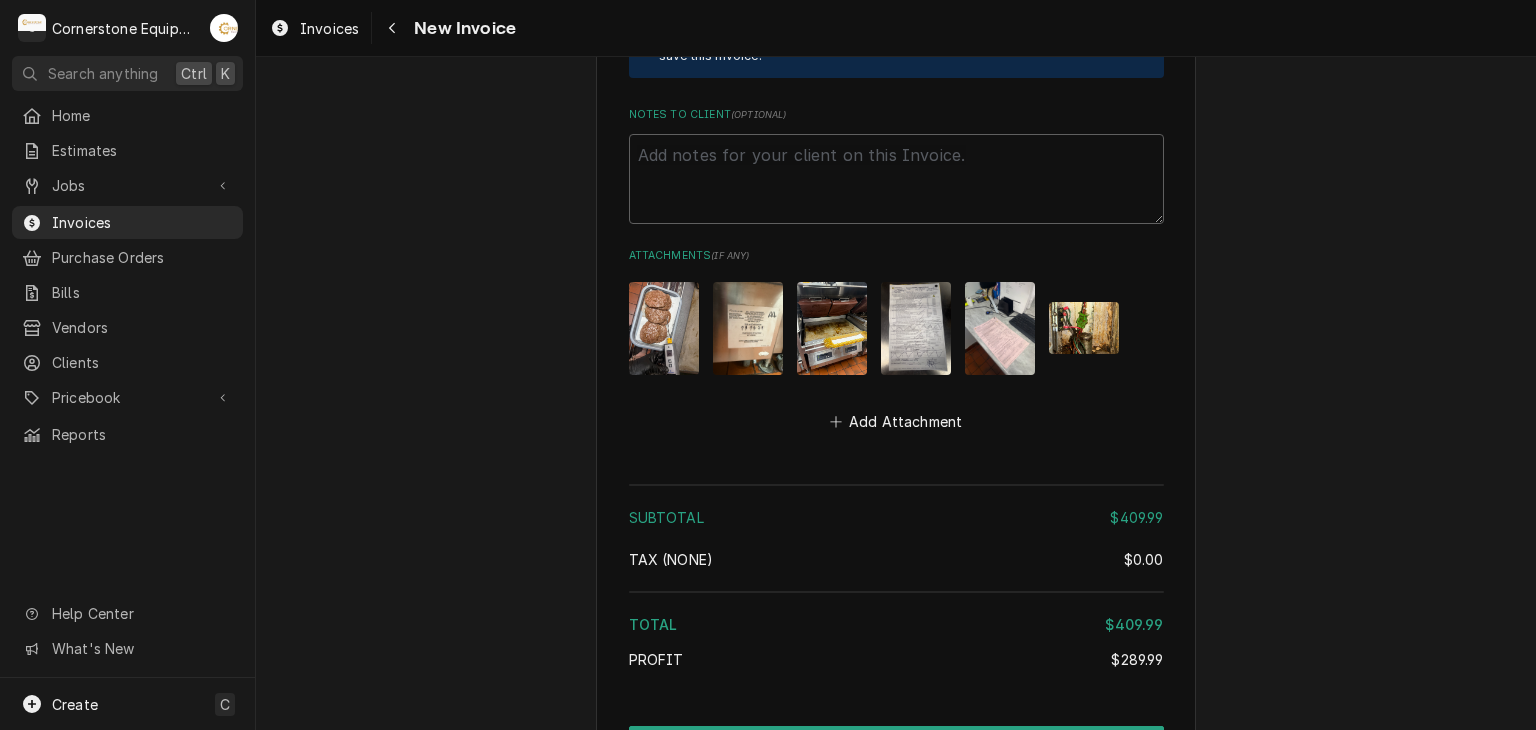 click on "Please provide the following information to create your invoice: Client Details Client Hill Management - McDonald’s Service Location 11123 - Chesney Hwy / 2244 Chesnee Hwy, Spartanburg, SC 29303 Basic Details Created From Job Uninvoiced Labor Service Type Labor Labels  ( optional ) Add Labels... Billing Address Same as service location Recipient, Attention To, etc.  ( if different ) Street Address 2259 River Rd Apartment, Suite, etc. City Greer State/Province SC Postal Code 29650 Issue Date 2025-08-08 Terms Choose payment terms... Same Day Net 7 Net 14 Net 21 Net 30 Net 45 Net 60 Net 90 Due Date 2025-09-07 Payment Methods Accept Online Card Payments Charge Details Service Charges Short Description Labor Service Date Aug 6, 2025 Hourly Cost $60.00/hr Qty. 2hrs Rate $150.00/hr Amount $300.00 Tax Non-Taxable Service  Summary Add Service Charge Parts and Materials  ( if any ) Short Description misc hardware Manufacturer — Manufacturer Part # — Unit Cost $0.00 Qty. 1 Price $24.99 Amount $24.99 Tax Taxable  (" at bounding box center (896, -1233) 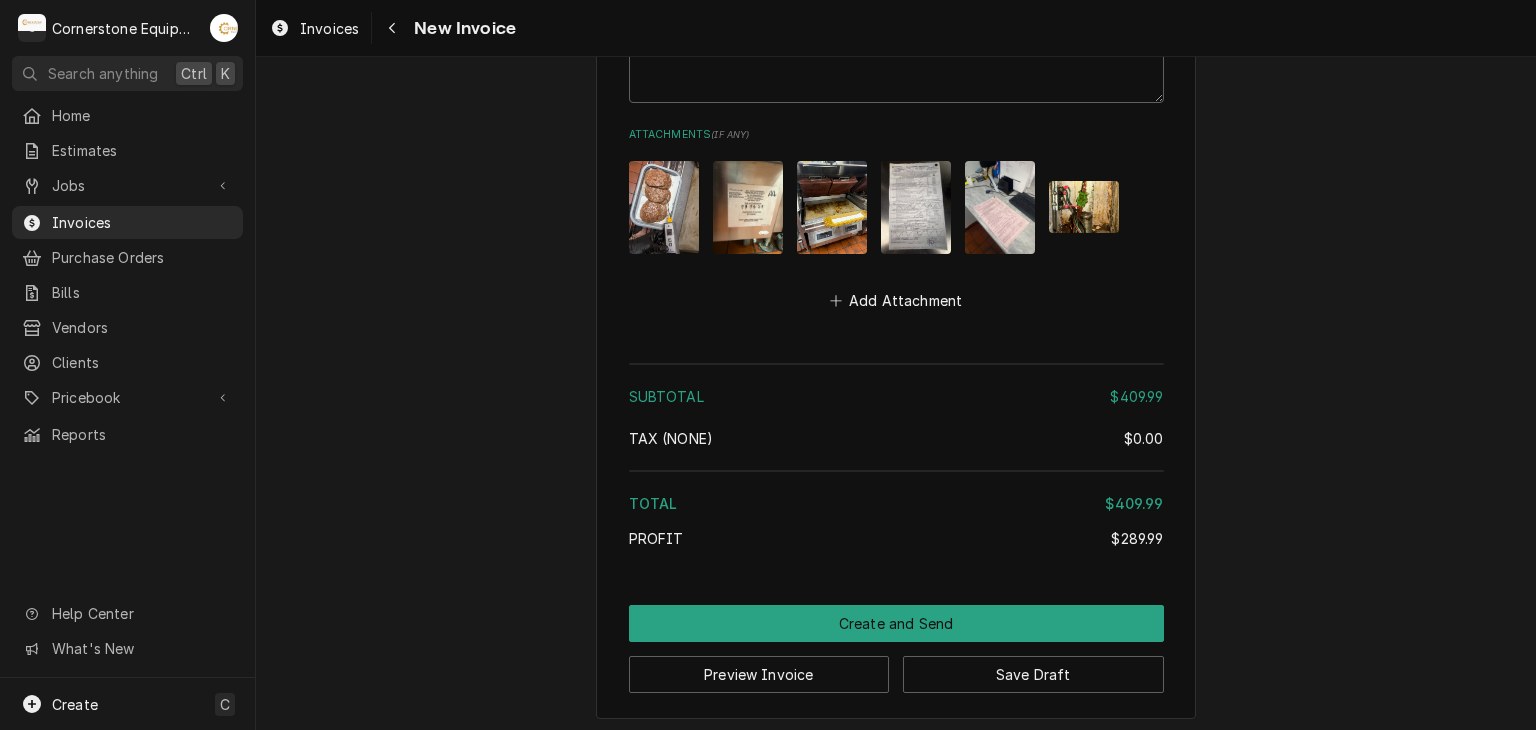 click on "Please provide the following information to create your invoice: Client Details Client Hill Management - McDonald’s Service Location 11123 - Chesney Hwy / 2244 Chesnee Hwy, Spartanburg, SC 29303 Basic Details Created From Job Uninvoiced Labor Service Type Labor Labels  ( optional ) Add Labels... Billing Address Same as service location Recipient, Attention To, etc.  ( if different ) Street Address 2259 River Rd Apartment, Suite, etc. City Greer State/Province SC Postal Code 29650 Issue Date 2025-08-08 Terms Choose payment terms... Same Day Net 7 Net 14 Net 21 Net 30 Net 45 Net 60 Net 90 Due Date 2025-09-07 Payment Methods Accept Online Card Payments Charge Details Service Charges Short Description Labor Service Date Aug 6, 2025 Hourly Cost $60.00/hr Qty. 2hrs Rate $150.00/hr Amount $300.00 Tax Non-Taxable Service  Summary Add Service Charge Parts and Materials  ( if any ) Short Description misc hardware Manufacturer — Manufacturer Part # — Unit Cost $0.00 Qty. 1 Price $24.99 Amount $24.99 Tax Taxable  (" at bounding box center [896, -1354] 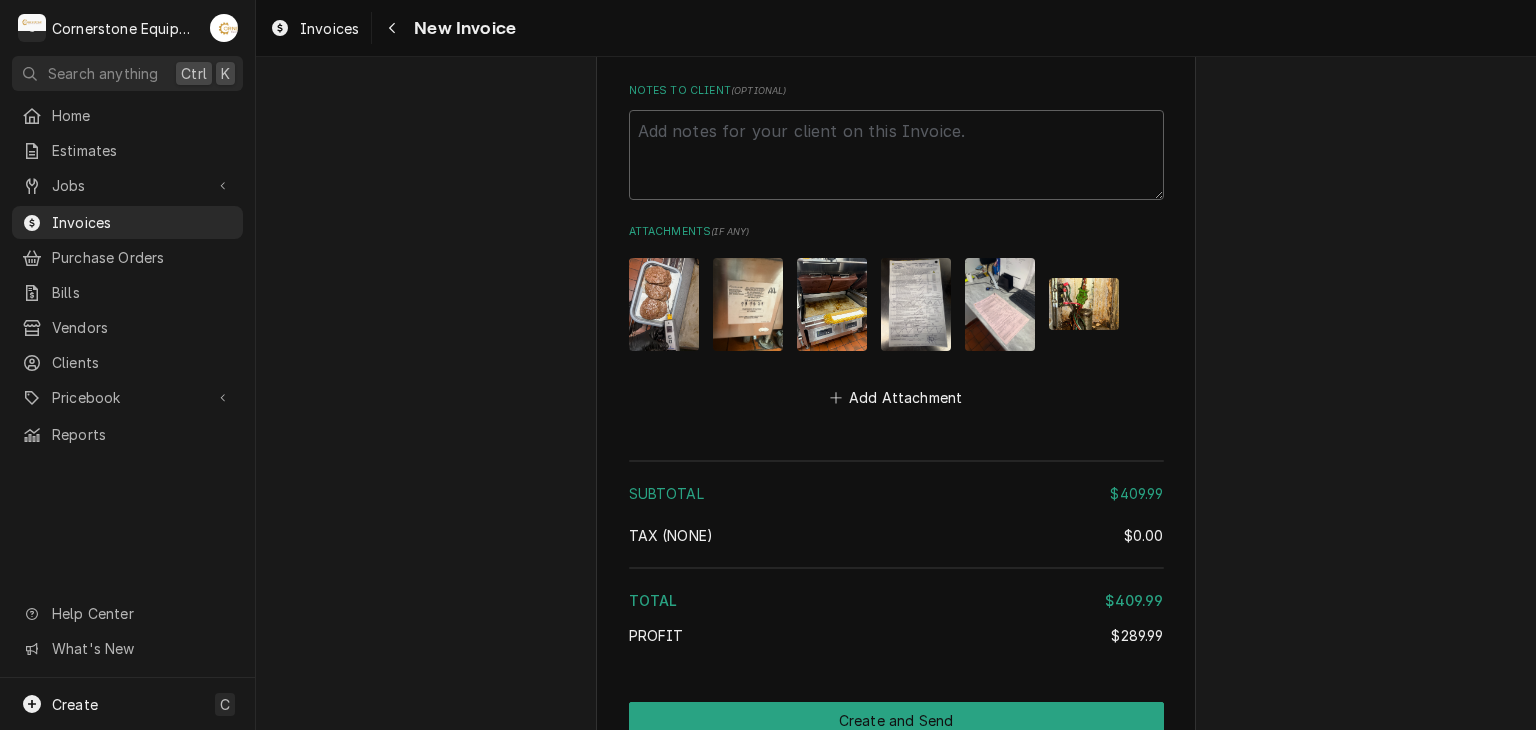 scroll, scrollTop: 3521, scrollLeft: 0, axis: vertical 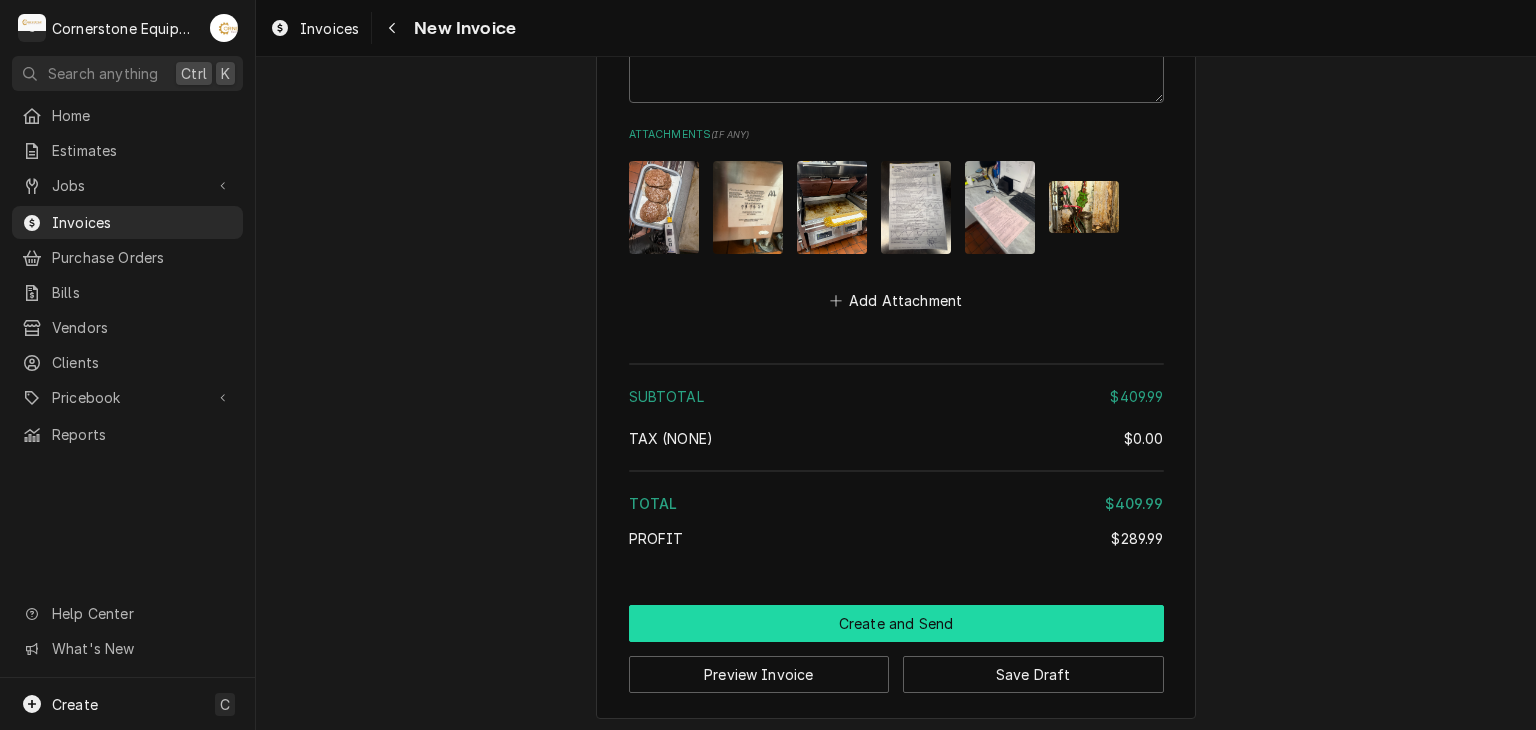 click on "Create and Send" at bounding box center (896, 623) 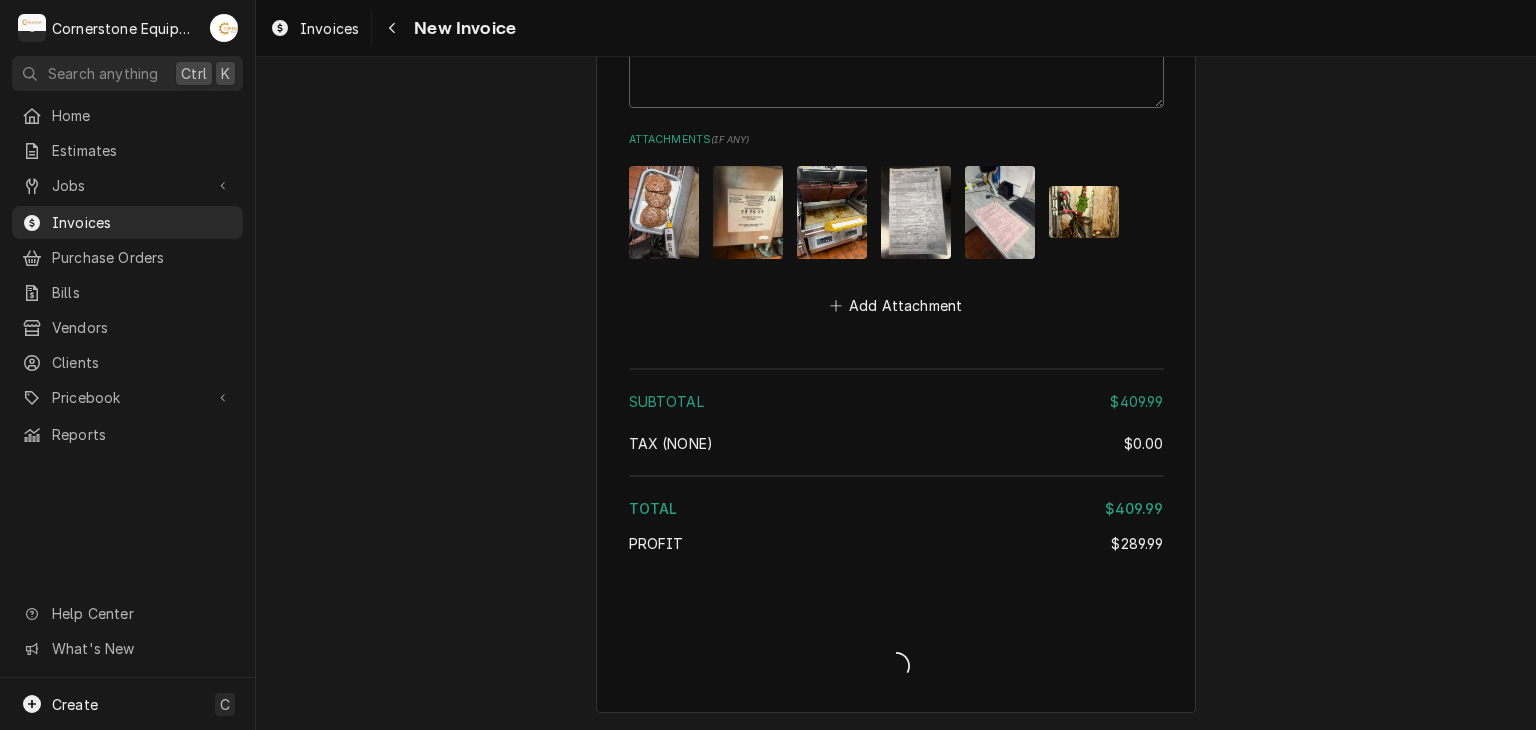 scroll, scrollTop: 3511, scrollLeft: 0, axis: vertical 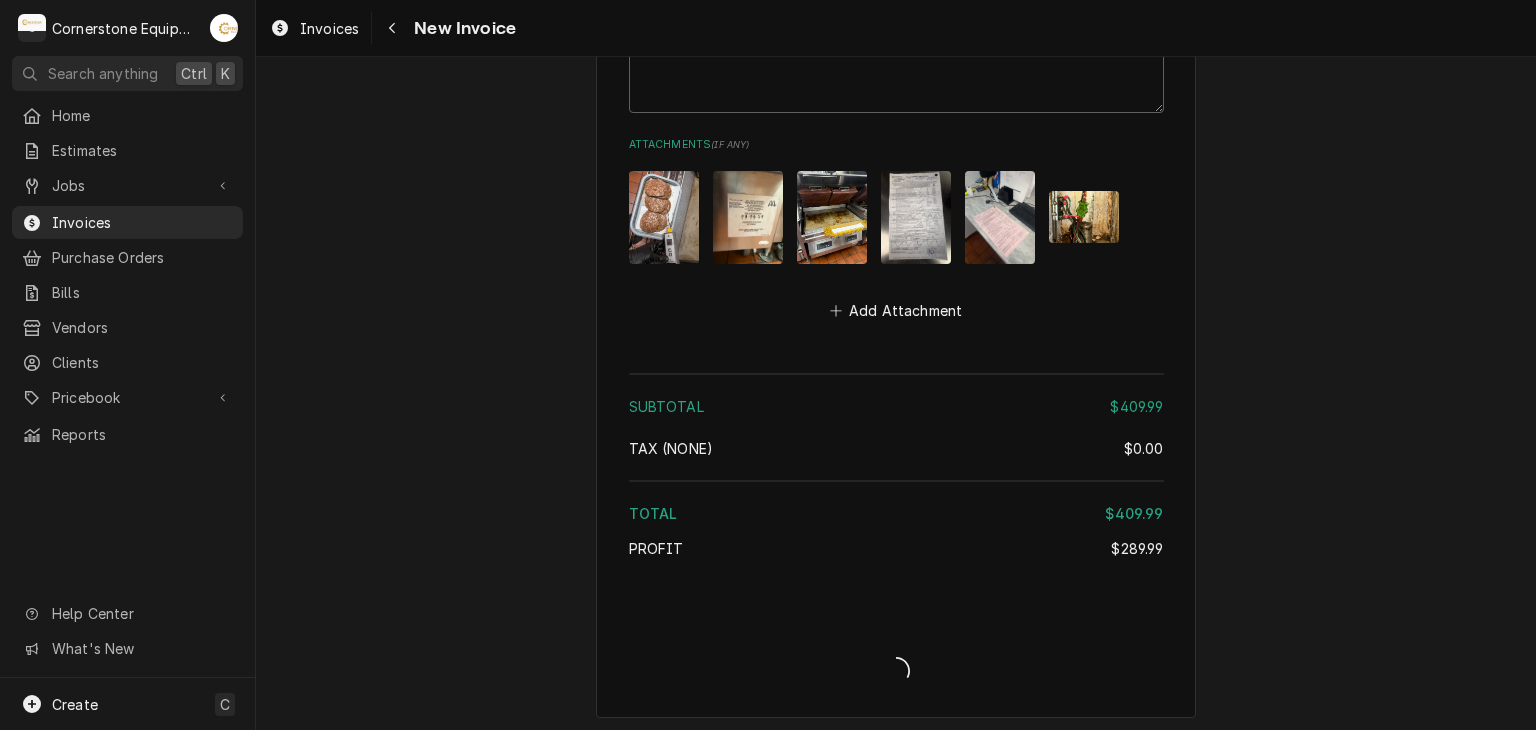 type on "x" 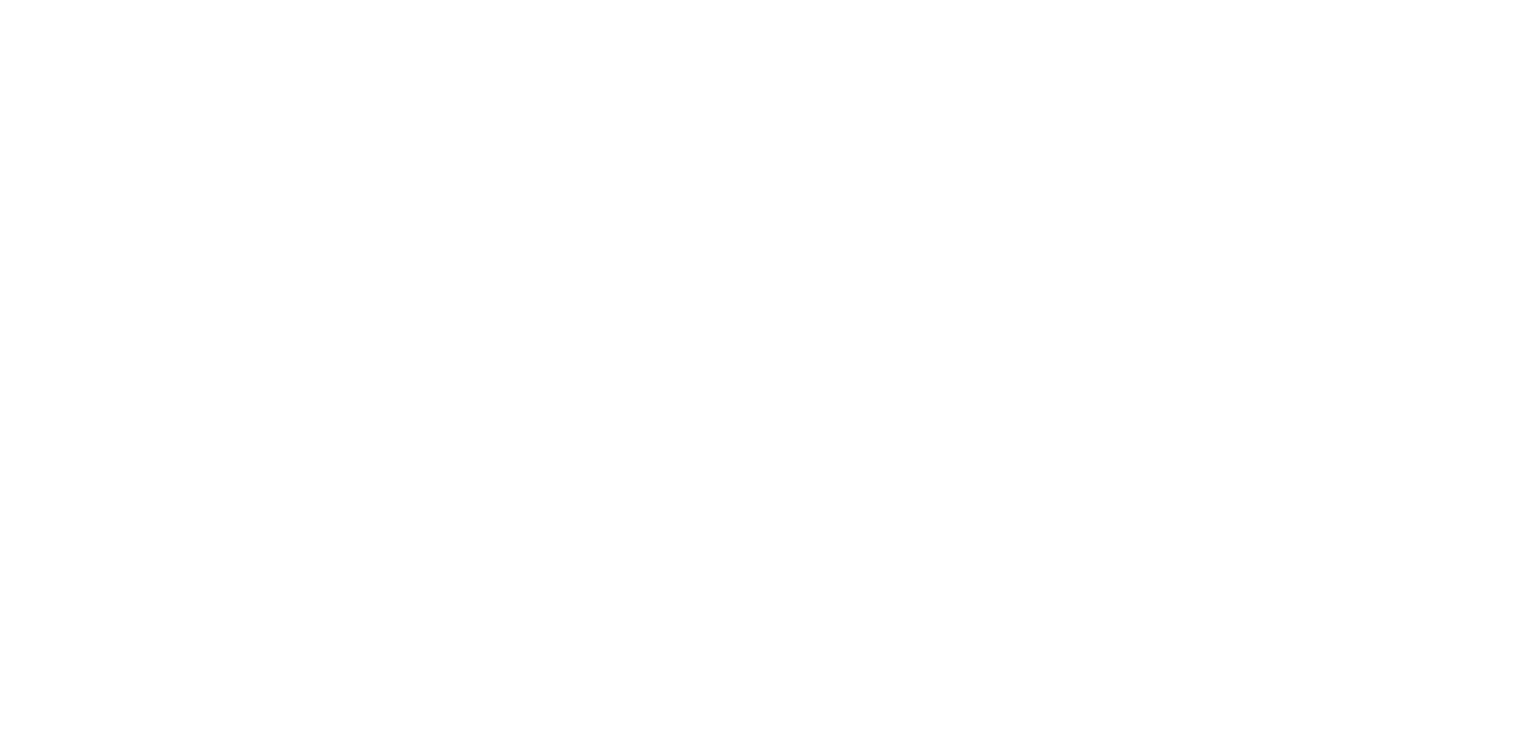 scroll, scrollTop: 0, scrollLeft: 0, axis: both 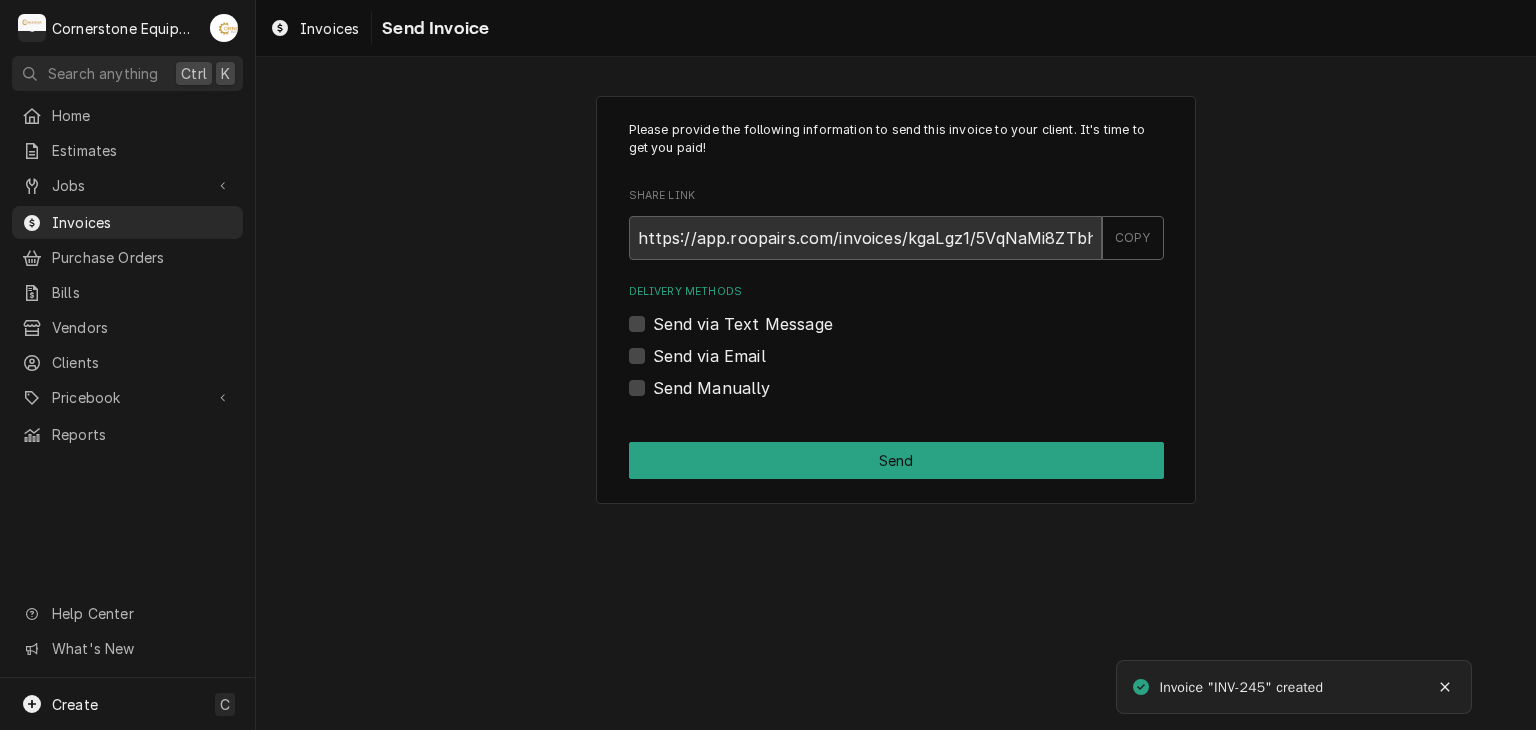 click on "Send via Text Message" at bounding box center (743, 324) 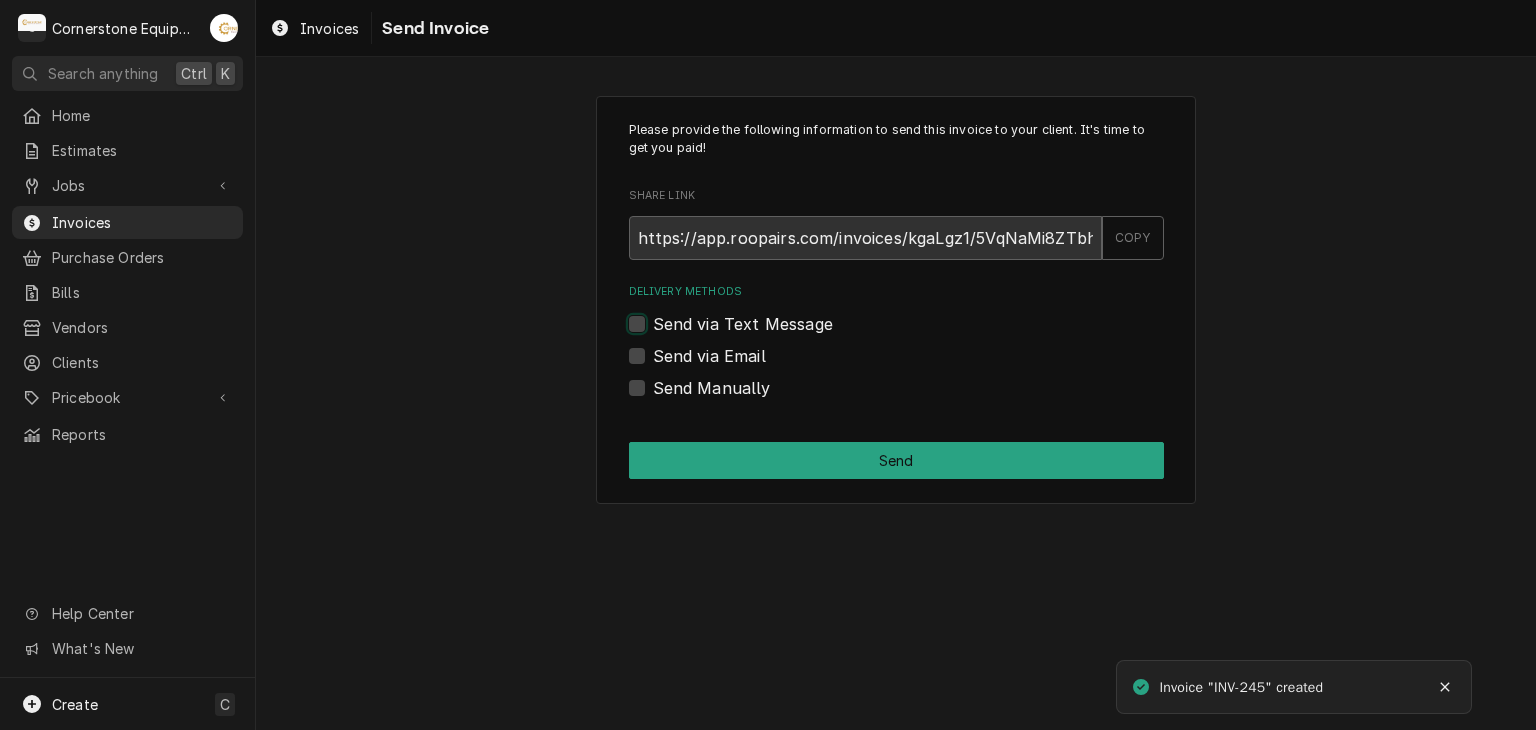 click on "Send via Text Message" at bounding box center (920, 334) 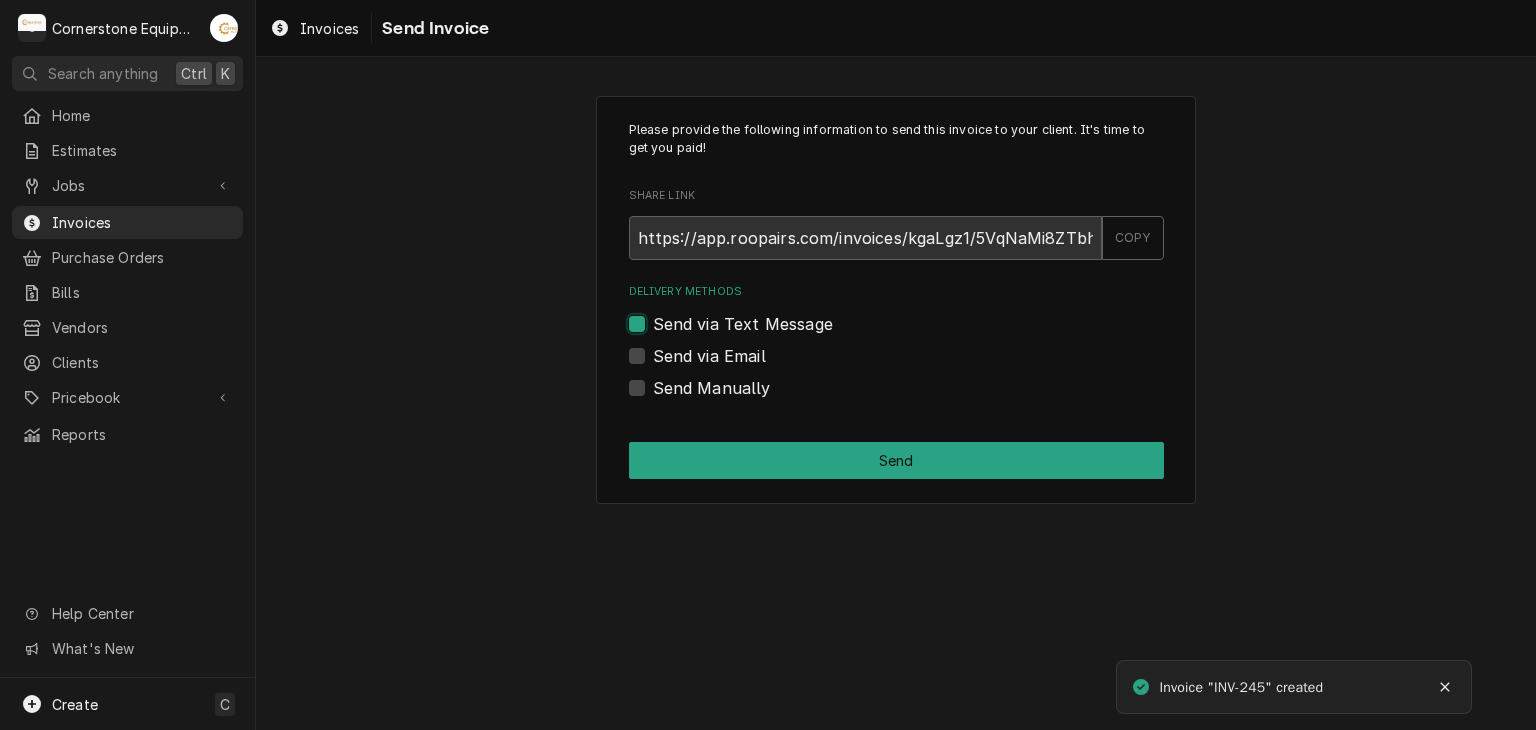 checkbox on "true" 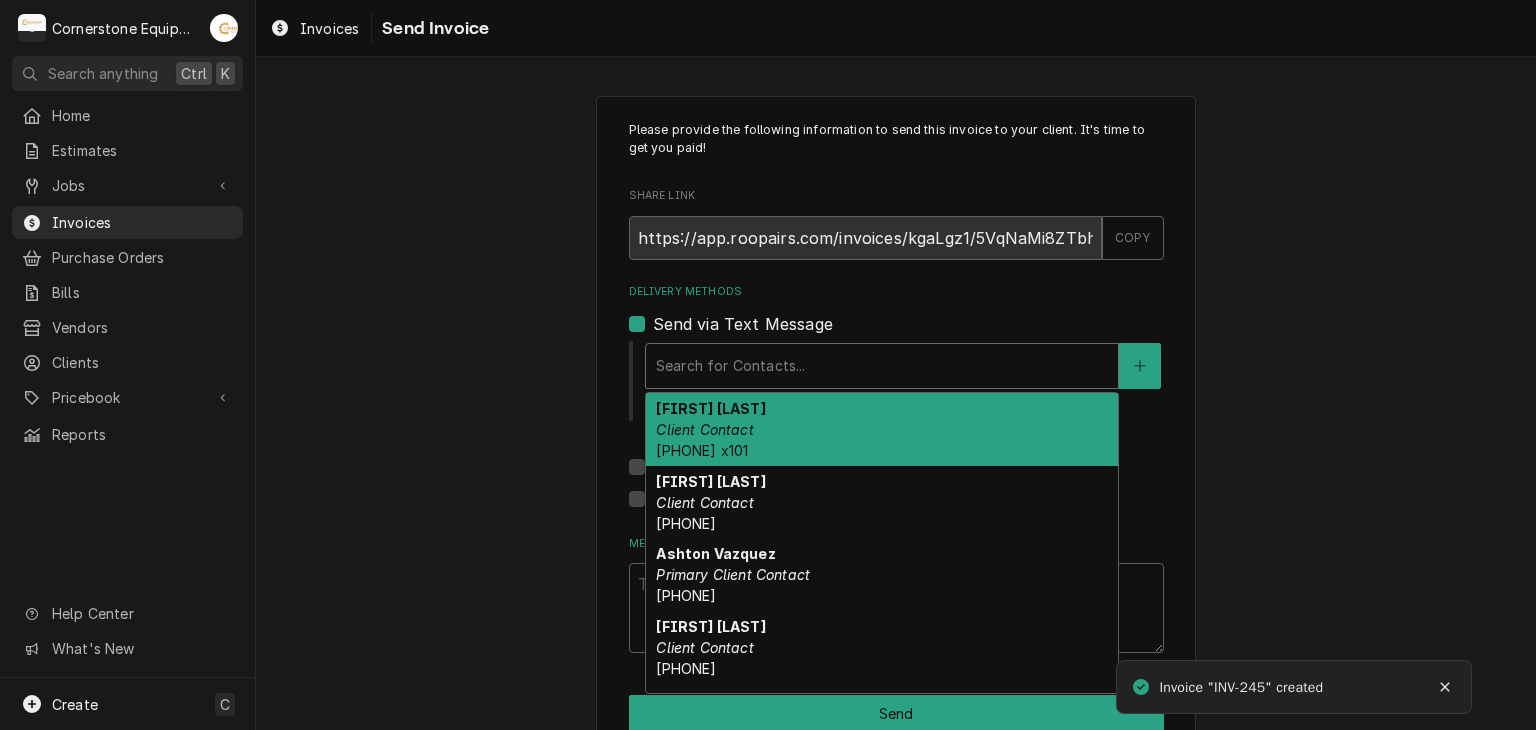 click at bounding box center (882, 366) 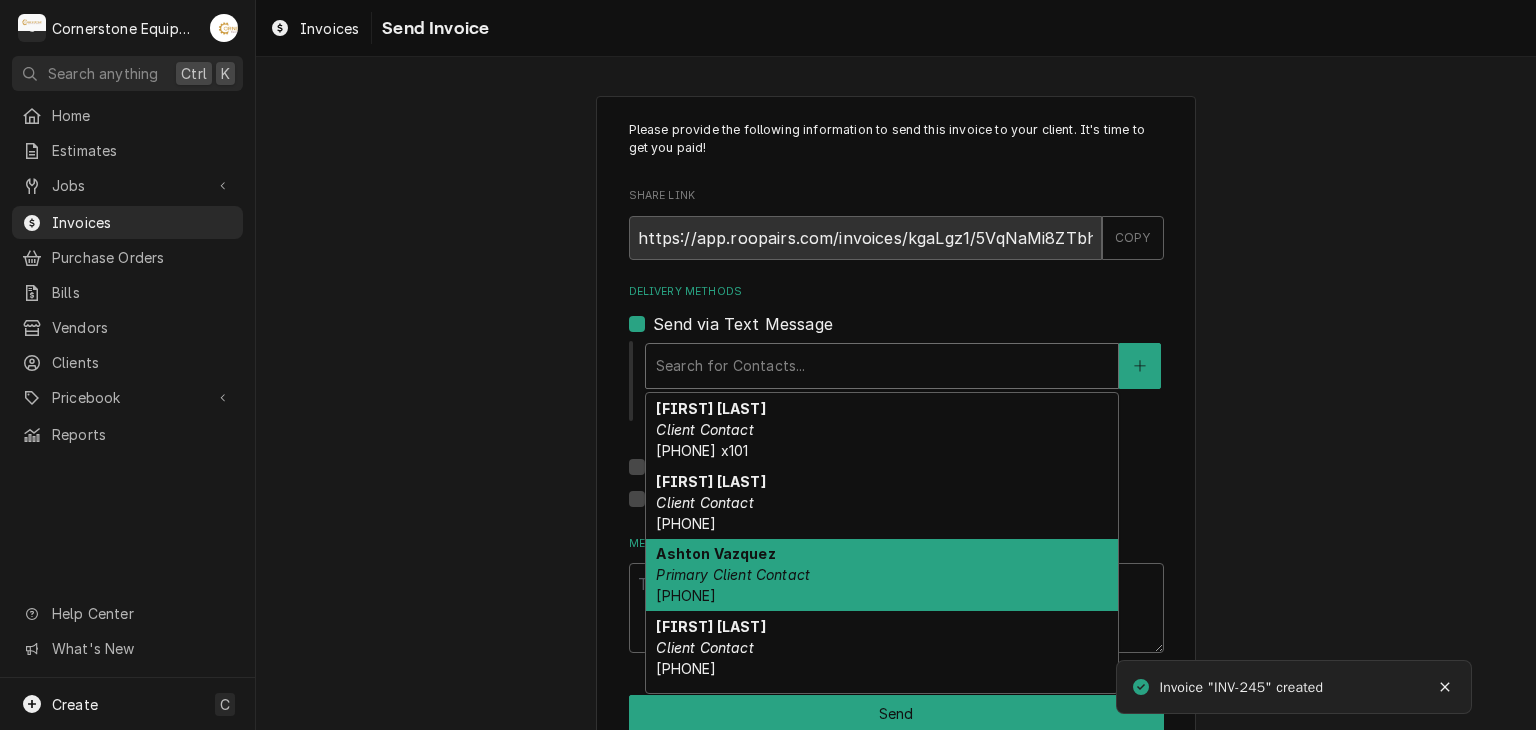 click on "Ashton Vazquez" at bounding box center (715, 553) 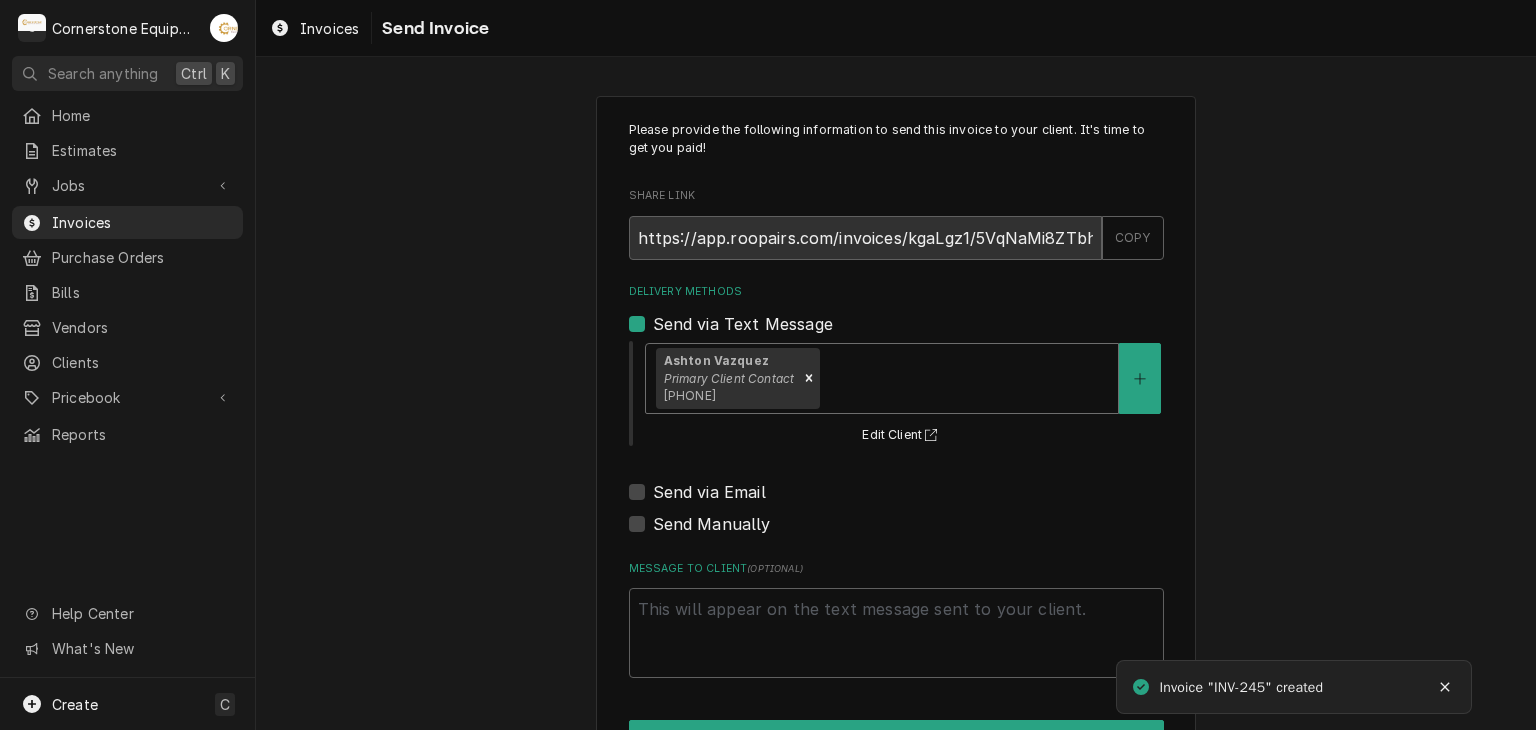 click on "Send via Email" at bounding box center (709, 492) 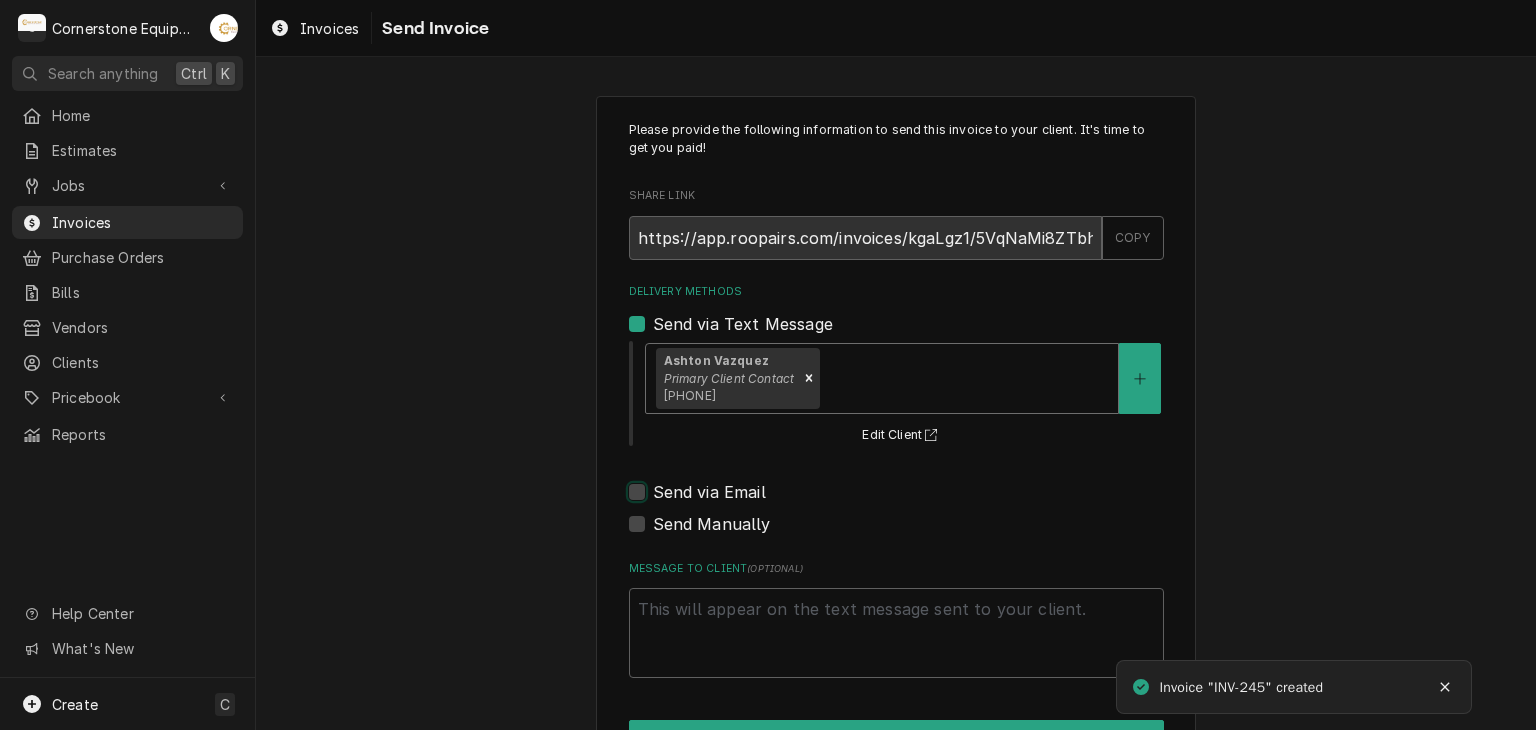 click on "Send via Email" at bounding box center (920, 502) 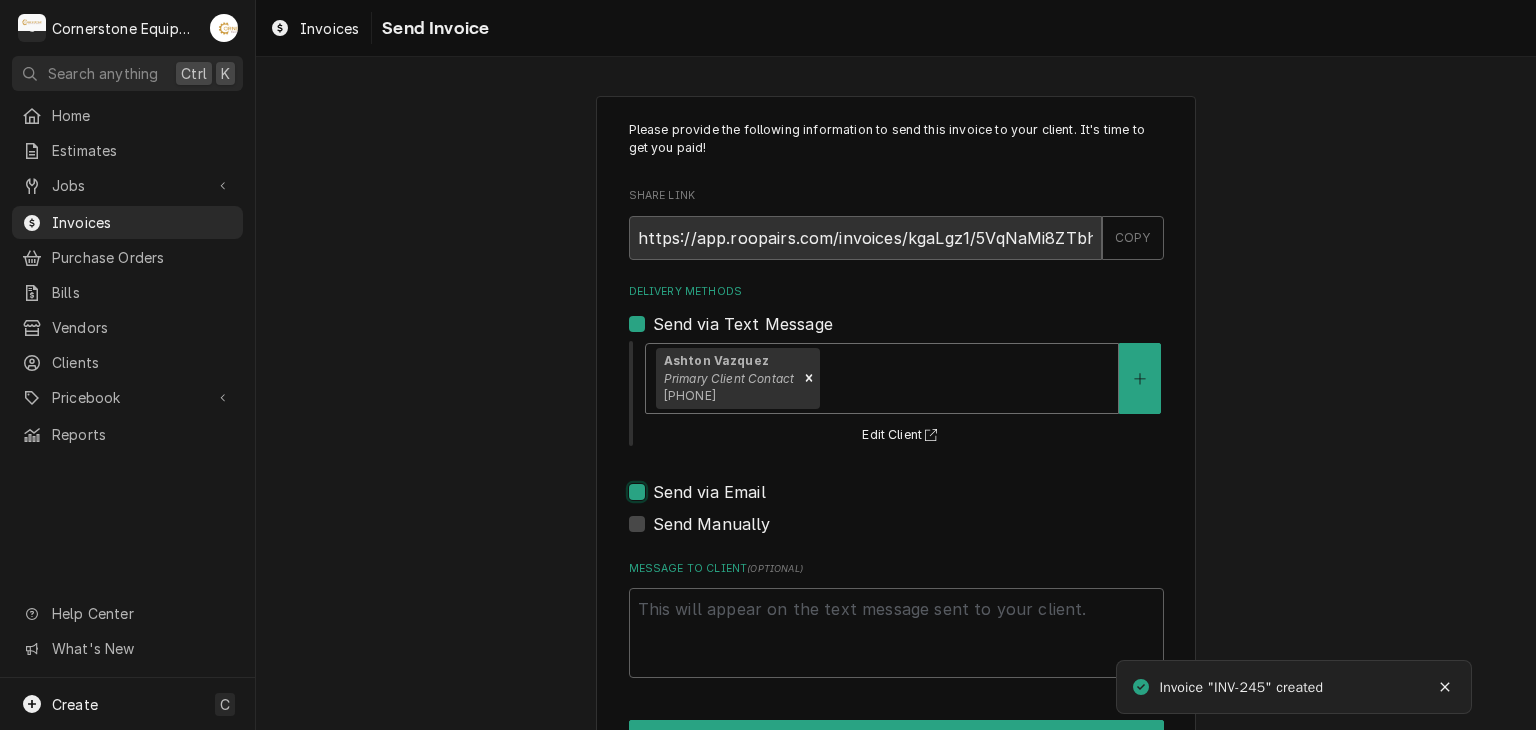 checkbox on "true" 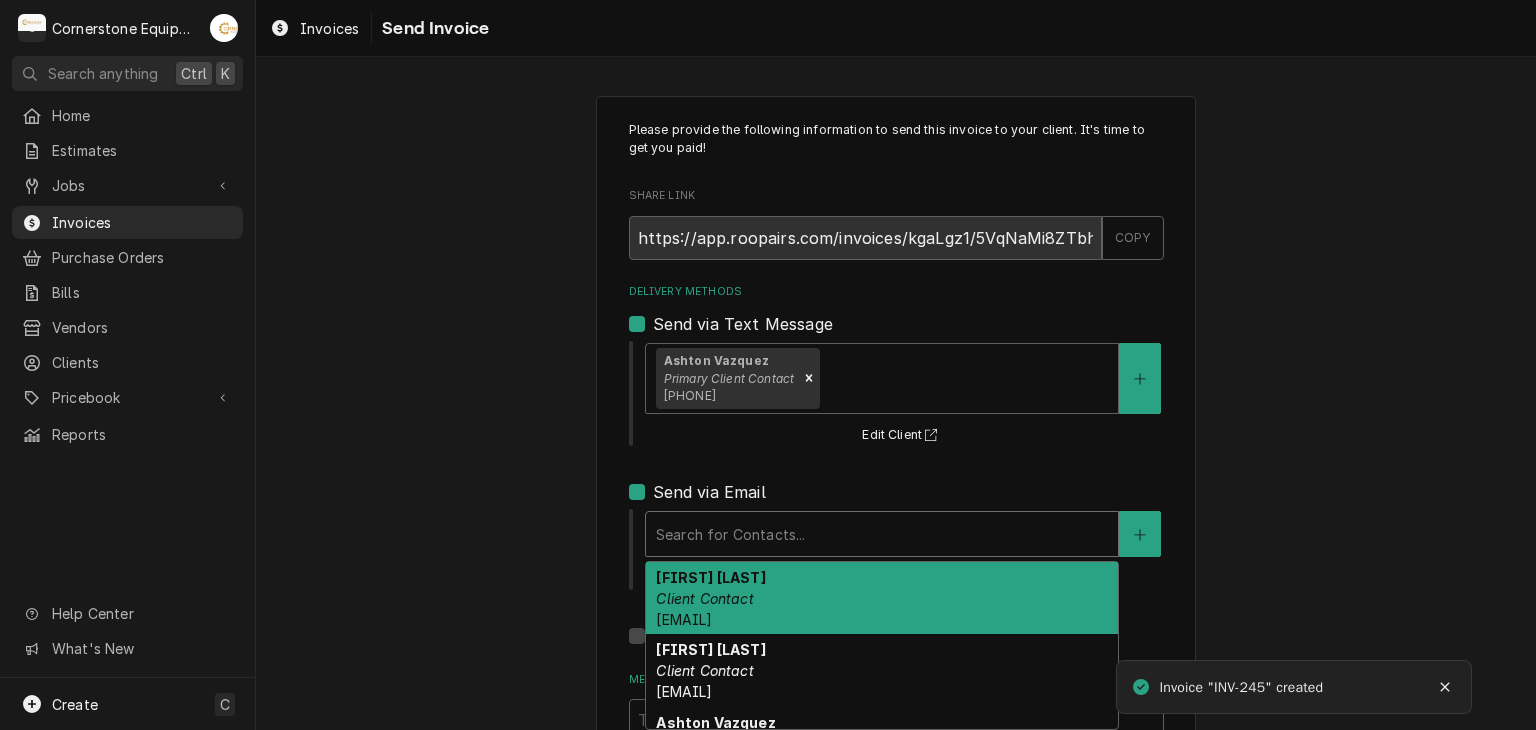 click at bounding box center (882, 534) 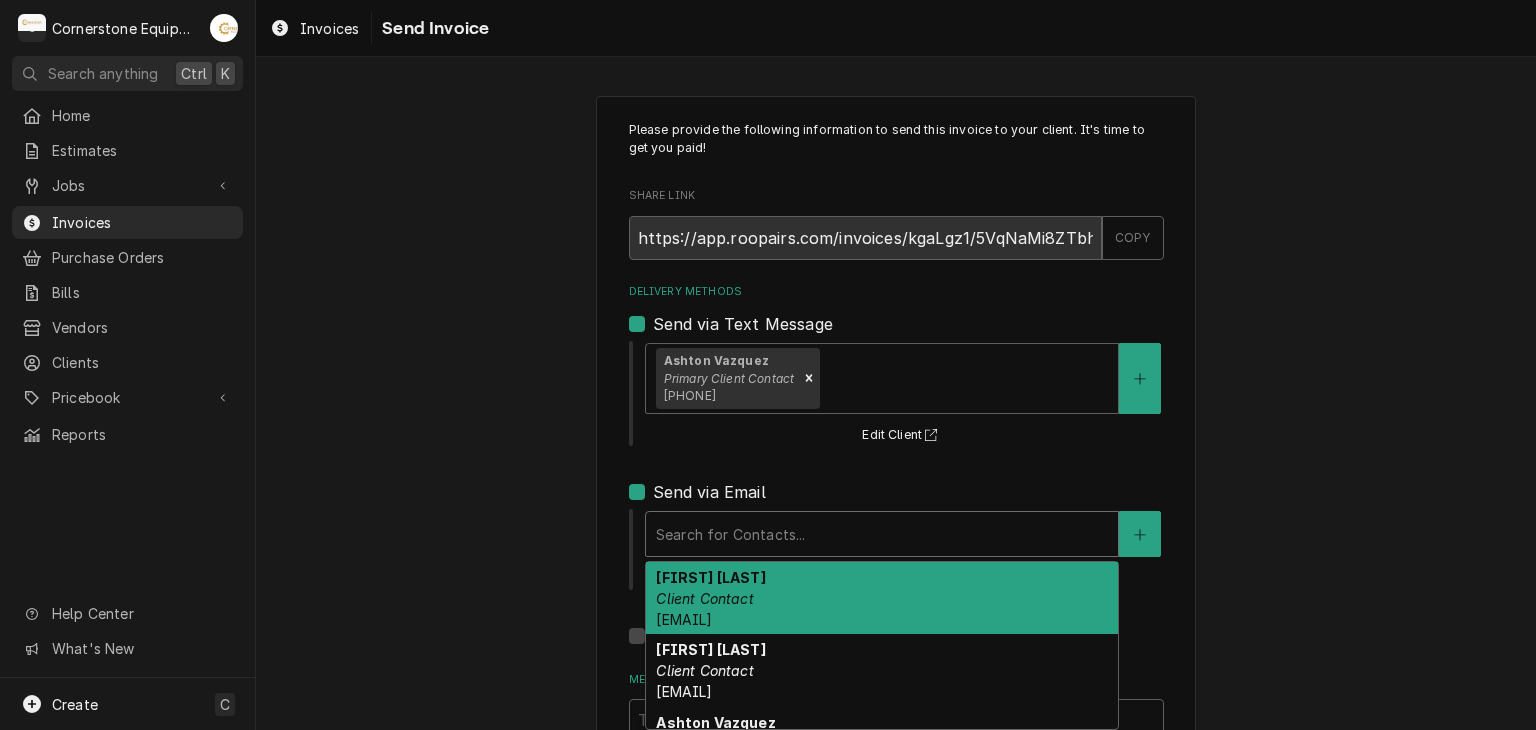 click on "Client Contact" at bounding box center (704, 598) 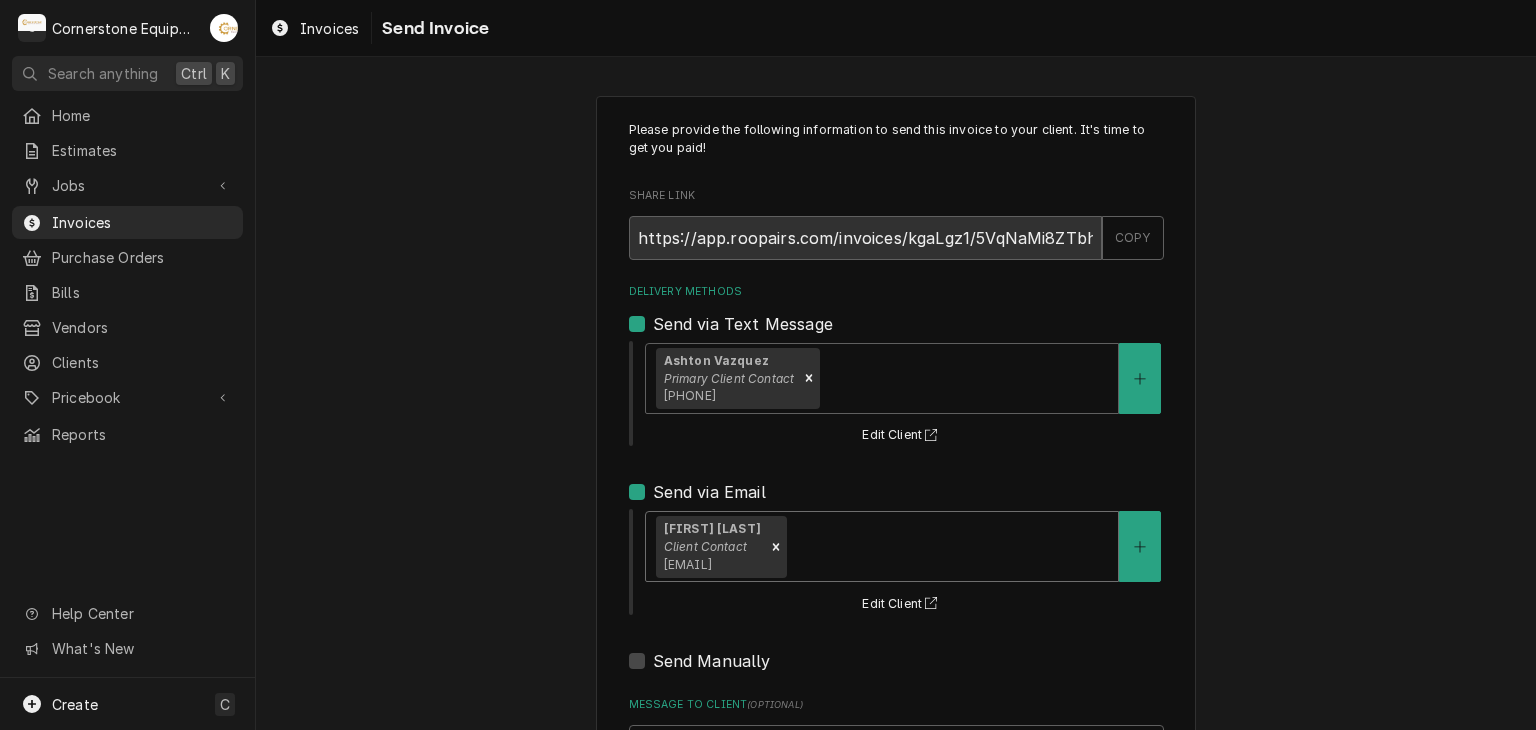 click on "Please provide the following information to send this invoice to your client. It's time to get you paid! Share Link https://app.roopairs.com/invoices/kgaLgz1/5VqNaMi8ZTbhmA7KDtagj0nJf-kp_S56tAC6il90Xgo/ COPY Delivery Methods Send via Text Message Ashton Vazquez Primary Client Contact (346) 249-1763 Edit Client    Send via Email option [object Object], selected. Amy Moore Client Contact amy@masonmcdonalds.com Edit Client    Send Manually Message to Client  ( optional ) Send" at bounding box center (896, 507) 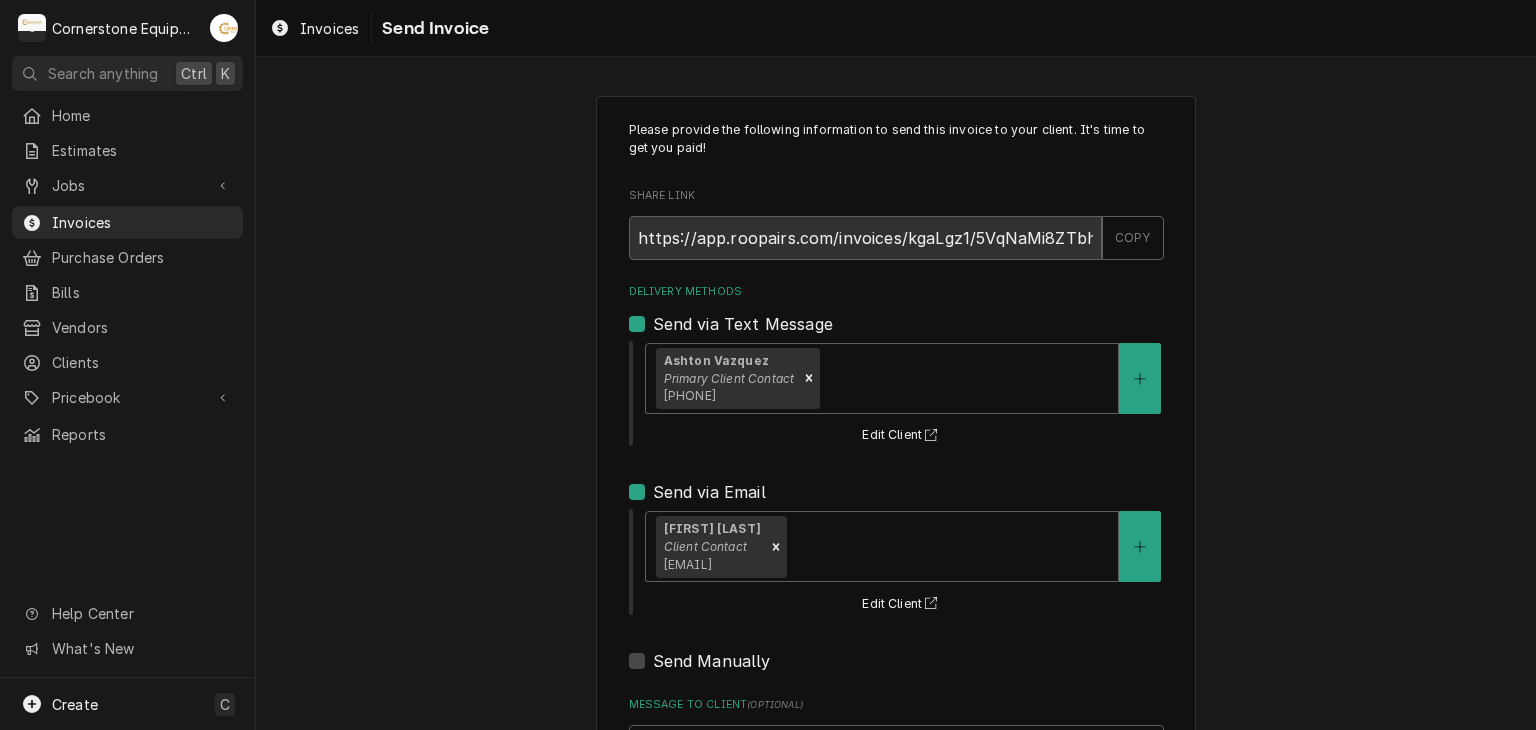 scroll, scrollTop: 204, scrollLeft: 0, axis: vertical 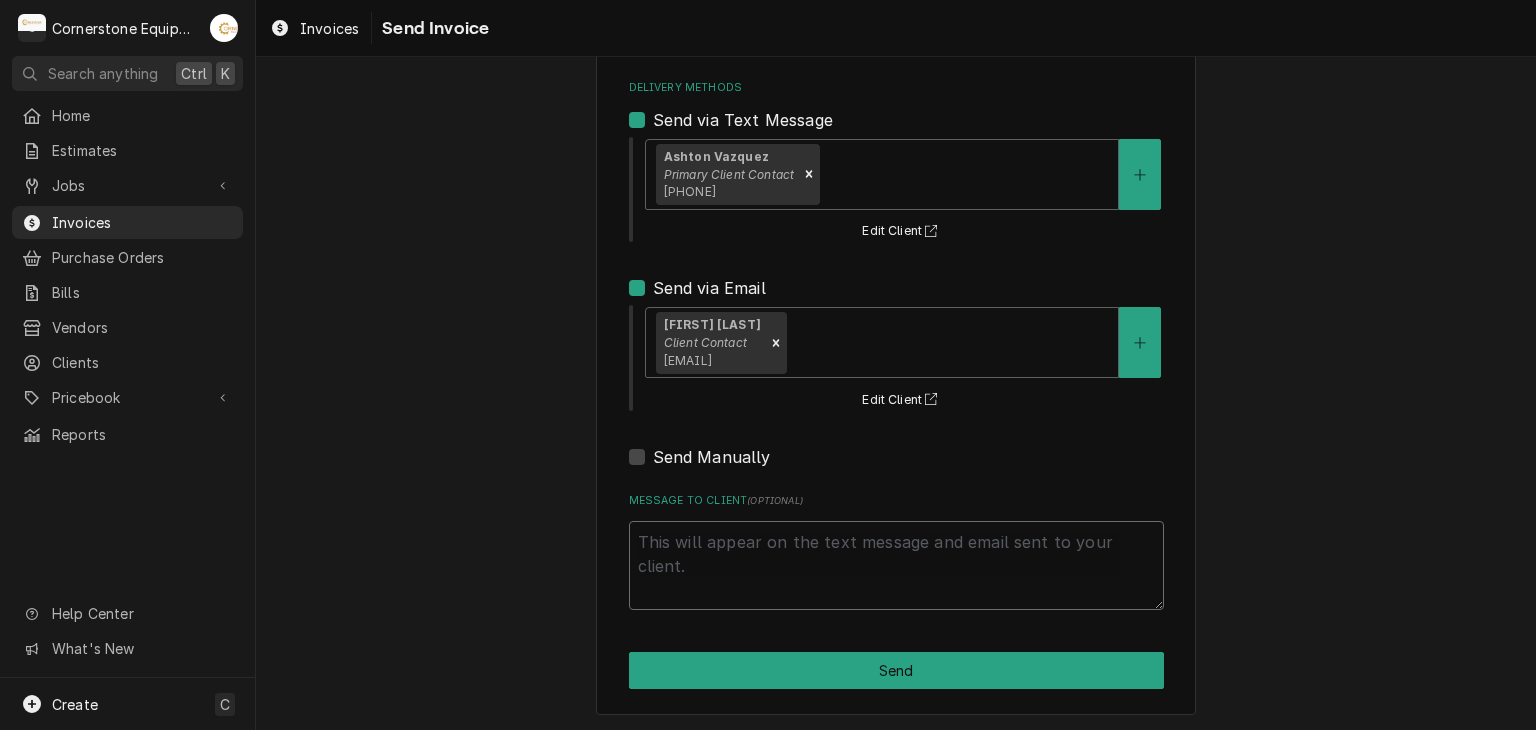 click on "Message to Client  ( optional )" at bounding box center [896, 566] 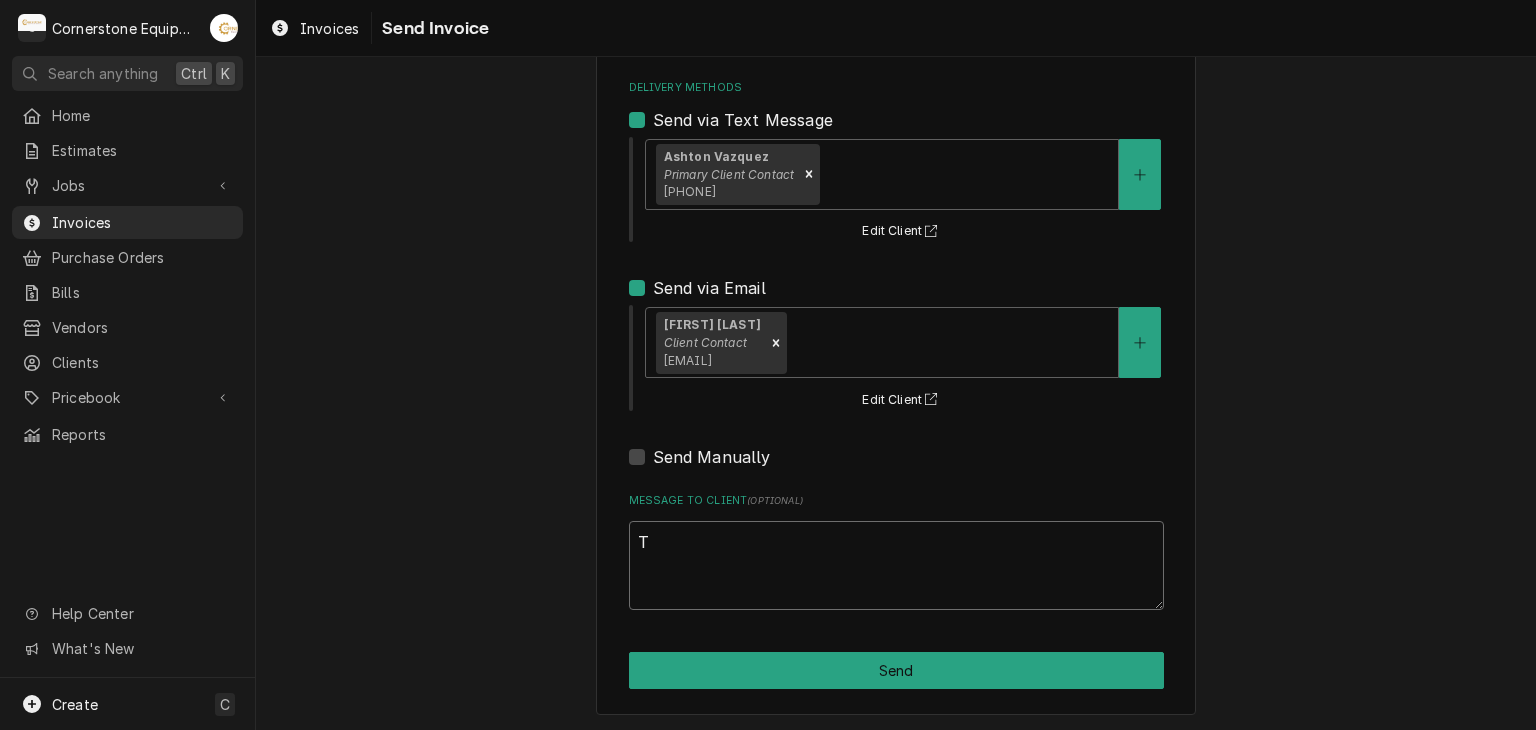 type on "x" 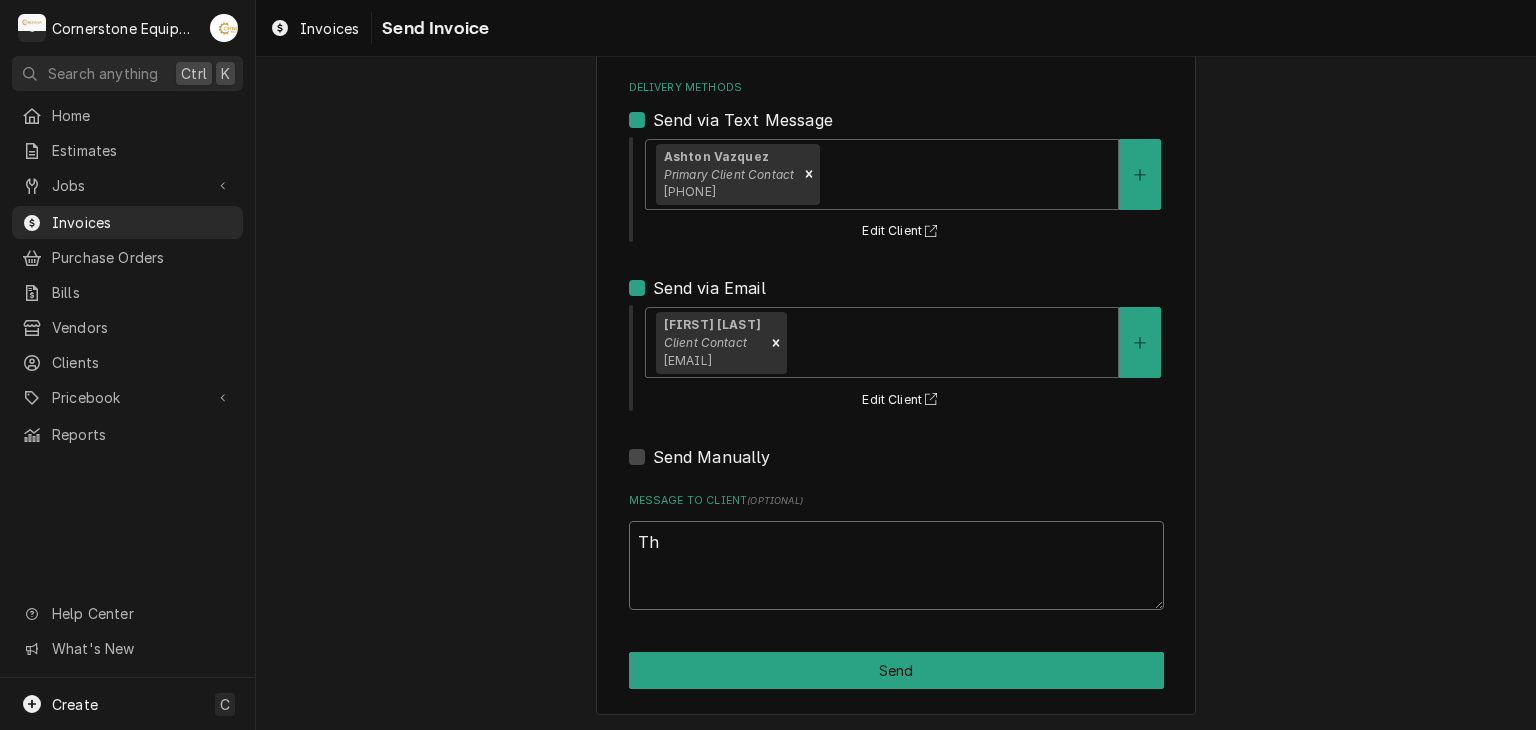 type on "x" 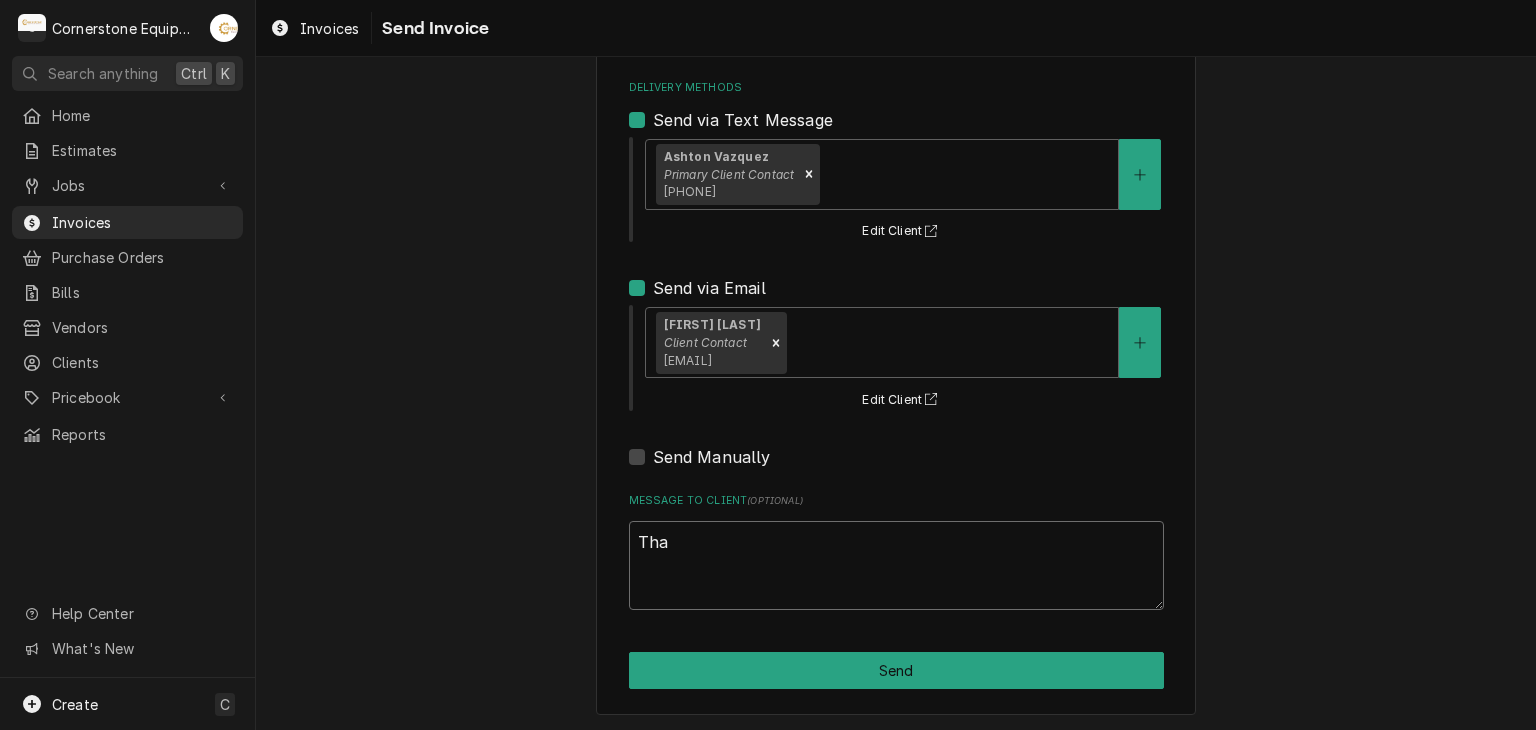 type on "x" 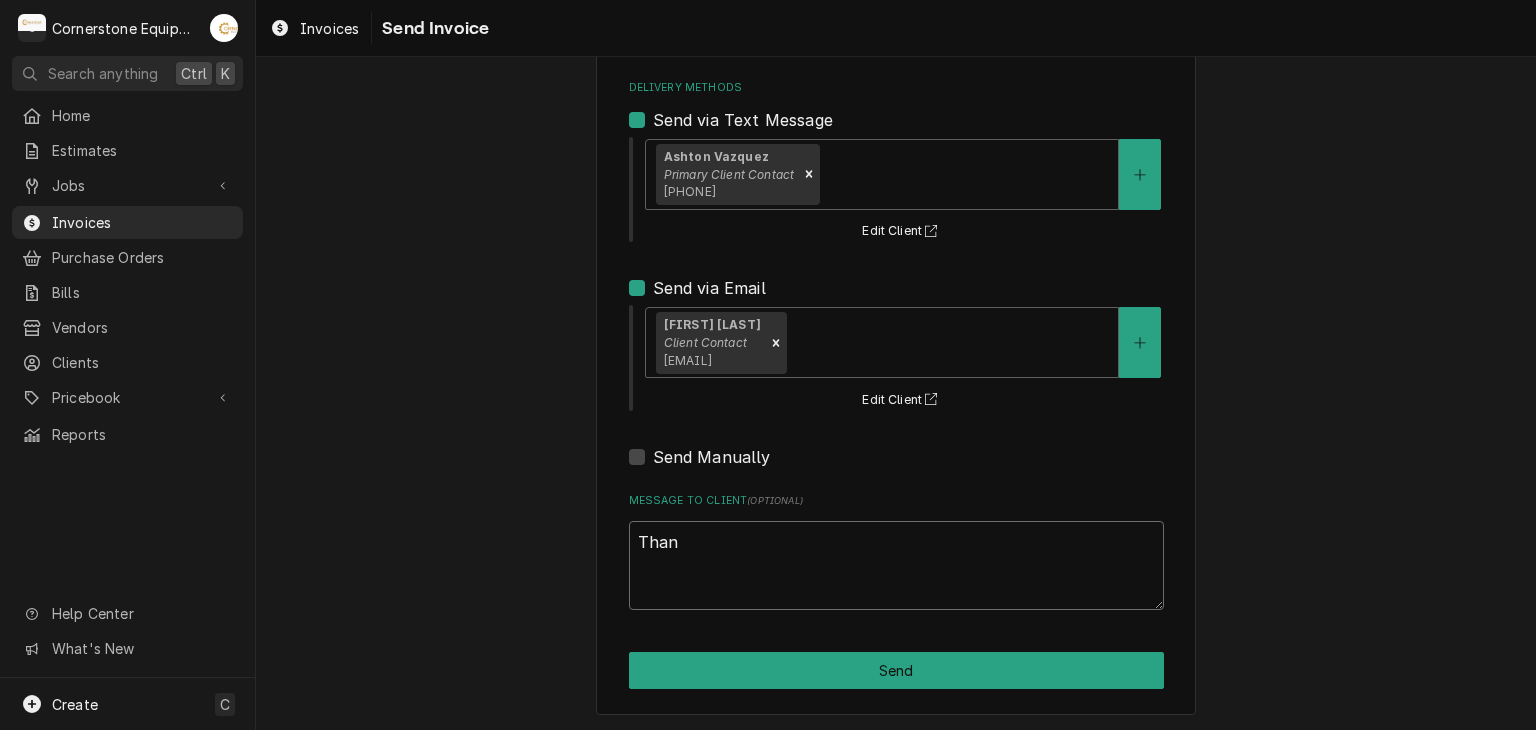 type on "x" 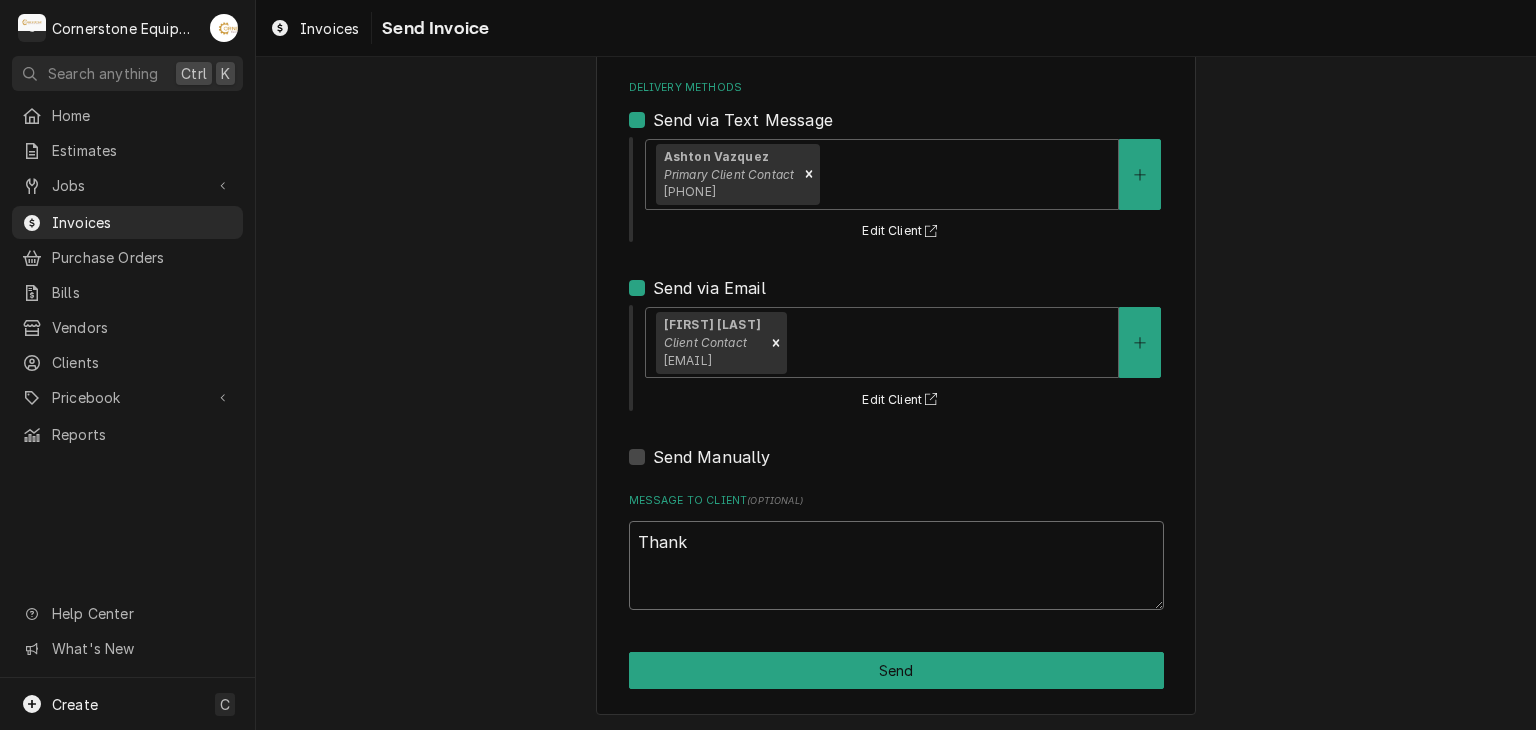 type on "x" 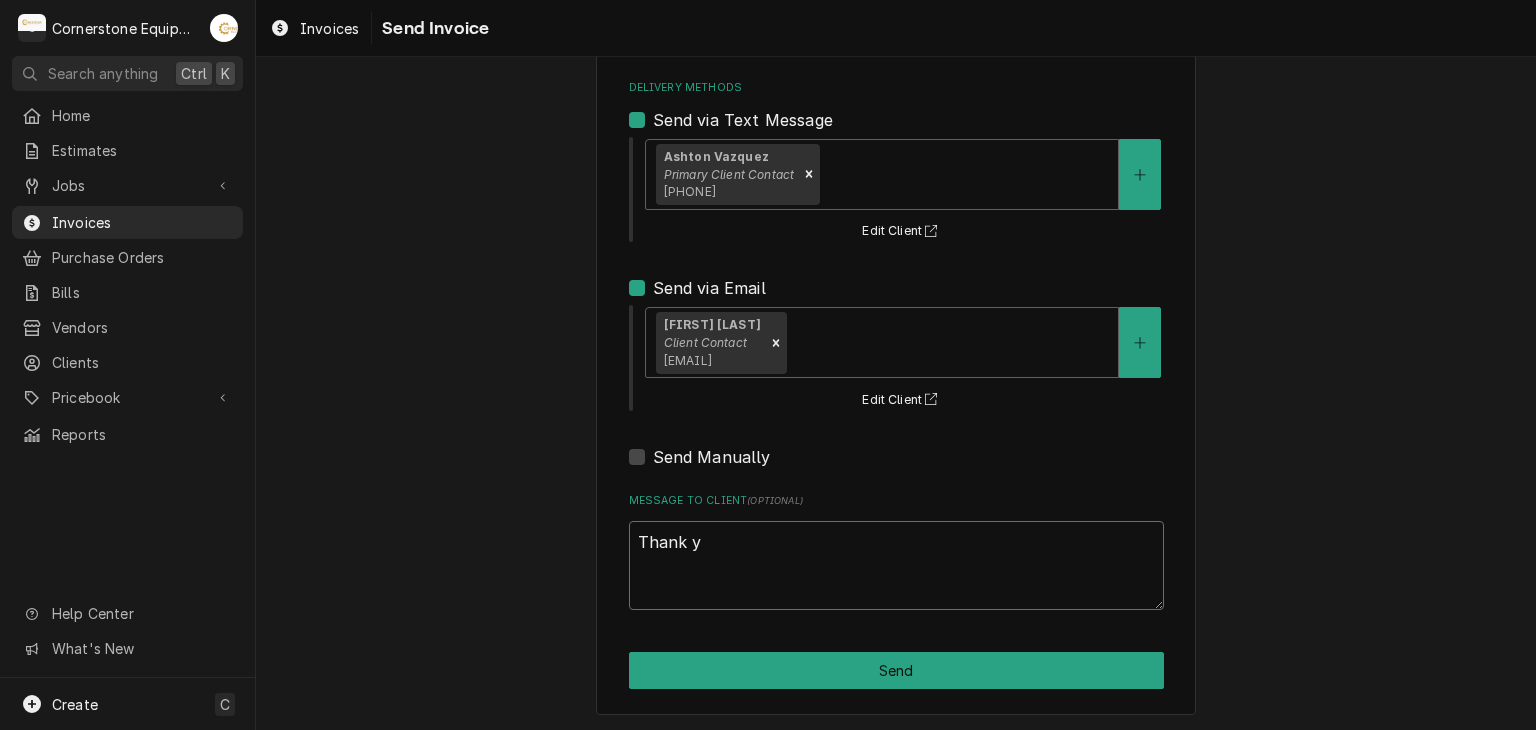 type on "x" 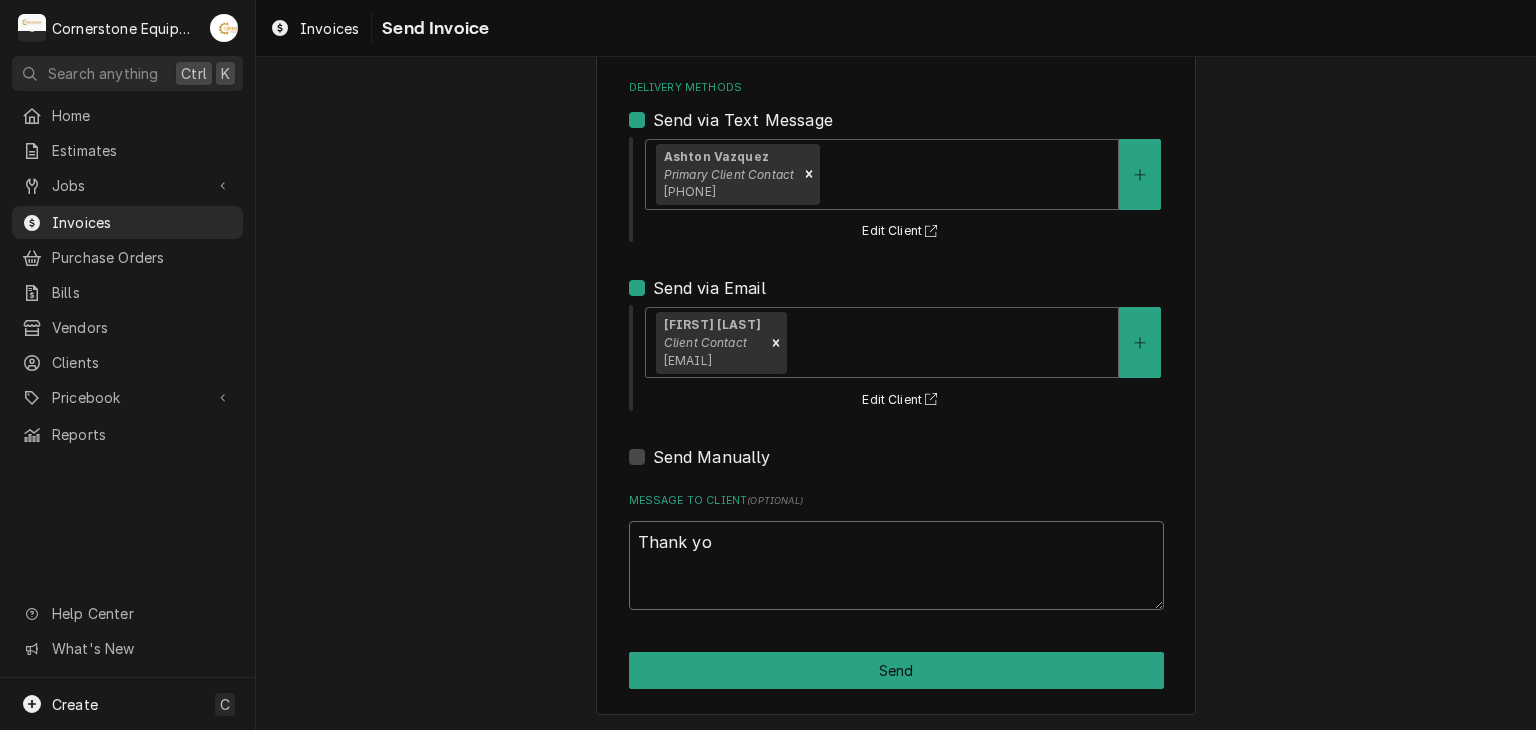type on "x" 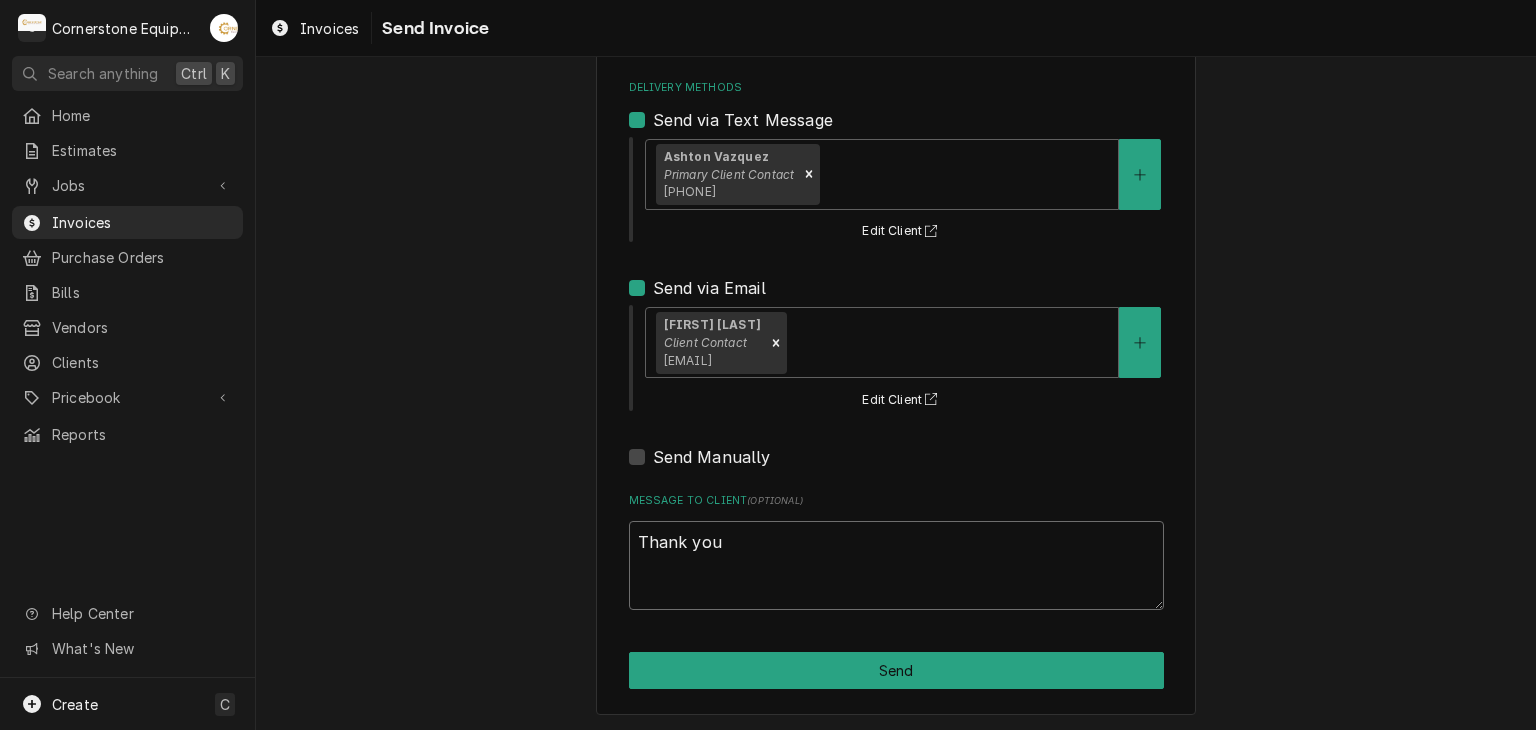 type on "x" 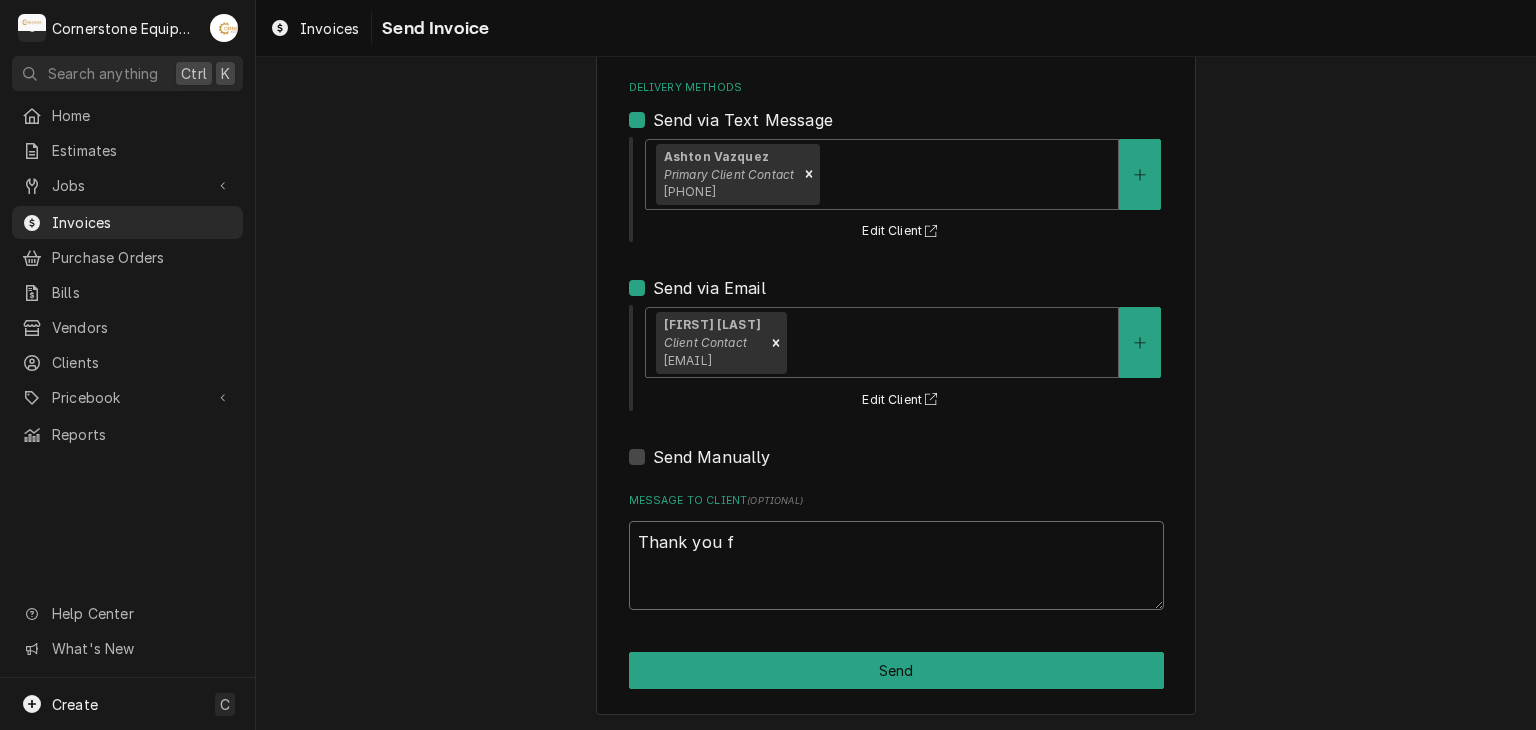 type on "x" 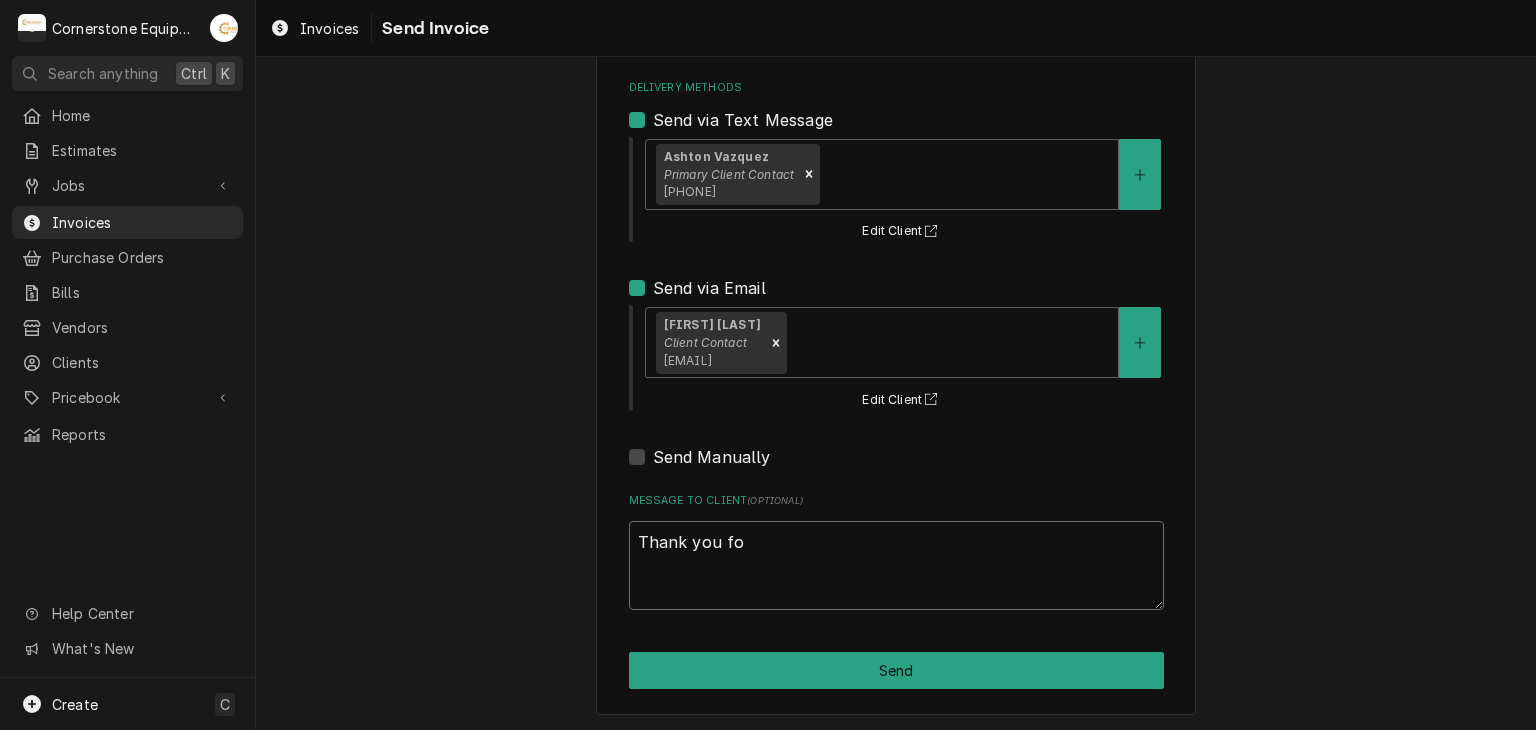 type on "x" 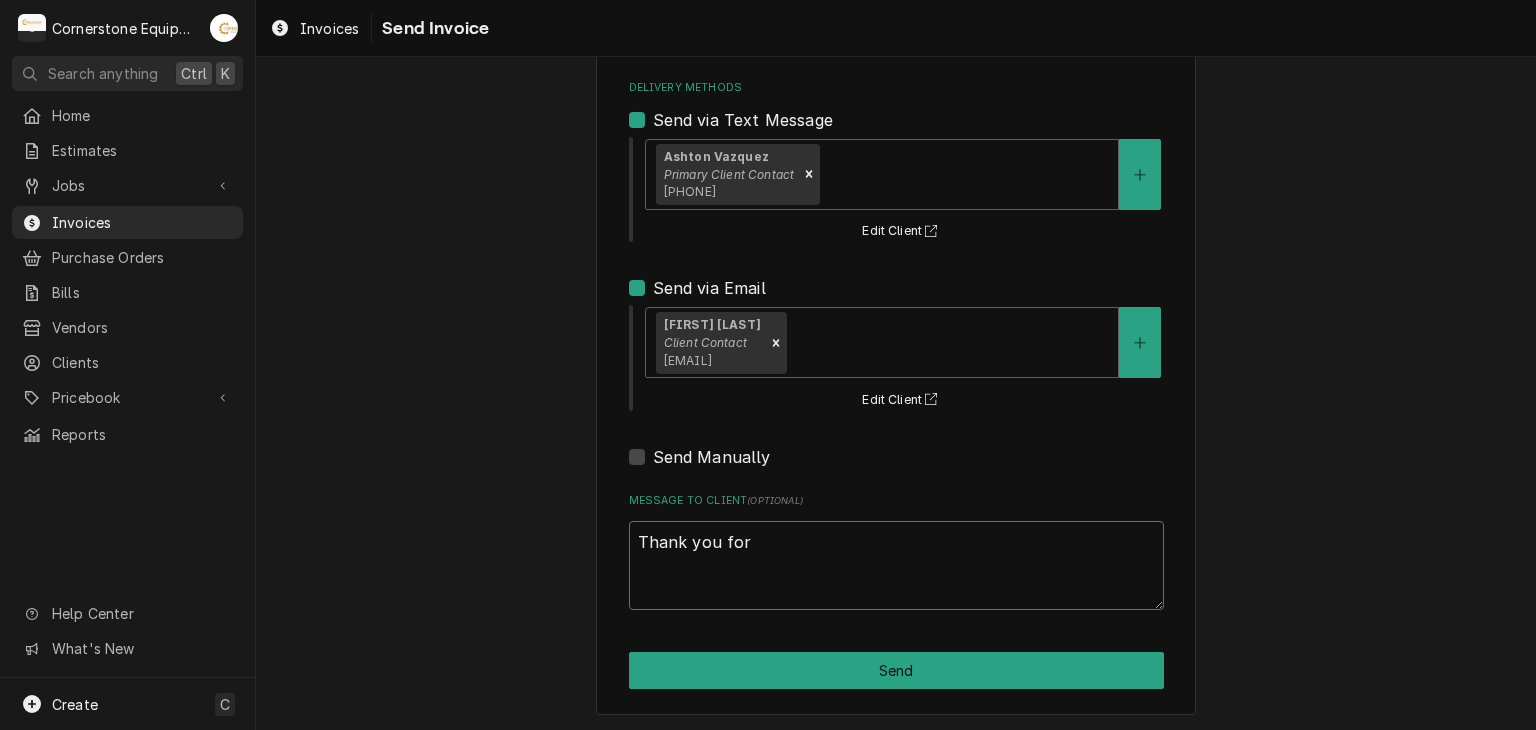 type on "x" 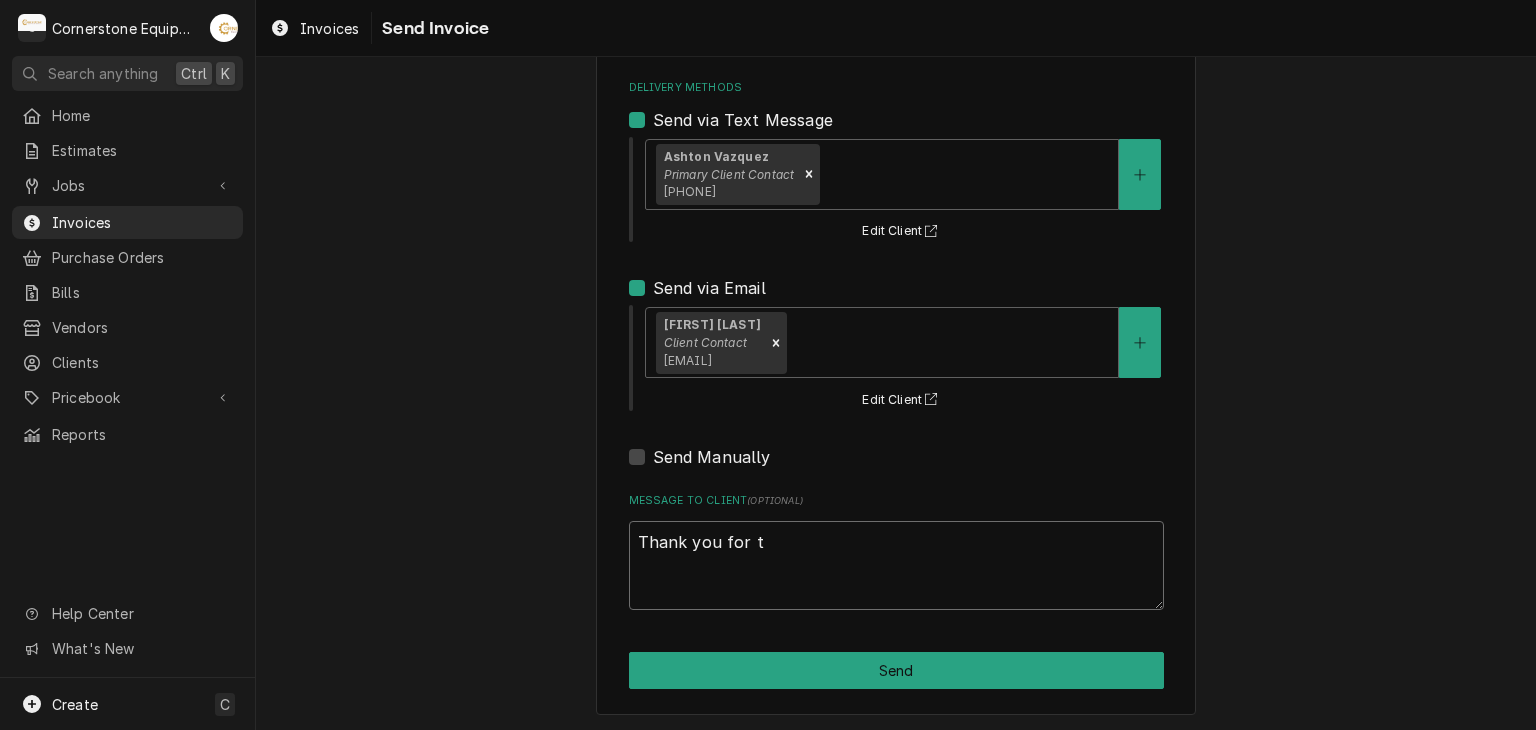type on "x" 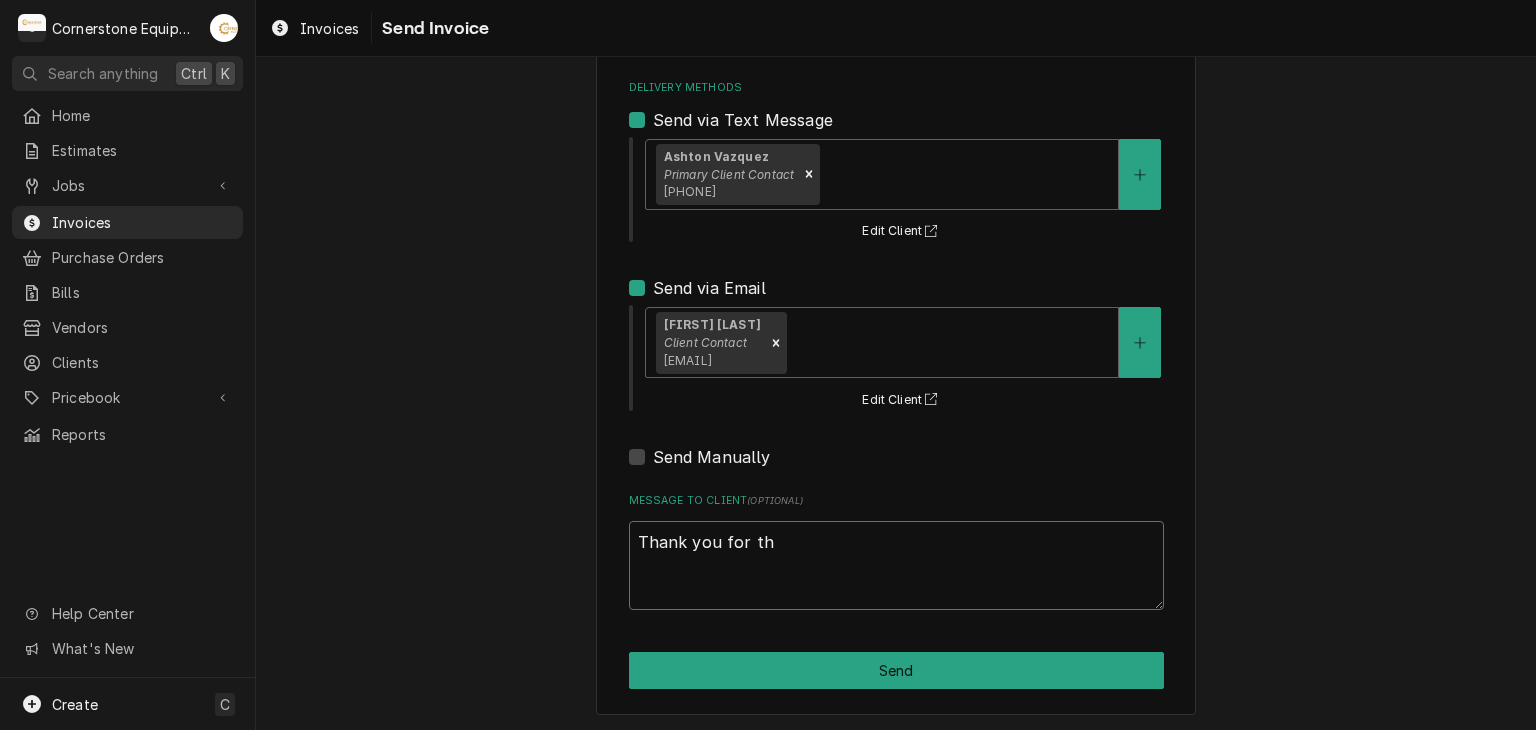 type on "x" 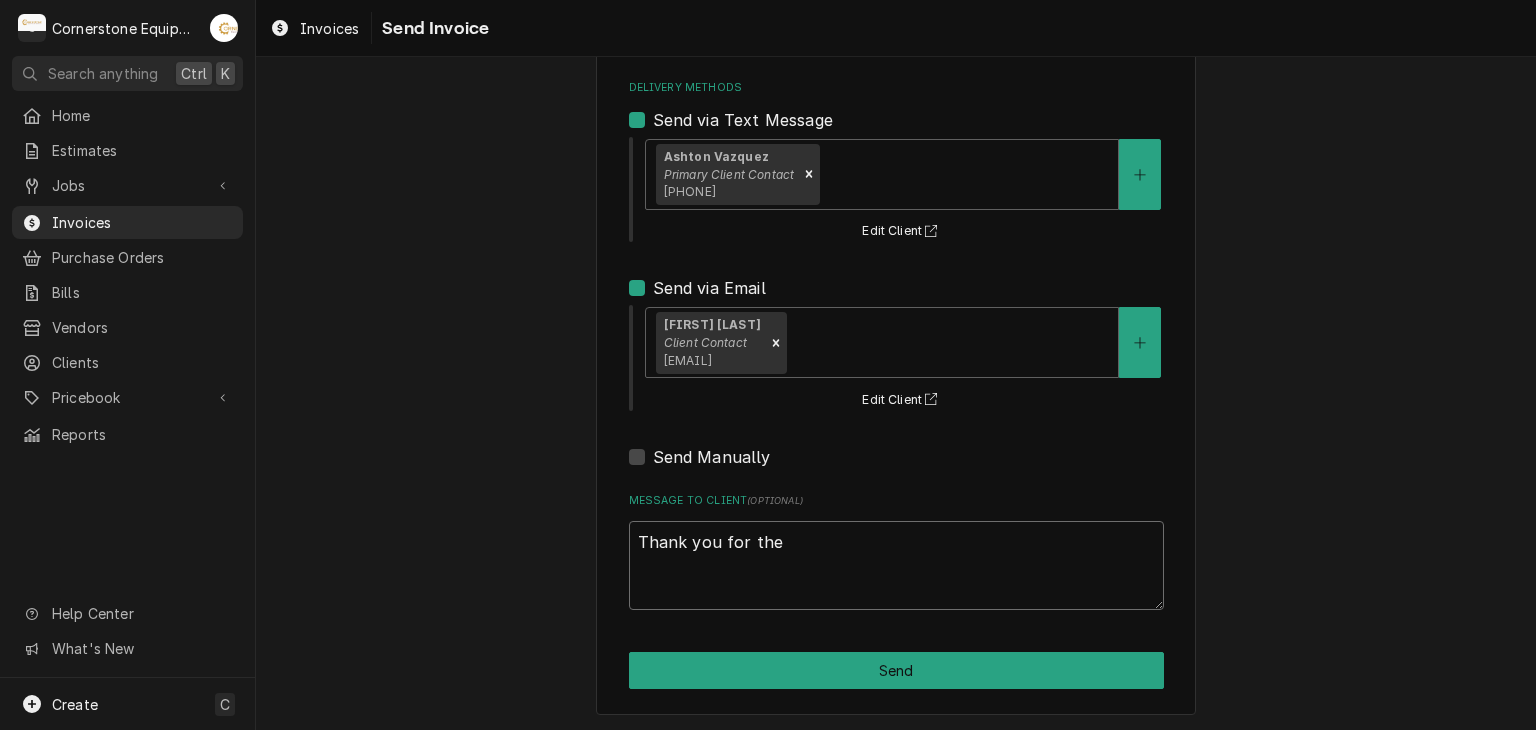 type on "x" 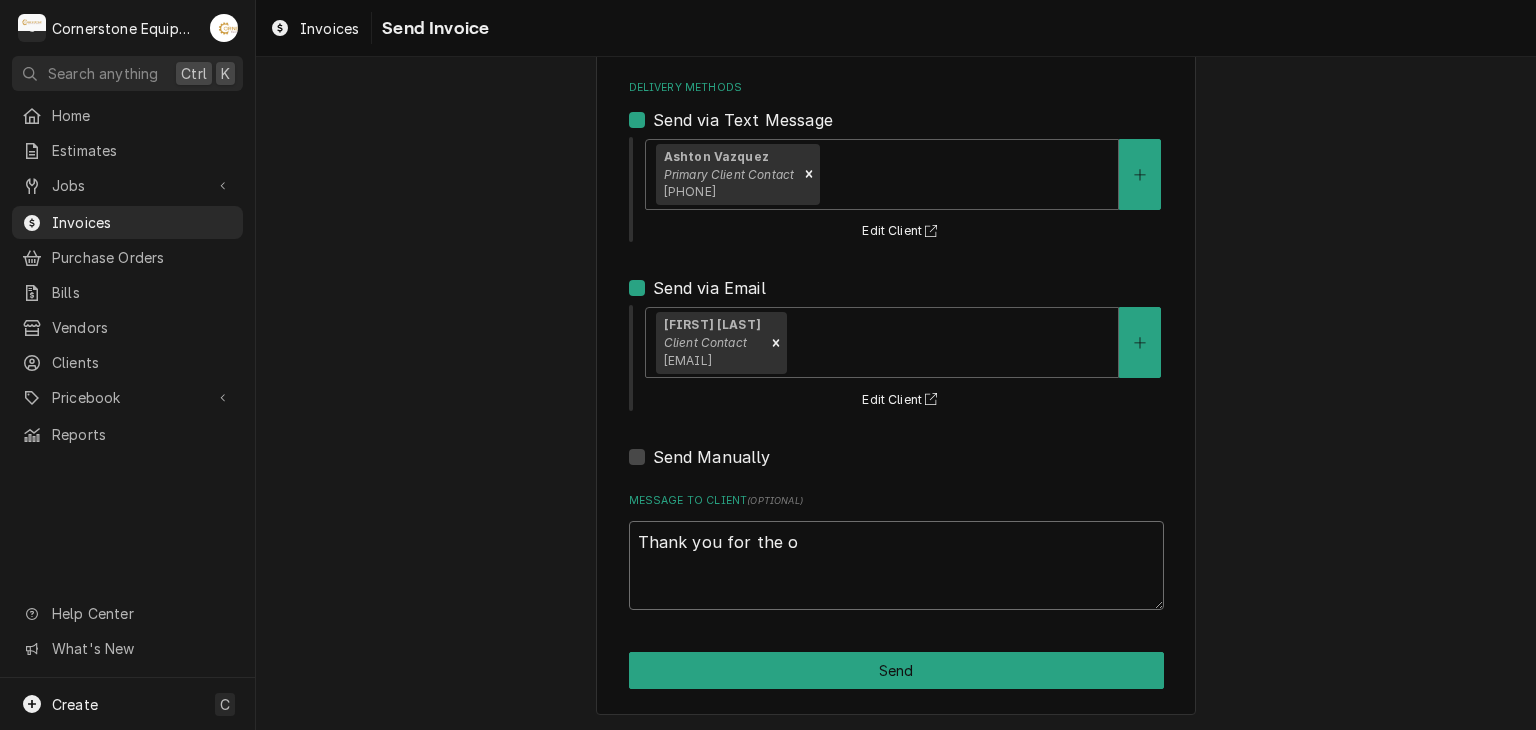type on "x" 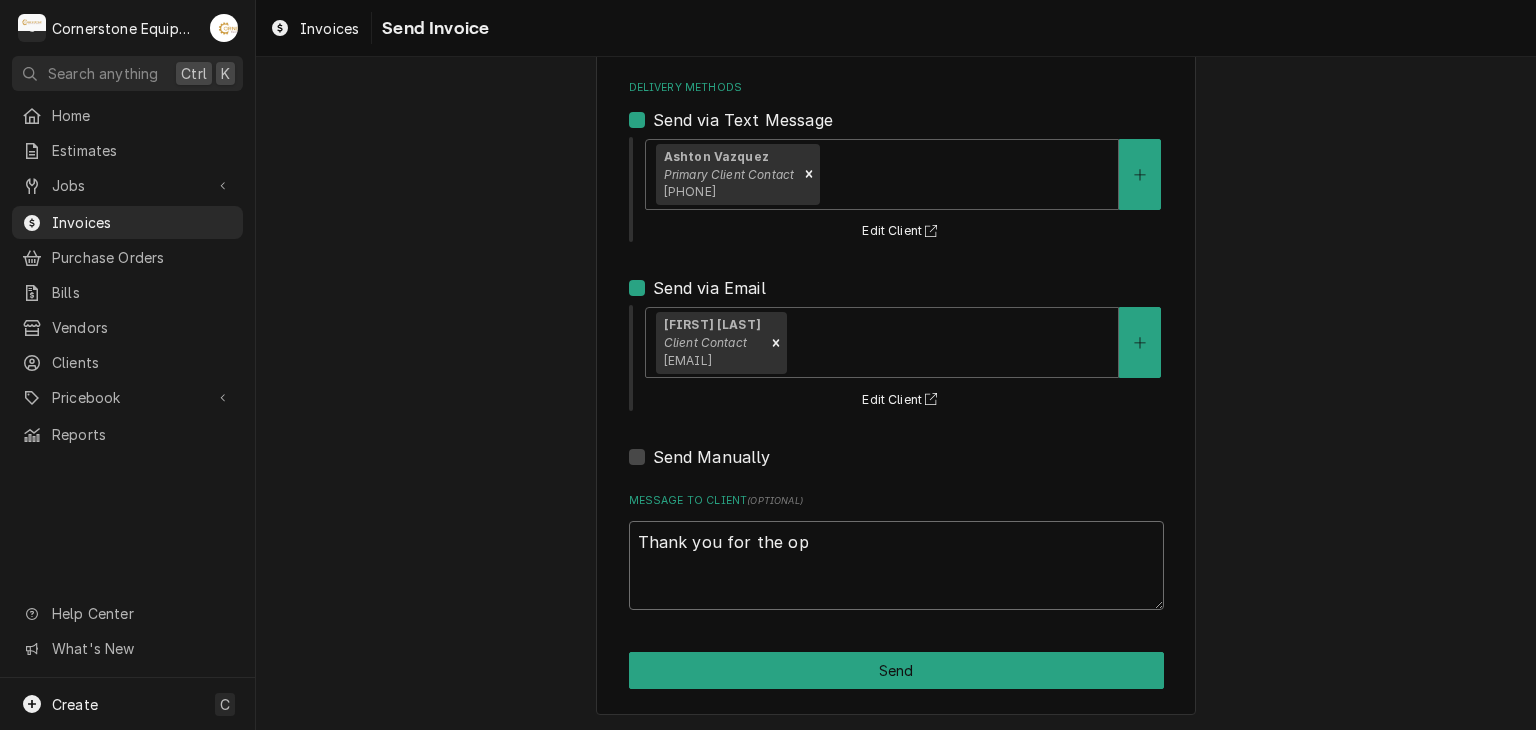 type on "x" 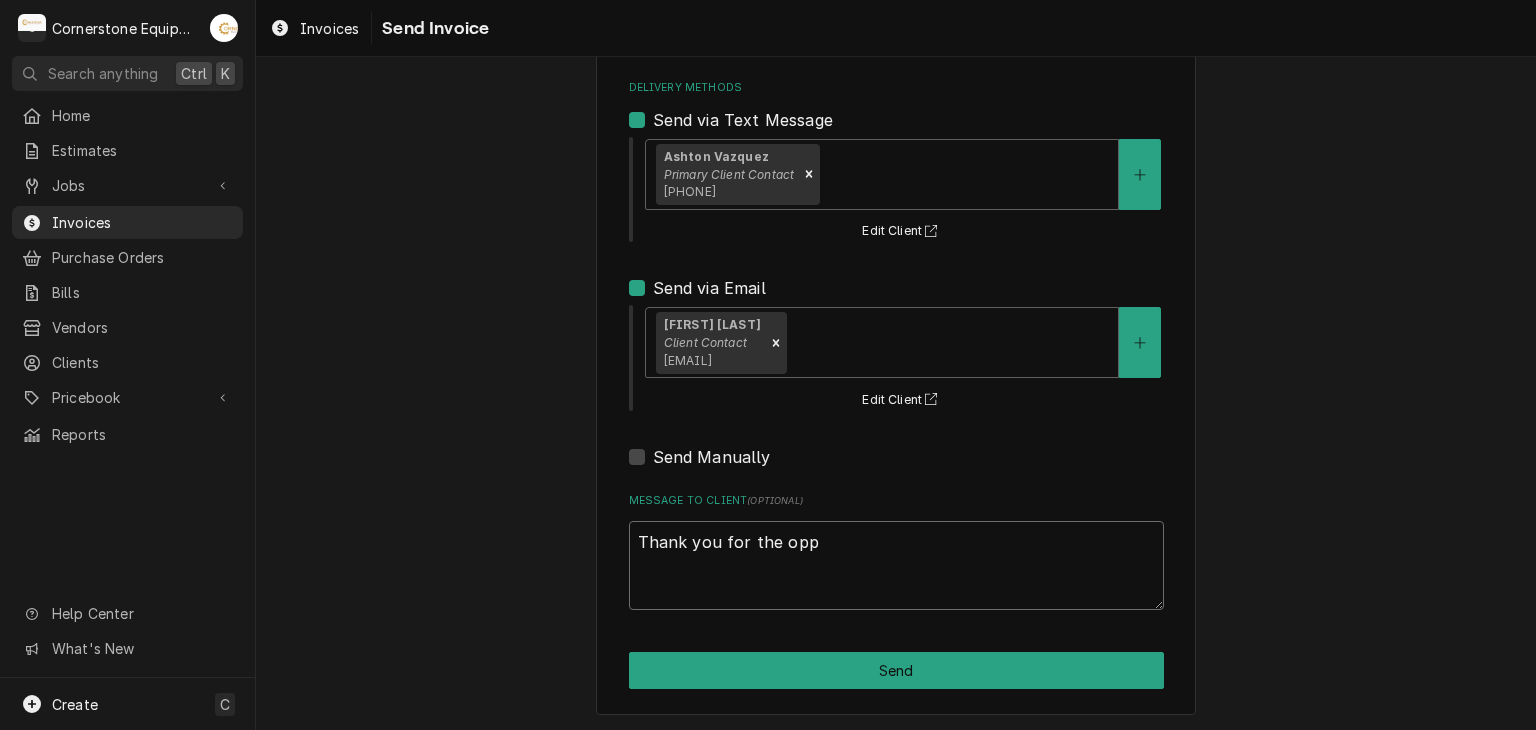 type on "x" 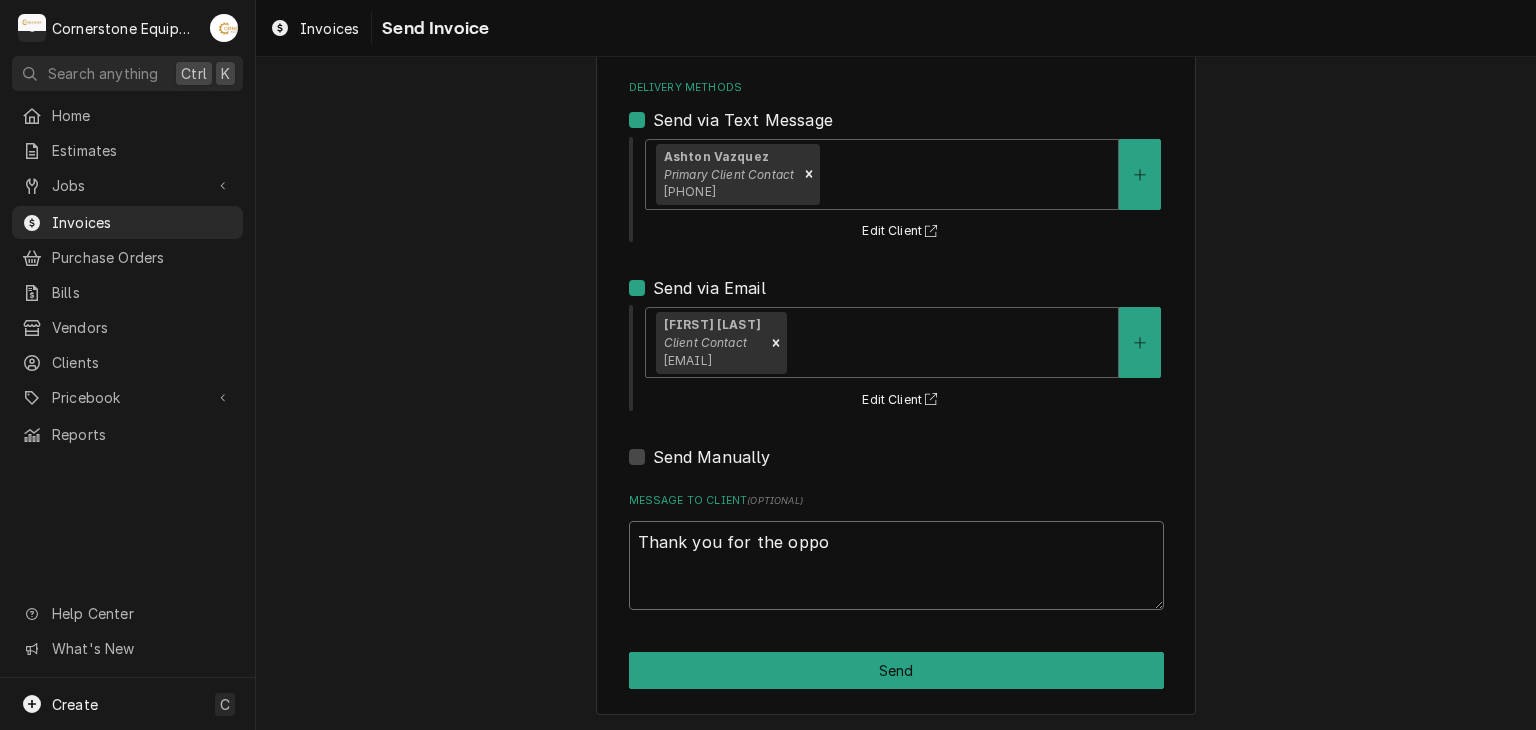 type on "x" 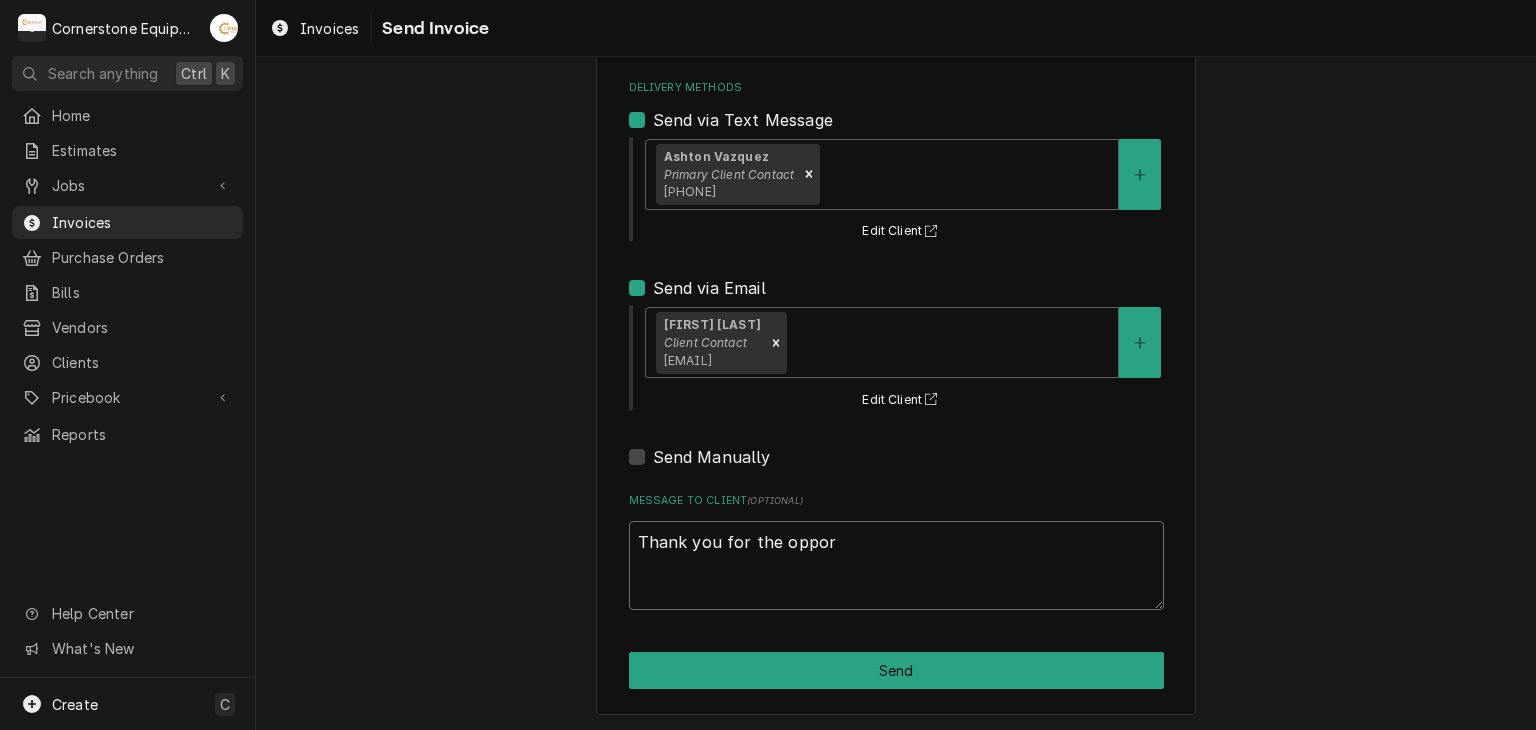 type on "x" 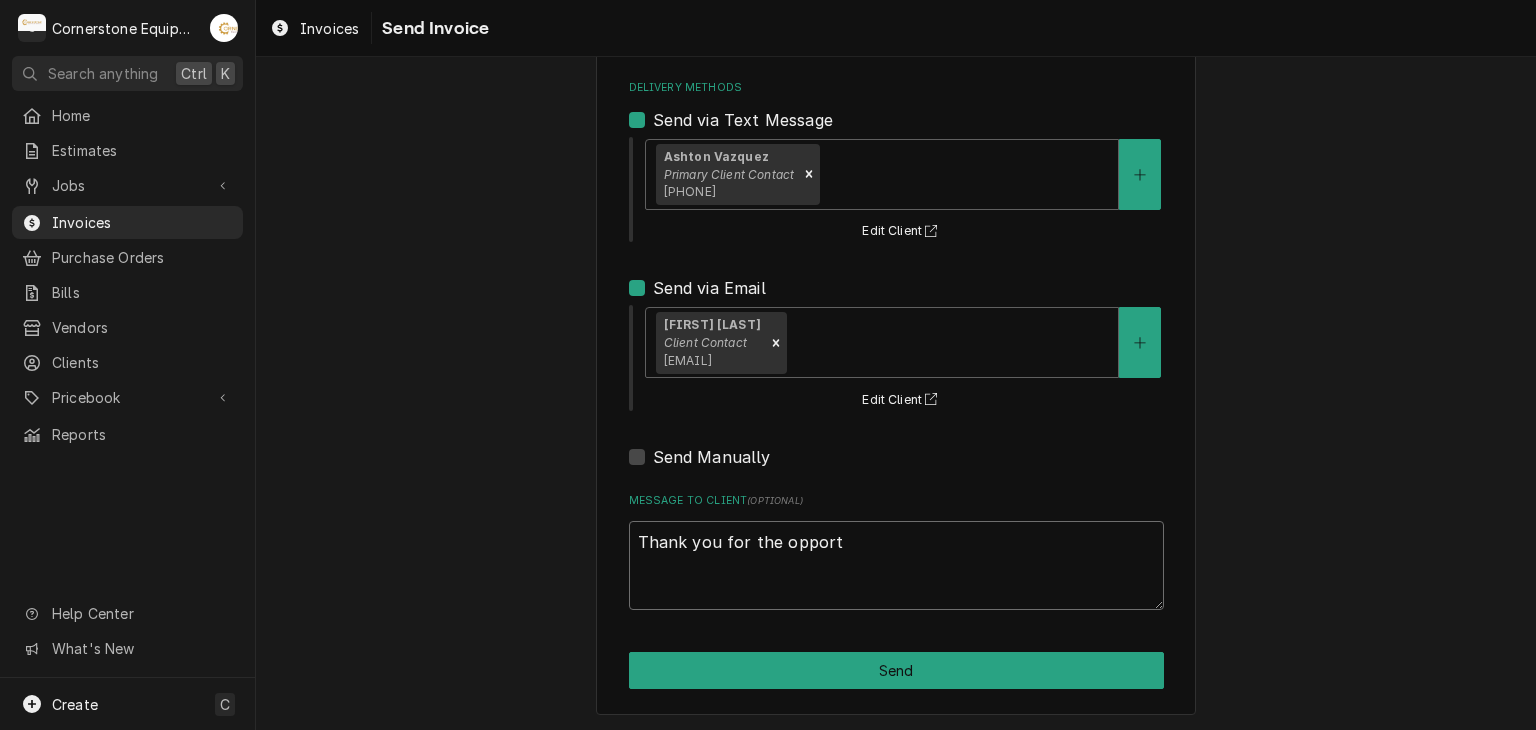 type on "x" 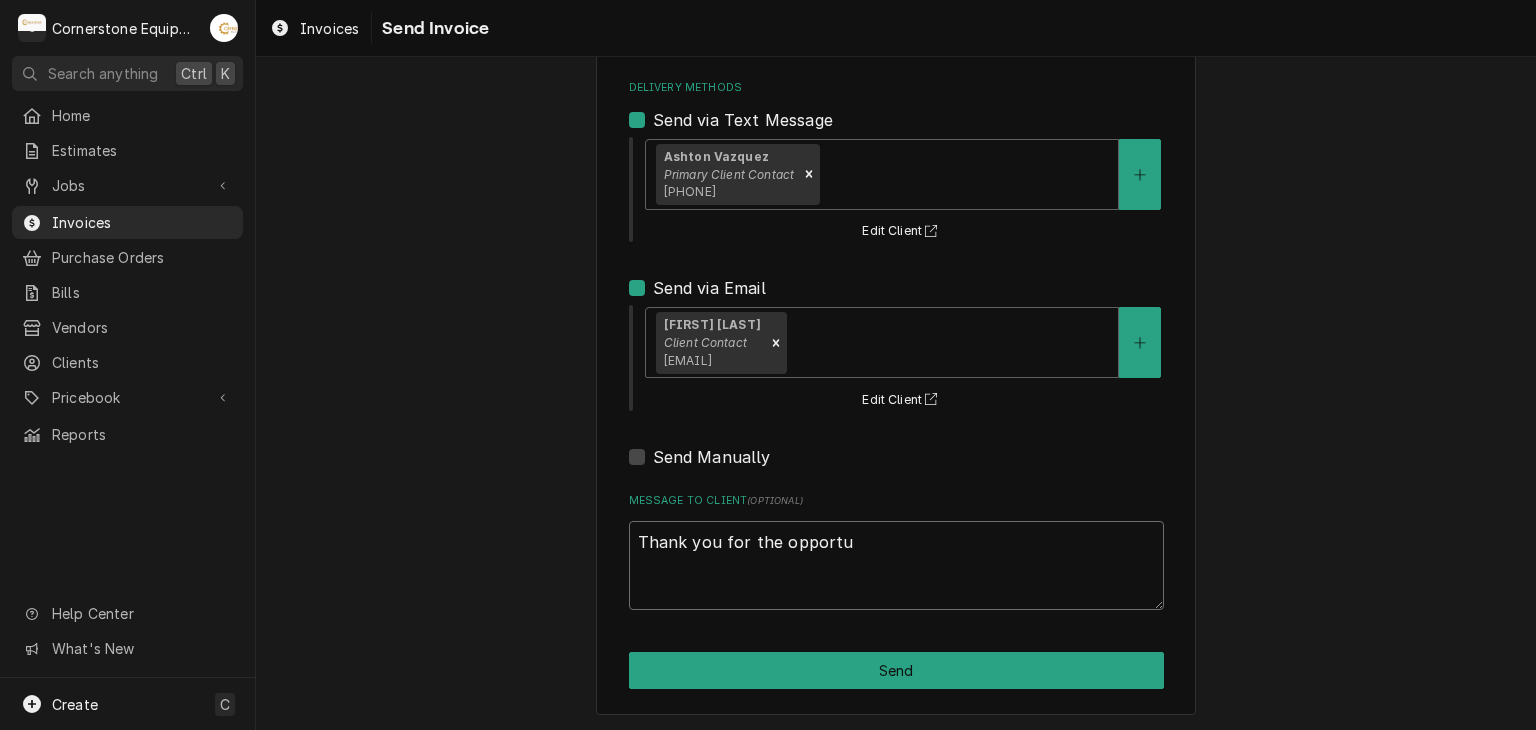 type on "x" 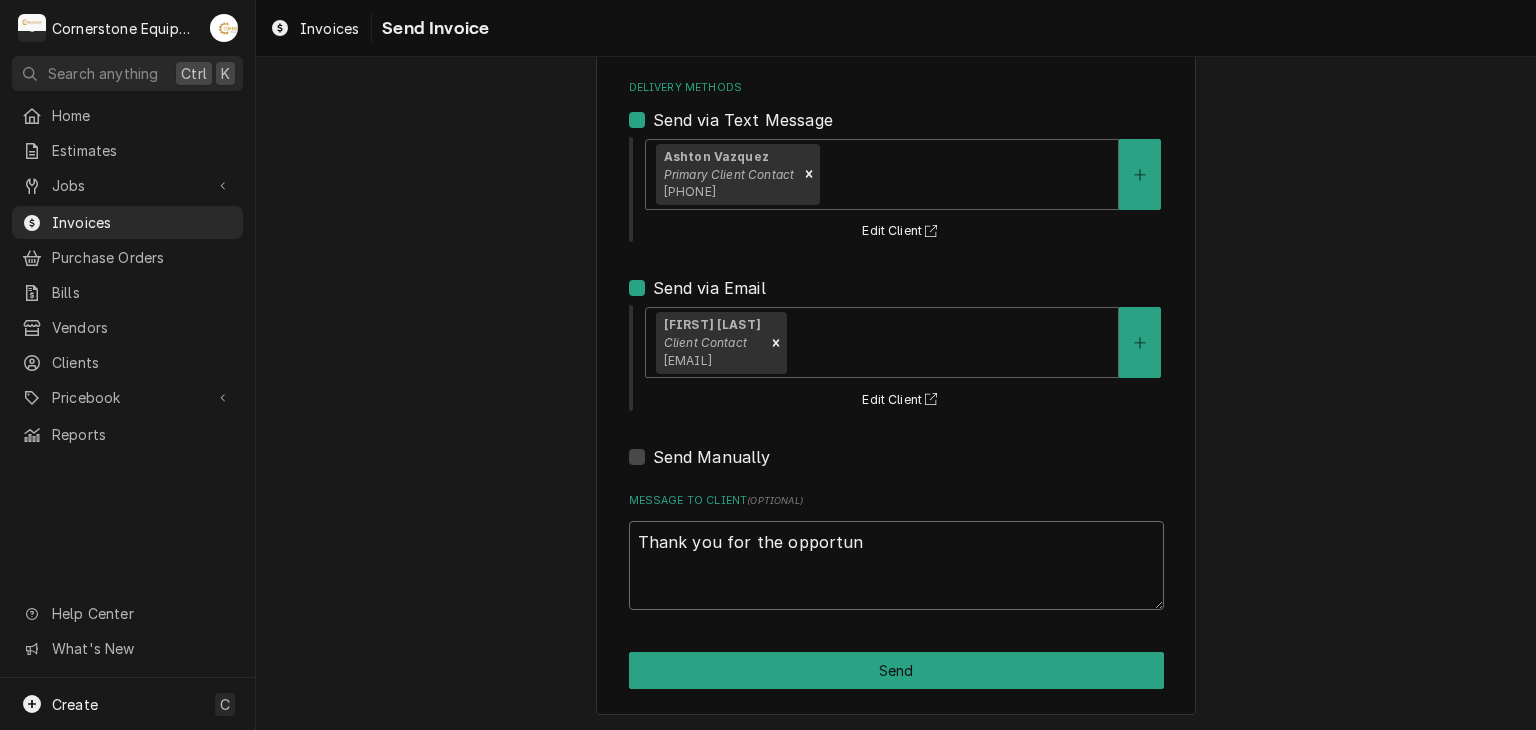type on "x" 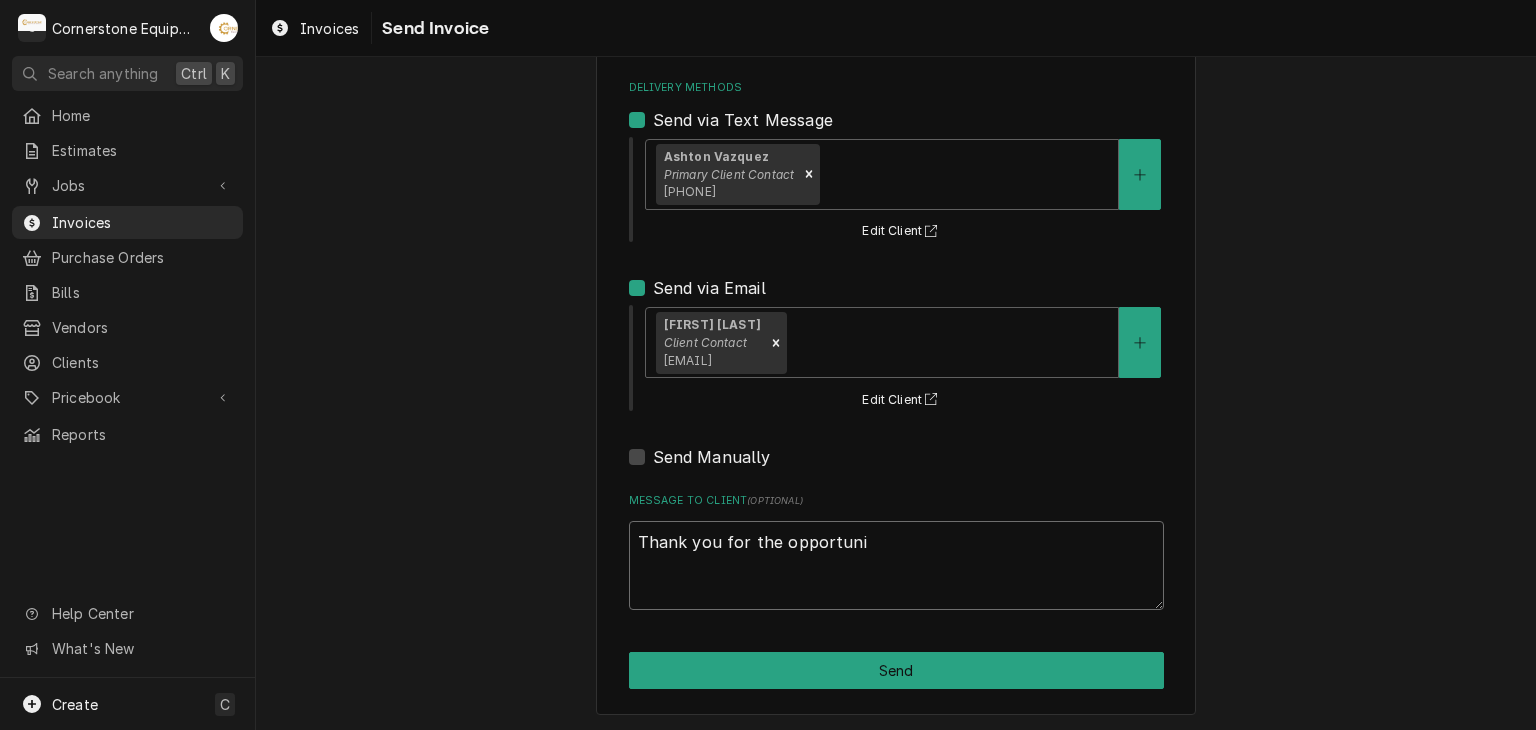 type on "x" 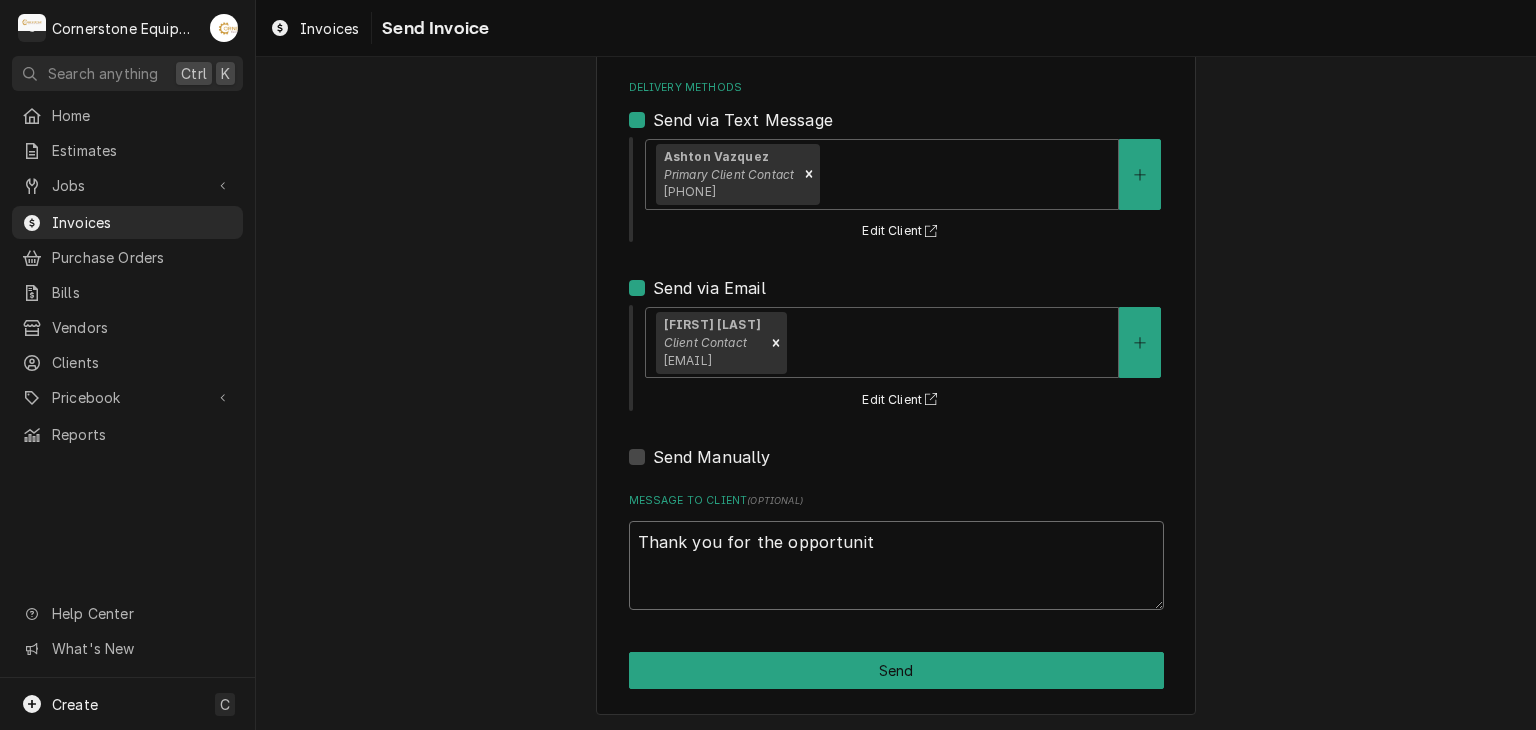 type on "x" 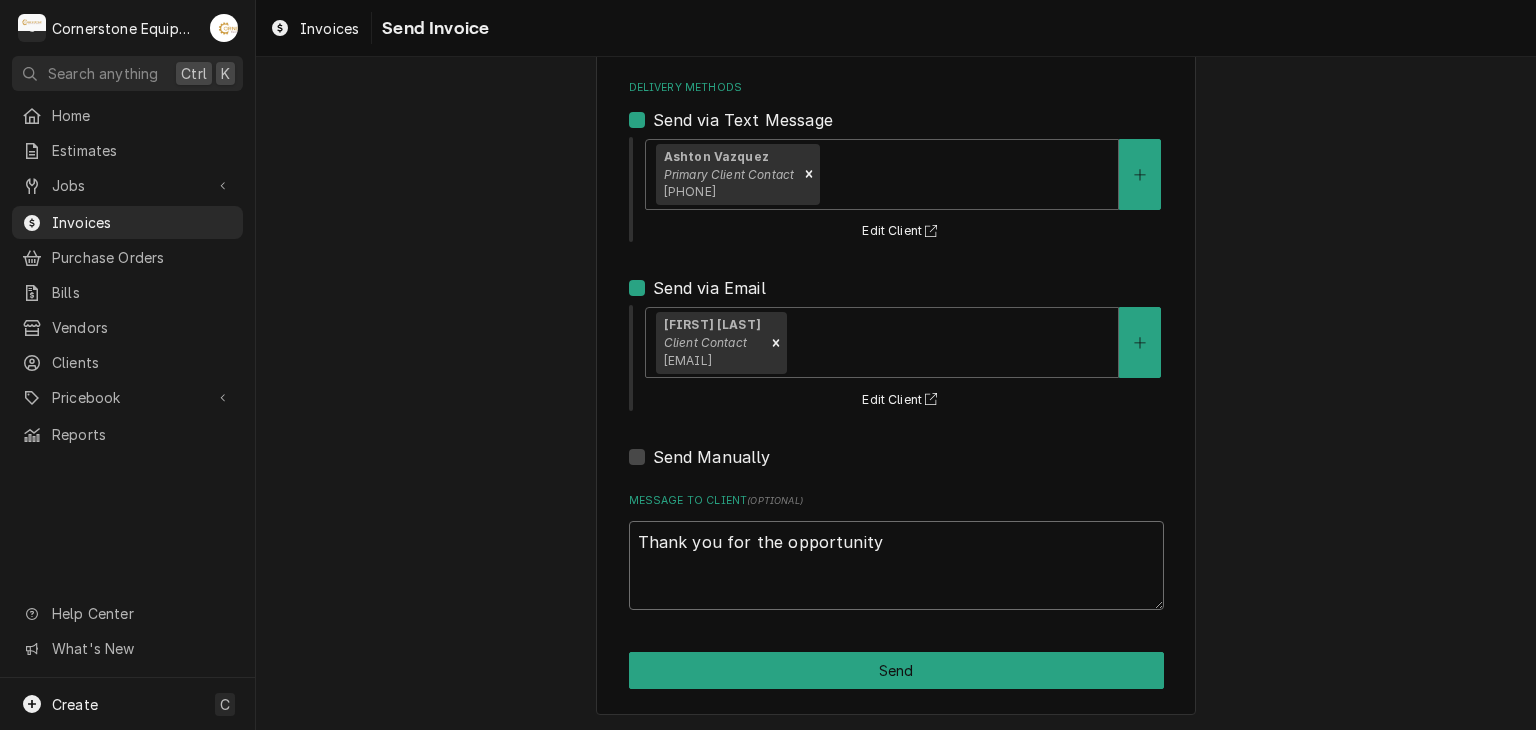type on "x" 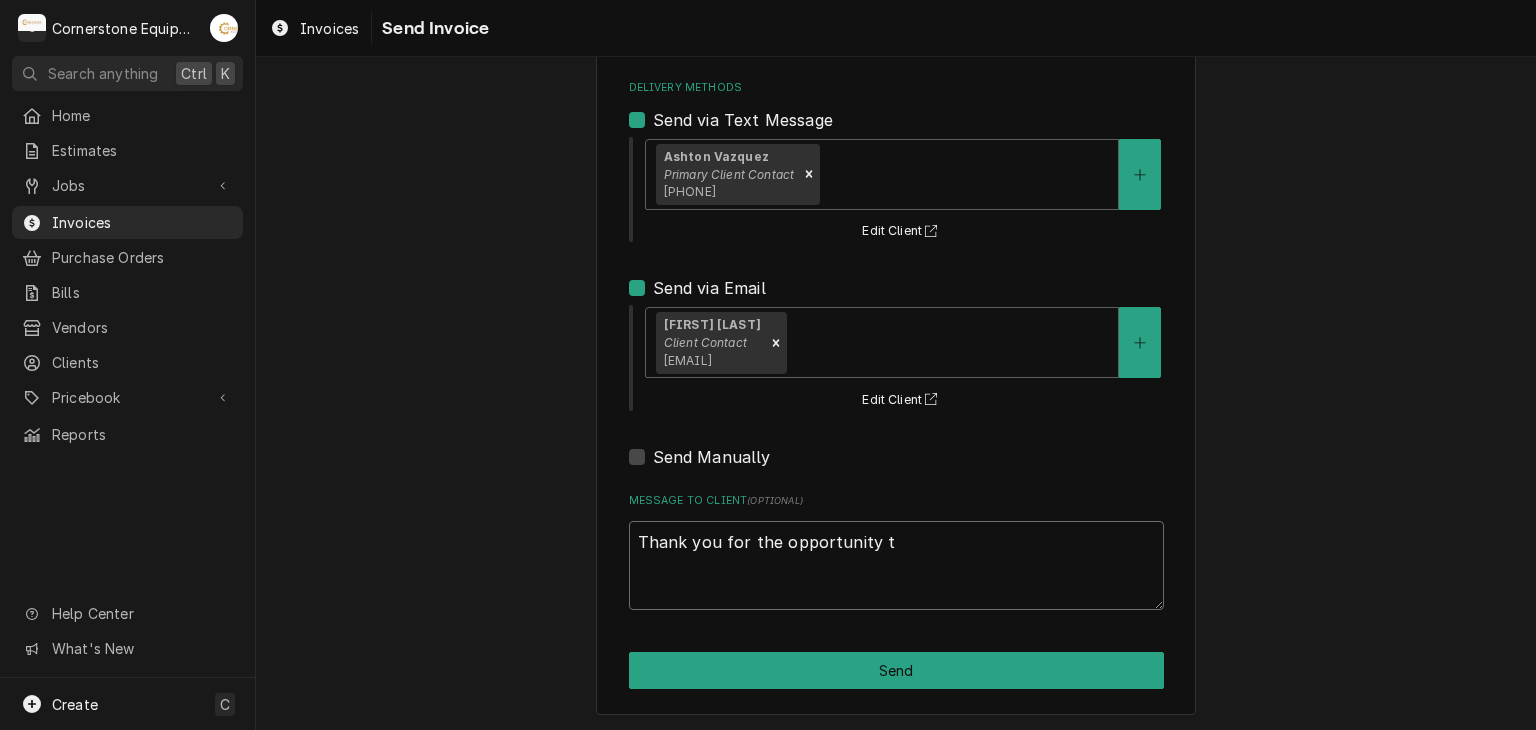 type on "x" 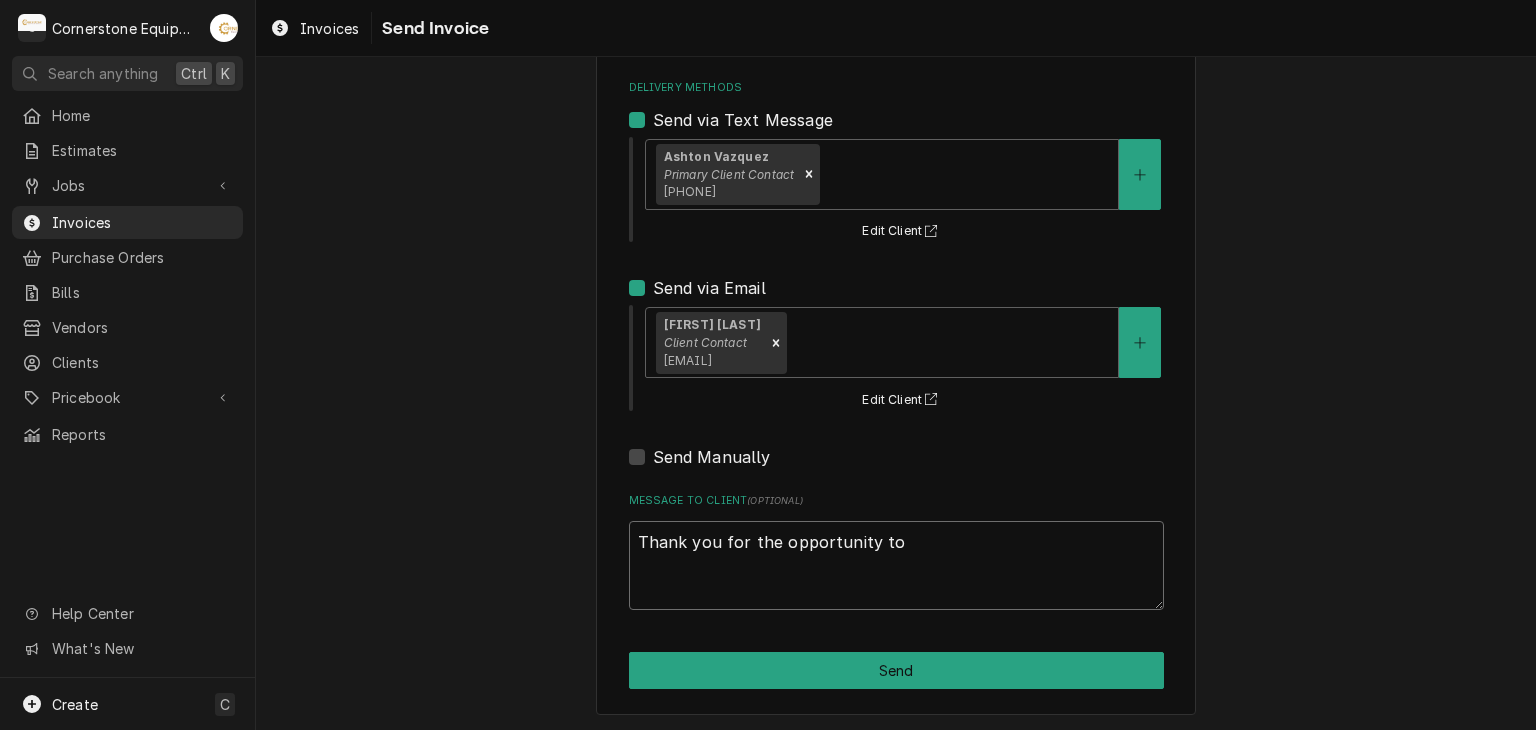 type on "x" 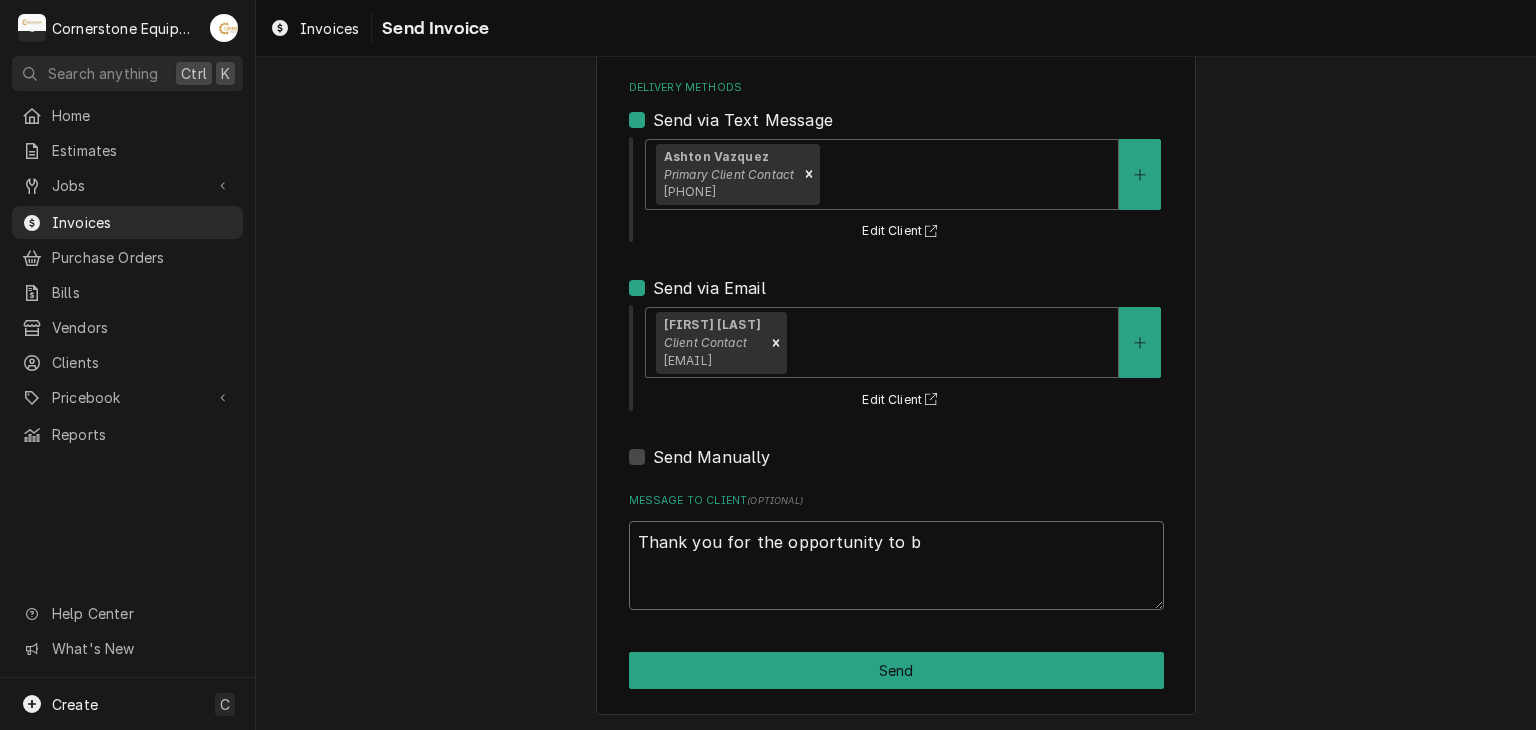 type on "x" 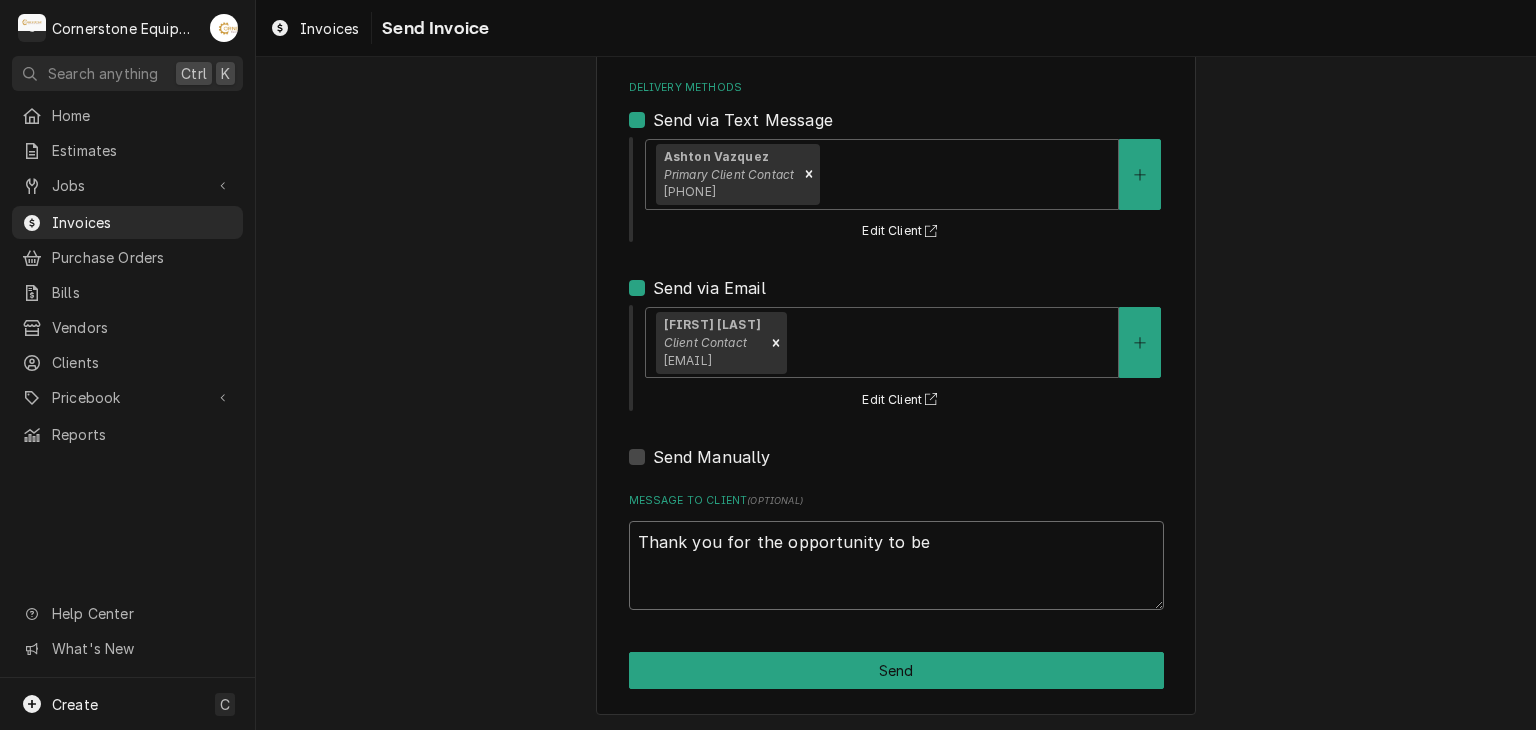 type on "x" 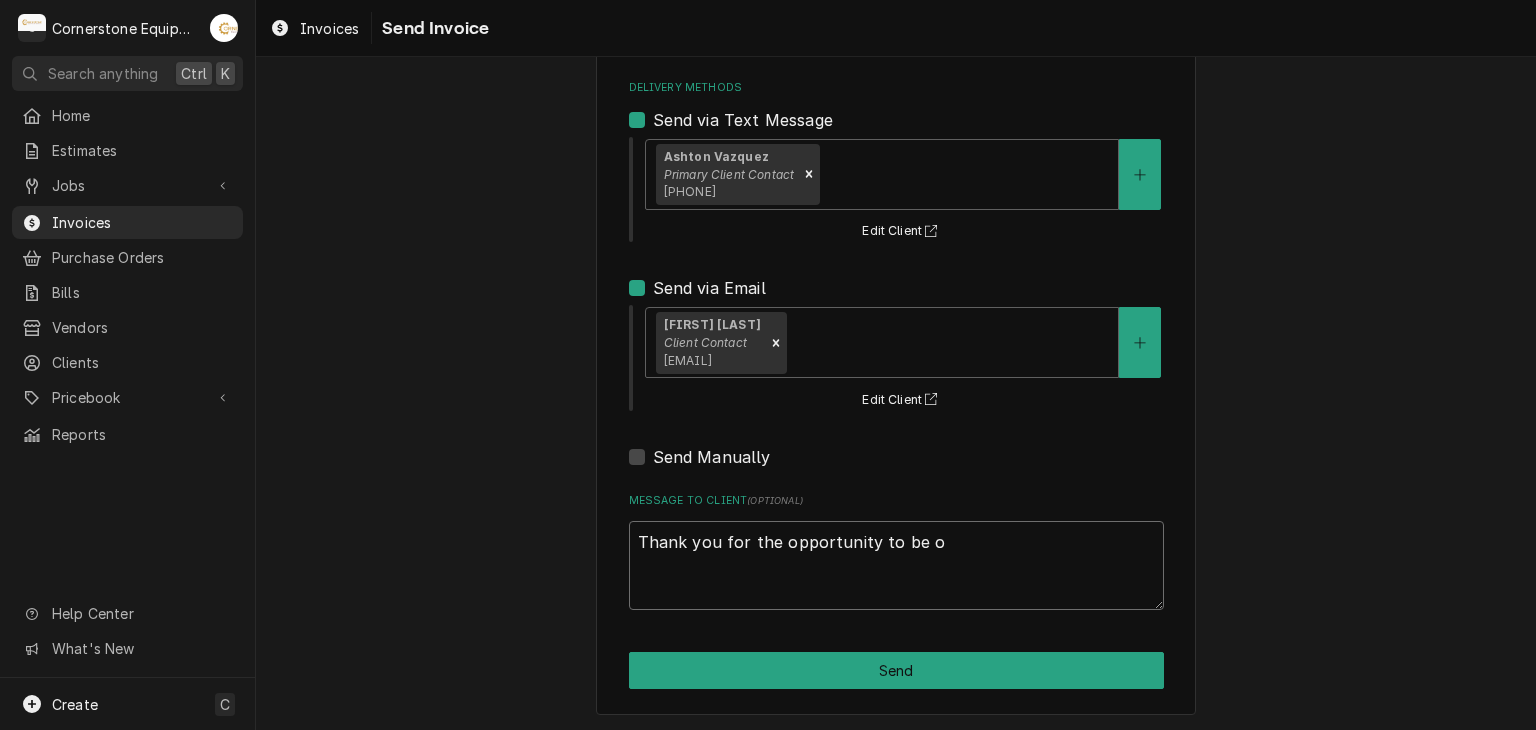 type on "x" 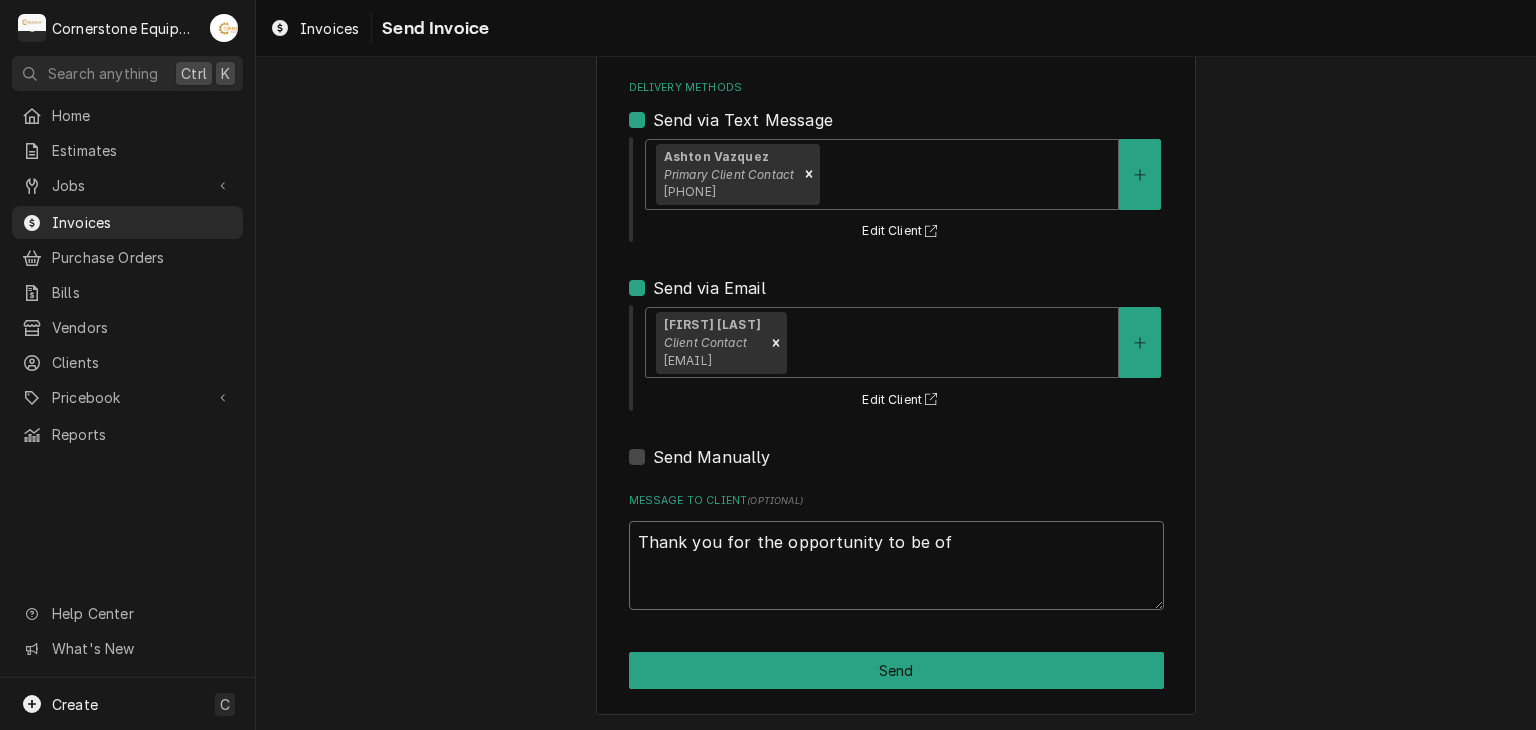 type on "x" 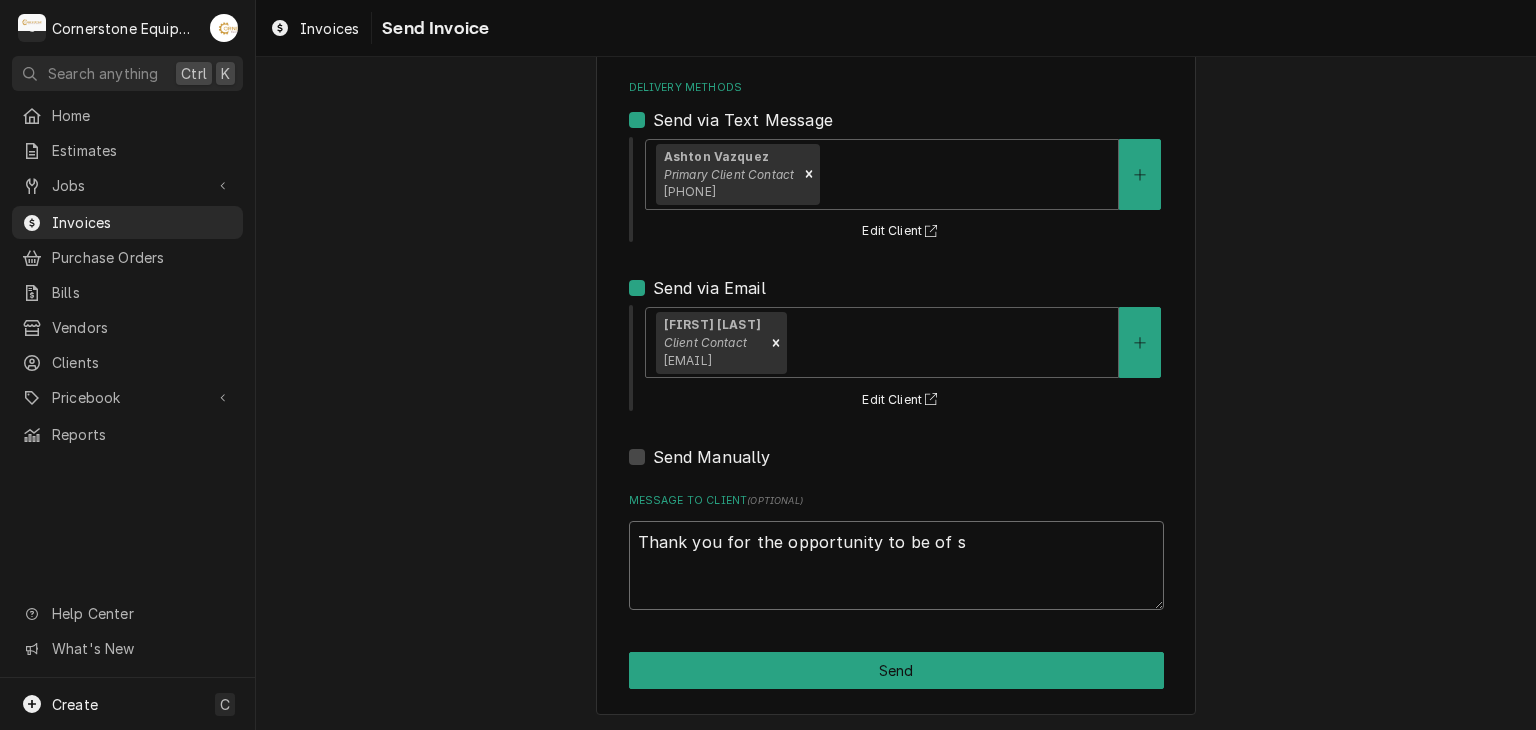 type on "x" 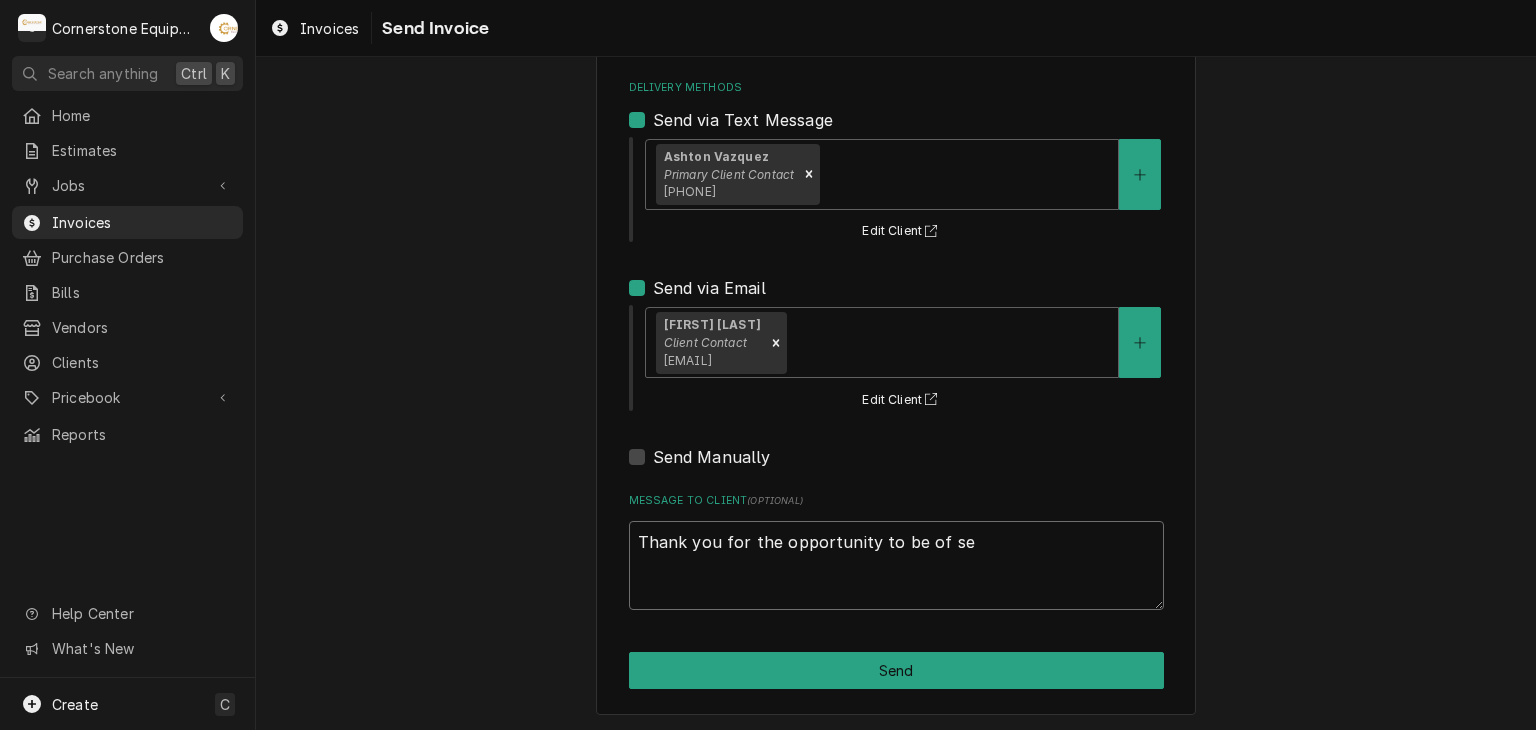 type on "x" 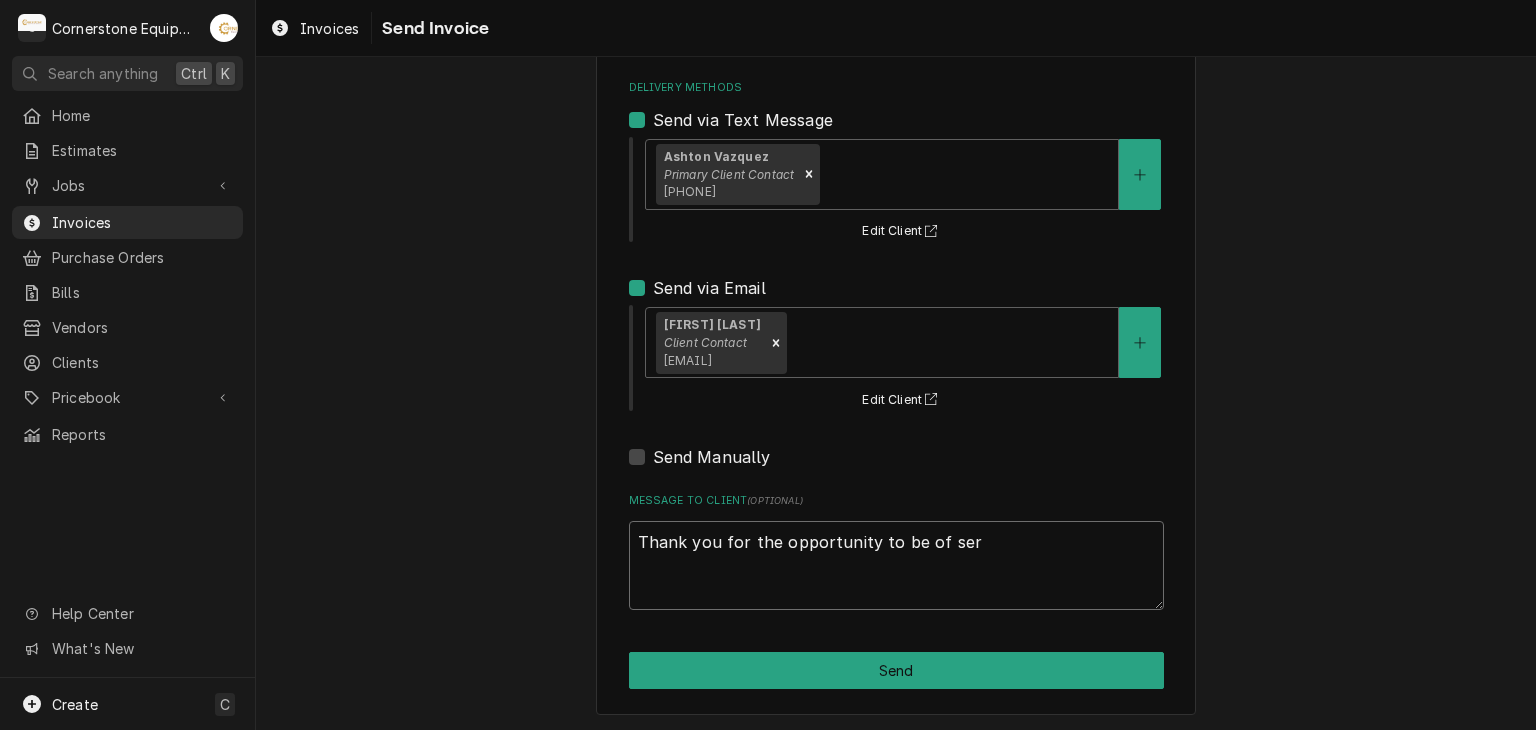type on "x" 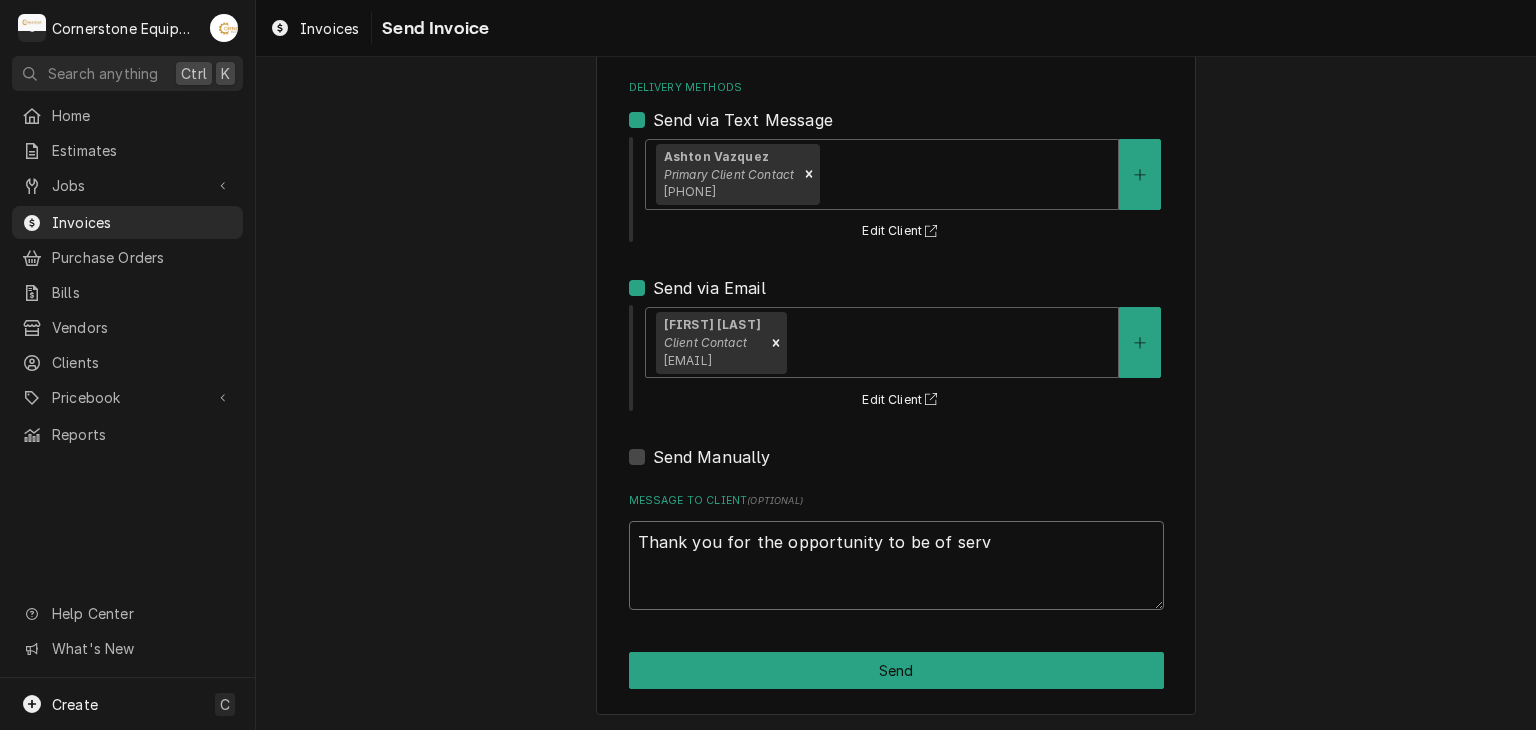 type on "x" 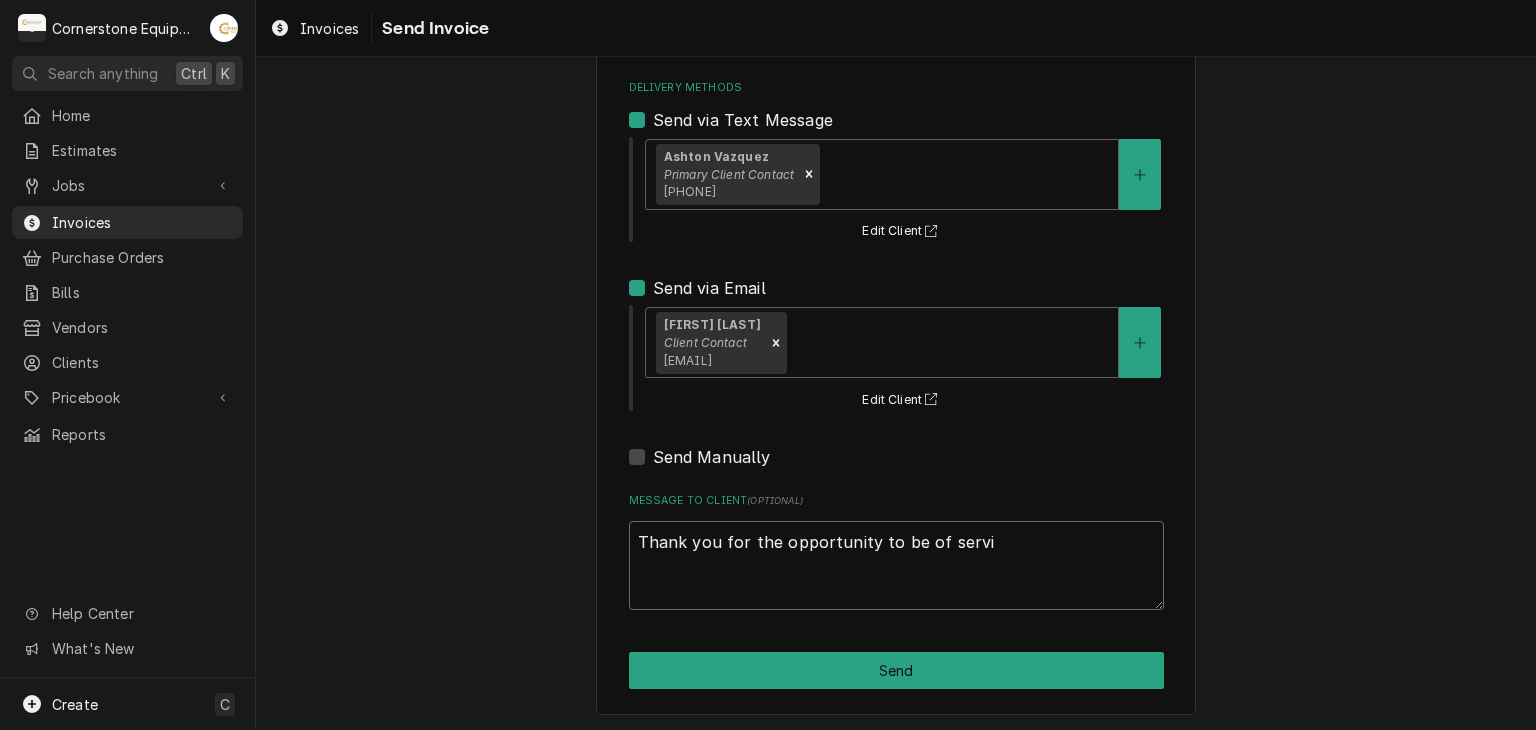 type on "x" 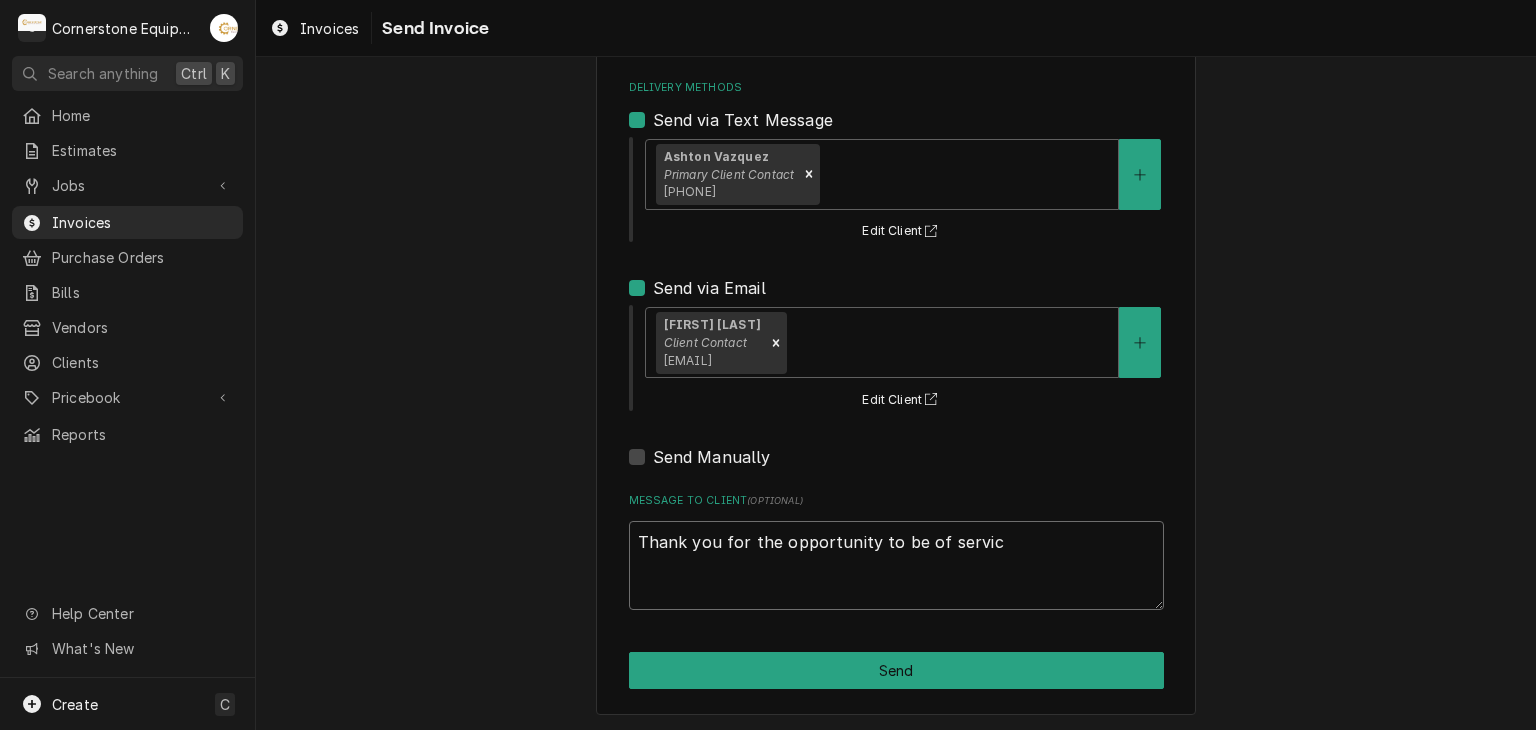 type on "x" 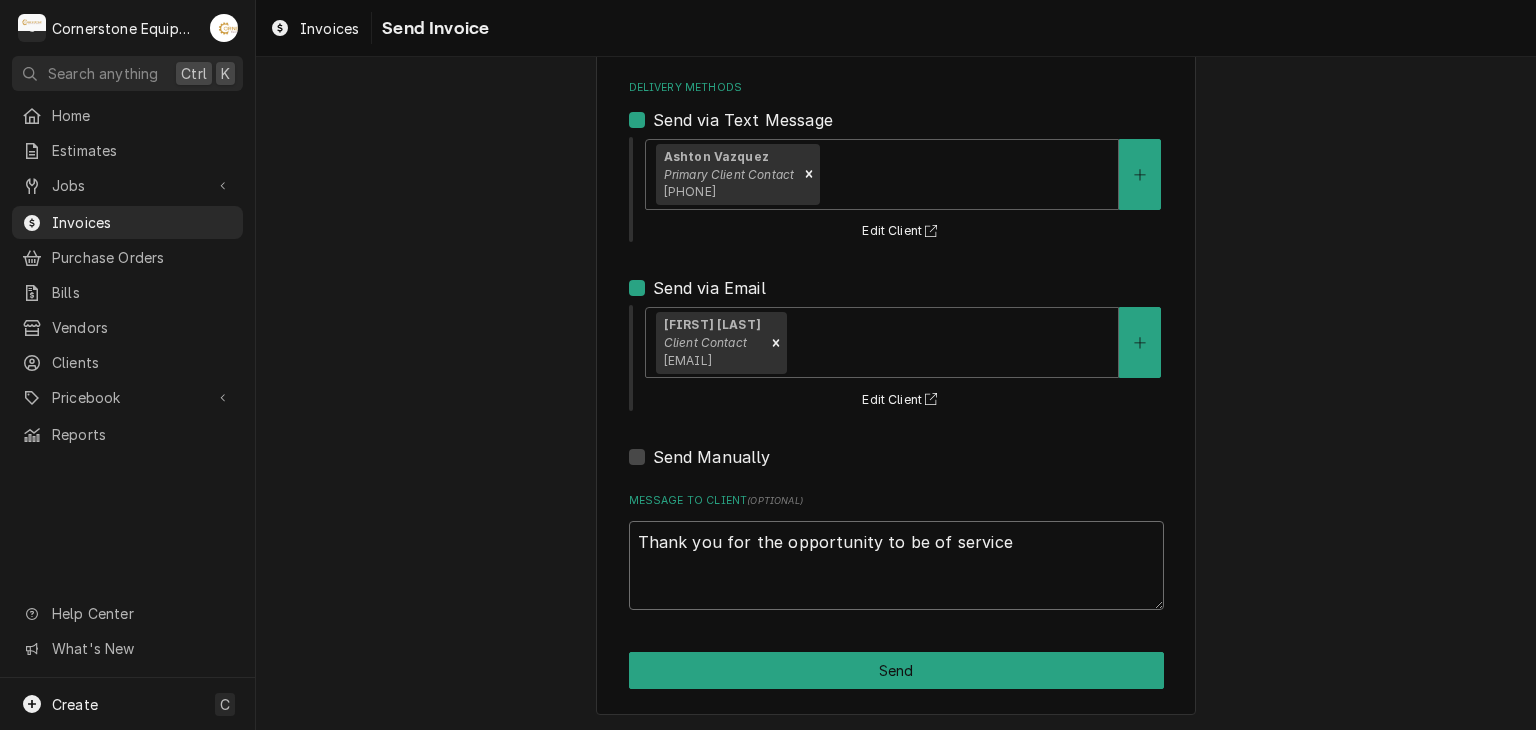 type on "x" 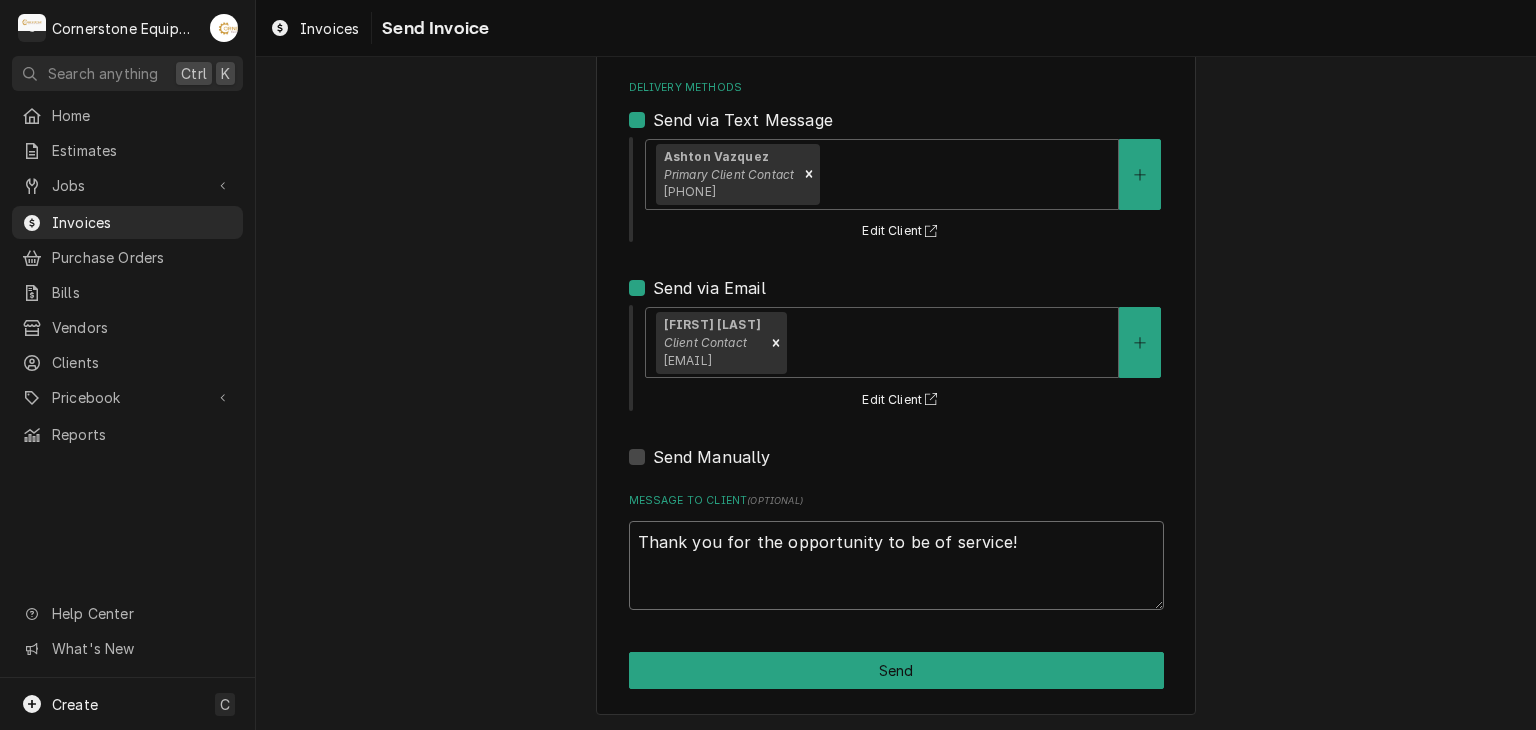 click on "Thank you for the opportunity to be of service!" at bounding box center (896, 566) 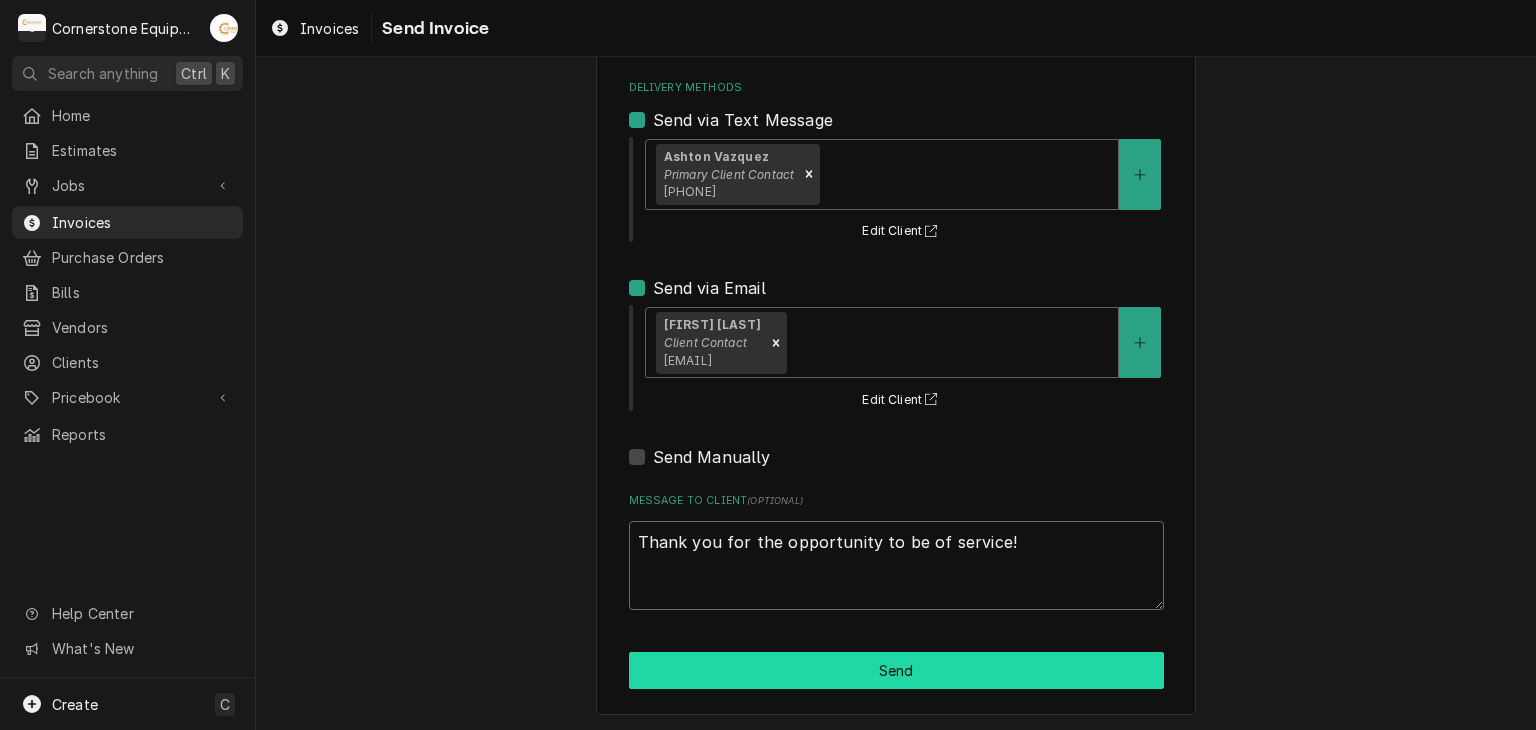 type on "Thank you for the opportunity to be of service!" 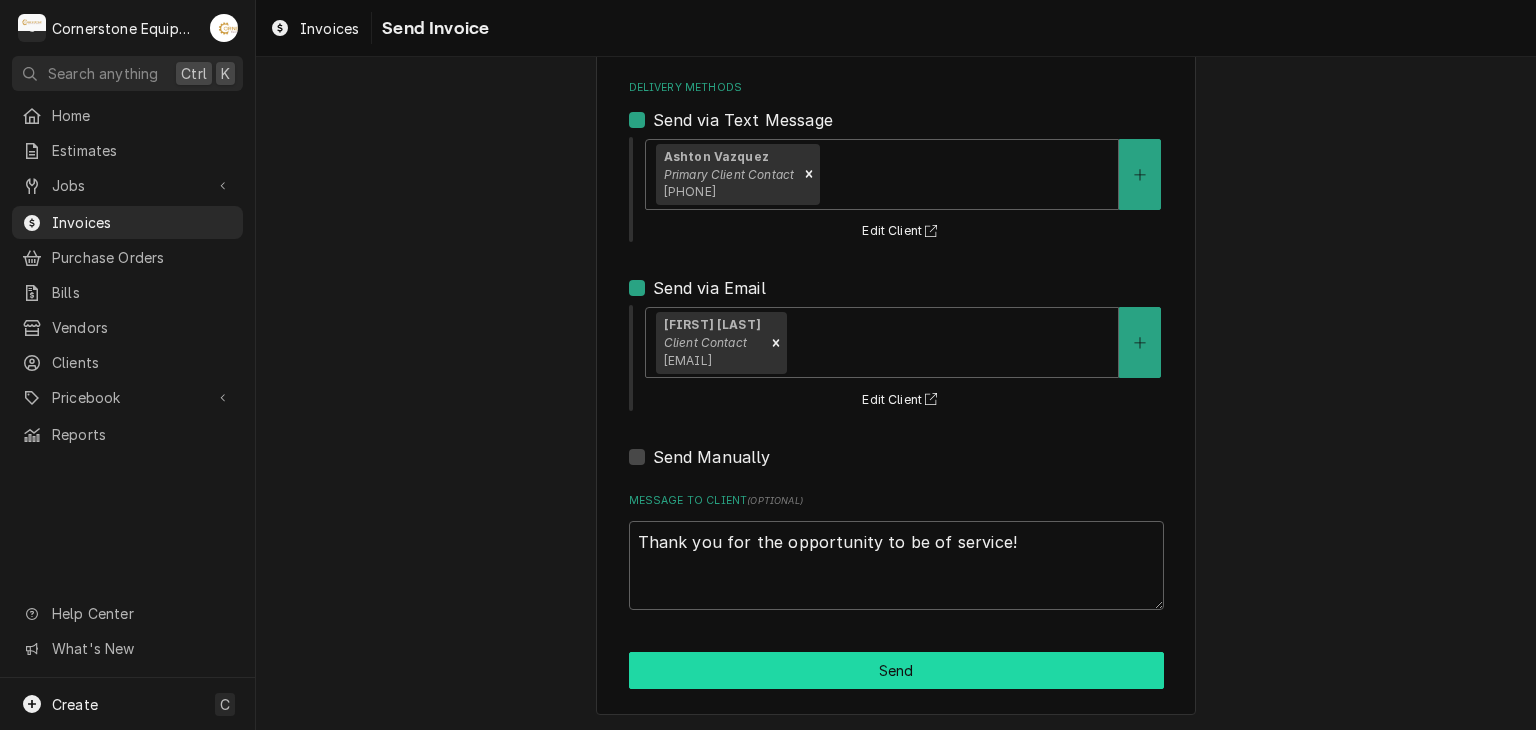 click on "Send" at bounding box center (896, 670) 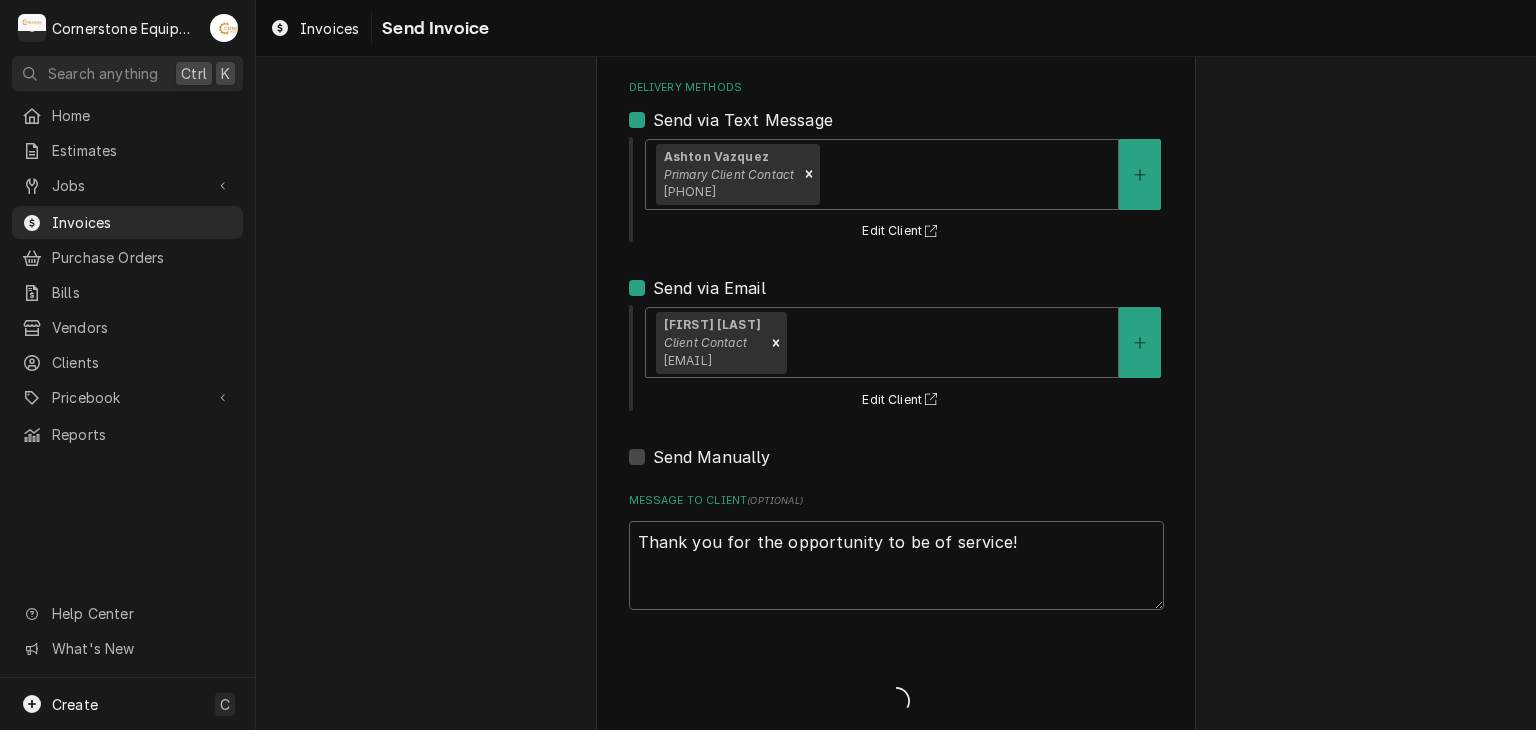 type on "x" 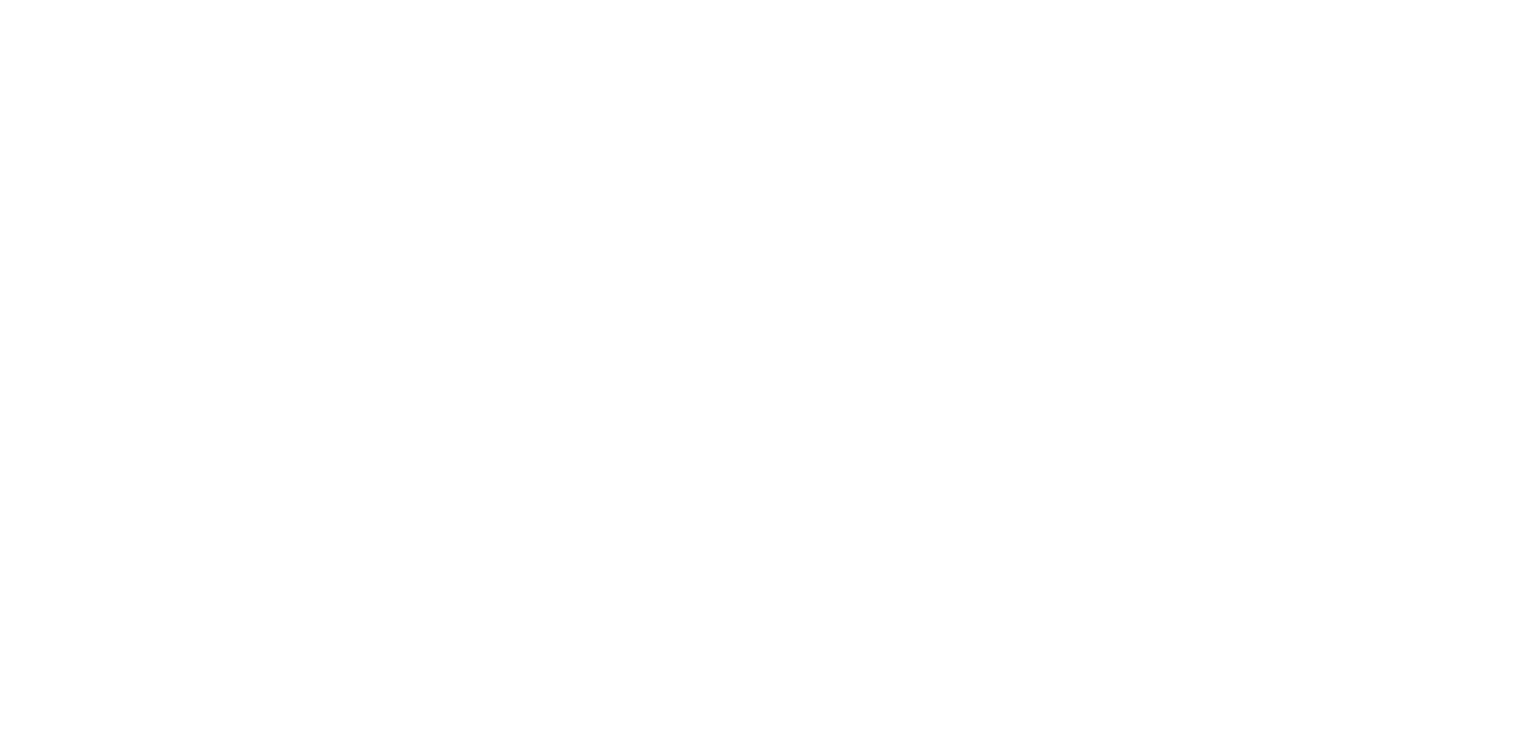 scroll, scrollTop: 0, scrollLeft: 0, axis: both 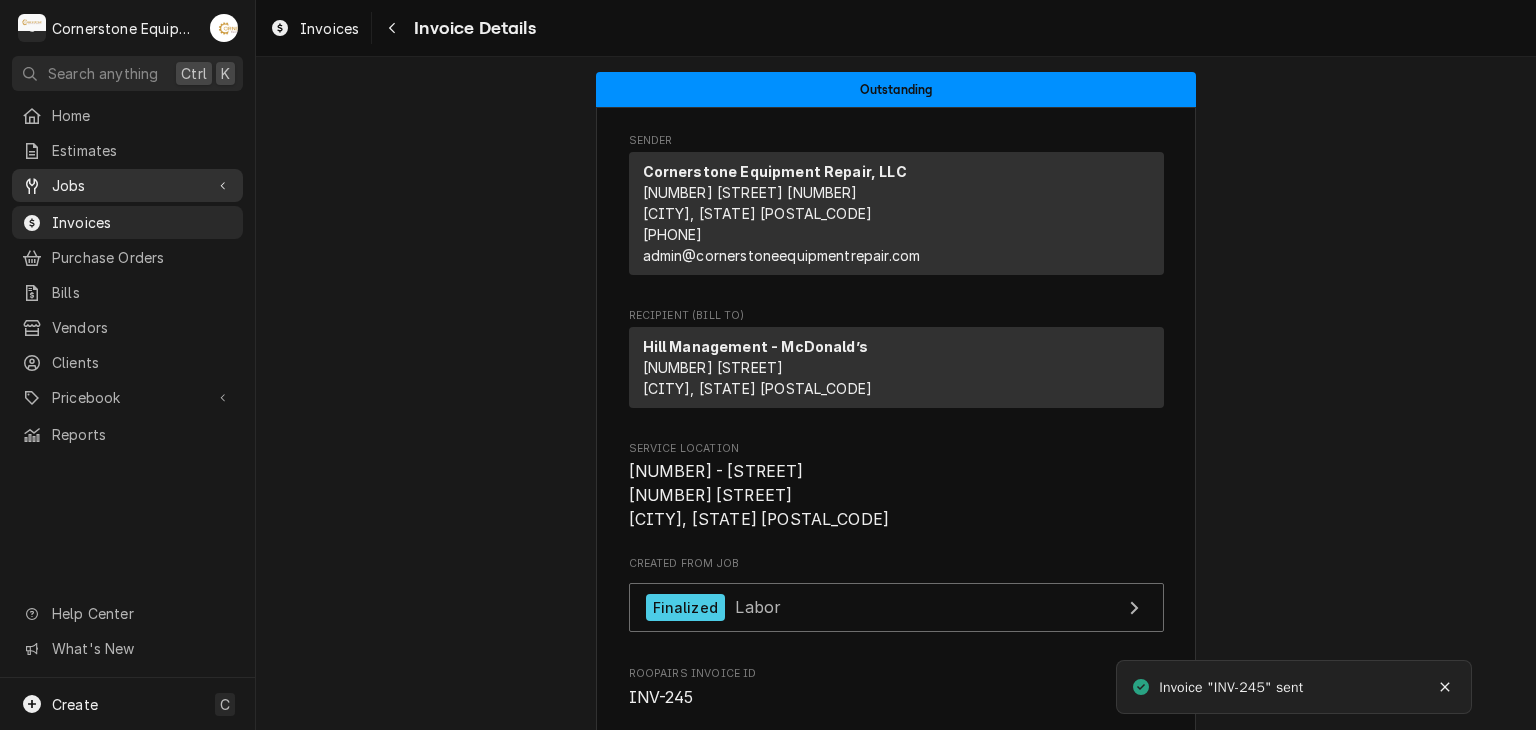 click on "Jobs" at bounding box center [127, 185] 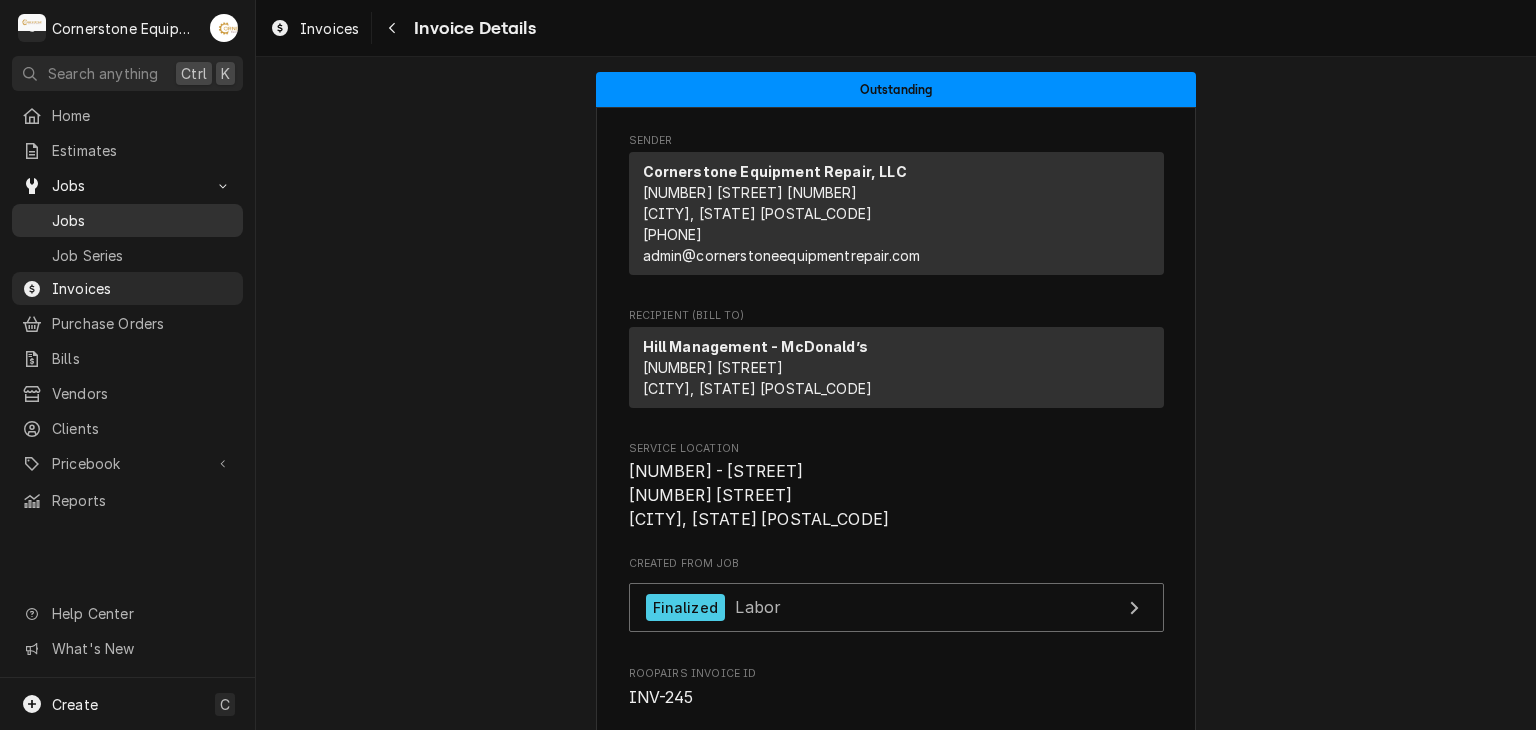 click on "Jobs" at bounding box center (142, 220) 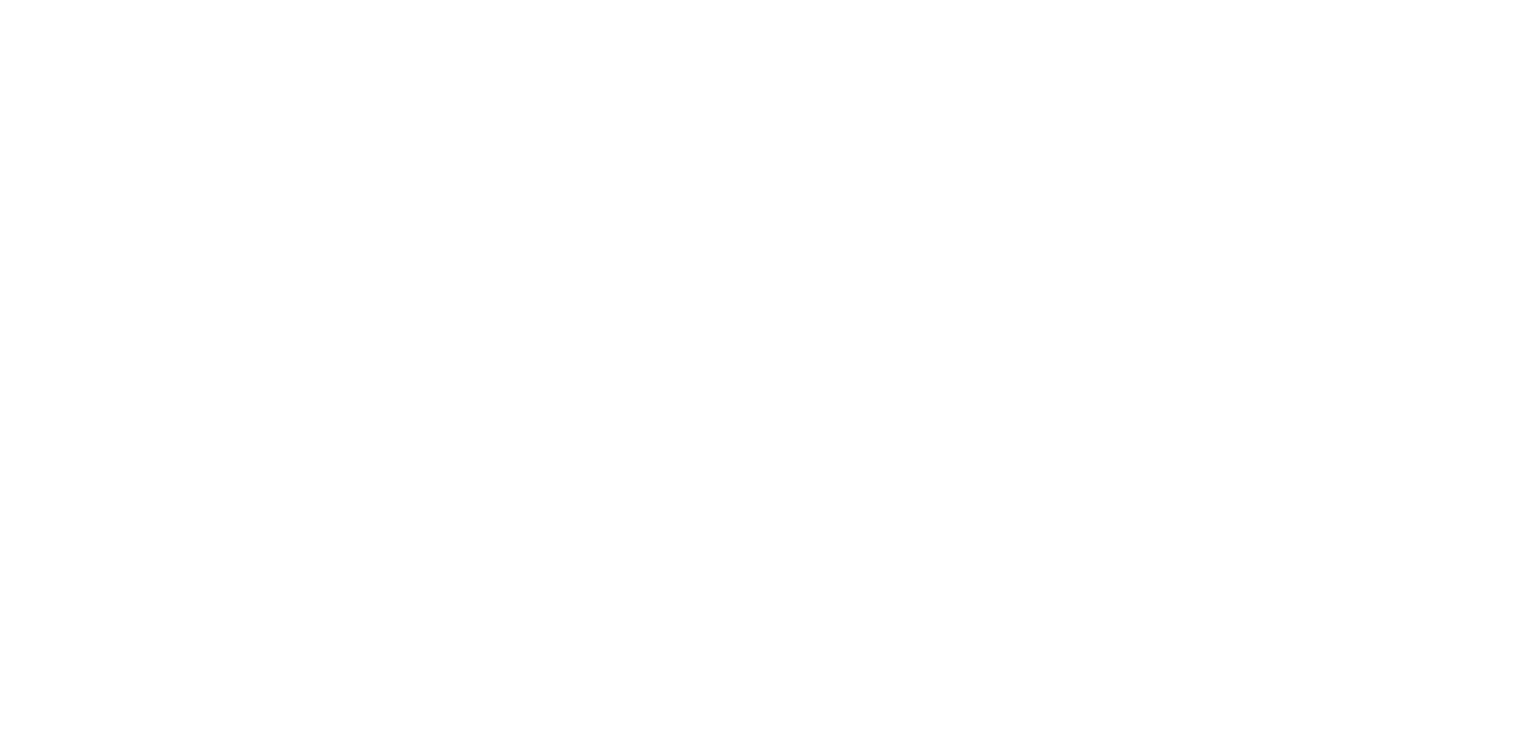 scroll, scrollTop: 0, scrollLeft: 0, axis: both 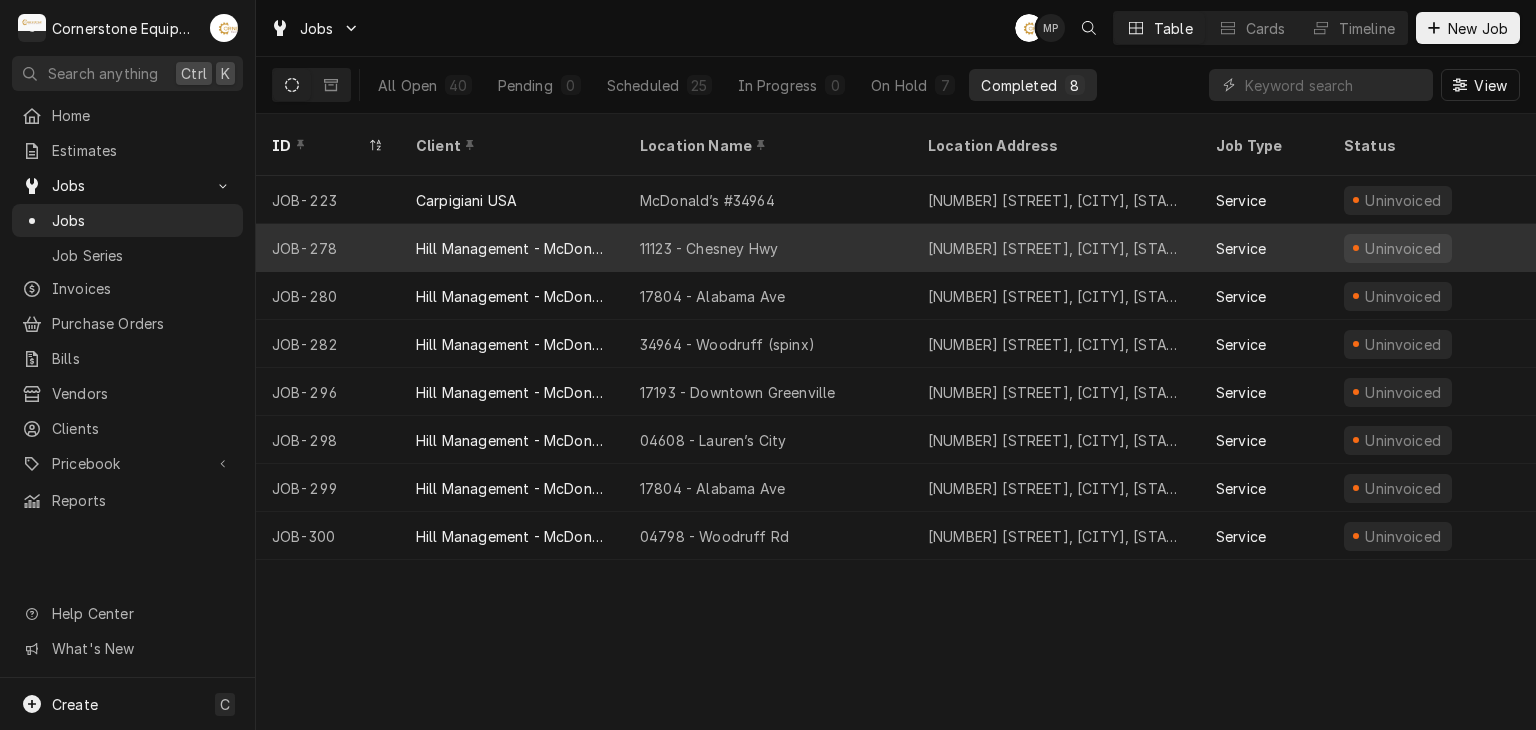 click on "Hill Management - McDonald’s" at bounding box center (512, 248) 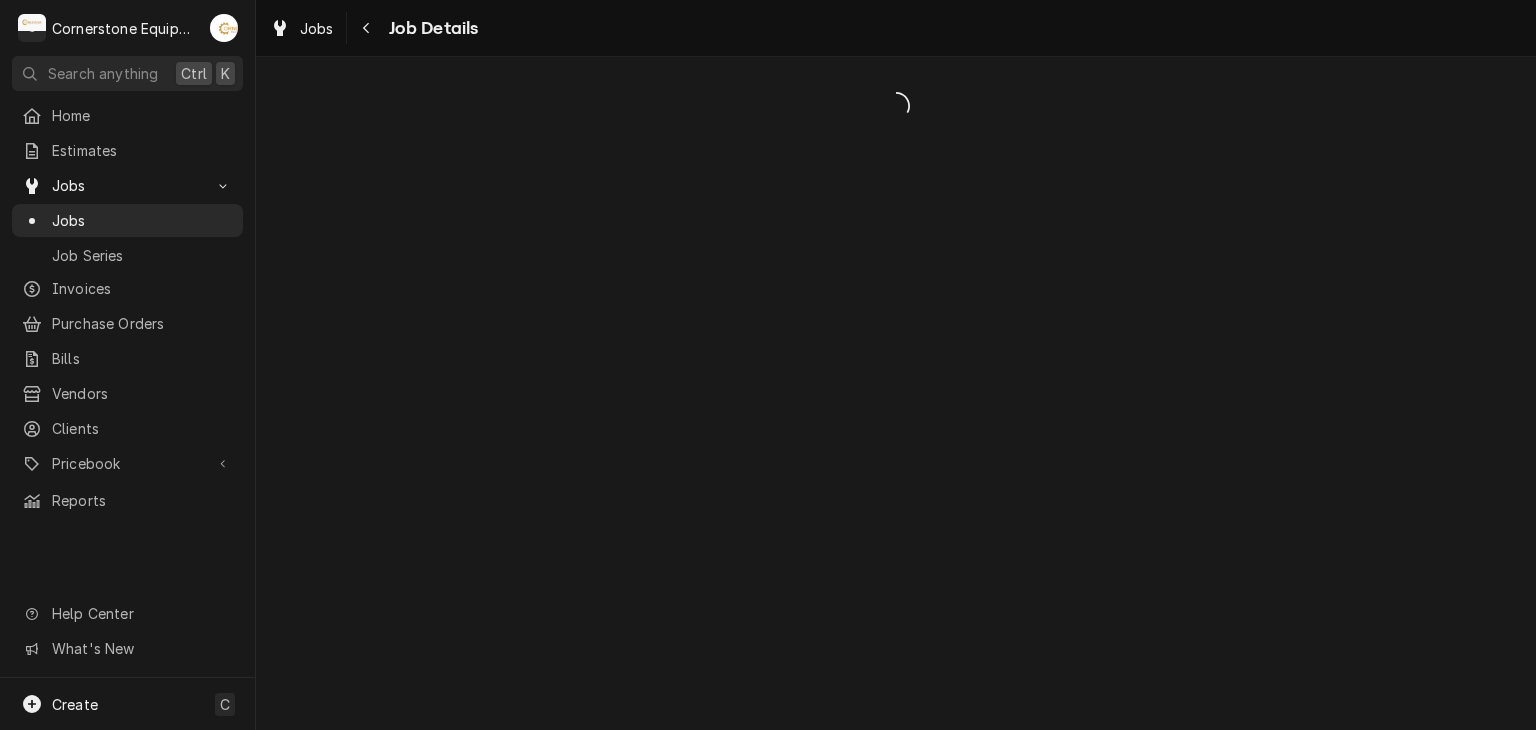 scroll, scrollTop: 0, scrollLeft: 0, axis: both 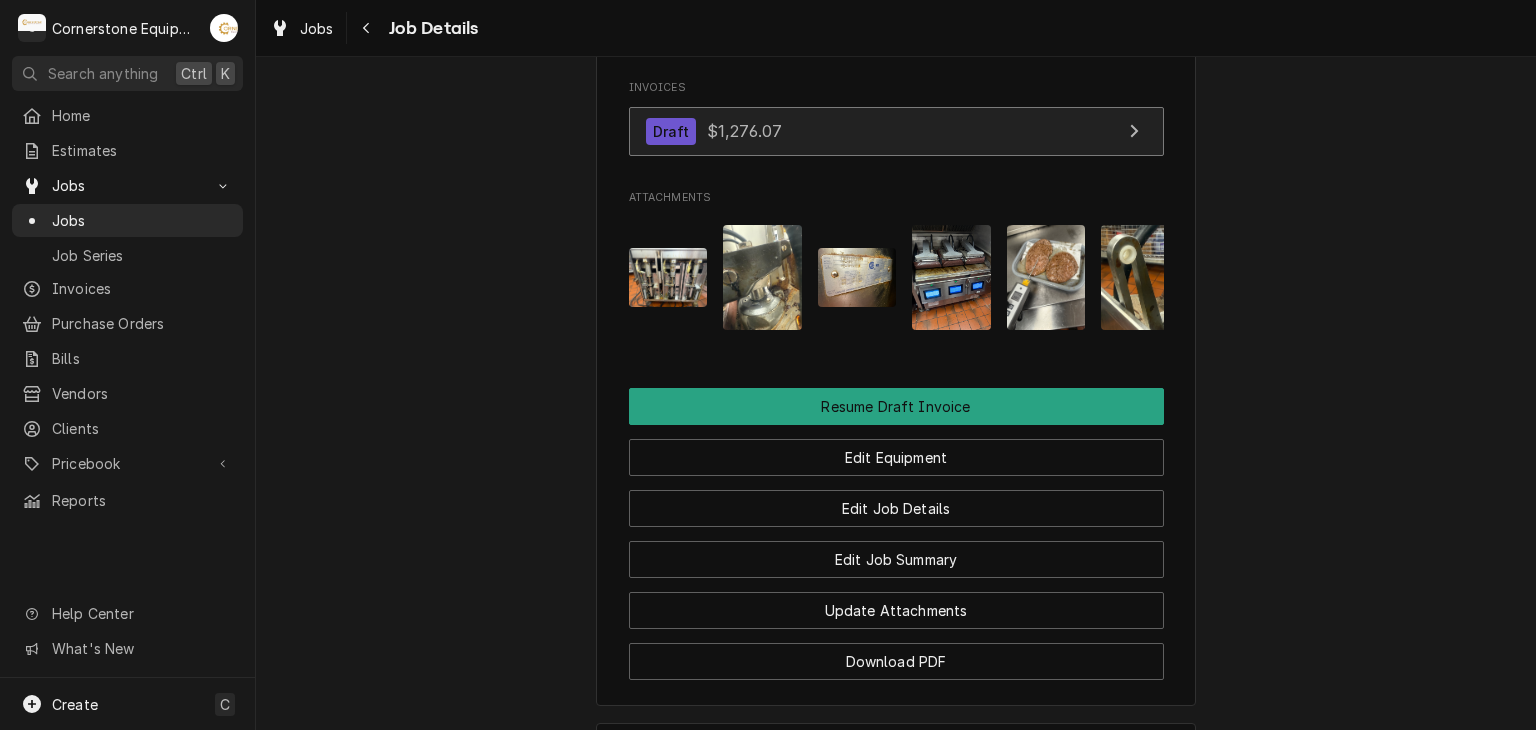 click on "Draft $1,276.07" at bounding box center [714, 131] 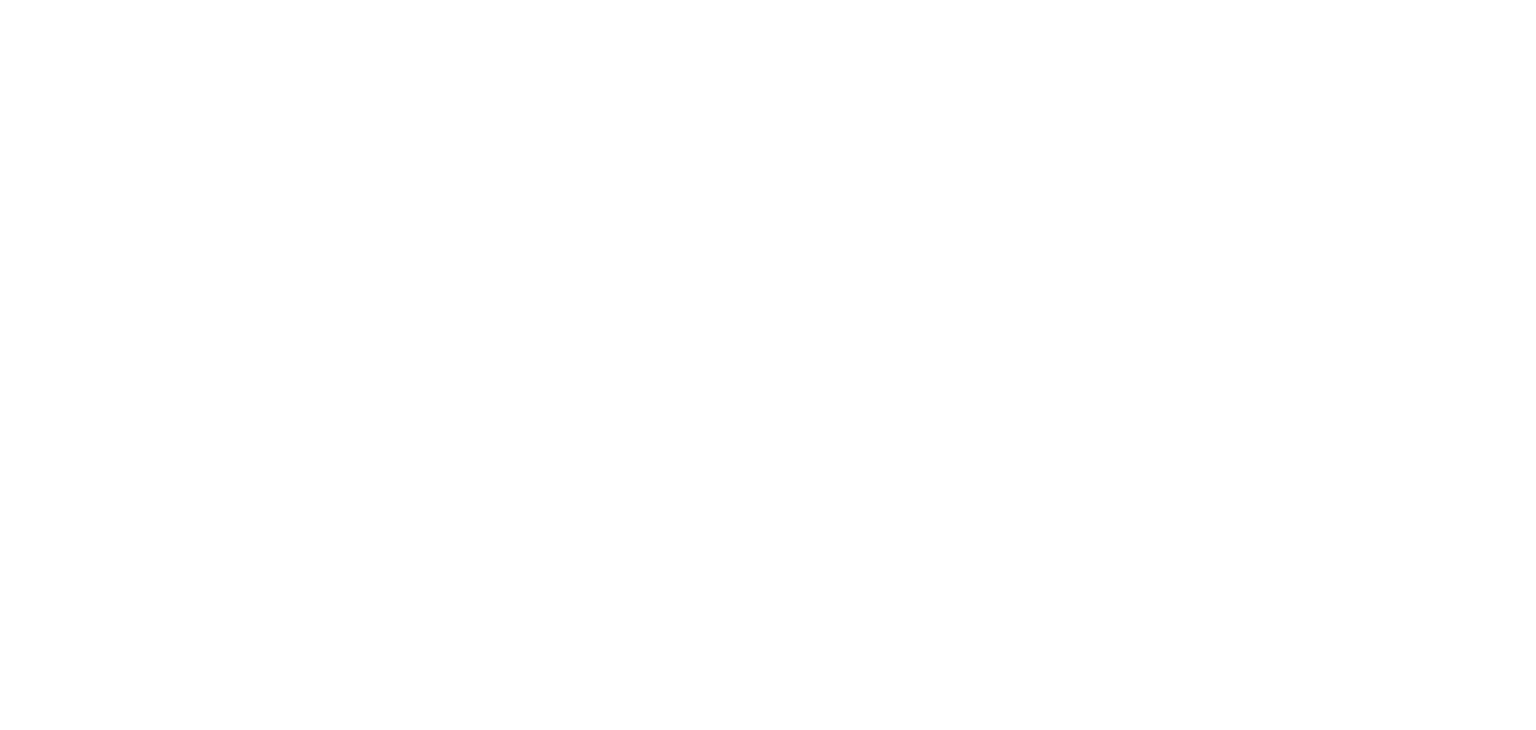 scroll, scrollTop: 0, scrollLeft: 0, axis: both 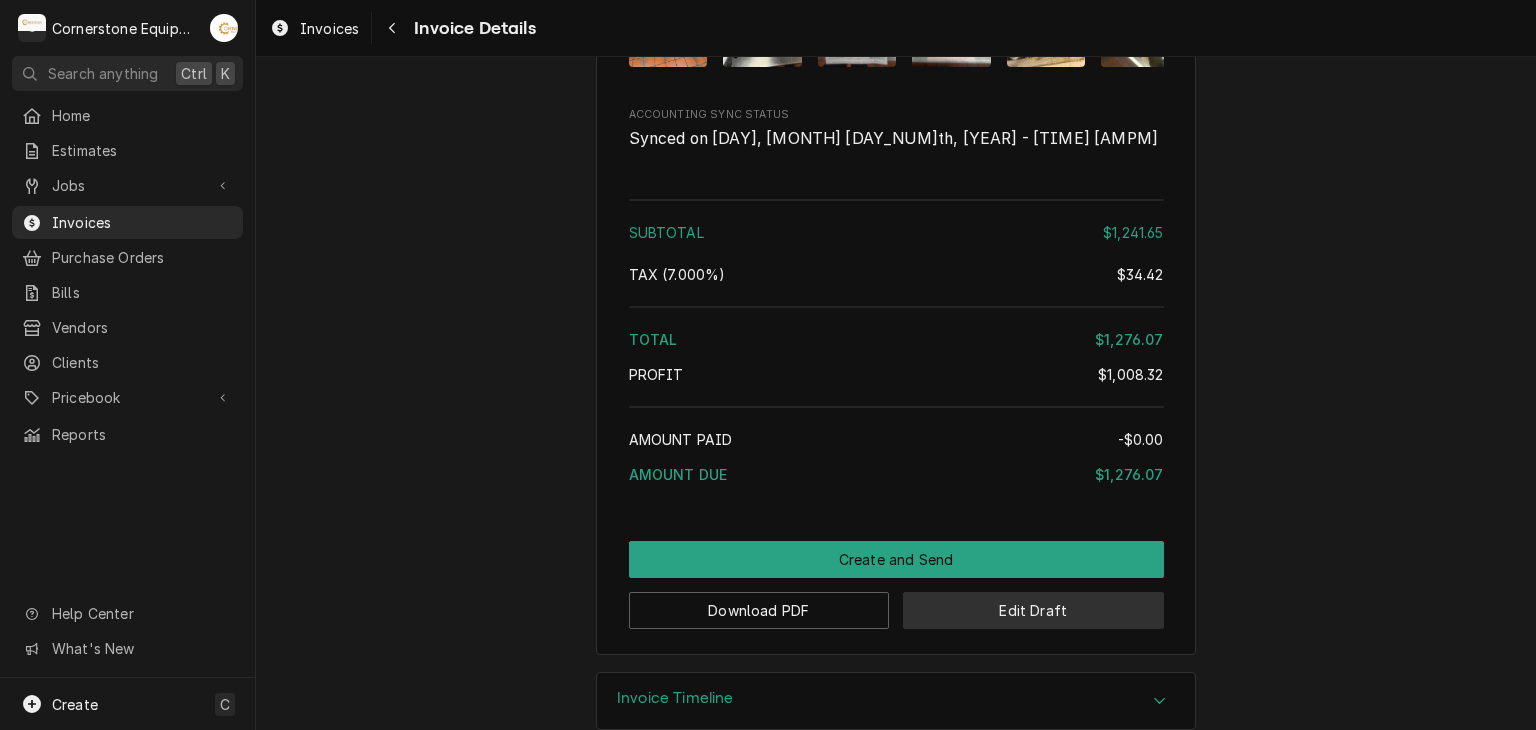 click on "Edit Draft" at bounding box center (1033, 610) 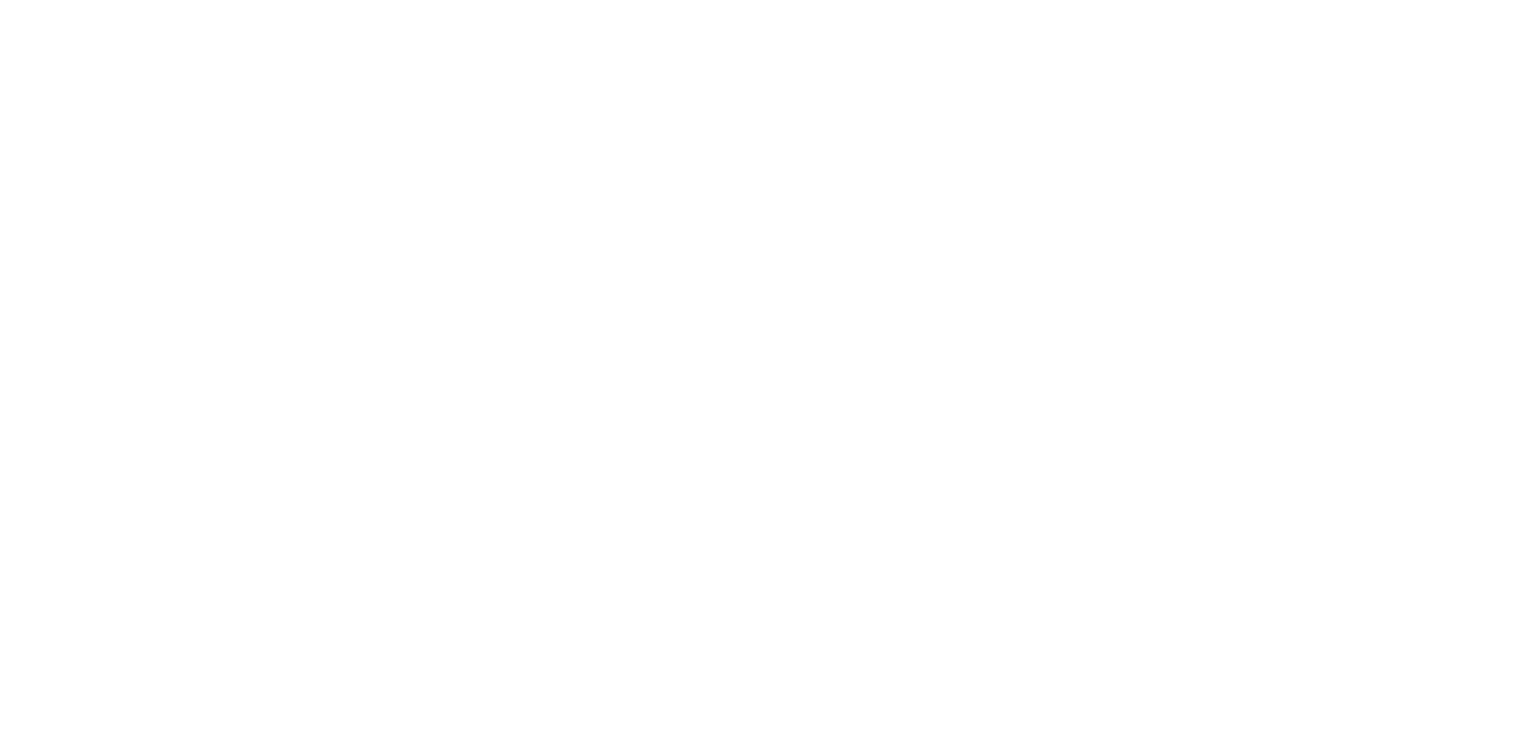 scroll, scrollTop: 0, scrollLeft: 0, axis: both 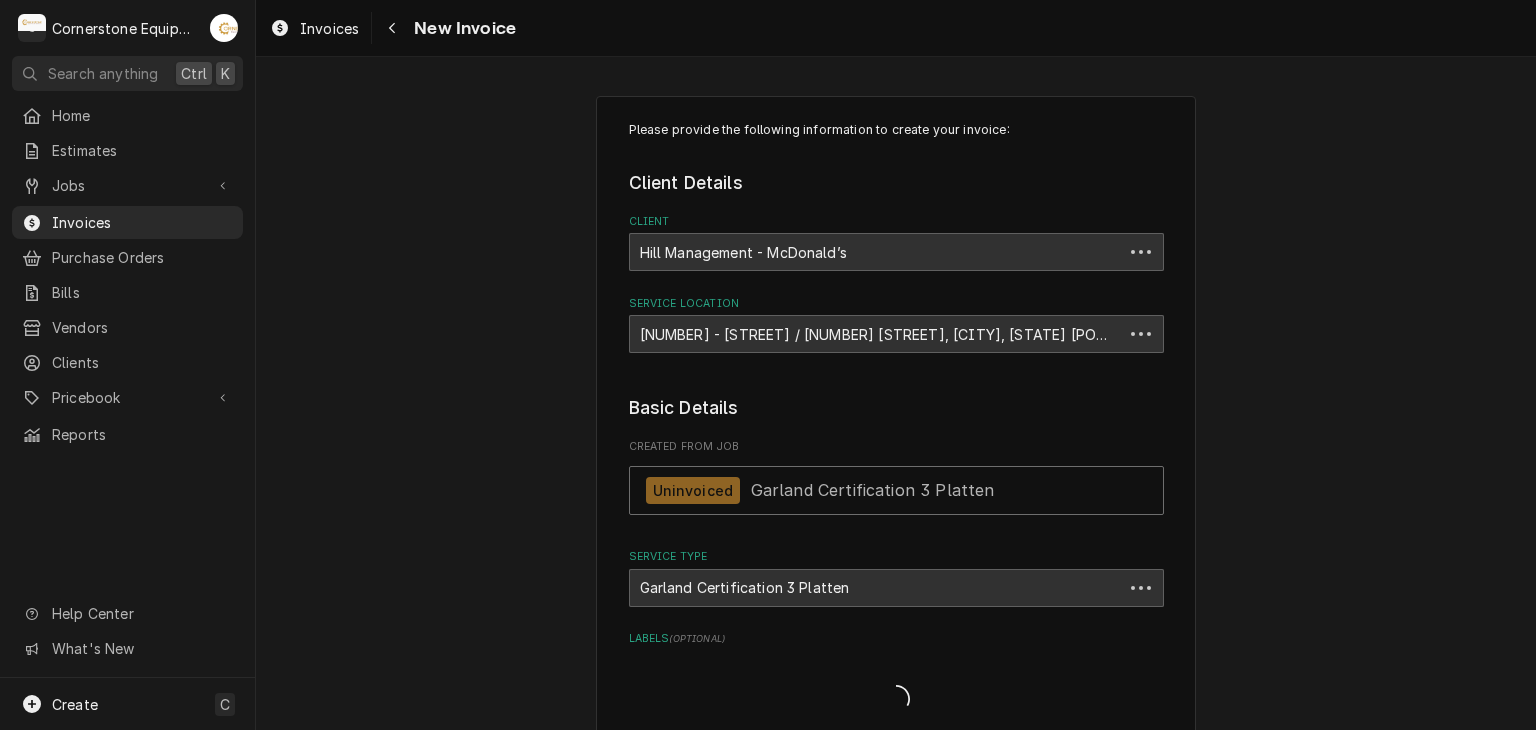 type on "x" 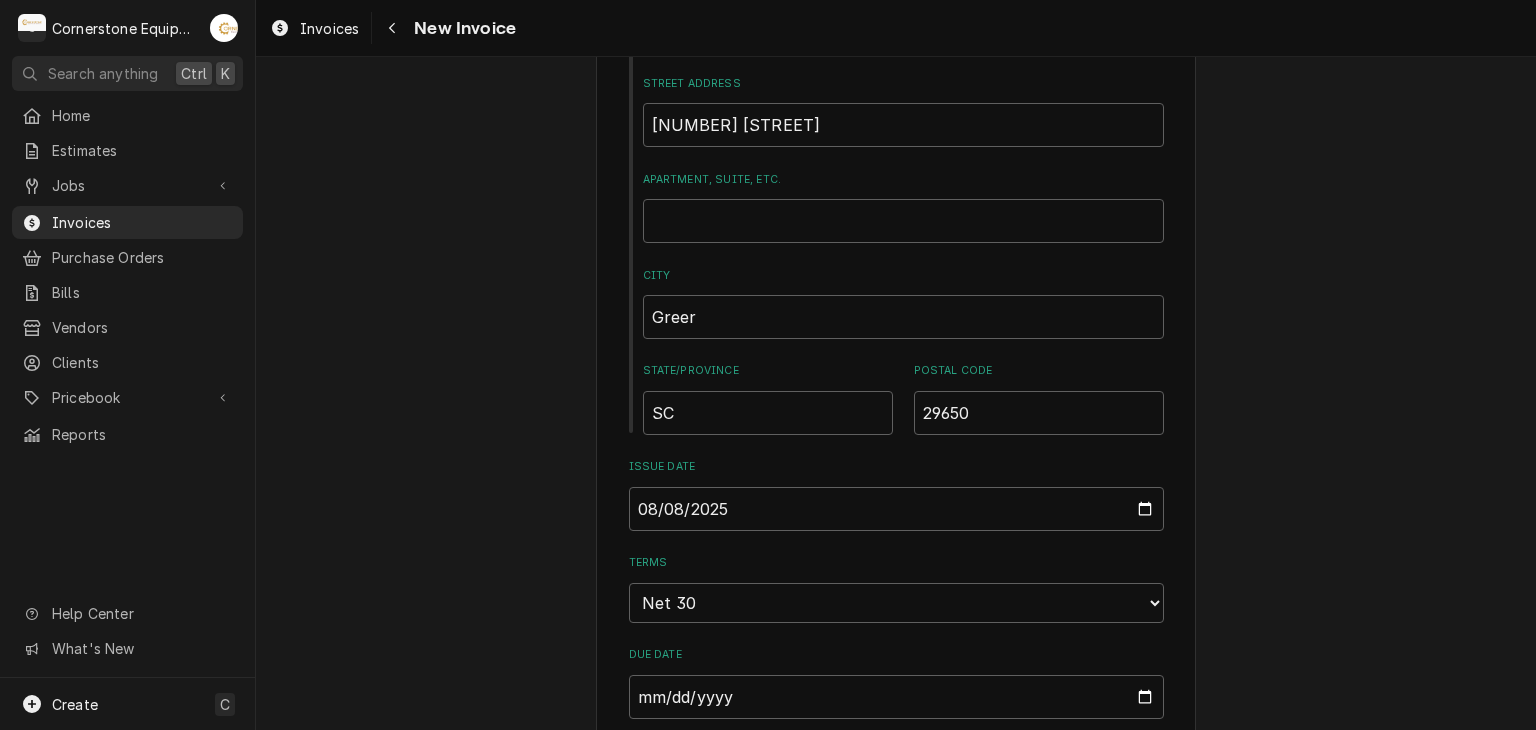 scroll, scrollTop: 1200, scrollLeft: 0, axis: vertical 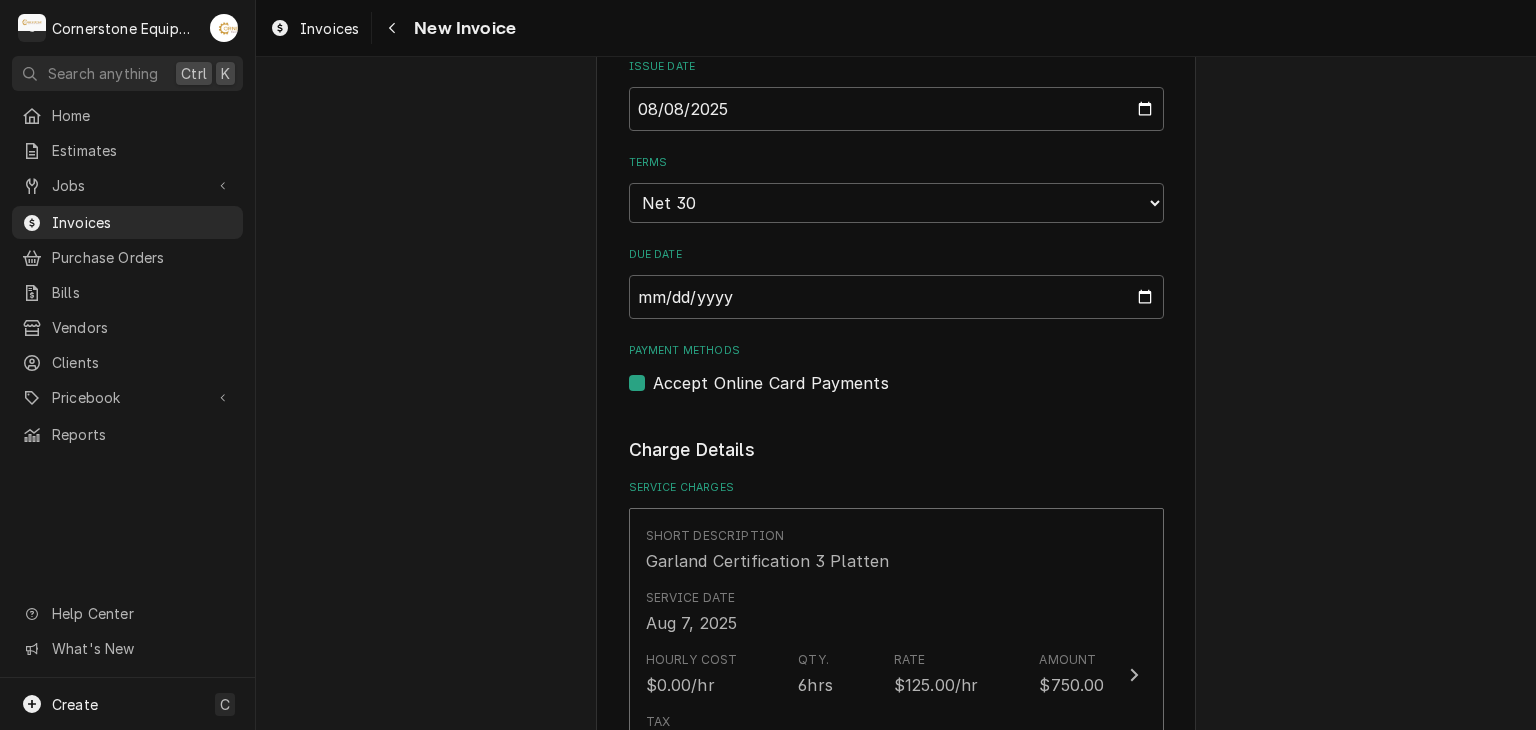 click on "Accept Online Card Payments" at bounding box center [771, 383] 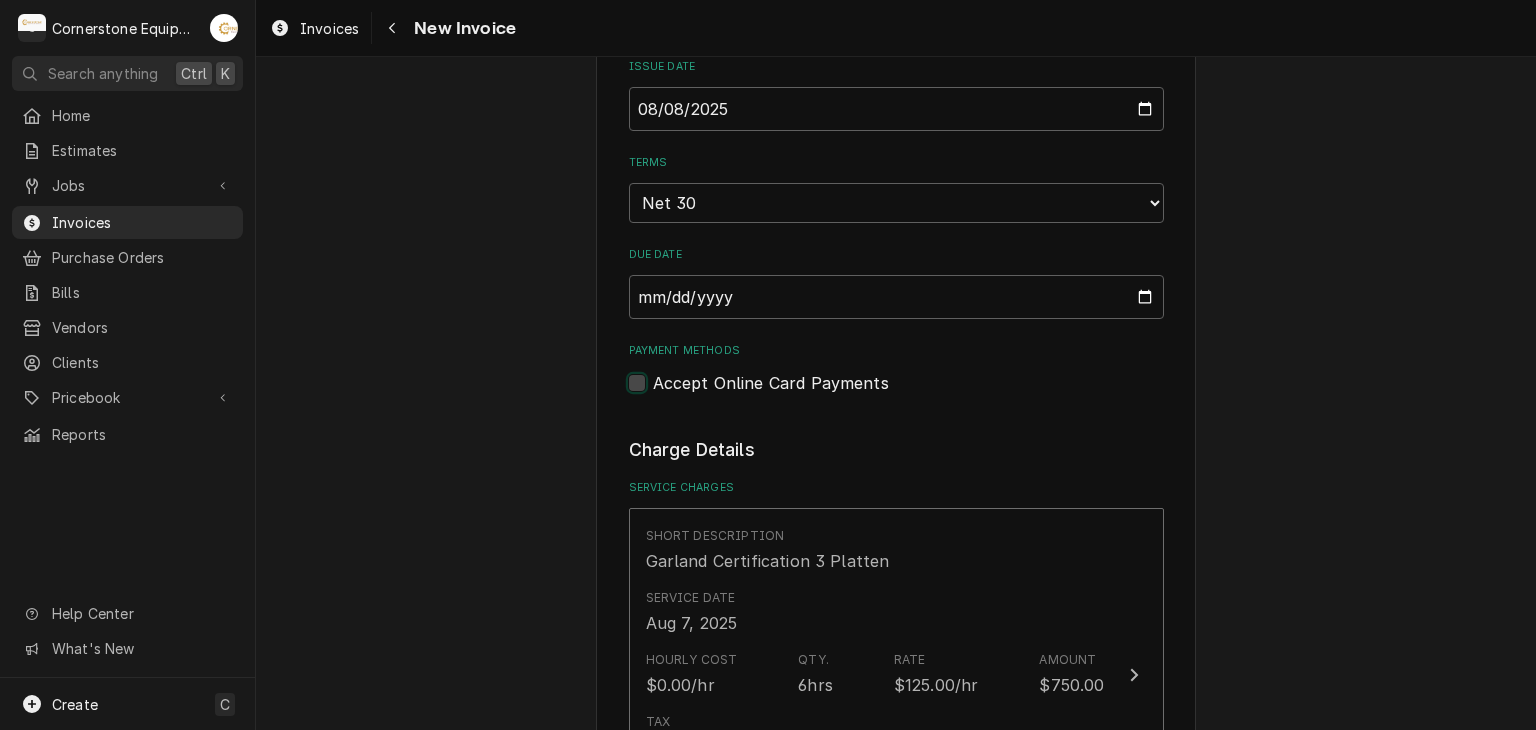 checkbox on "false" 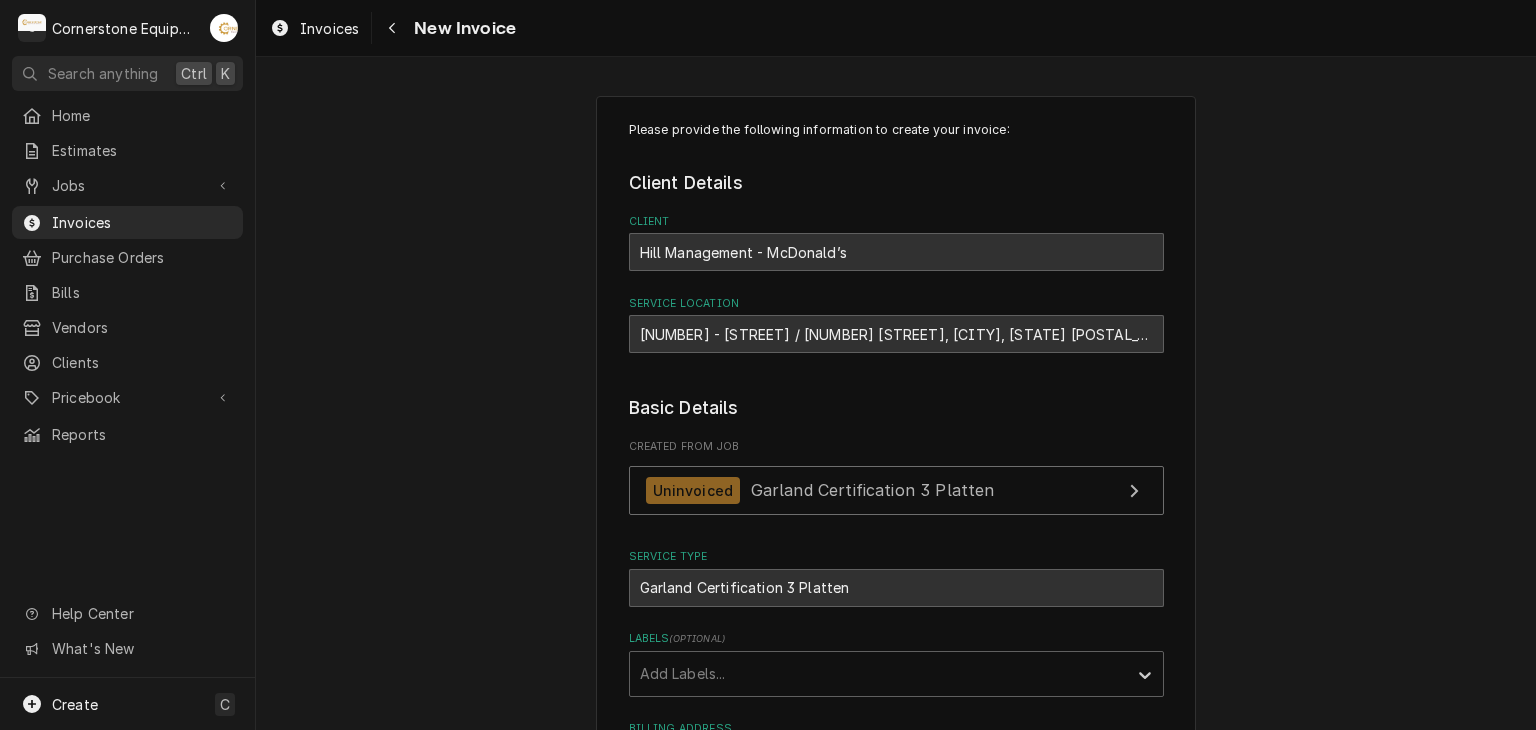 scroll, scrollTop: 1200, scrollLeft: 0, axis: vertical 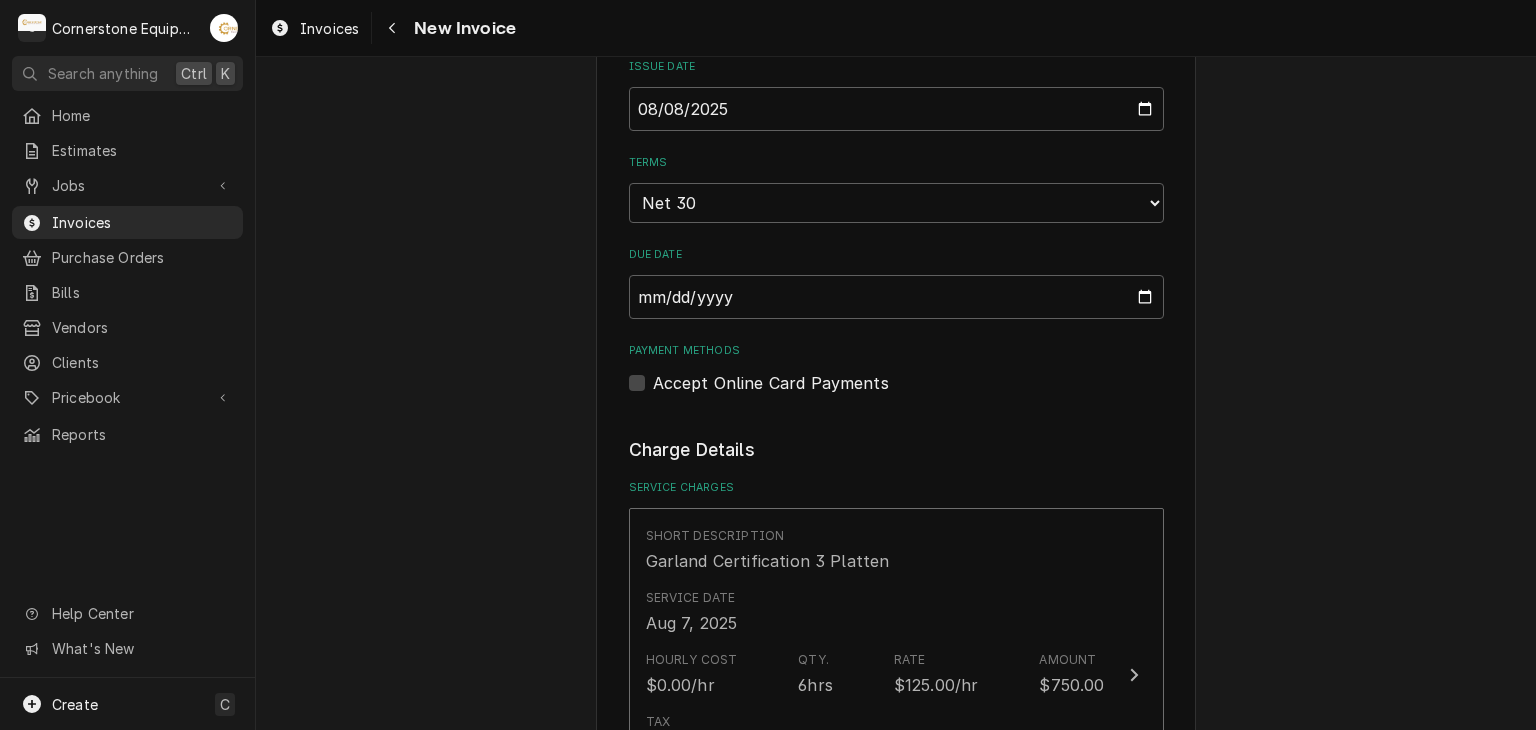 click on "Jobs Jobs Job Series" at bounding box center [127, 186] 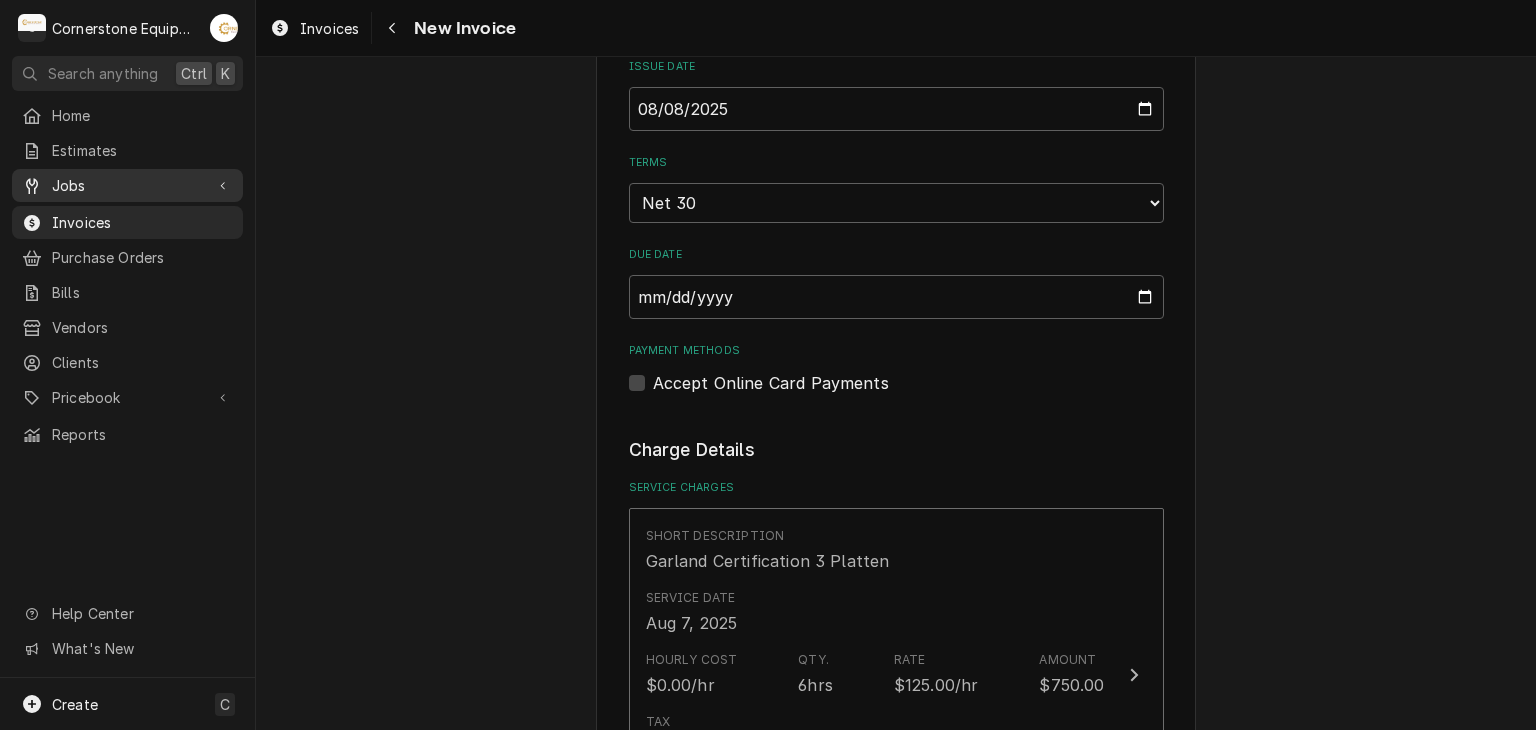 click on "Jobs" at bounding box center (127, 185) 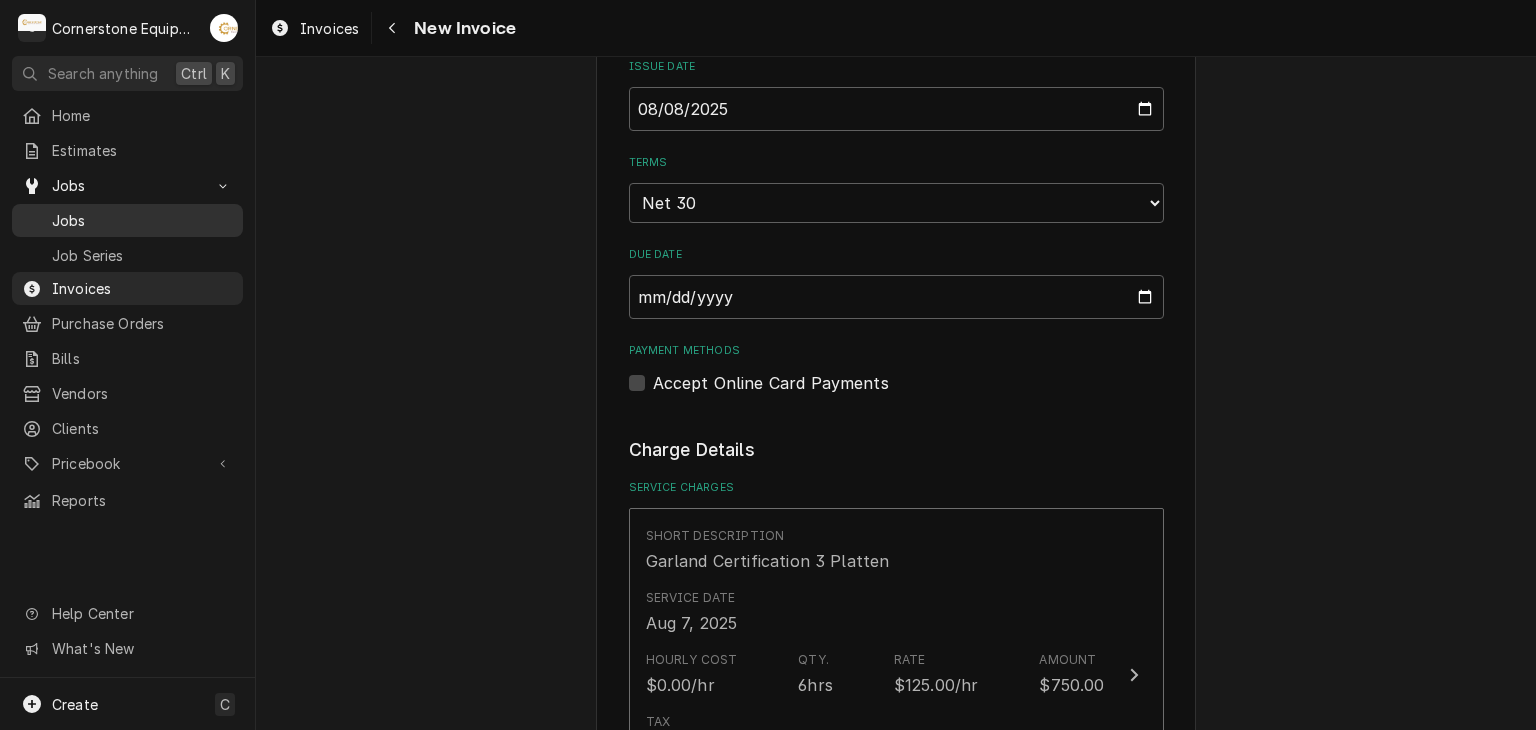 click on "Jobs" at bounding box center [142, 220] 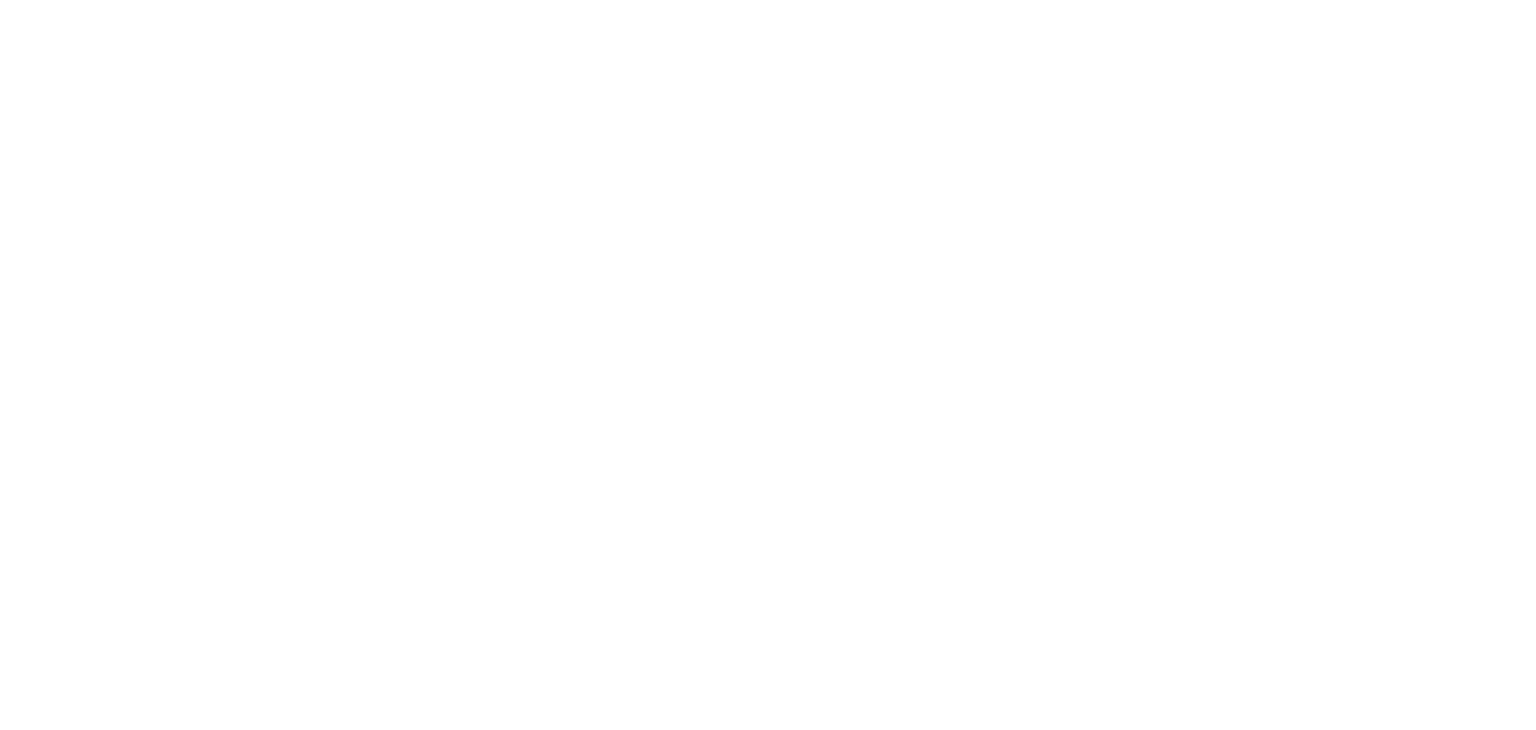 scroll, scrollTop: 0, scrollLeft: 0, axis: both 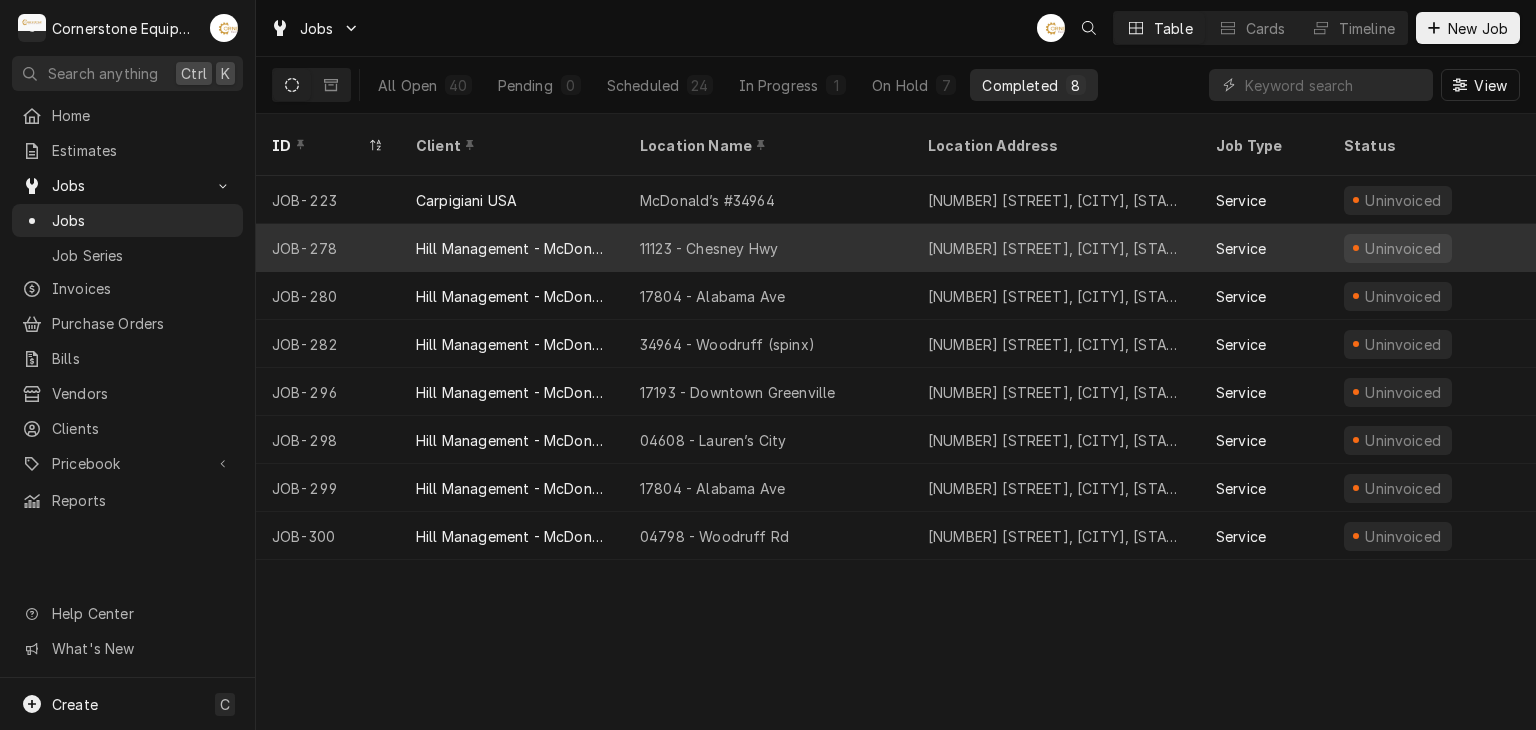 click on "Hill Management - McDonald’s" at bounding box center [512, 248] 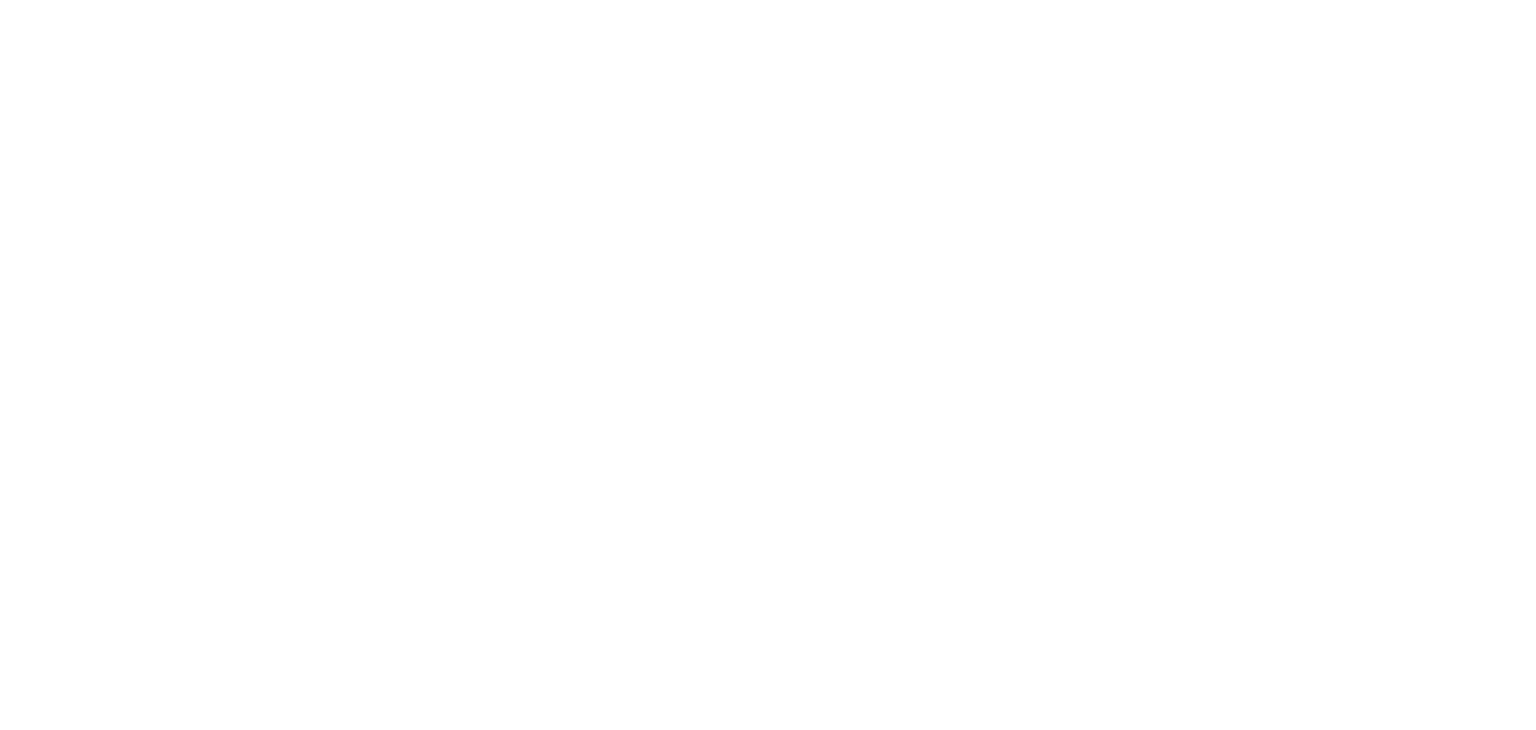 scroll, scrollTop: 0, scrollLeft: 0, axis: both 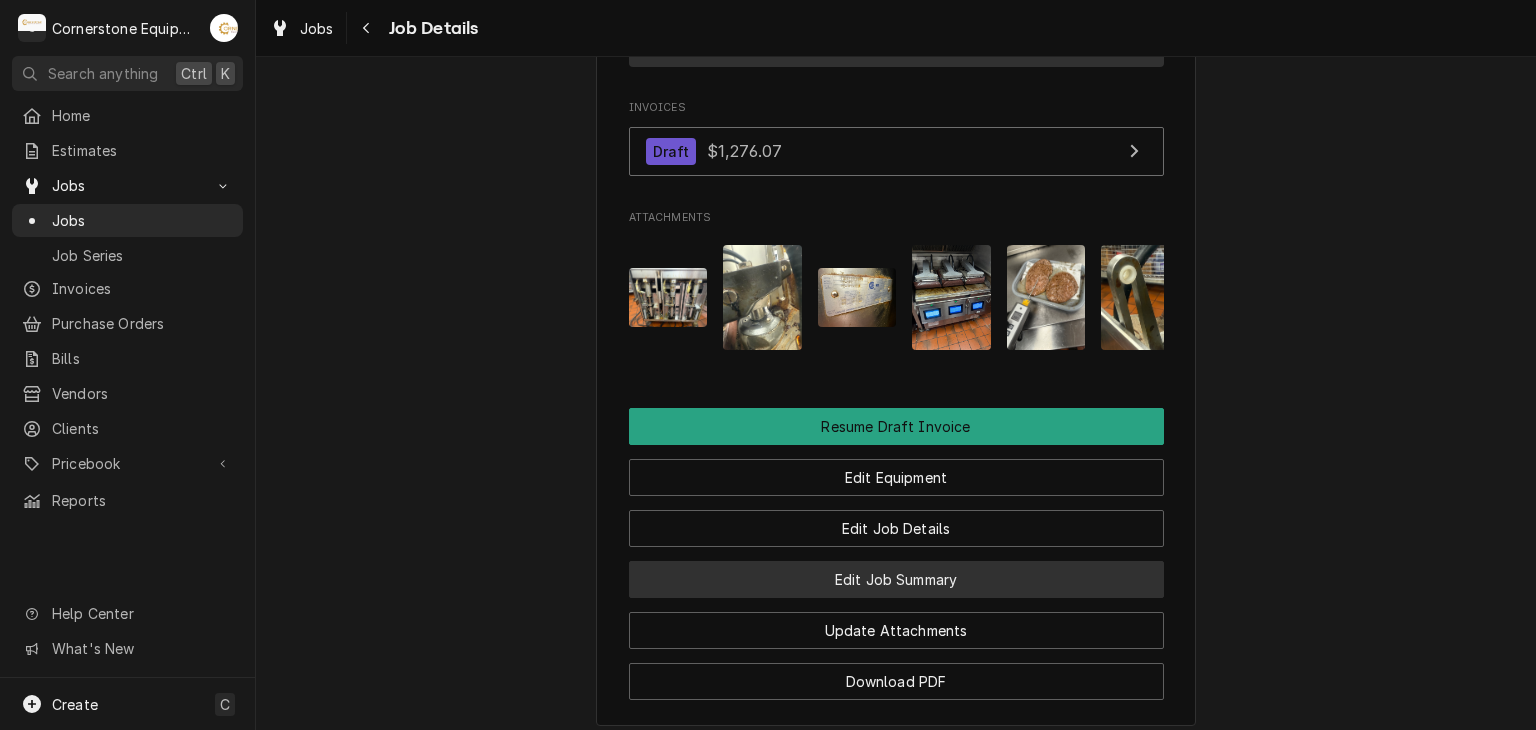 click on "Edit Job Summary" at bounding box center [896, 579] 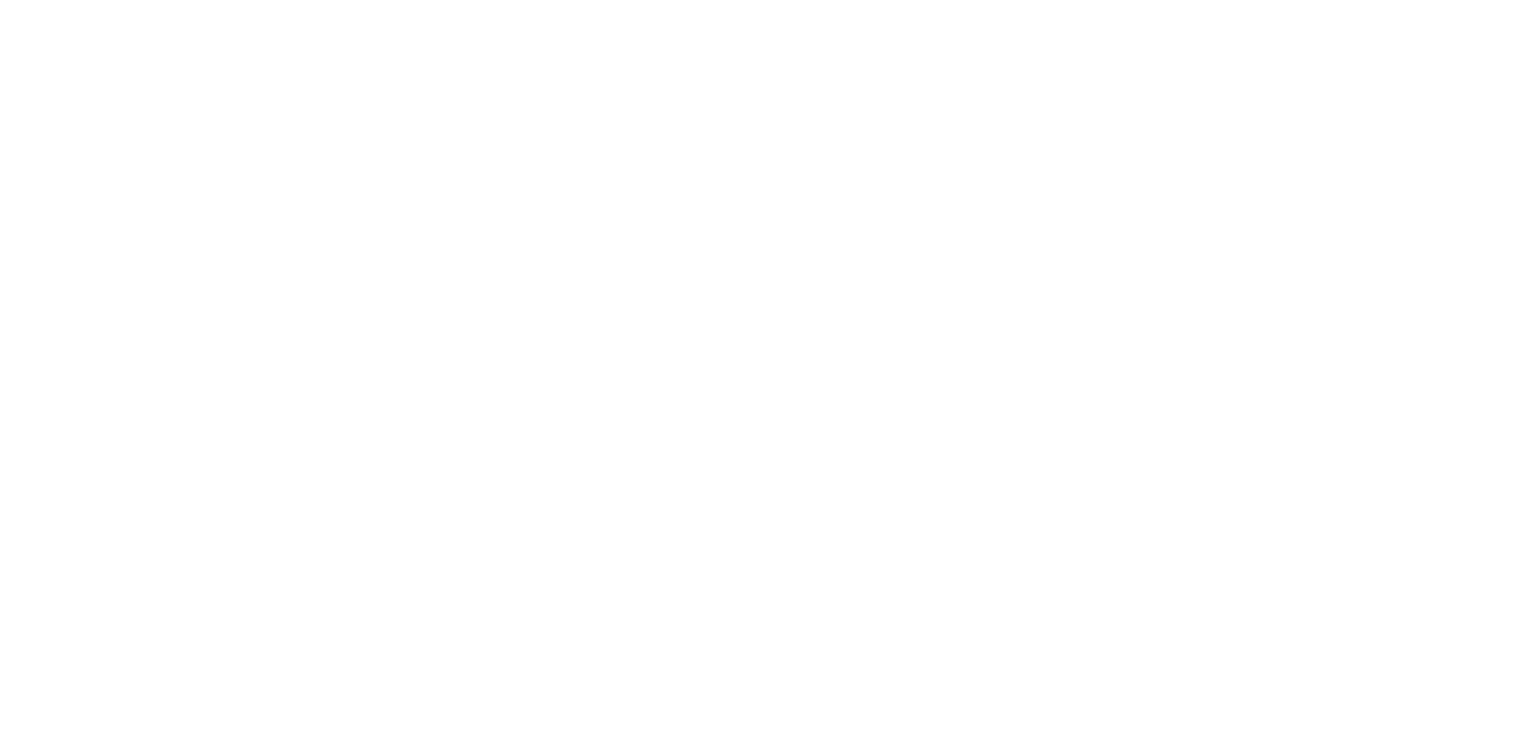 scroll, scrollTop: 0, scrollLeft: 0, axis: both 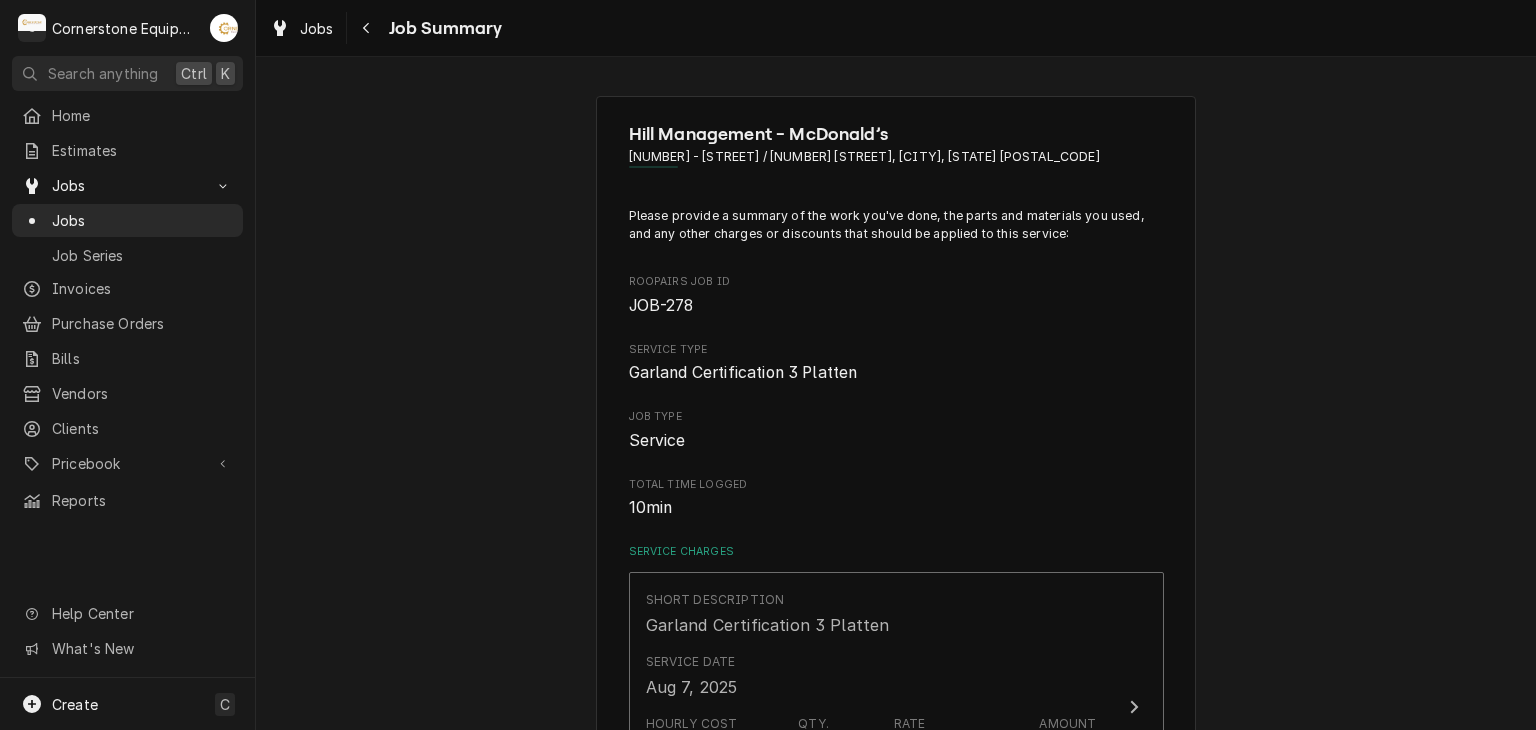 click on "Hill Management - McDonald’s [NUMBER] - [STREET] / [NUMBER] [STREET], [CITY], [STATE] [POSTAL_CODE] Please provide a summary of the work you've done, the parts and materials you used, and any other charges or discounts that should be applied to this service: Roopairs Job ID JOB-[NUMBER] Service Type Garland Certification [NUMBER] Platten Job Type Service Total Time Logged 10min Service Charges Short Description Garland Certification [NUMBER] Platten Service Date Aug [DAY], [YEAR] Hourly Cost $0.00/hr Qty. 6hrs Rate $125.00/hr Amount $750.00 Service  Summary This is the labor to certify a 3 Platen Grill Add Service Charge Parts and Materials  ( if any ) Short Description misc hardware Manufacturer — Manufacturer Part # — Unit Cost $0.00 Qty. 1 Price $24.99 Amount $24.99 Detailed  Summary Misc cleaning and hardware materials Short Description [NUMBER] - ME-[NUMBER] certification kit Manufacturer Garland Manufacturer Part # [NUMBER] Inventory Location Truck 102 Unit Cost $233.33 Qty. 1 Price $466.66 Amount $466.66 Add Part or Material  ( if any )" at bounding box center [896, 1172] 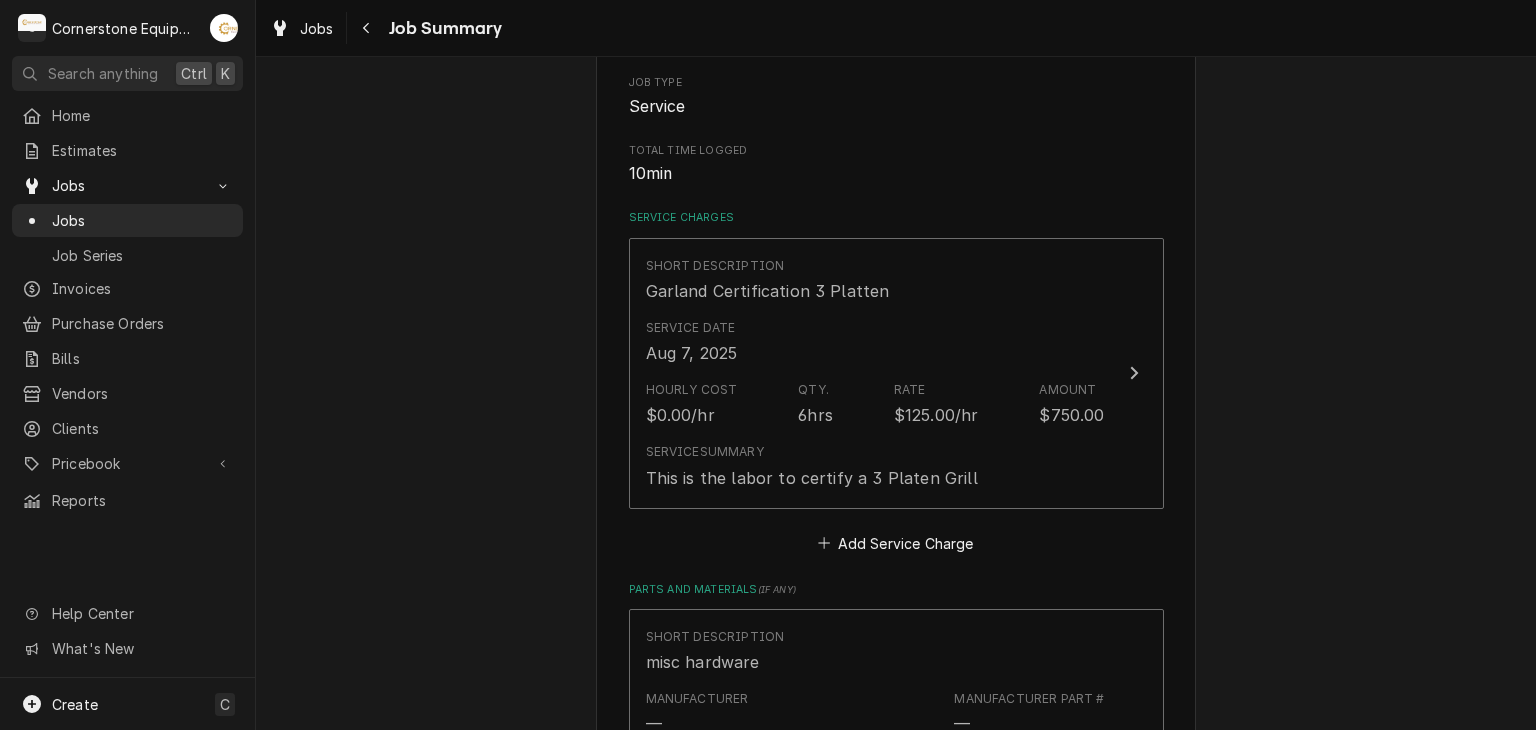 scroll, scrollTop: 0, scrollLeft: 0, axis: both 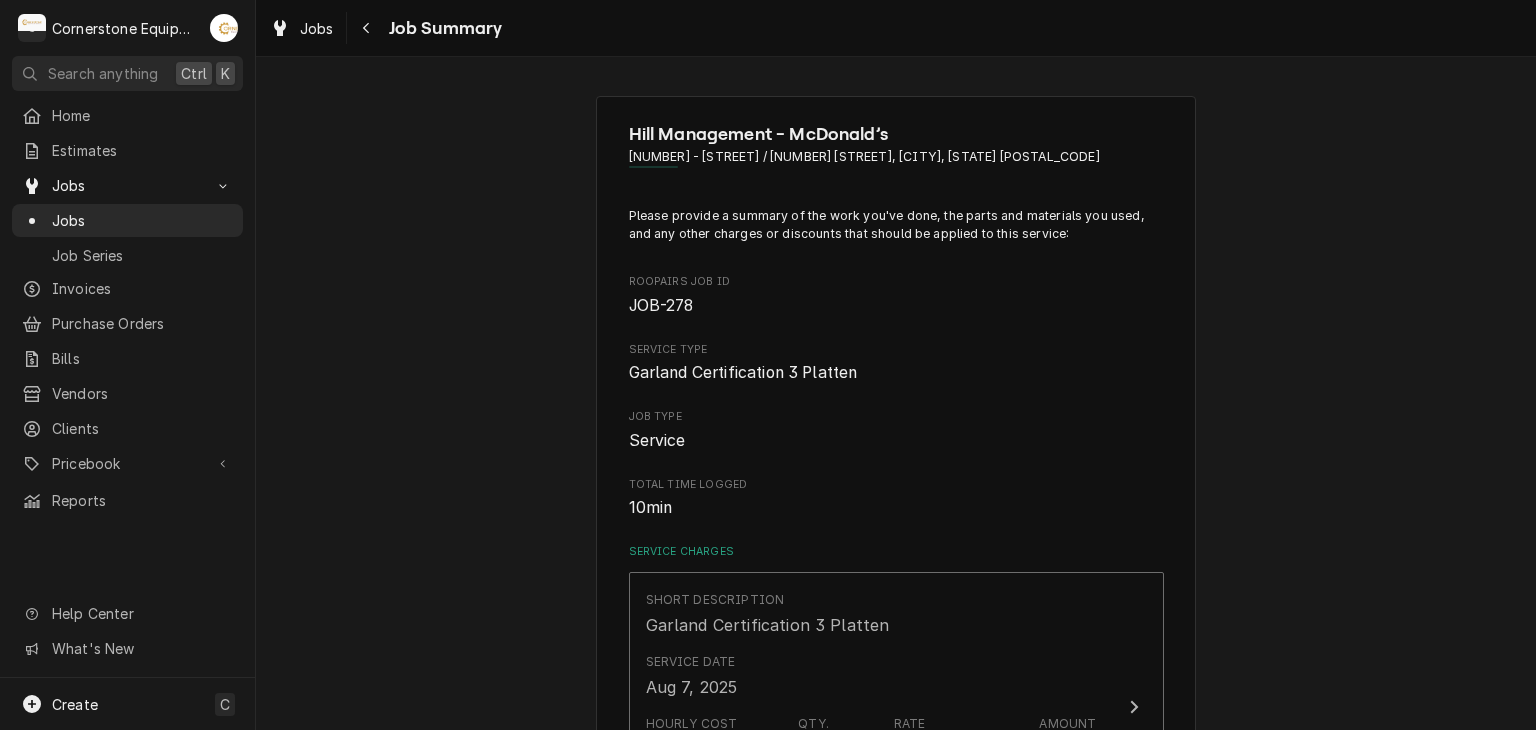 click on "Please provide a summary of the work you've done, the parts and materials you used, and any other charges or discounts that should be applied to this service:" at bounding box center [896, 225] 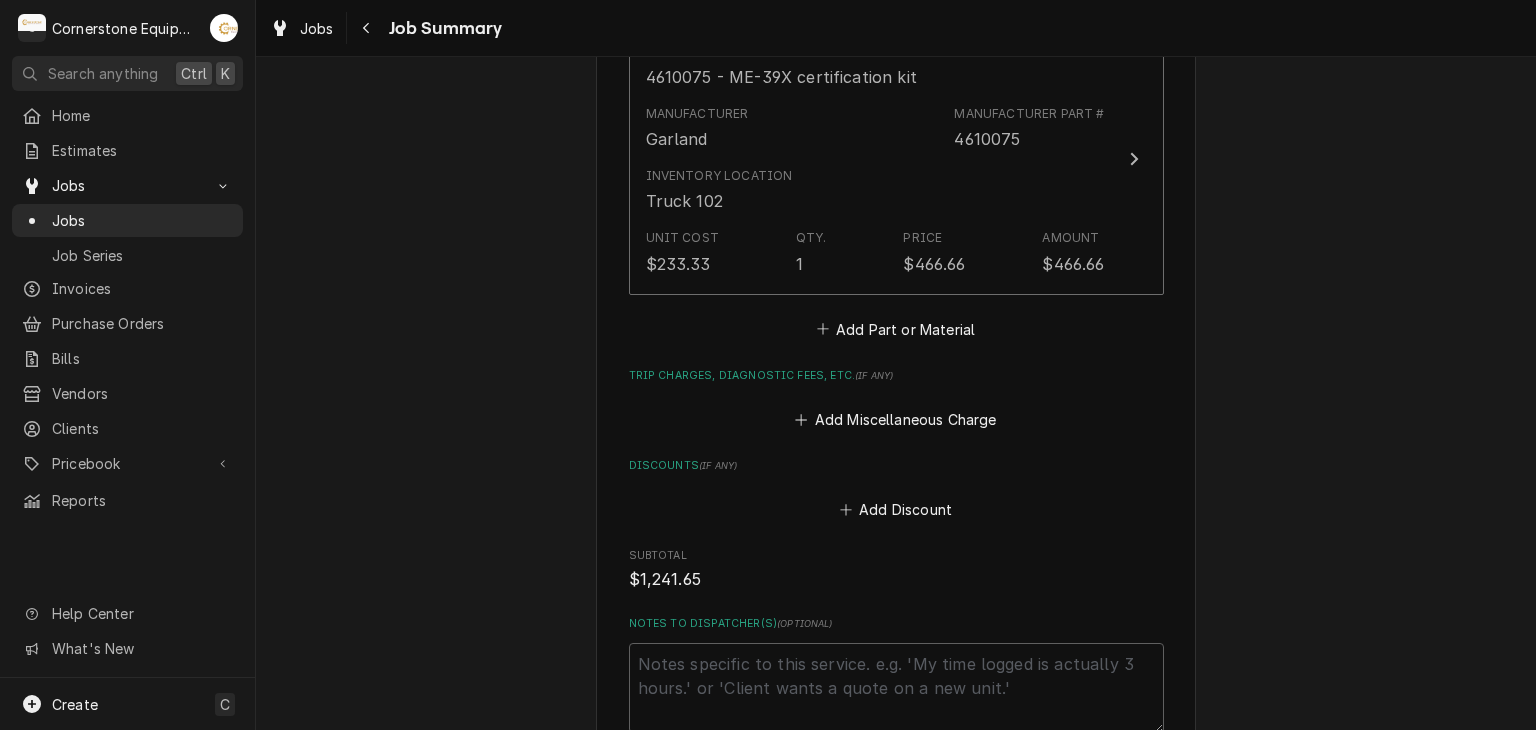 scroll, scrollTop: 1600, scrollLeft: 0, axis: vertical 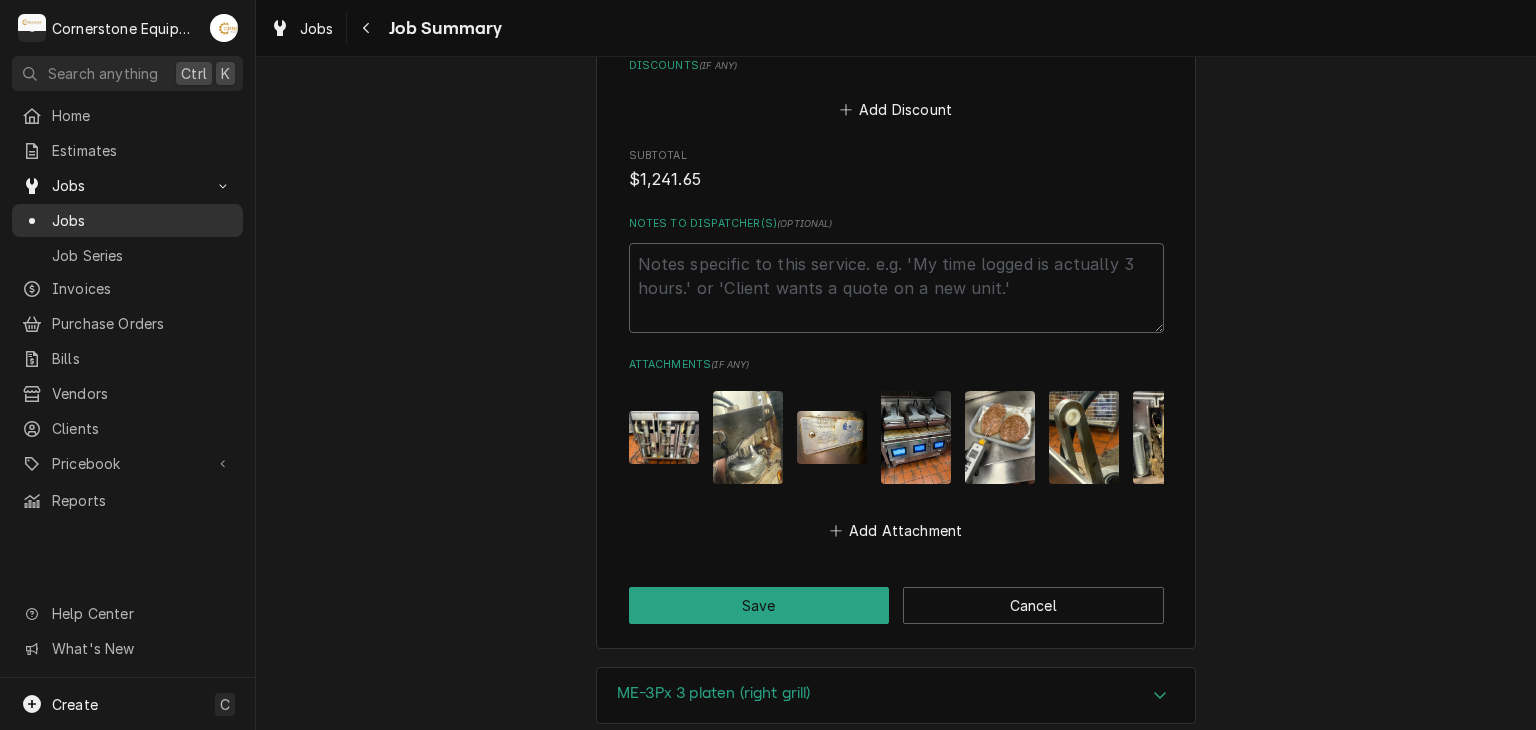 click on "Jobs" at bounding box center (142, 220) 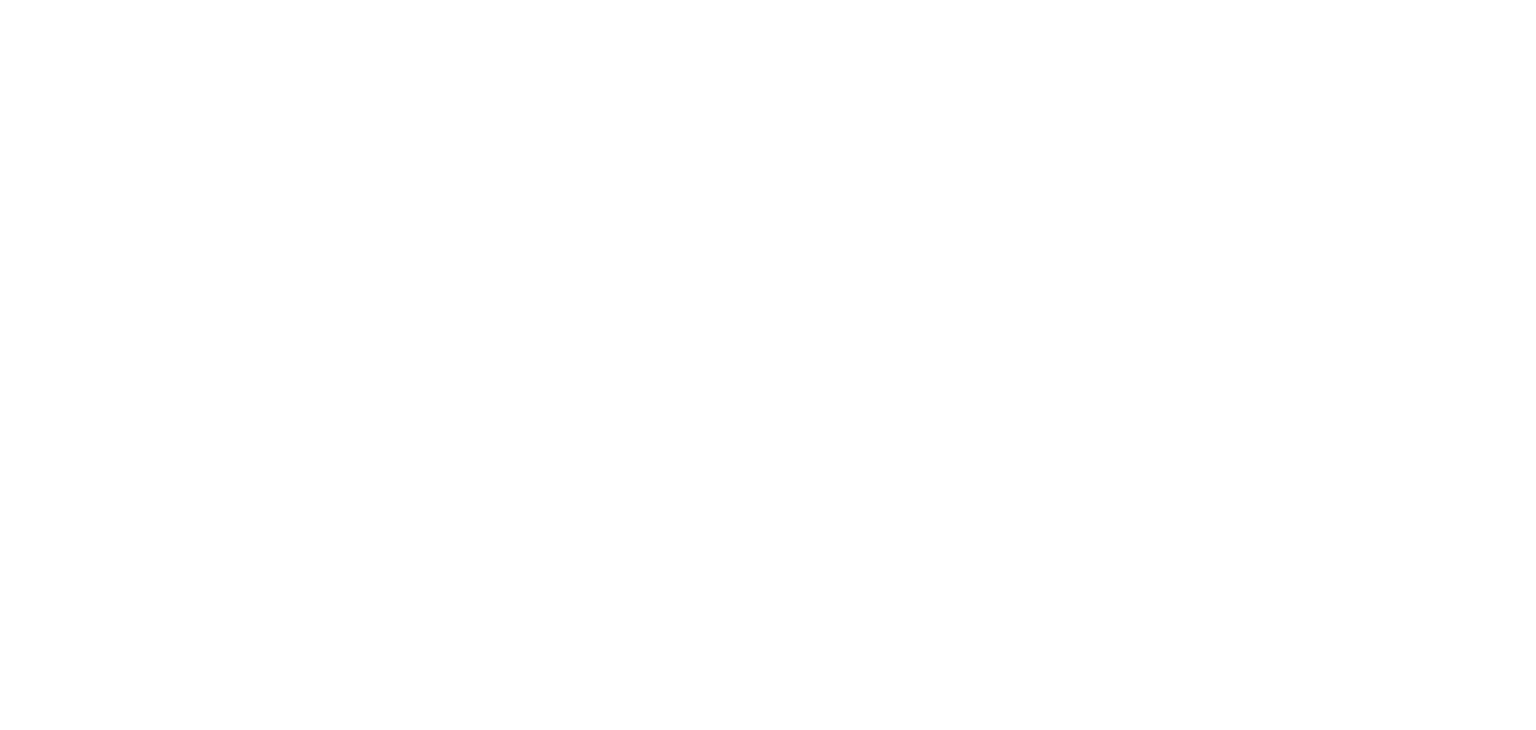 scroll, scrollTop: 0, scrollLeft: 0, axis: both 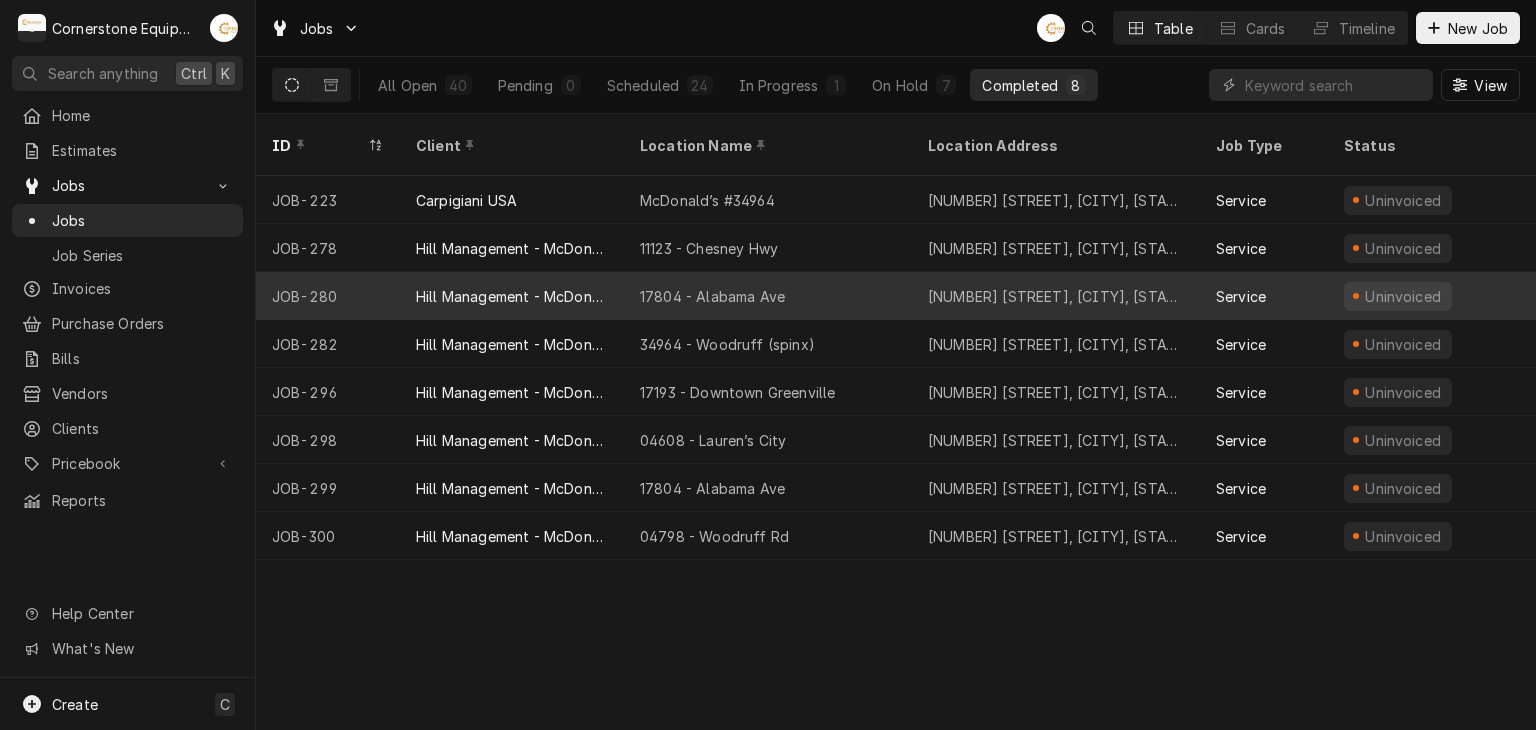 click on "Hill Management - McDonald’s" at bounding box center [512, 296] 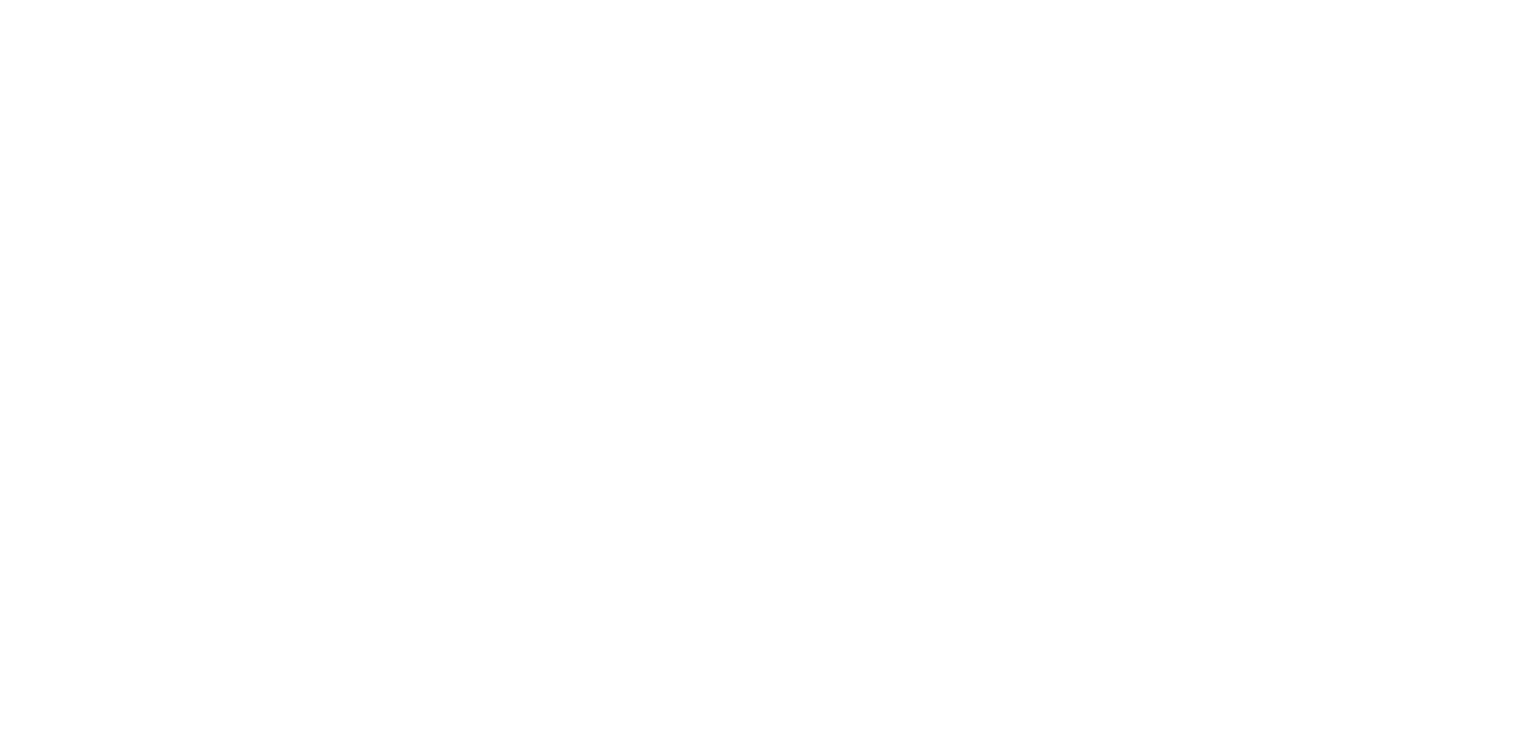 scroll, scrollTop: 0, scrollLeft: 0, axis: both 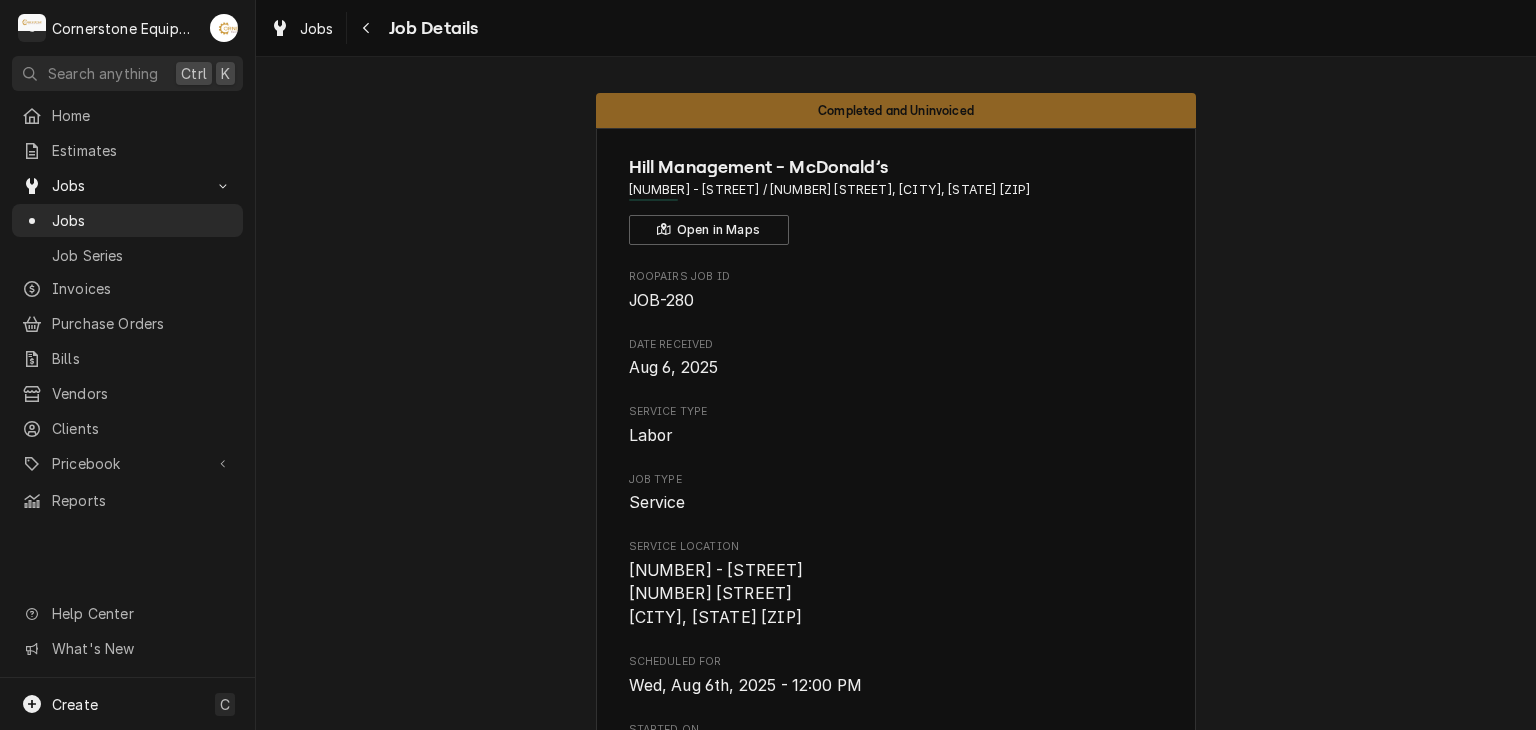click on "Completed and Uninvoiced Hill Management - McDonald’s [NUMBER] - [STREET] / [NUMBER] [STREET], [CITY], [STATE] [ZIP] Open in Maps Roopairs Job ID JOB-280 Date Received [DATE] Service Type Labor Job Type Service Service Location [NUMBER] - [STREET]
[NUMBER] [STREET]
[CITY], [STATE] [ZIP] Scheduled For [DATE] - [TIME] Started On [DATE] - [TIME] Completed On [DATE] - [TIME] Last Modified [DATE] - [TIME] Estimated Job Duration 1h Assigned Technician(s) [FIRST] [LAST] Reason For Call Fan blades making noise in freezer Priority No Priority Client Contact Name [FIRST] [LAST] Phone [PHONE] Email [EMAIL] Reminders — Estimate reminders via Email Create Invoice Mark as Invoiced Edit Equipment Edit Job Details Edit Job Summary Update Attachments Resume Job Download PDF" at bounding box center [896, 958] 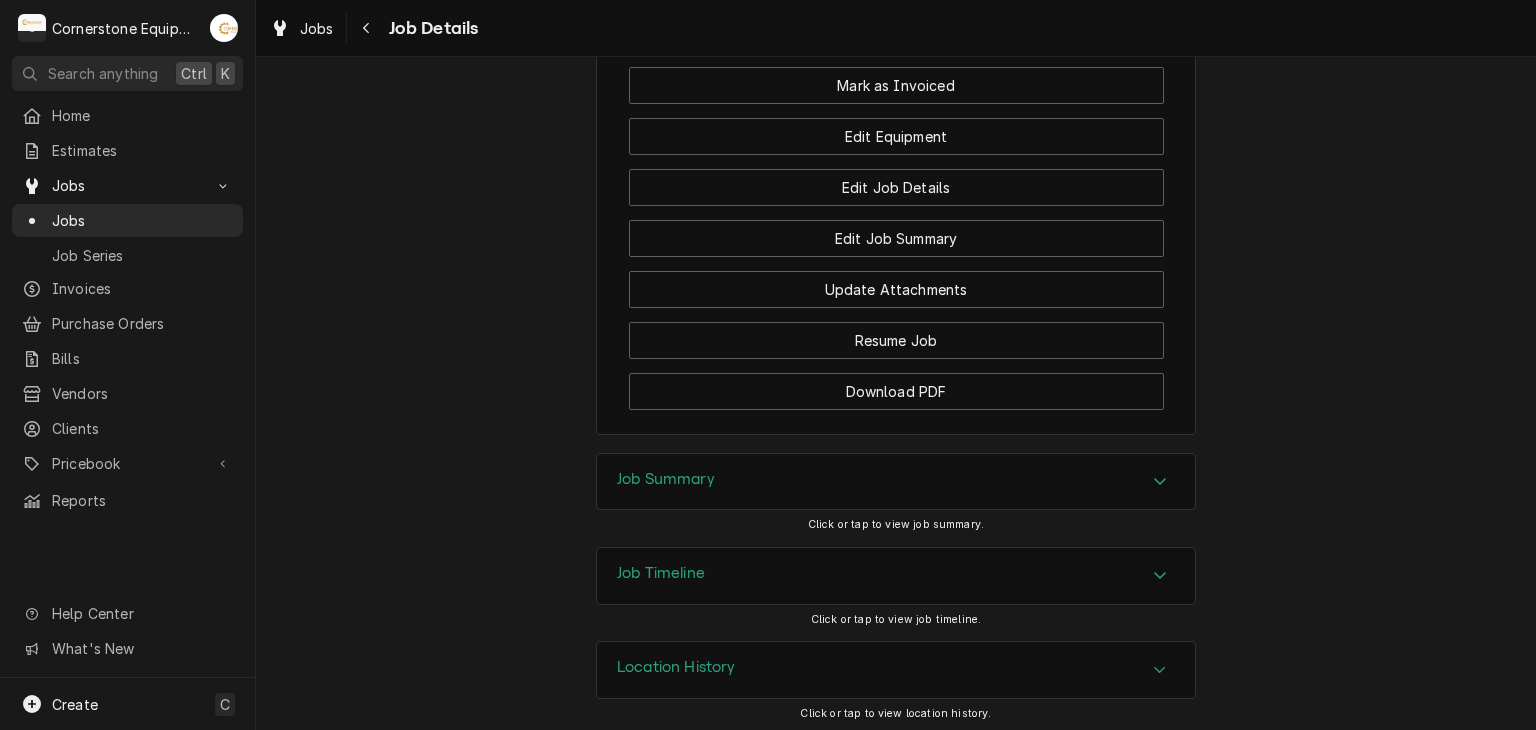scroll, scrollTop: 986, scrollLeft: 0, axis: vertical 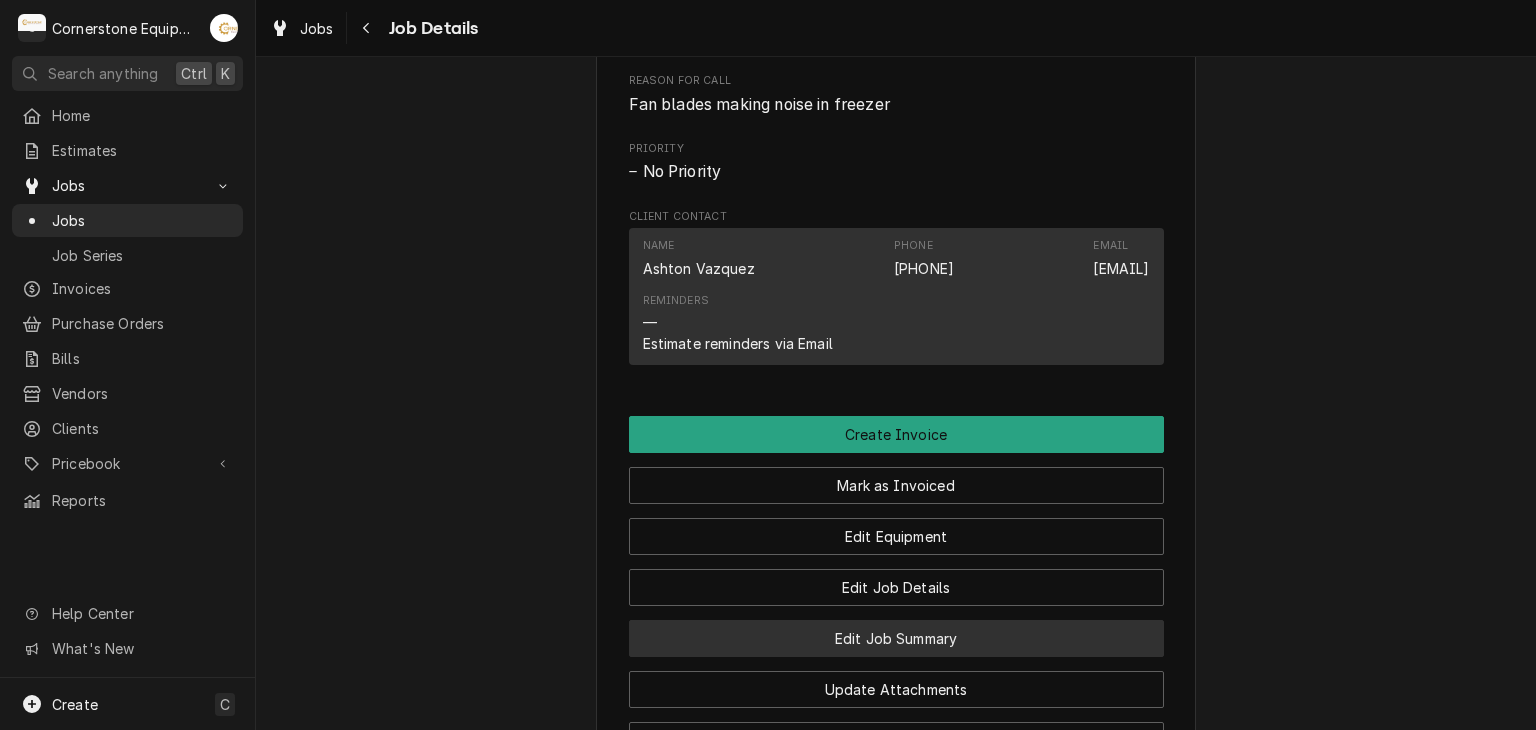 click on "Edit Job Summary" at bounding box center (896, 638) 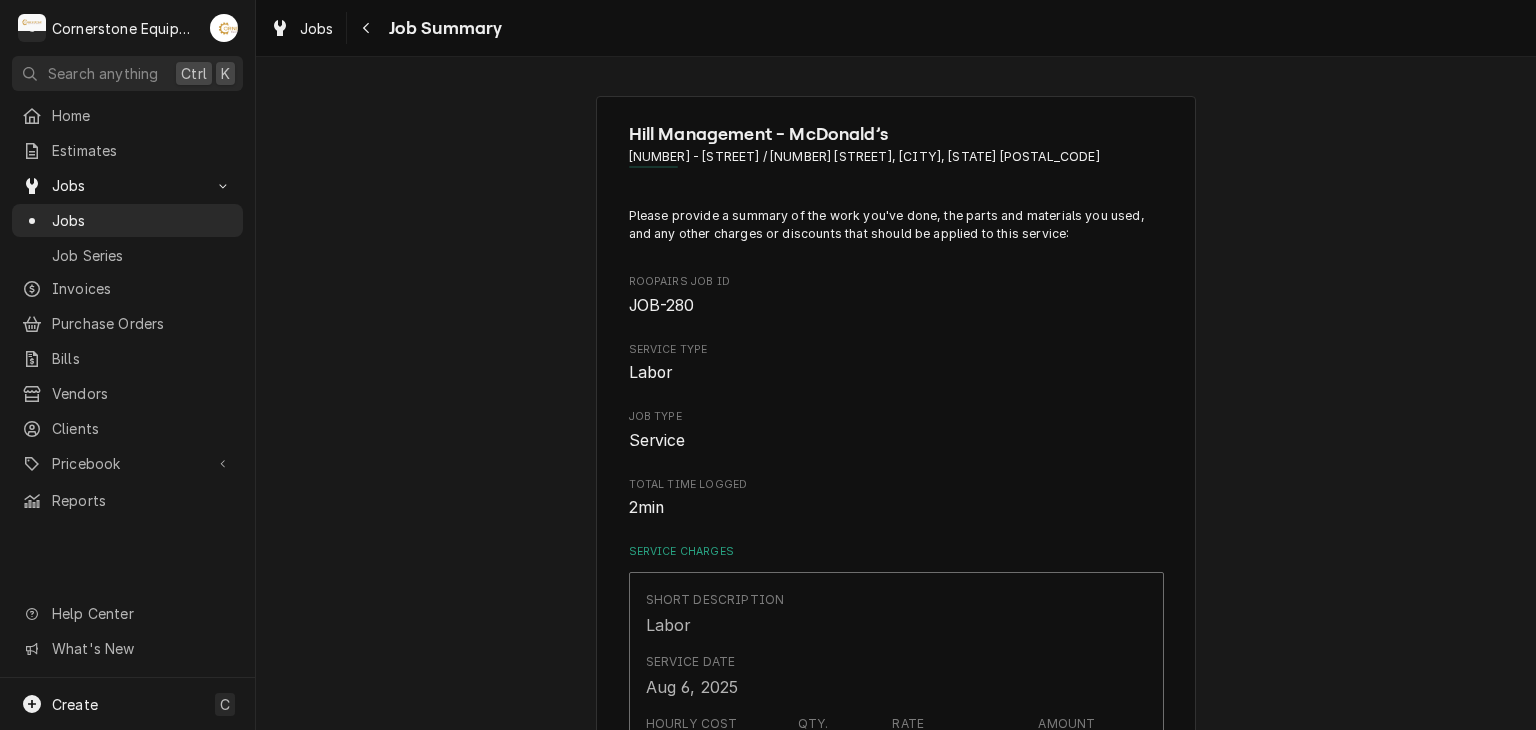 scroll, scrollTop: 0, scrollLeft: 0, axis: both 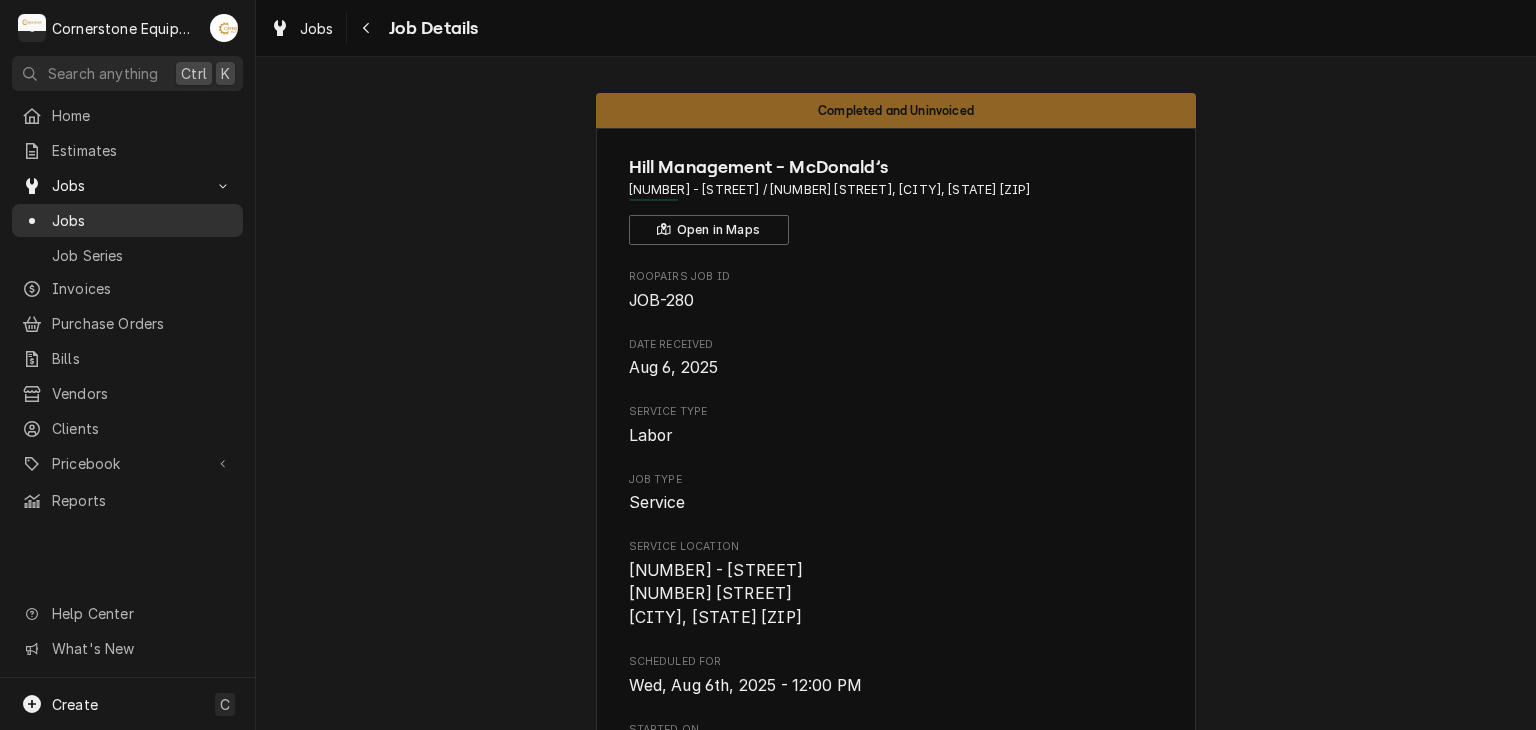 click on "Jobs" at bounding box center [142, 220] 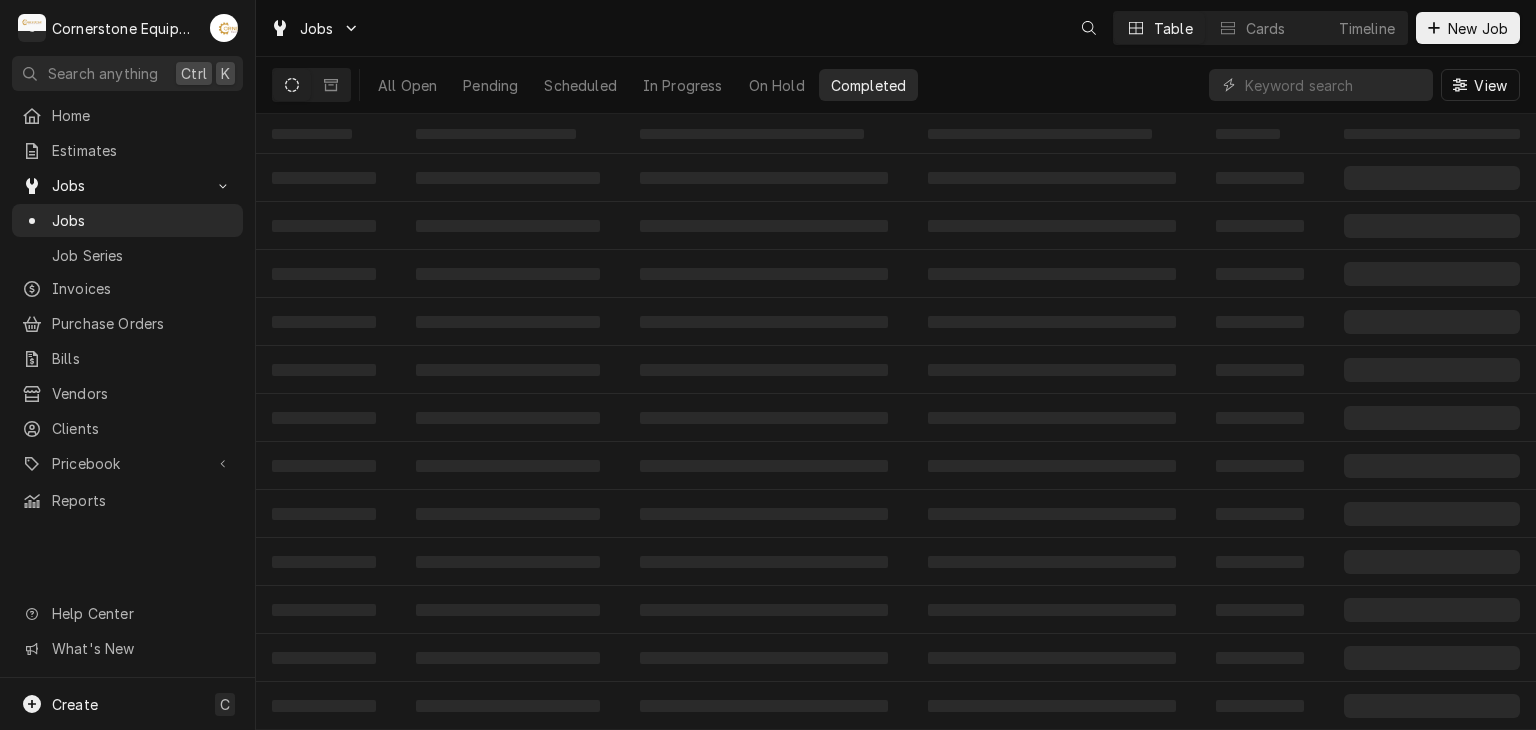 scroll, scrollTop: 0, scrollLeft: 0, axis: both 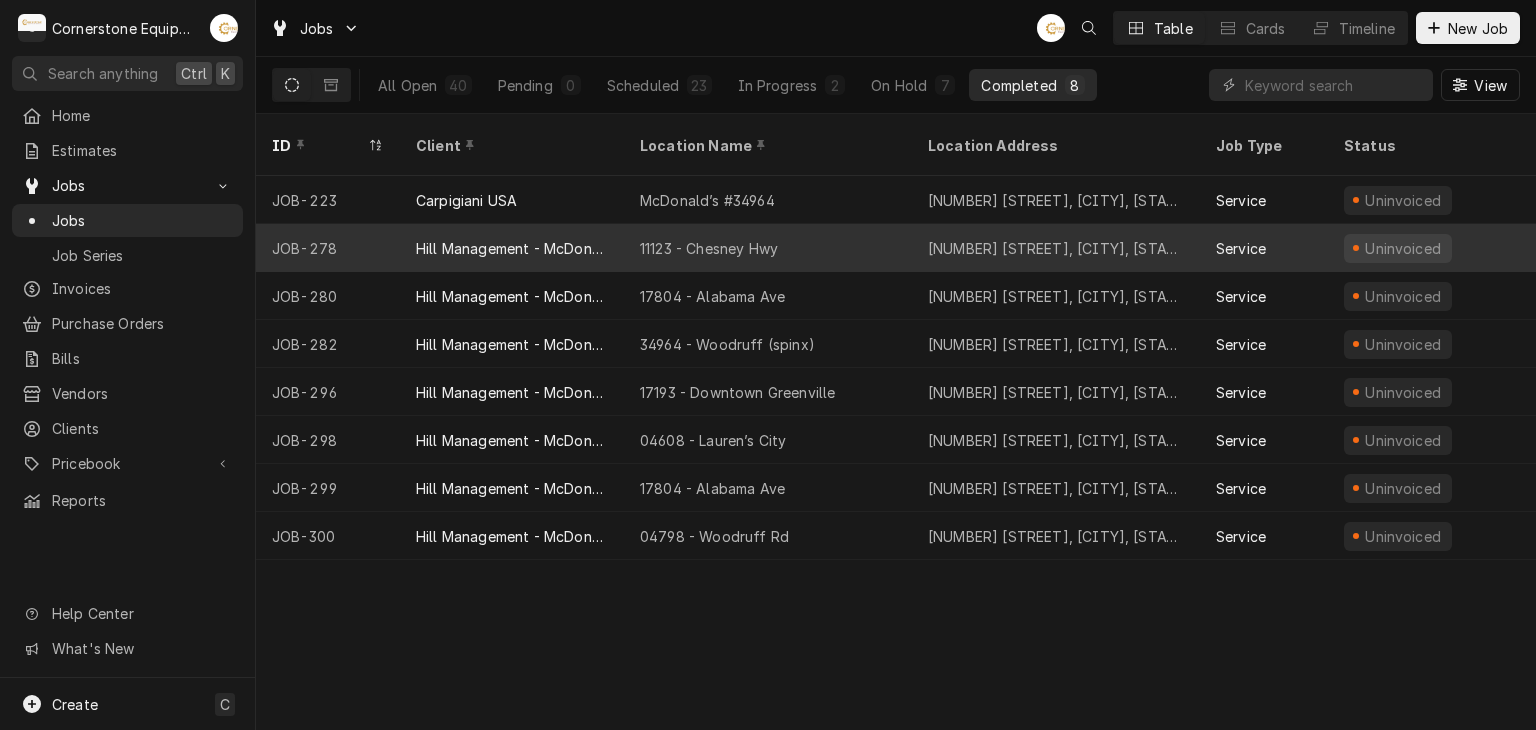 click on "Hill Management - McDonald’s" at bounding box center [512, 248] 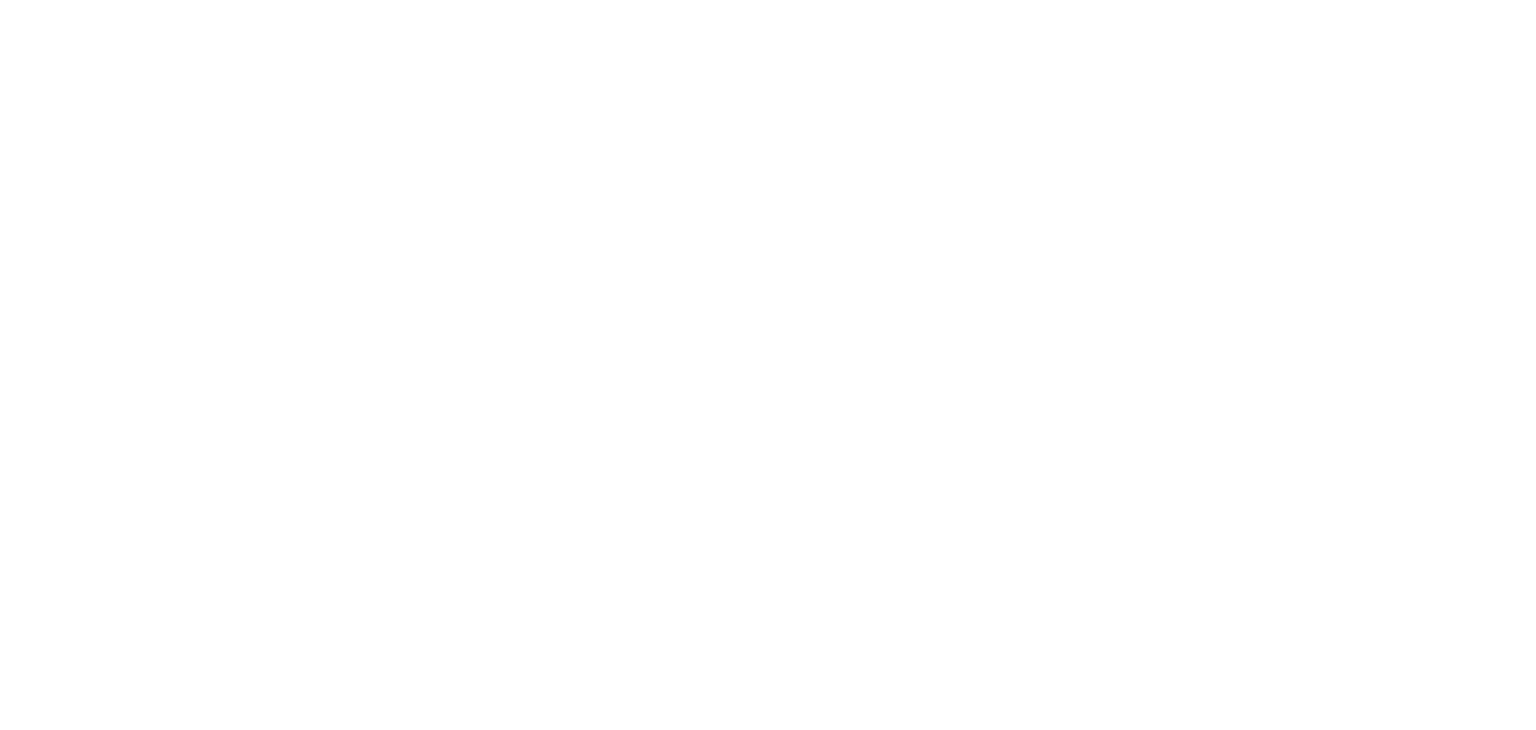 scroll, scrollTop: 0, scrollLeft: 0, axis: both 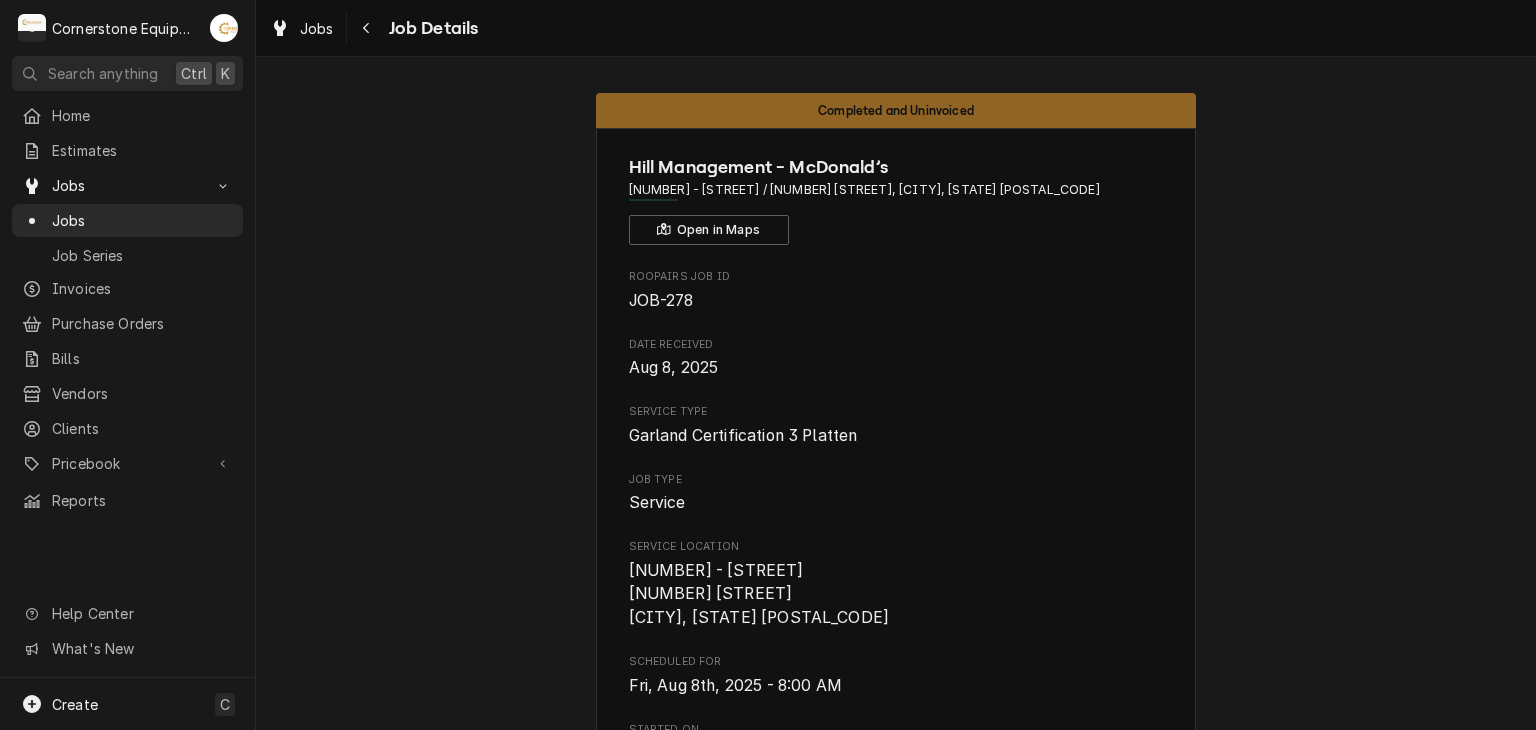click on "Completed and Uninvoiced Hill Management - McDonald’s 11123 - Chesney Hwy / 2244 Chesnee Hwy, Spartanburg, SC 29303 Open in Maps Roopairs Job ID JOB-278 Date Received Aug 8, 2025 Service Type Garland Certification 3 Platten Job Type Service Service Location 11123 - Chesney Hwy
2244 Chesnee Hwy
Spartanburg, SC 29303 Scheduled For Fri, Aug 8th, 2025 - 8:00 AM Started On Thu, Aug 7th, 2025 - 6:59 AM Completed On Thu, Aug 7th, 2025 - 7:09 AM Last Modified Thu, Aug 7th, 2025 - 7:11 AM Estimated Job Duration 6h Assigned Technician(s) Matthew Pennington Reason For Call Grill cert PM Technician Instructions  (Only Visible to You) Record equipment data Priority High Job Reporter Name Ashton Vazquez Phone (346) 249-1763 Email ashton.vazquez@us.stores.mcd.com Job Contact Name Ashton Vazquez Phone (346) 249-1763 Email ashton.vazquez@us.stores.mcd.com Client Contact Name Ashton Vazquez Phone (346) 249-1763 Email ashton.vazquez@us.stores.mcd.com Reminders — Estimate reminders via Email Invoices Draft $1,276.07" at bounding box center (896, 1156) 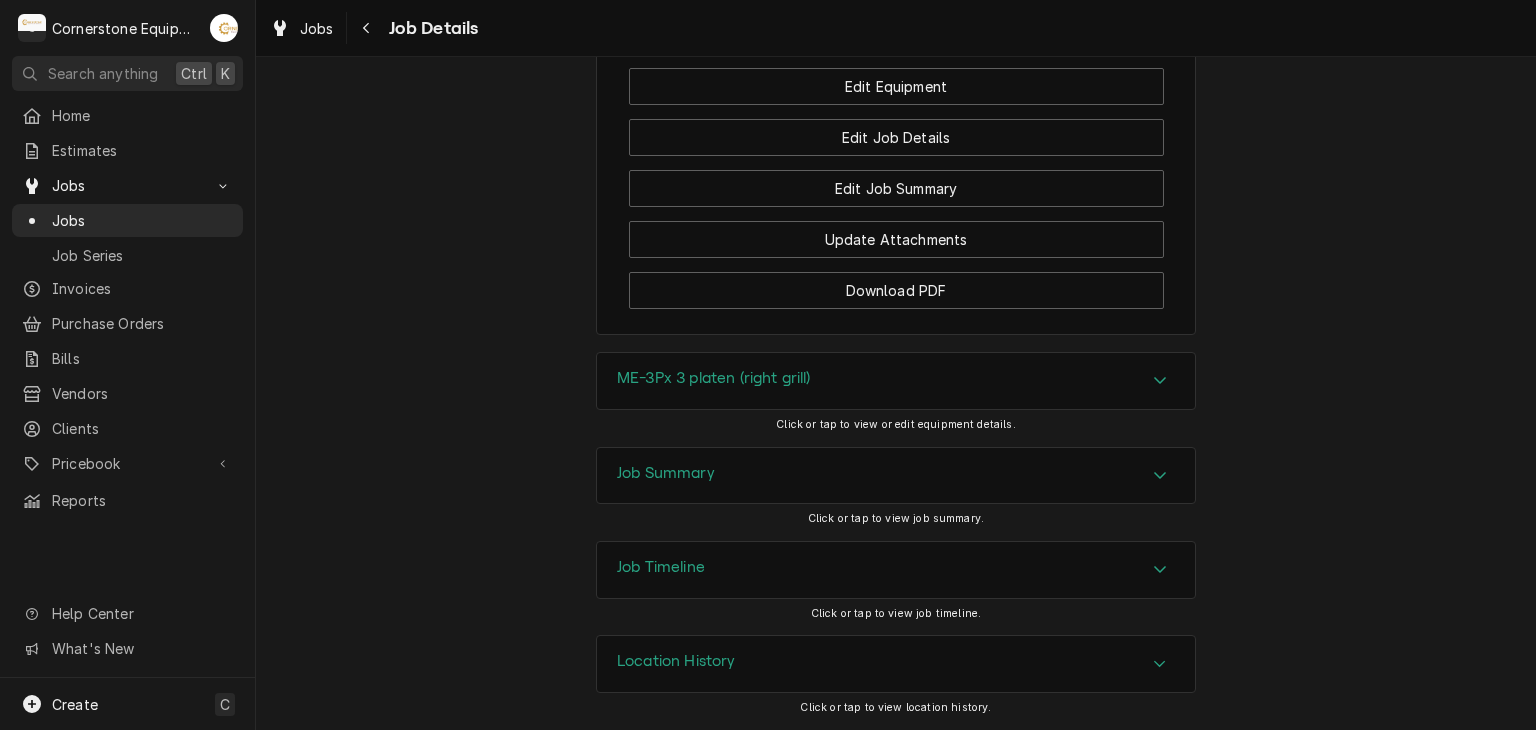 scroll, scrollTop: 1580, scrollLeft: 0, axis: vertical 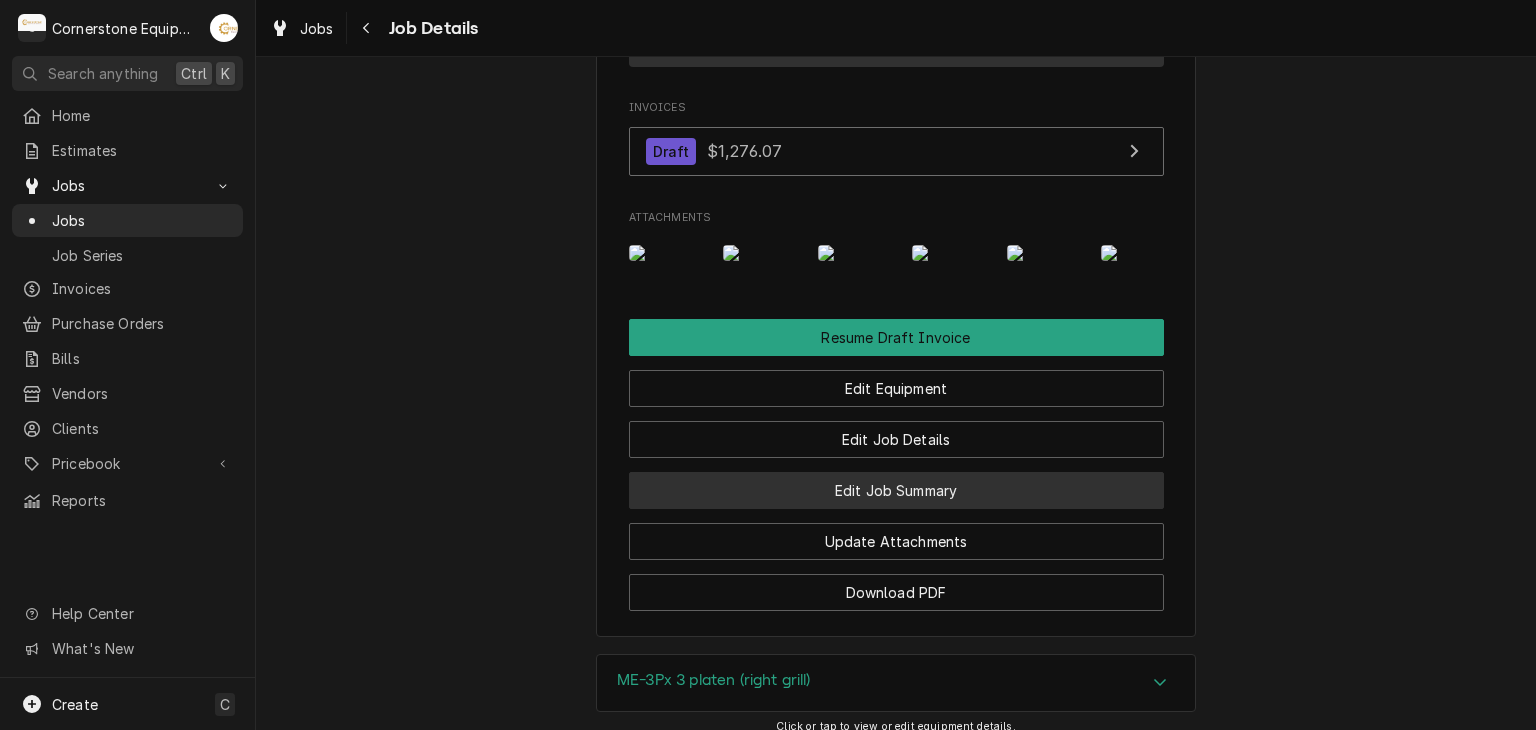 click on "Edit Job Summary" at bounding box center (896, 490) 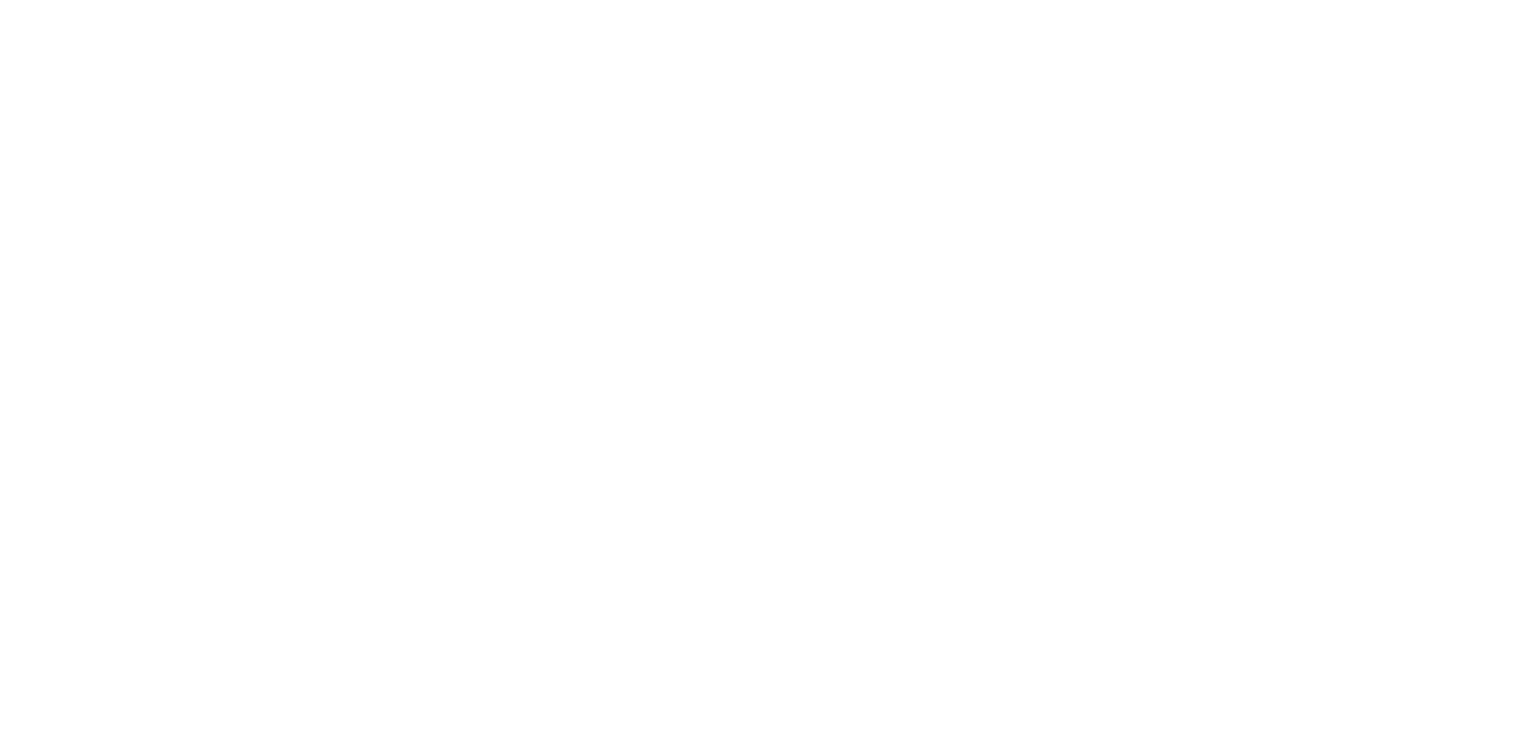 scroll, scrollTop: 0, scrollLeft: 0, axis: both 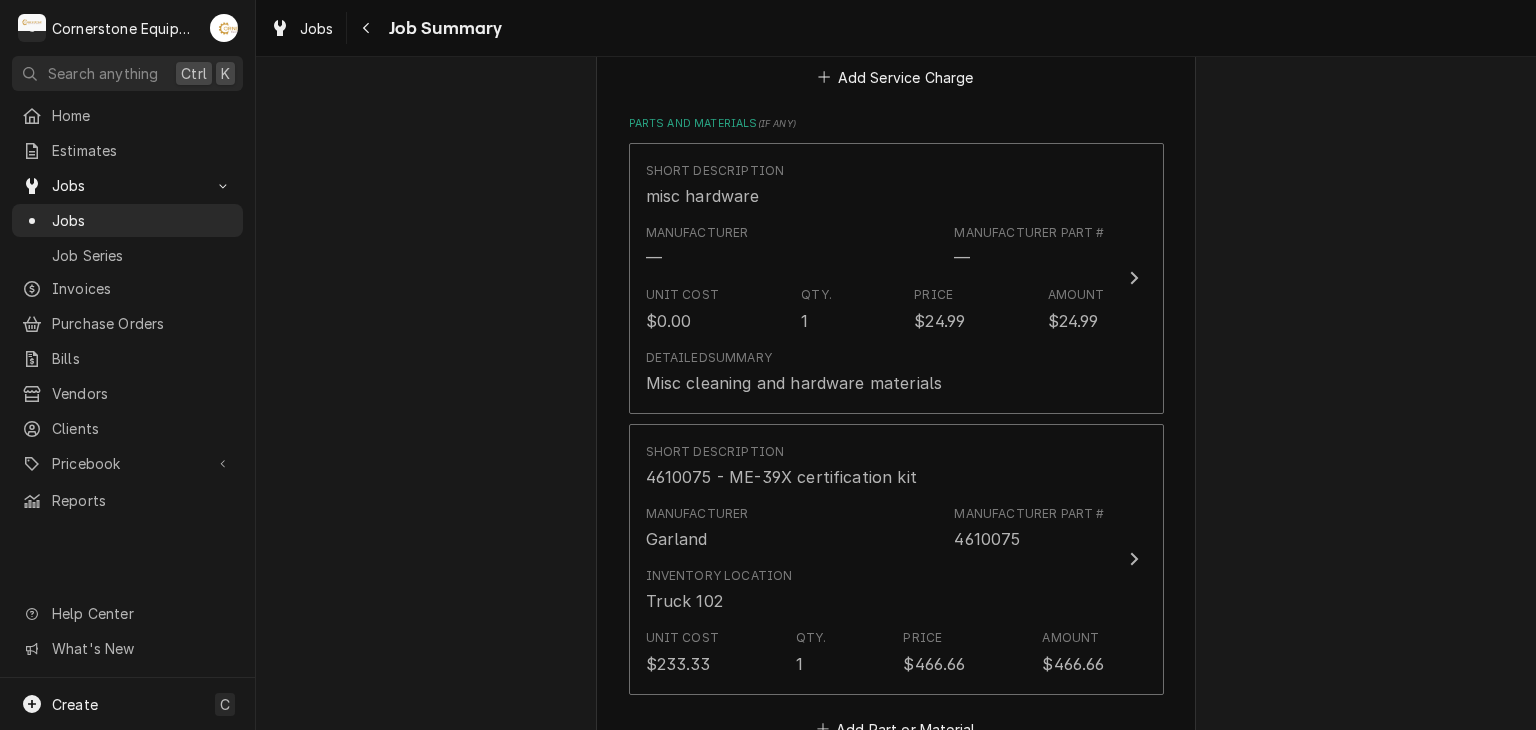 click on "Hill Management - McDonald’s 11123 - [STREET] / 2244 [STREET], [CITY], [STATE] [POSTAL_CODE] Please provide a summary of the work you've done, the parts and materials you used, and any other charges or discounts that should be applied to this service: Roopairs Job ID JOB-278 Service Type Garland Certification 3 Platten Job Type Service Total Time Logged 10min Service Charges Short Description Garland Certification 3 Platten Service Date Aug 7, [DATE] Hourly Cost $0.00/hr Qty. 6hrs Rate $125.00/hr Amount $750.00 Service  Summary This is the labor to certify a 3 Platen Grill Add Service Charge Parts and Materials  ( if any ) Short Description misc hardware Manufacturer — Manufacturer Part # — Unit Cost $0.00 Qty. 1 Price $24.99 Amount $24.99 Detailed  Summary Misc cleaning and hardware materials Short Description 4610075 - ME-39X certification kit Manufacturer Garland Manufacturer Part # 4610075 Inventory Location Truck 102 Unit Cost $233.33 Qty. 1 Price $466.66 Amount $466.66 Add Part or Material  ( if any )" at bounding box center [896, 333] 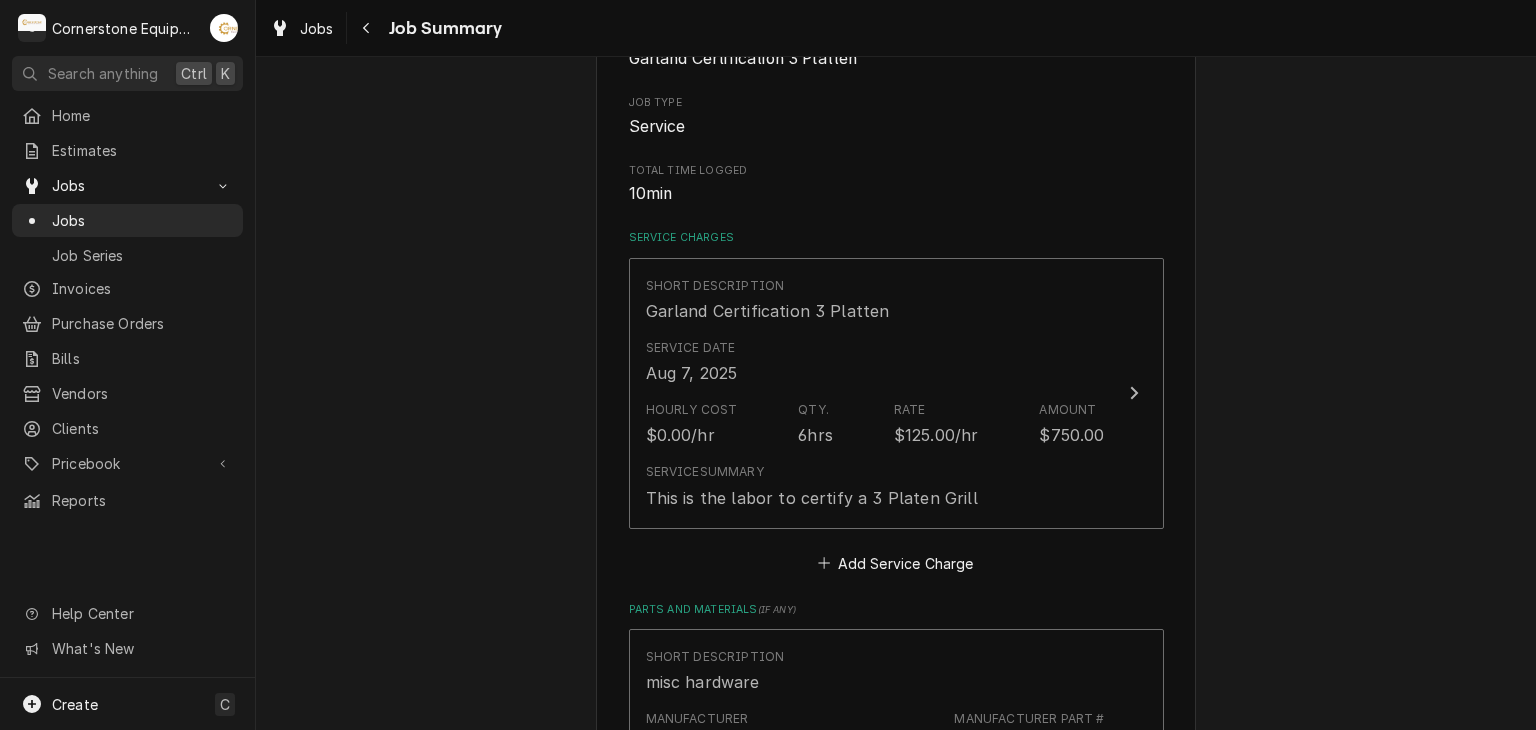 scroll, scrollTop: 320, scrollLeft: 0, axis: vertical 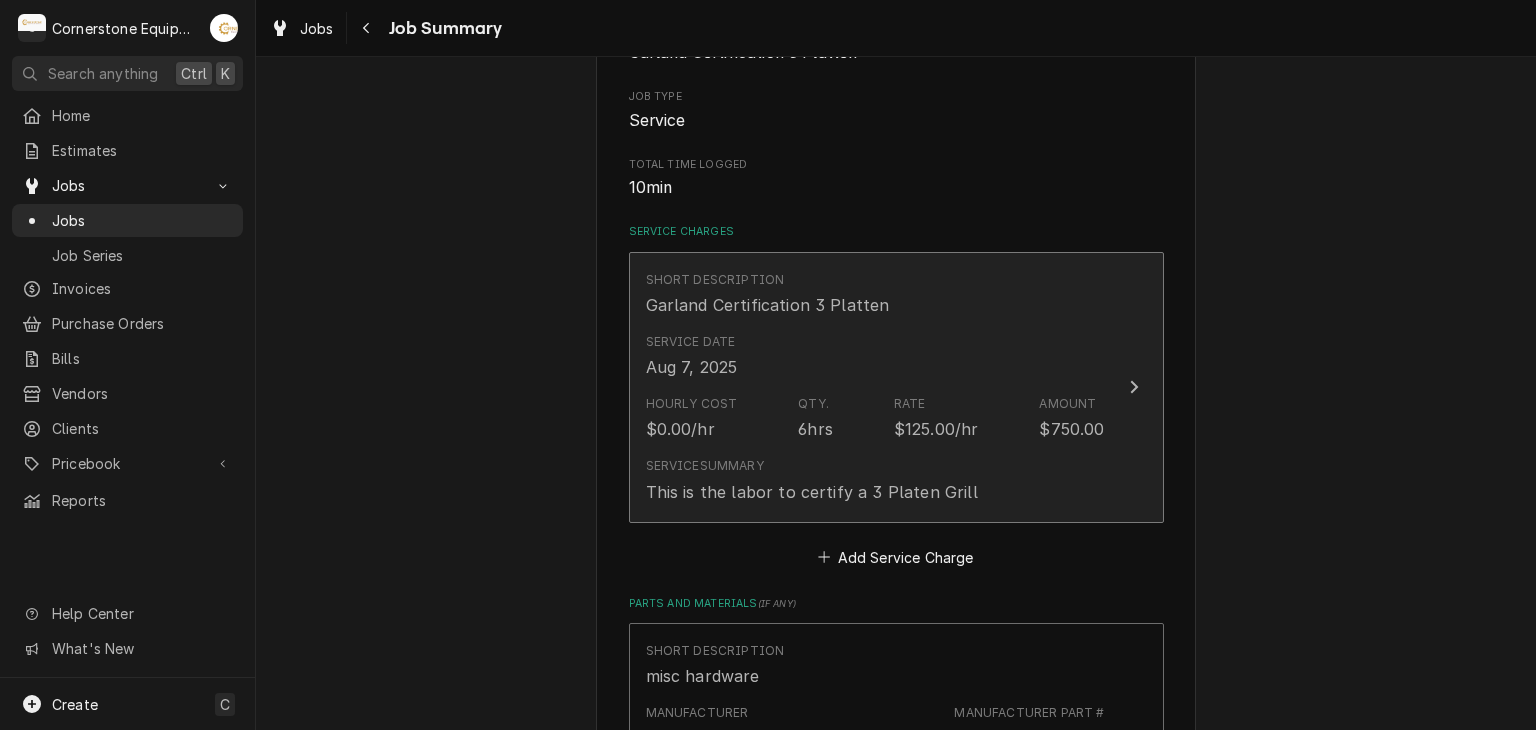 click on "$125.00/hr" at bounding box center [936, 429] 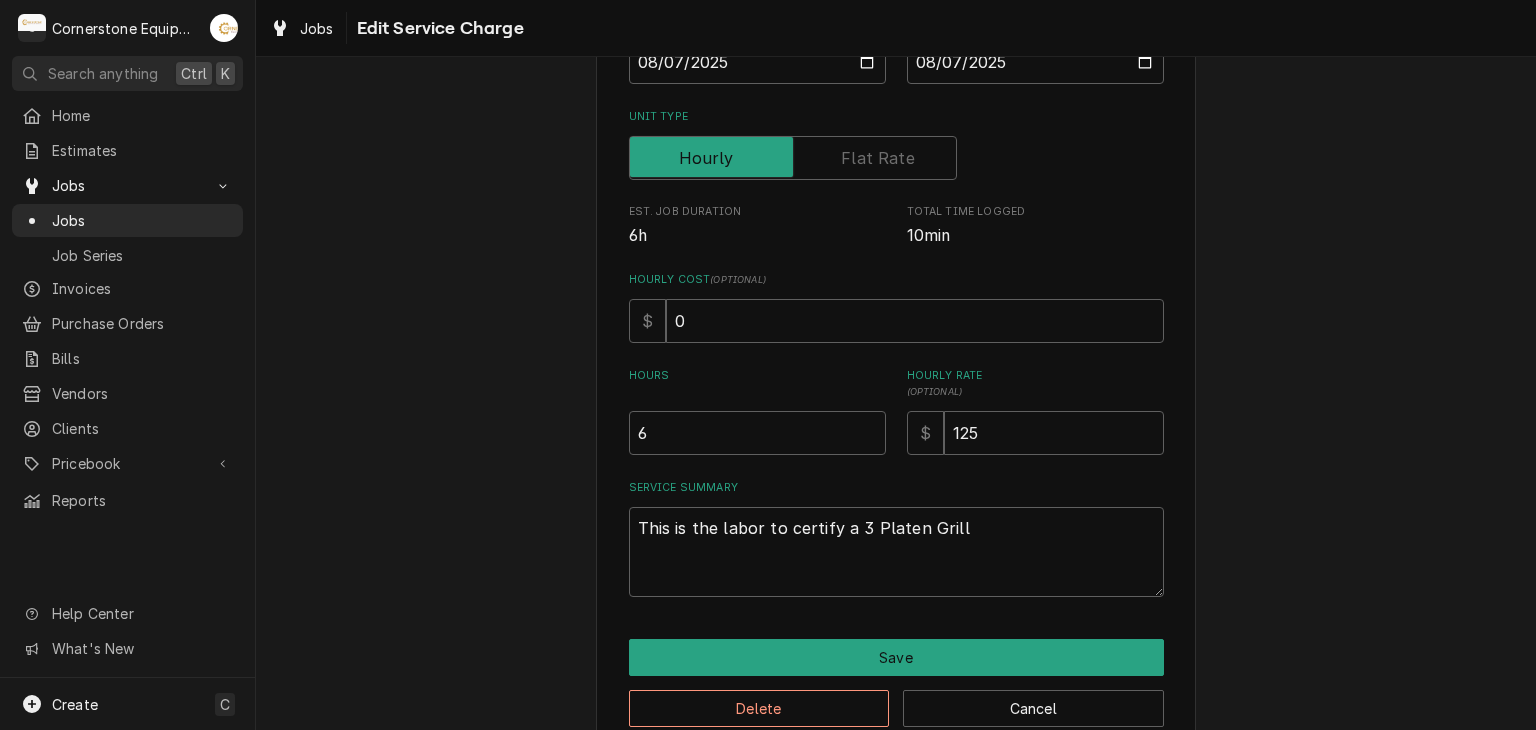 scroll, scrollTop: 0, scrollLeft: 0, axis: both 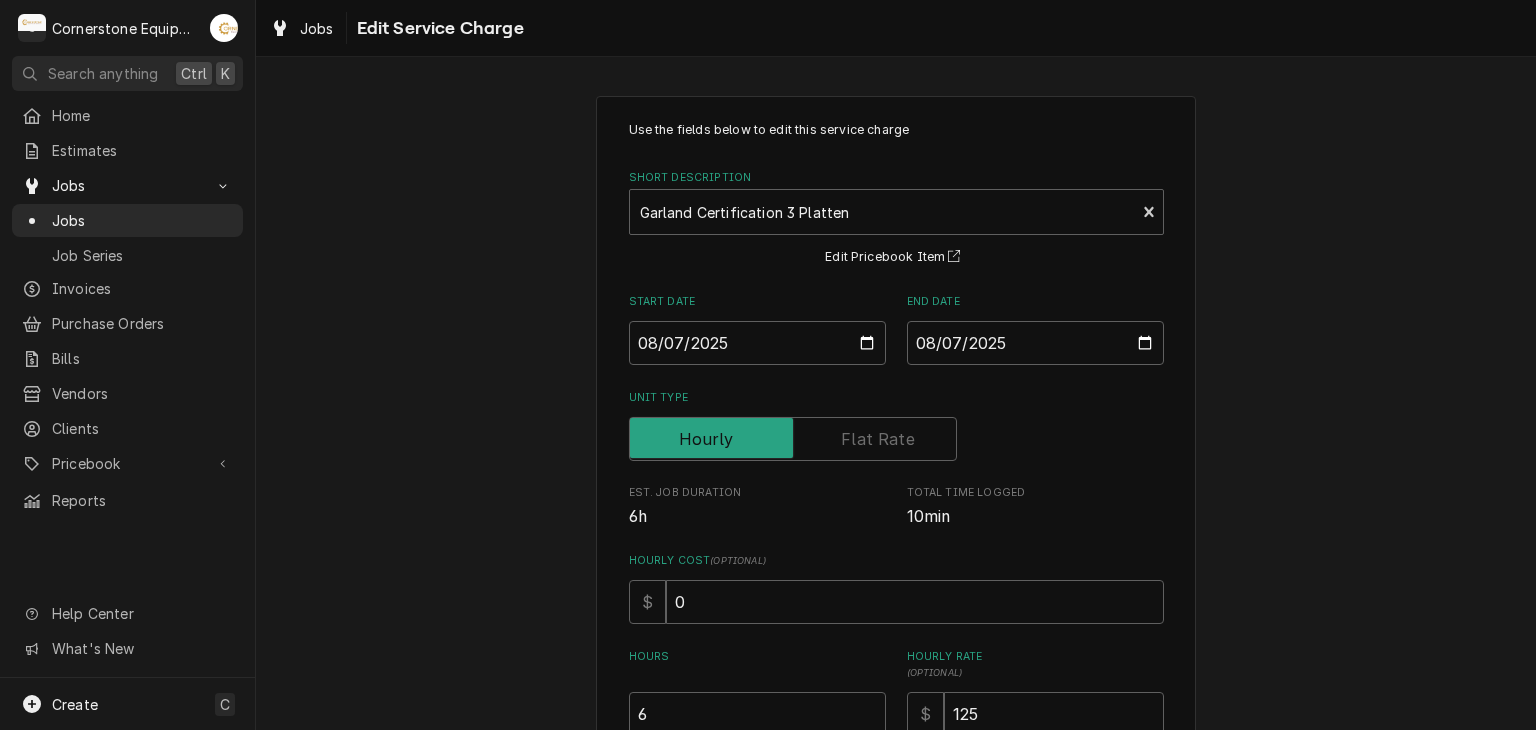 click on "Use the fields below to edit this service charge Short Description Garland Certification 3 Platten Edit Pricebook Item    Start Date [DATE] End Date [DATE] Unit Type Est. Job Duration 6h Total Time Logged 10min Hourly Cost  ( optional ) $ 0 Hours 6 Hourly Rate  ( optional ) $ 125 Service Summary This is the labor to certify a 3 Platen Grill Save Delete Cancel" at bounding box center (896, 564) 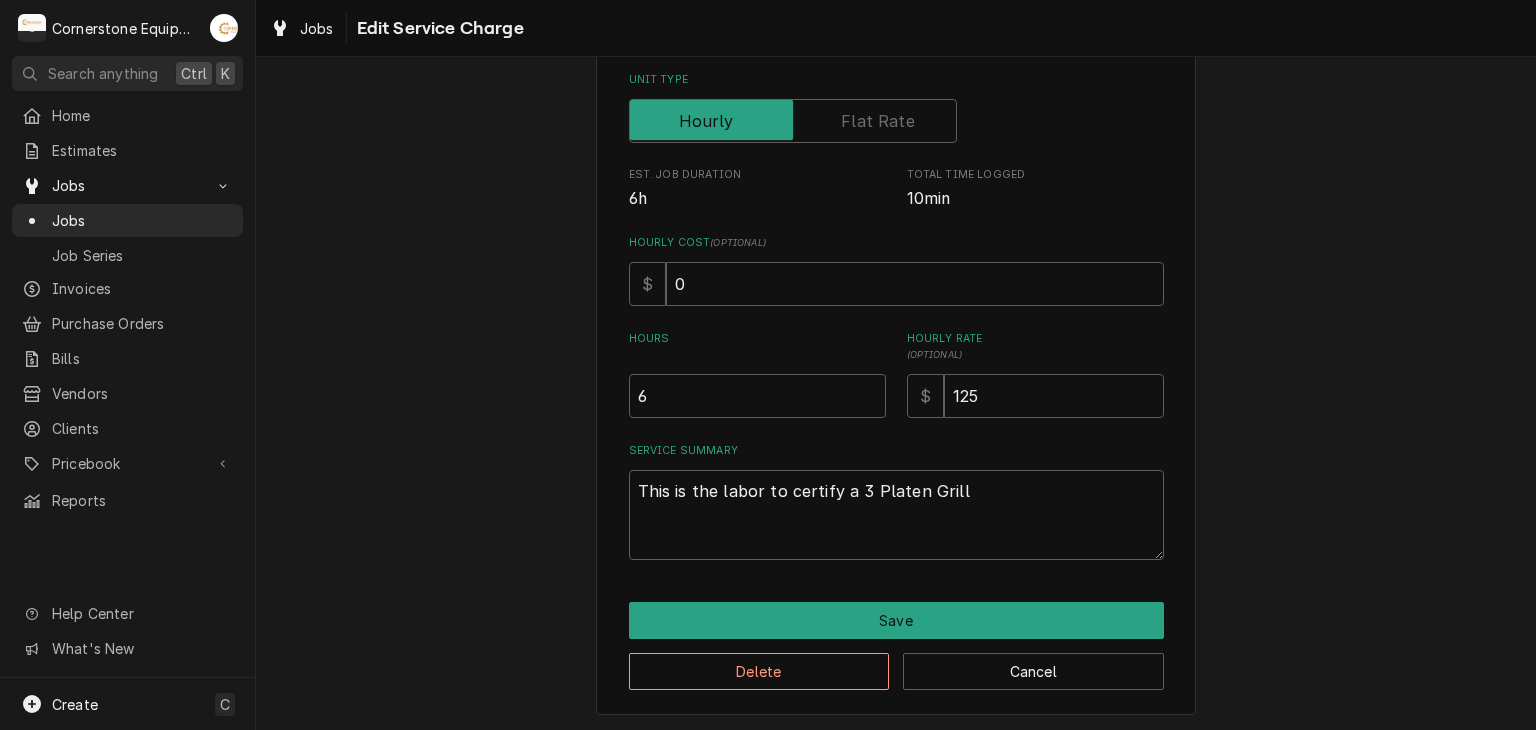 scroll, scrollTop: 319, scrollLeft: 0, axis: vertical 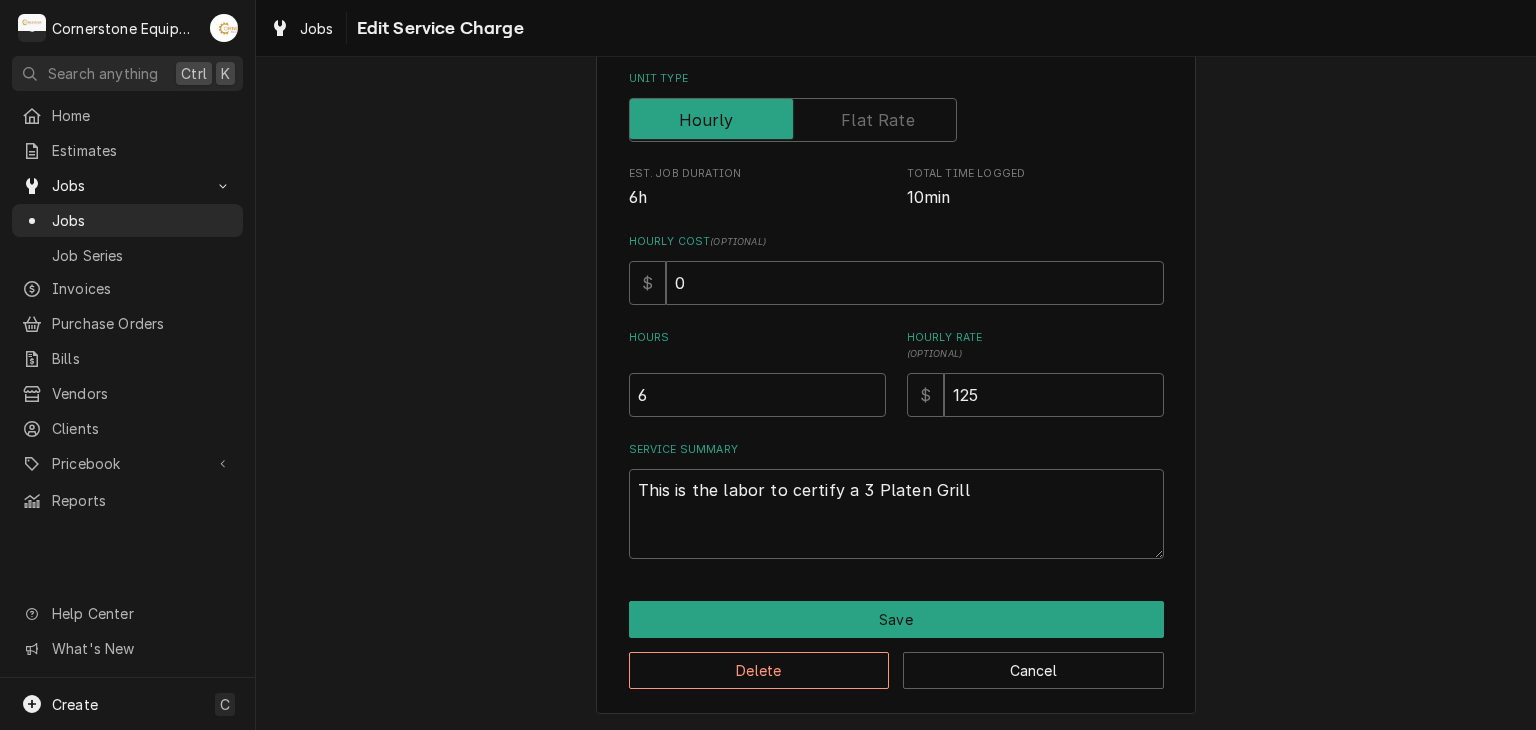 click on "Use the fields below to edit this service charge Short Description Garland Certification 3 Platten Edit Pricebook Item    Start Date [DATE] End Date [DATE] Unit Type Est. Job Duration 6h Total Time Logged 10min Hourly Cost  ( optional ) $ 0 Hours 6 Hourly Rate  ( optional ) $ 125 Service Summary This is the labor to certify a 3 Platen Grill Save Delete Cancel" at bounding box center [896, 245] 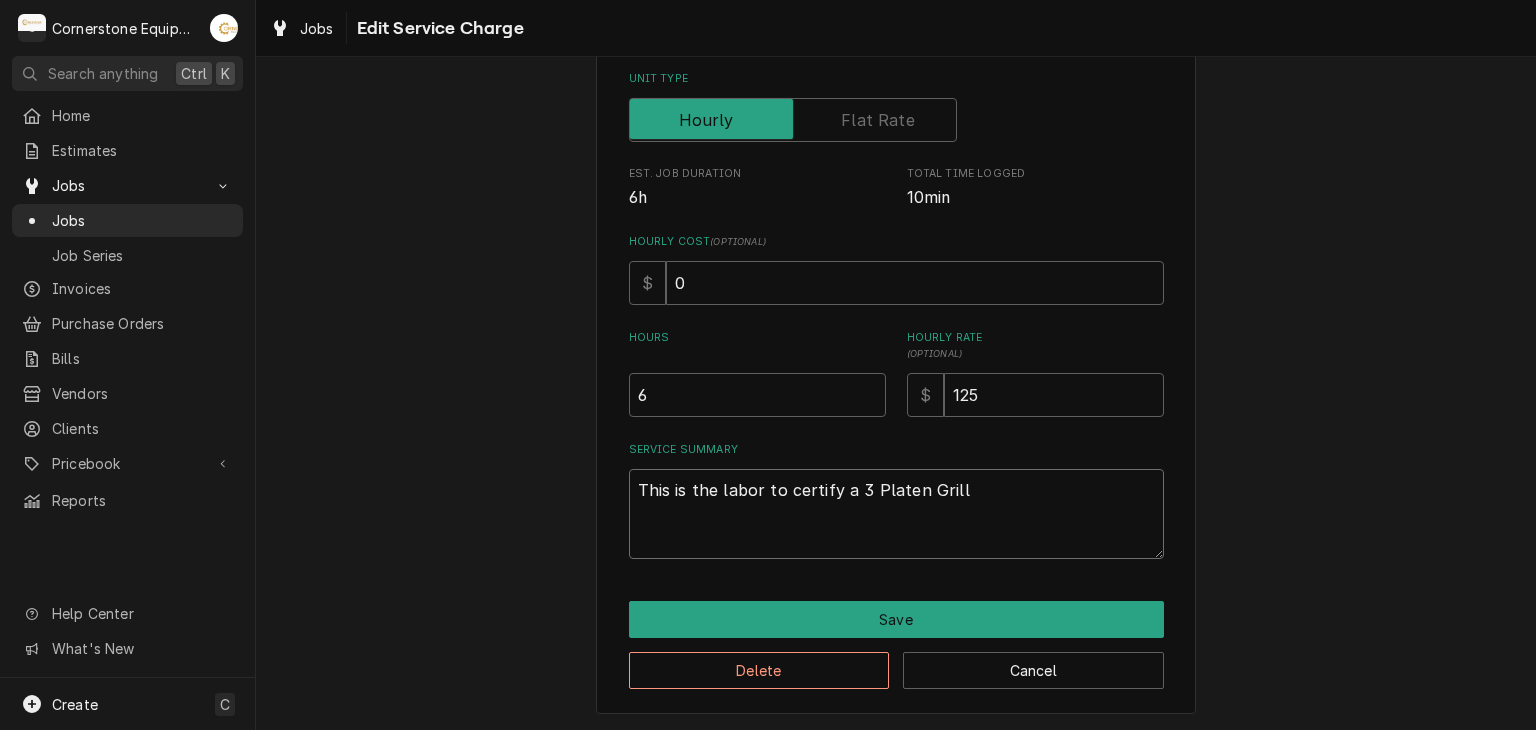 drag, startPoint x: 975, startPoint y: 495, endPoint x: 633, endPoint y: 497, distance: 342.00586 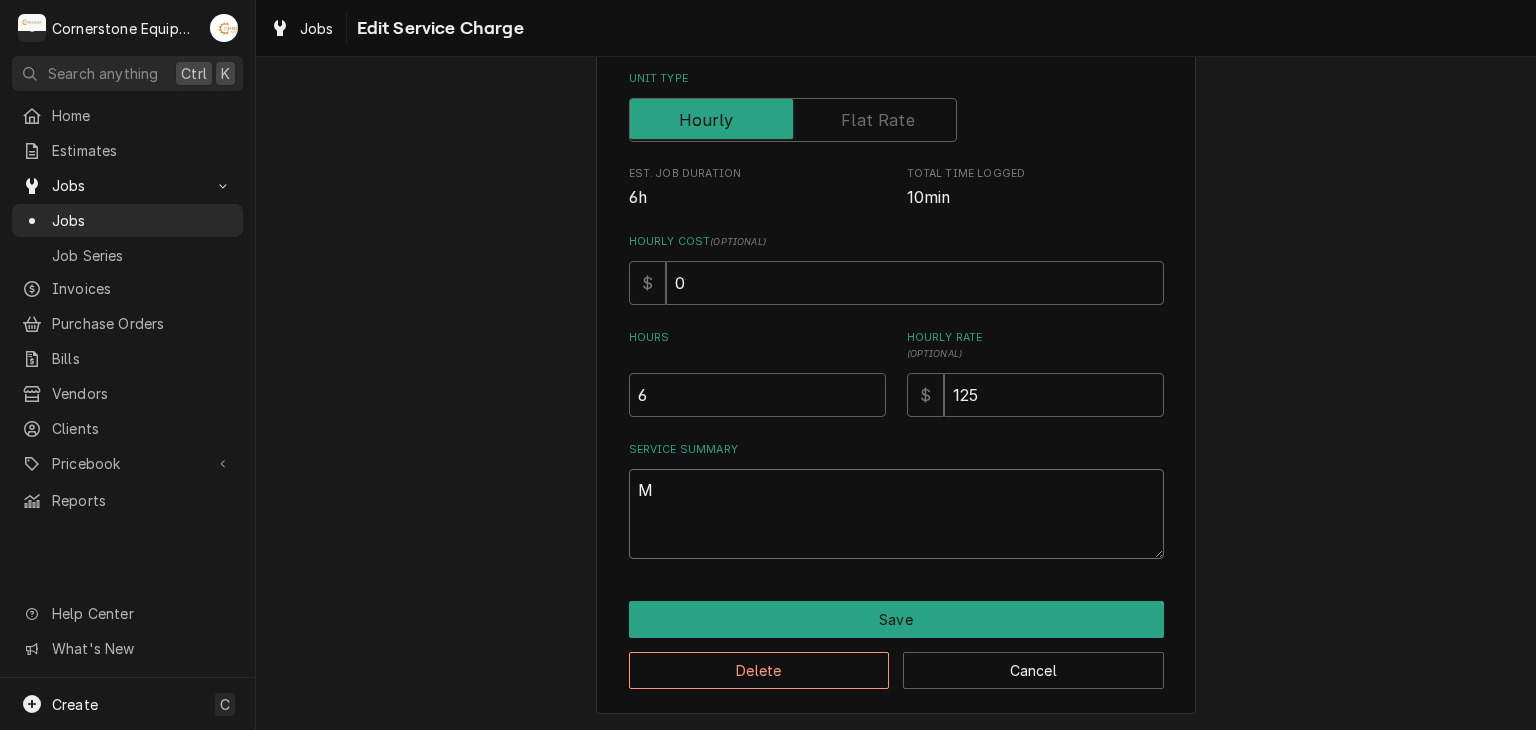 type on "x" 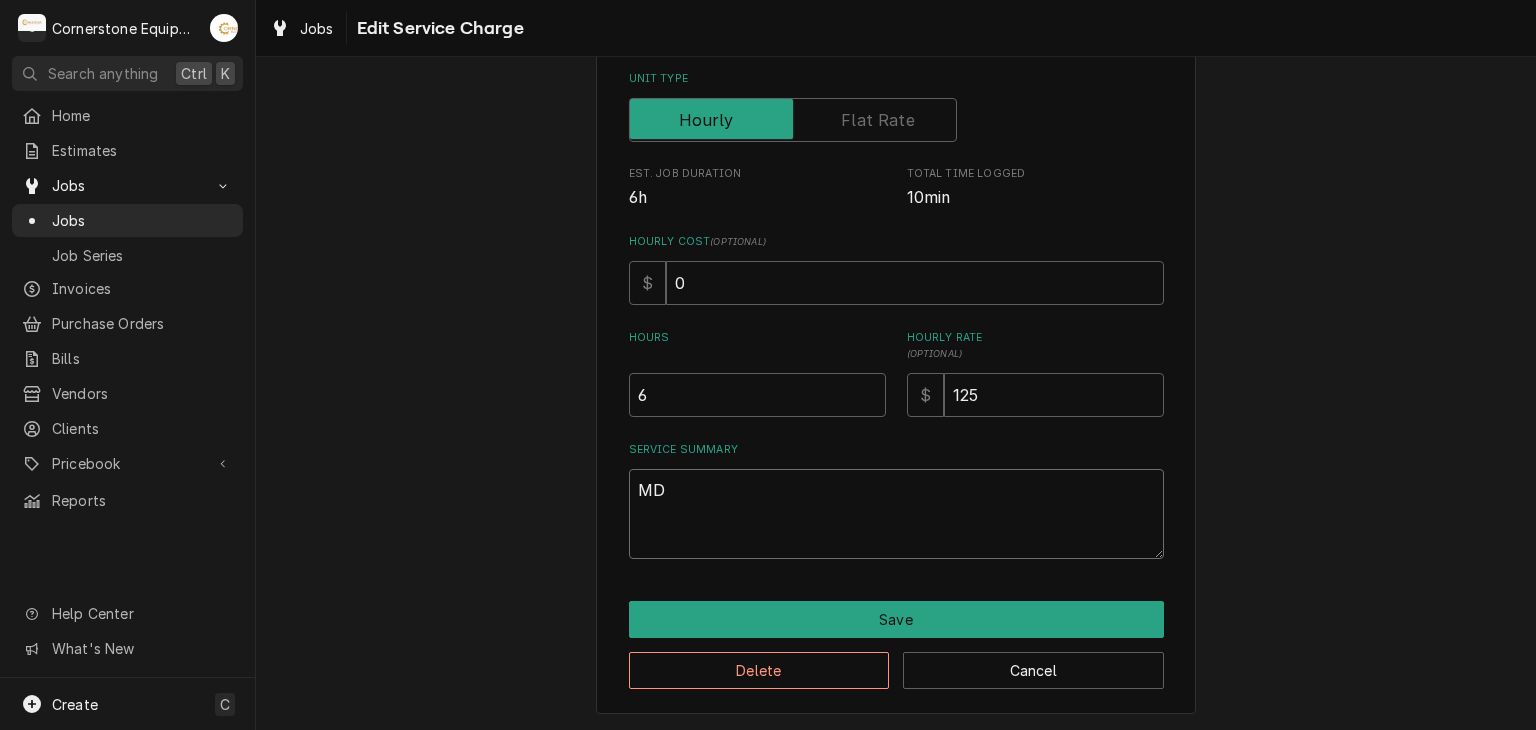type on "x" 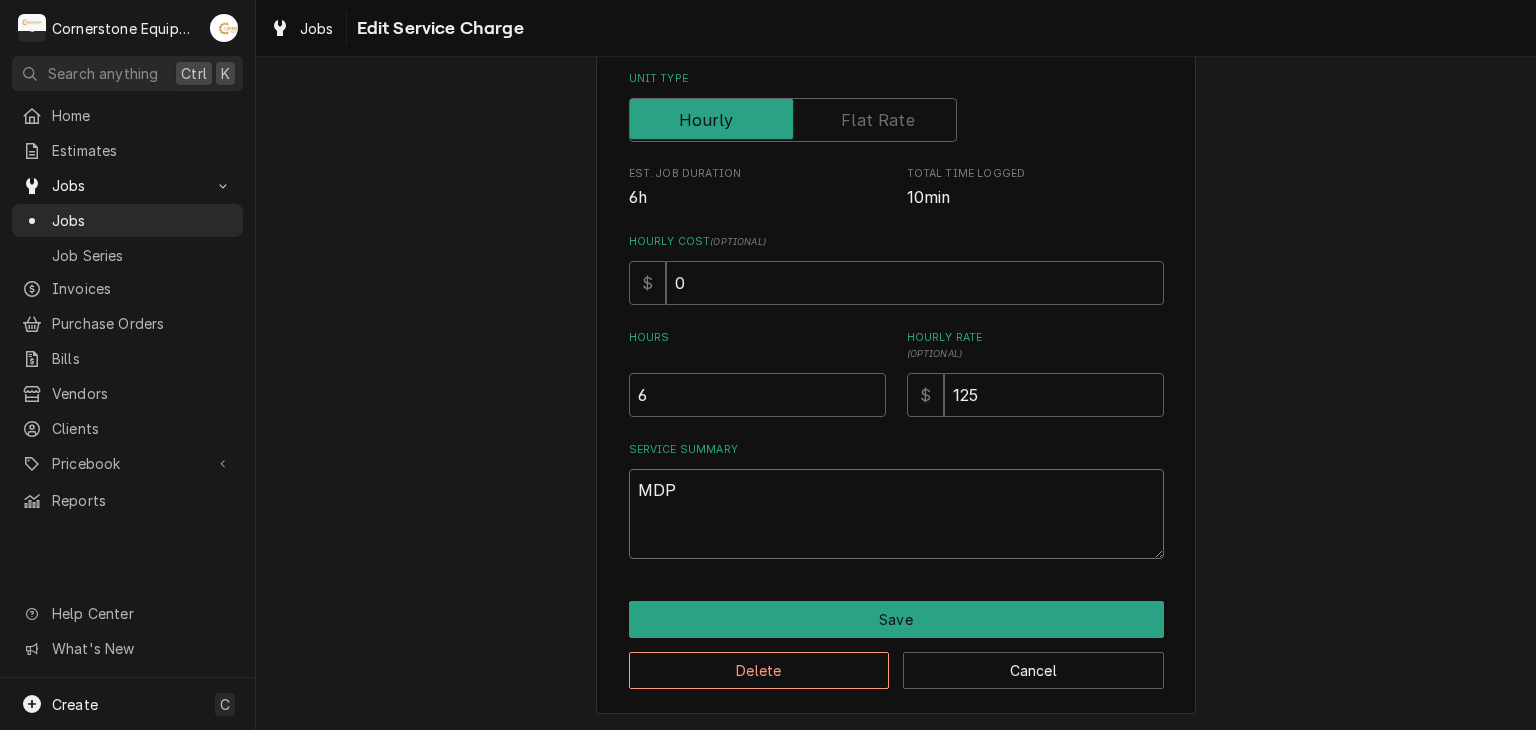 type on "x" 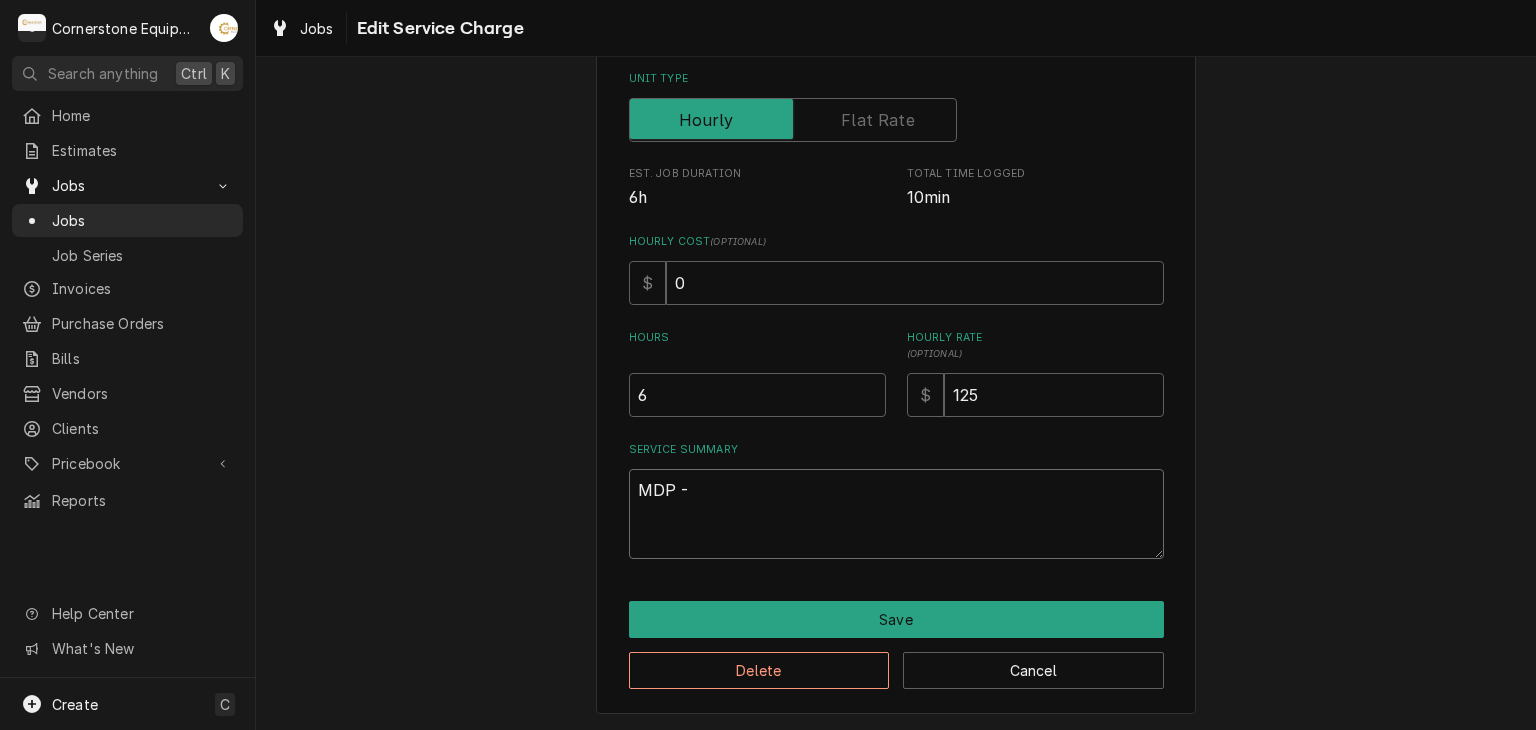 type on "x" 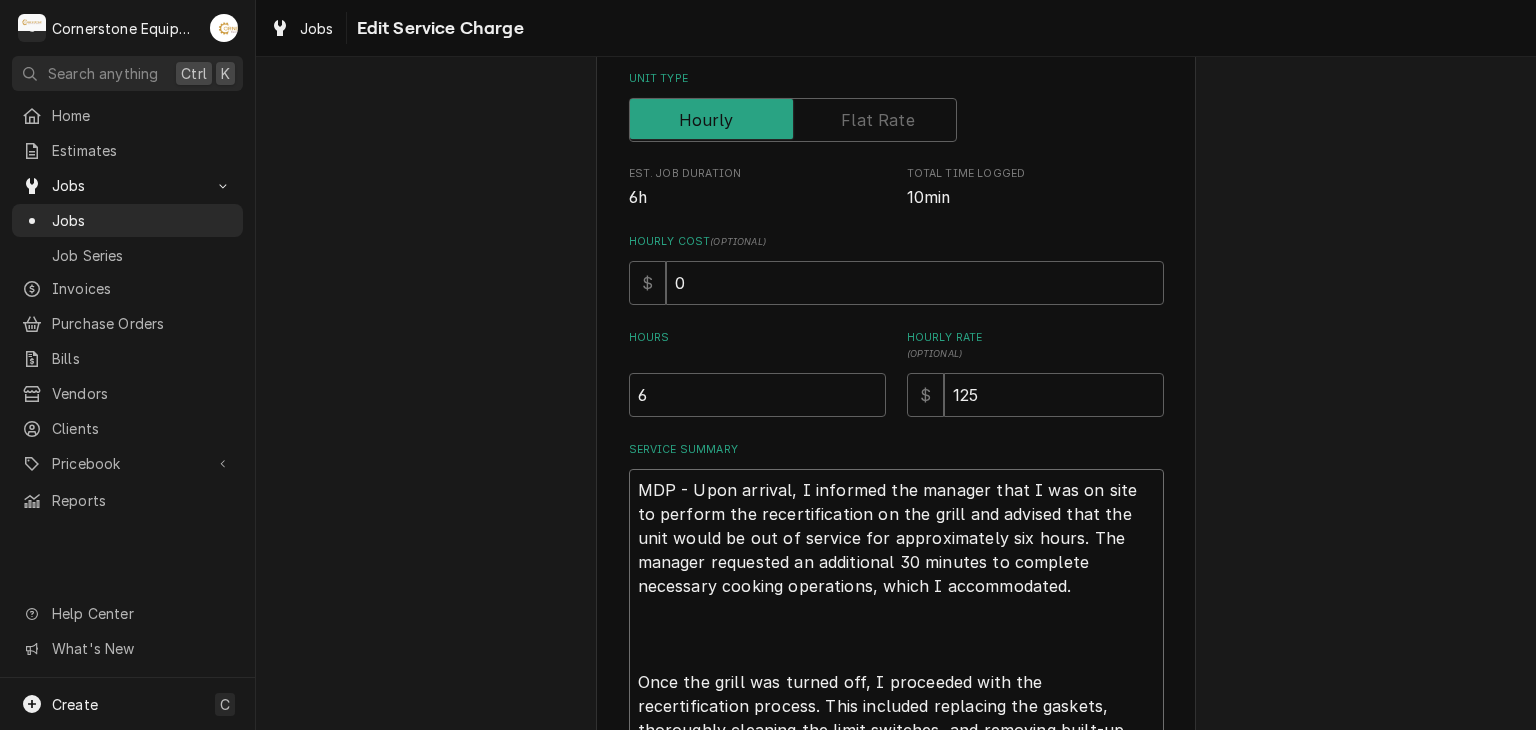 scroll, scrollTop: 688, scrollLeft: 0, axis: vertical 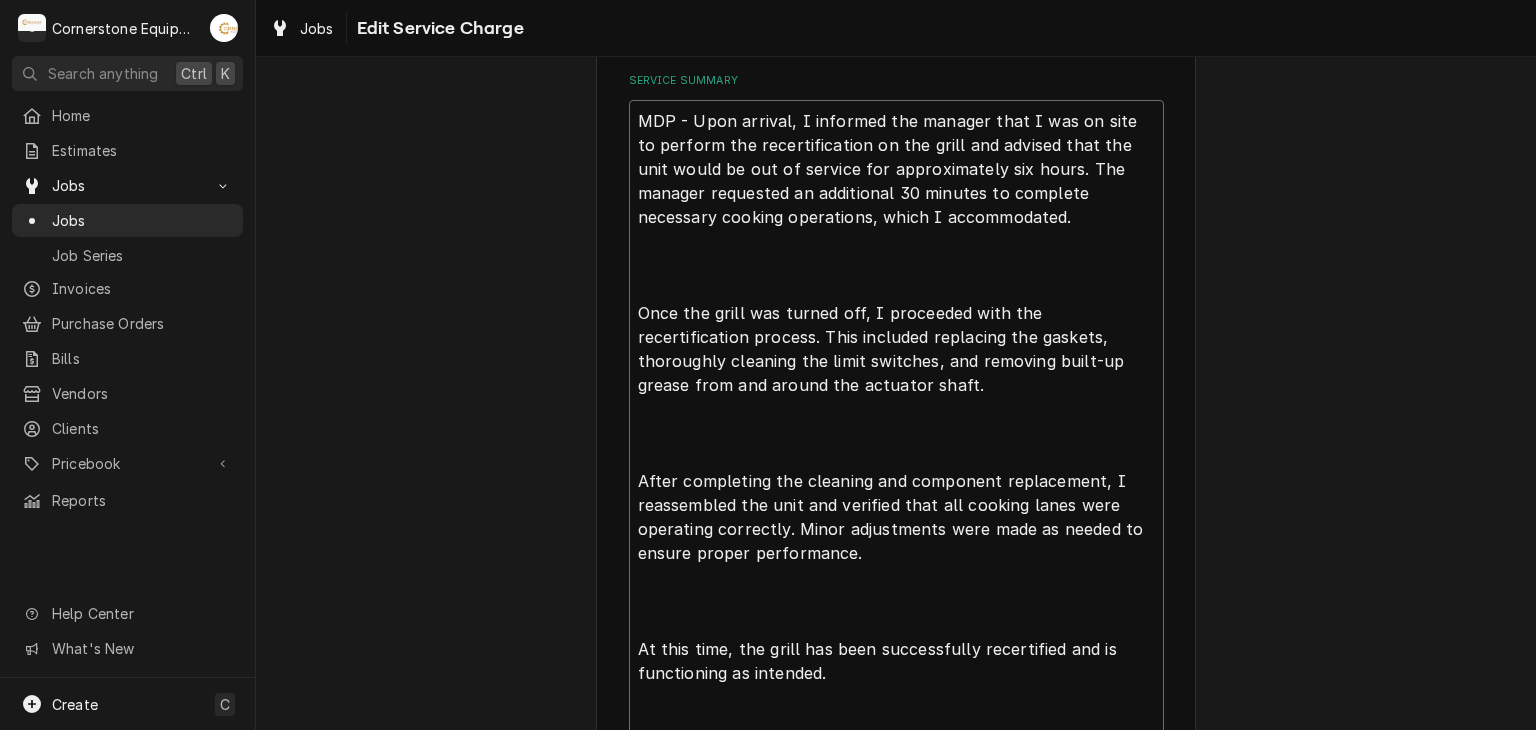 type on "MDP - Upon arrival, I informed the manager that I was on site to perform the recertification on the grill and advised that the unit would be out of service for approximately six hours. The manager requested an additional 30 minutes to complete necessary cooking operations, which I accommodated.
Once the grill was turned off, I proceeded with the recertification process. This included replacing the gaskets, thoroughly cleaning the limit switches, and removing built-up grease from and around the actuator shaft.
After completing the cleaning and component replacement, I reassembled the unit and verified that all cooking lanes were operating correctly. Minor adjustments were made as needed to ensure proper performance.
At this time, the grill has been successfully recertified and is functioning as intended." 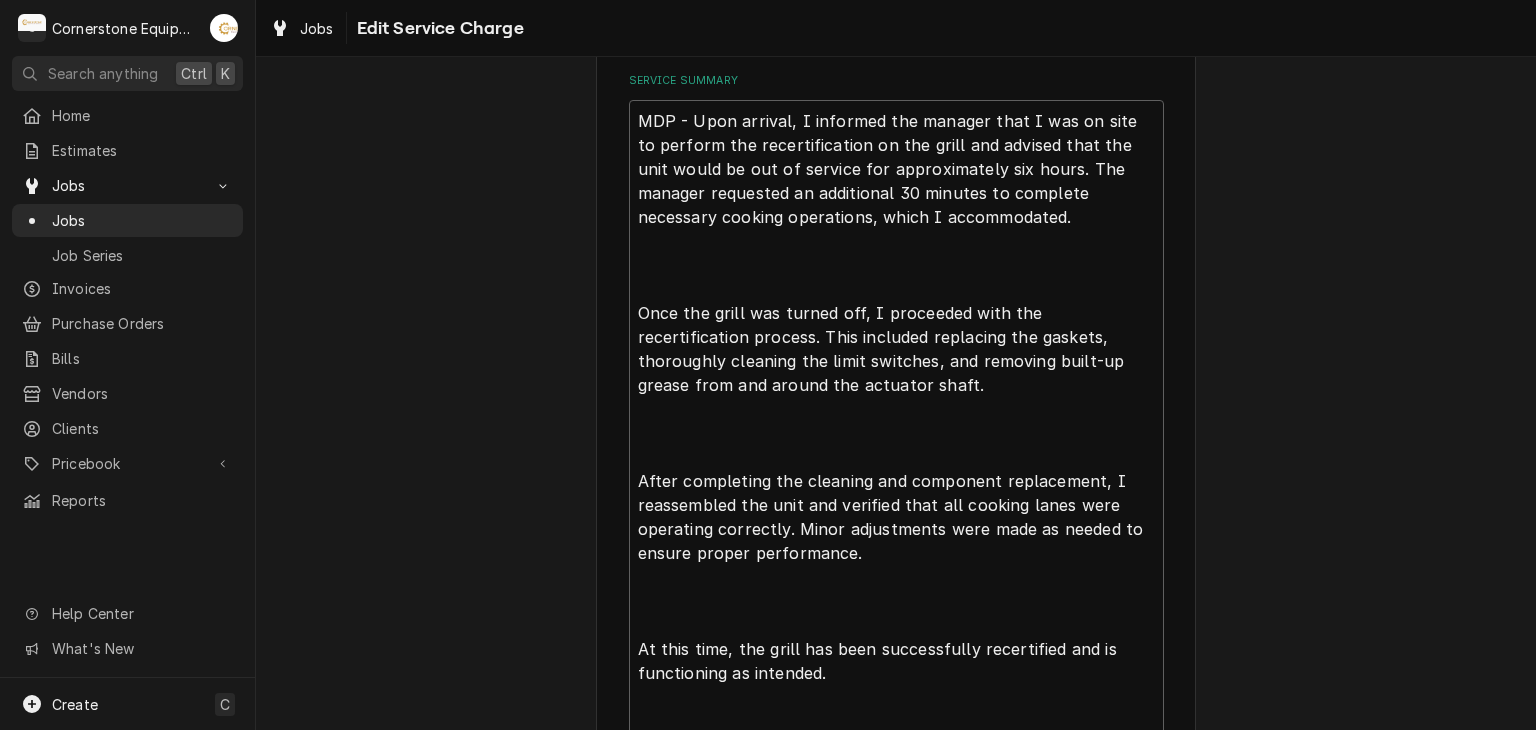 click on "Use the fields below to edit this service charge Short Description Garland Certification 3 Platten Edit Pricebook Item    Start Date [DATE] End Date [DATE] Unit Type Est. Job Duration 6h Total Time Logged 10min Hourly Cost  ( optional ) $ 0 Hours 6 Hourly Rate  ( optional ) $ 125 Service Summary Save Delete Cancel" at bounding box center [896, 152] 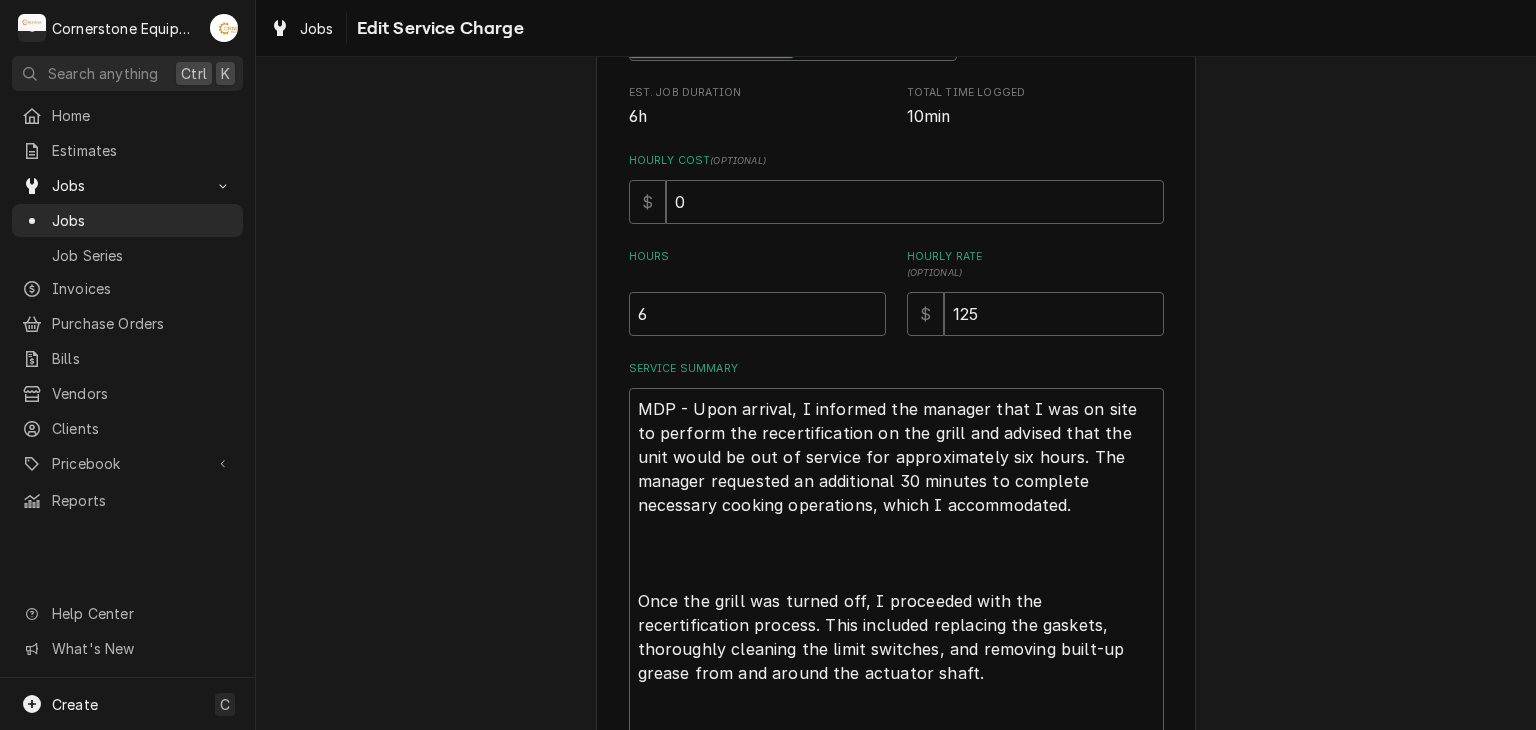 scroll, scrollTop: 800, scrollLeft: 0, axis: vertical 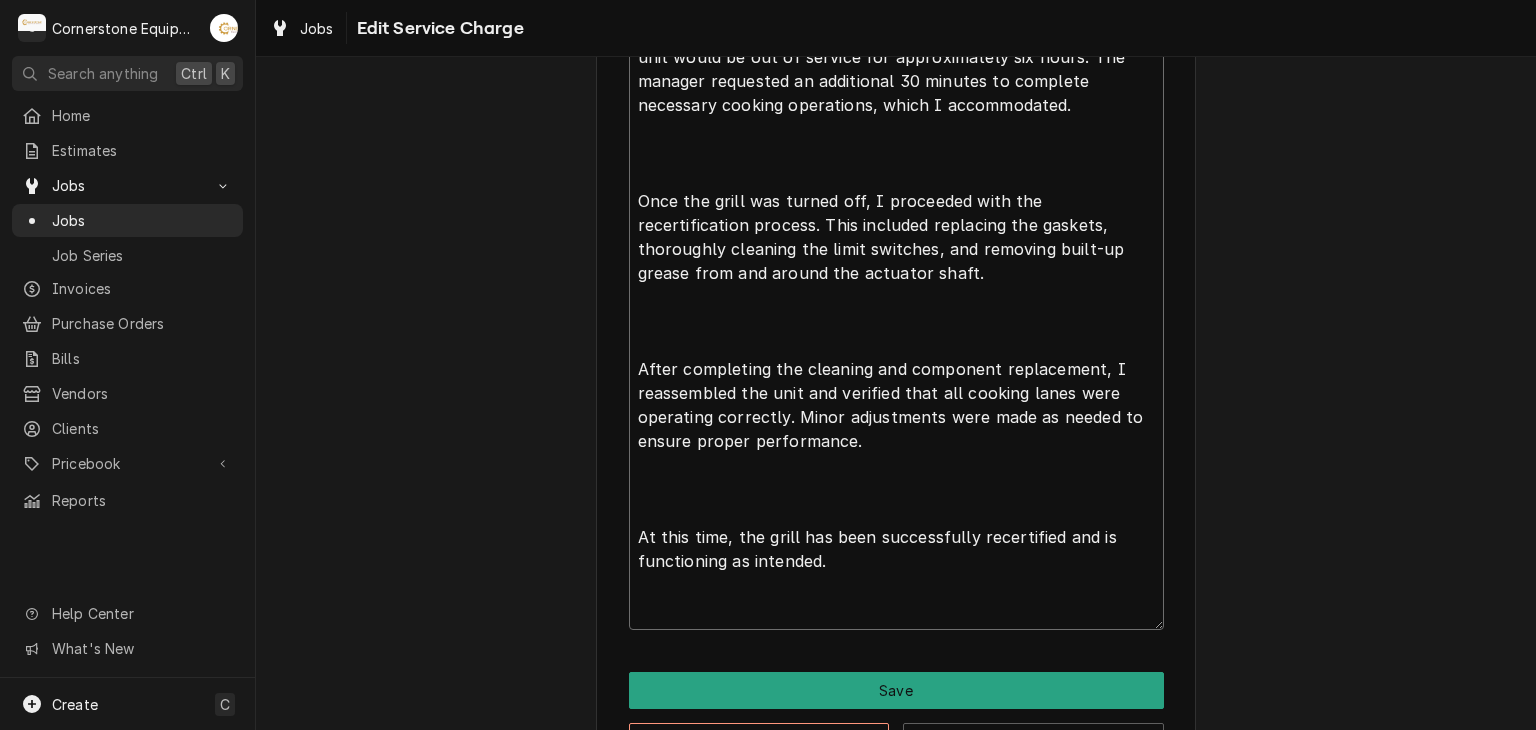 click on "MDP - Upon arrival, I informed the manager that I was on site to perform the recertification on the grill and advised that the unit would be out of service for approximately six hours. The manager requested an additional 30 minutes to complete necessary cooking operations, which I accommodated.
Once the grill was turned off, I proceeded with the recertification process. This included replacing the gaskets, thoroughly cleaning the limit switches, and removing built-up grease from and around the actuator shaft.
After completing the cleaning and component replacement, I reassembled the unit and verified that all cooking lanes were operating correctly. Minor adjustments were made as needed to ensure proper performance.
At this time, the grill has been successfully recertified and is functioning as intended." at bounding box center [896, 309] 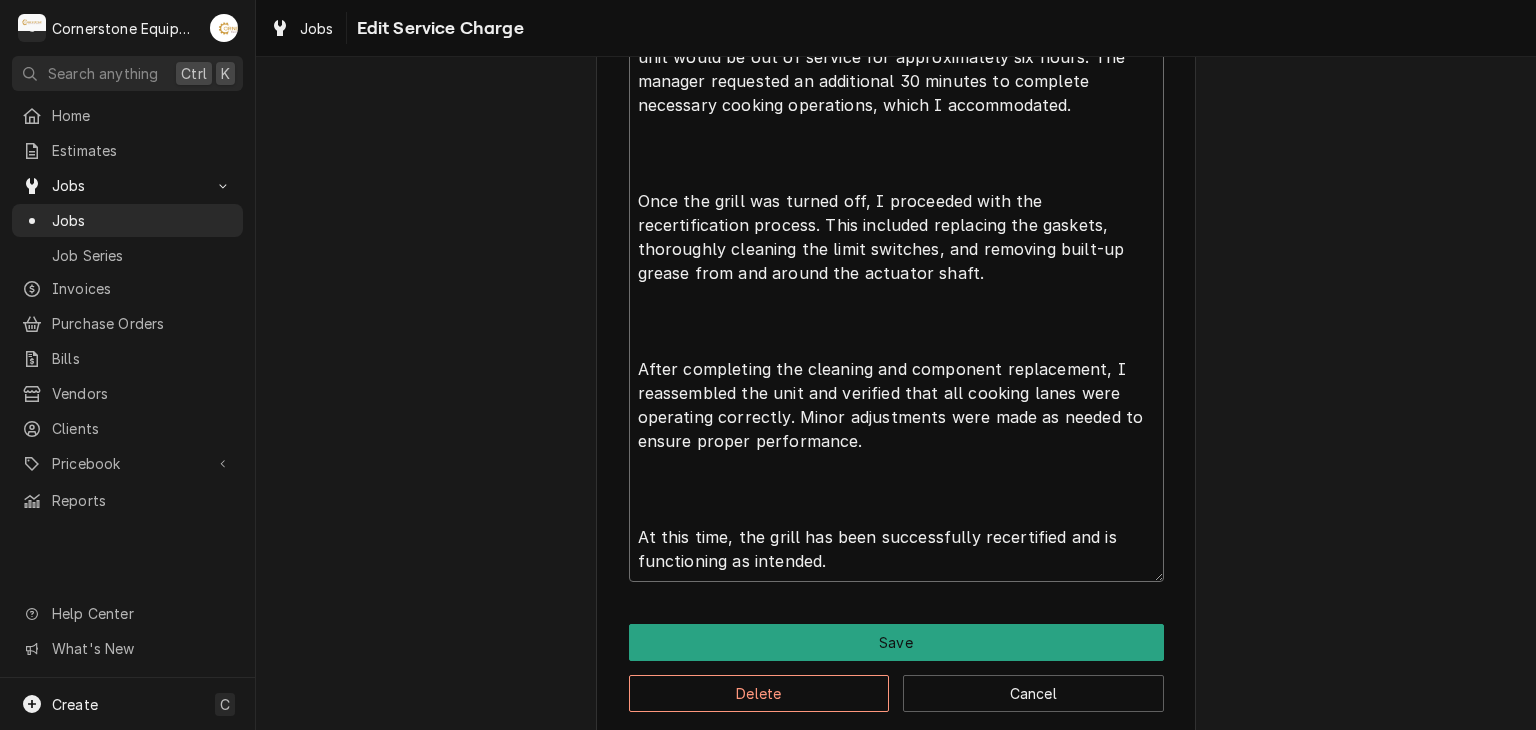 type on "MDP - Upon arrival, I informed the manager that I was on site to perform the recertification on the grill and advised that the unit would be out of service for approximately six hours. The manager requested an additional 30 minutes to complete necessary cooking operations, which I accommodated.
Once the grill was turned off, I proceeded with the recertification process. This included replacing the gaskets, thoroughly cleaning the limit switches, and removing built-up grease from and around the actuator shaft.
After completing the cleaning and component replacement, I reassembled the unit and verified that all cooking lanes were operating correctly. Minor adjustments were made as needed to ensure proper performance.
At this time, the grill has been successfully recertified and is functioning as intended." 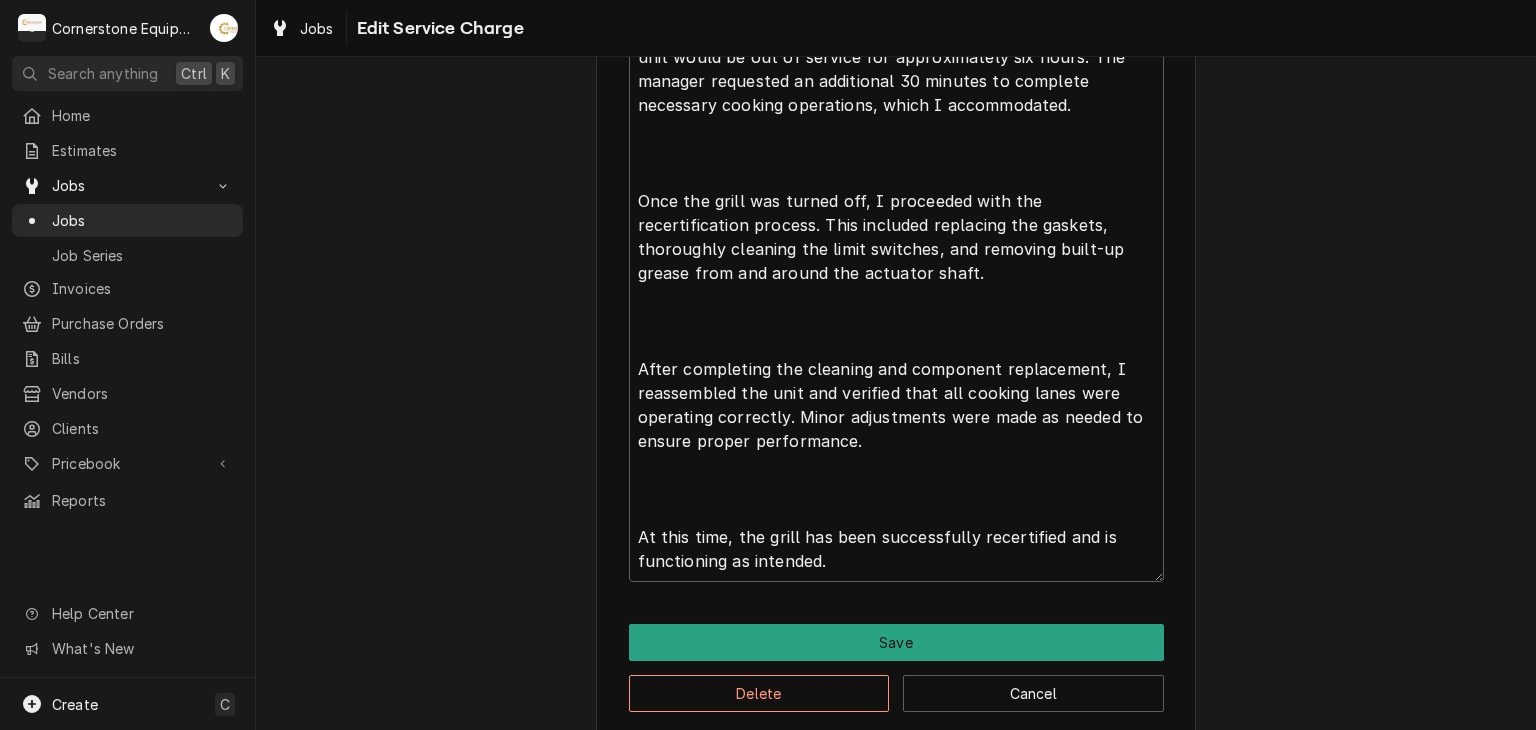 click on "Use the fields below to edit this service charge Short Description Garland Certification 3 Platten Edit Pricebook Item    Start Date [DATE] End Date [DATE] Unit Type Est. Job Duration 6h Total Time Logged 10min Hourly Cost  ( optional ) $ 0 Hours 6 Hourly Rate  ( optional ) $ 125 Service Summary Save Delete Cancel" at bounding box center (896, 16) 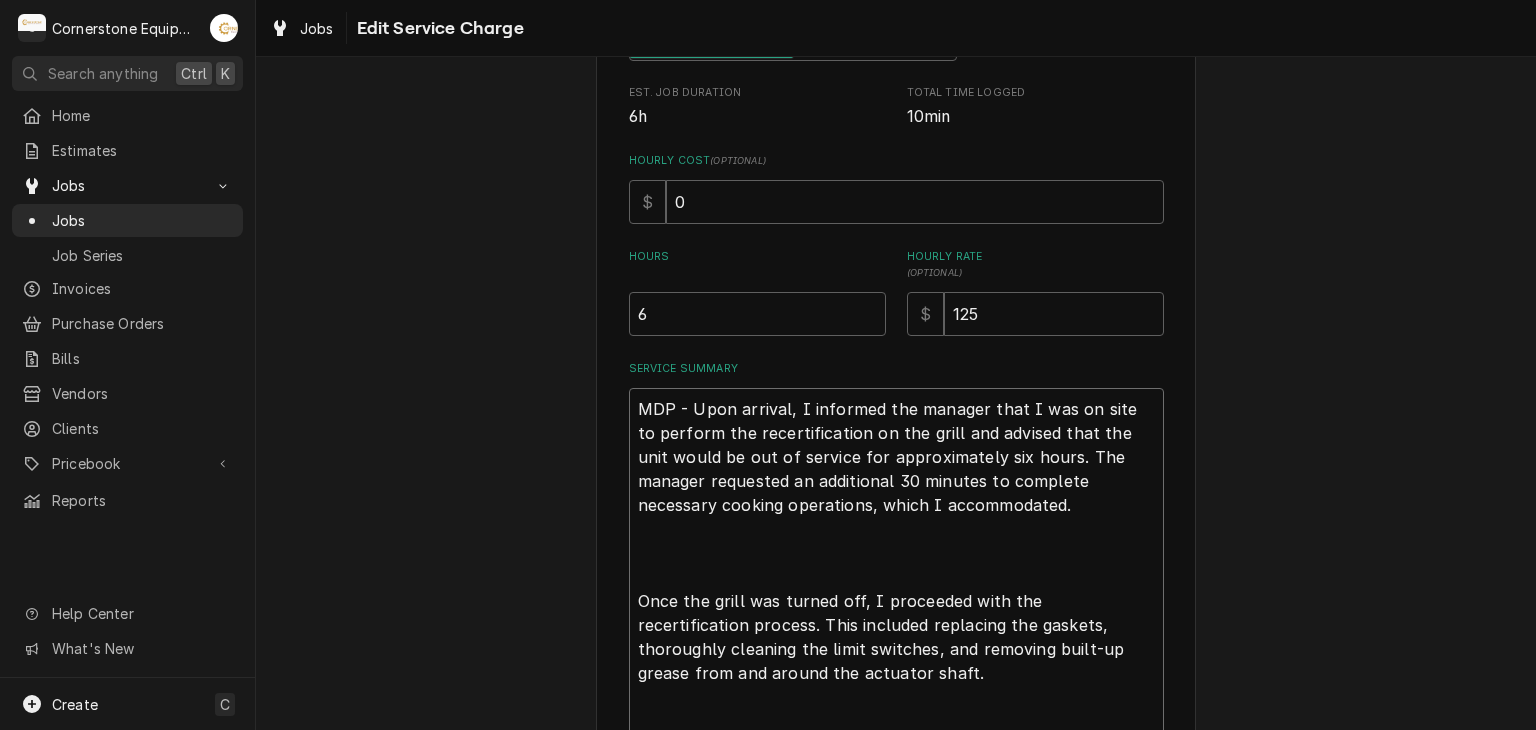 click on "MDP - Upon arrival, I informed the manager that I was on site to perform the recertification on the grill and advised that the unit would be out of service for approximately six hours. The manager requested an additional 30 minutes to complete necessary cooking operations, which I accommodated.
Once the grill was turned off, I proceeded with the recertification process. This included replacing the gaskets, thoroughly cleaning the limit switches, and removing built-up grease from and around the actuator shaft.
After completing the cleaning and component replacement, I reassembled the unit and verified that all cooking lanes were operating correctly. Minor adjustments were made as needed to ensure proper performance.
At this time, the grill has been successfully recertified and is functioning as intended." at bounding box center (896, 685) 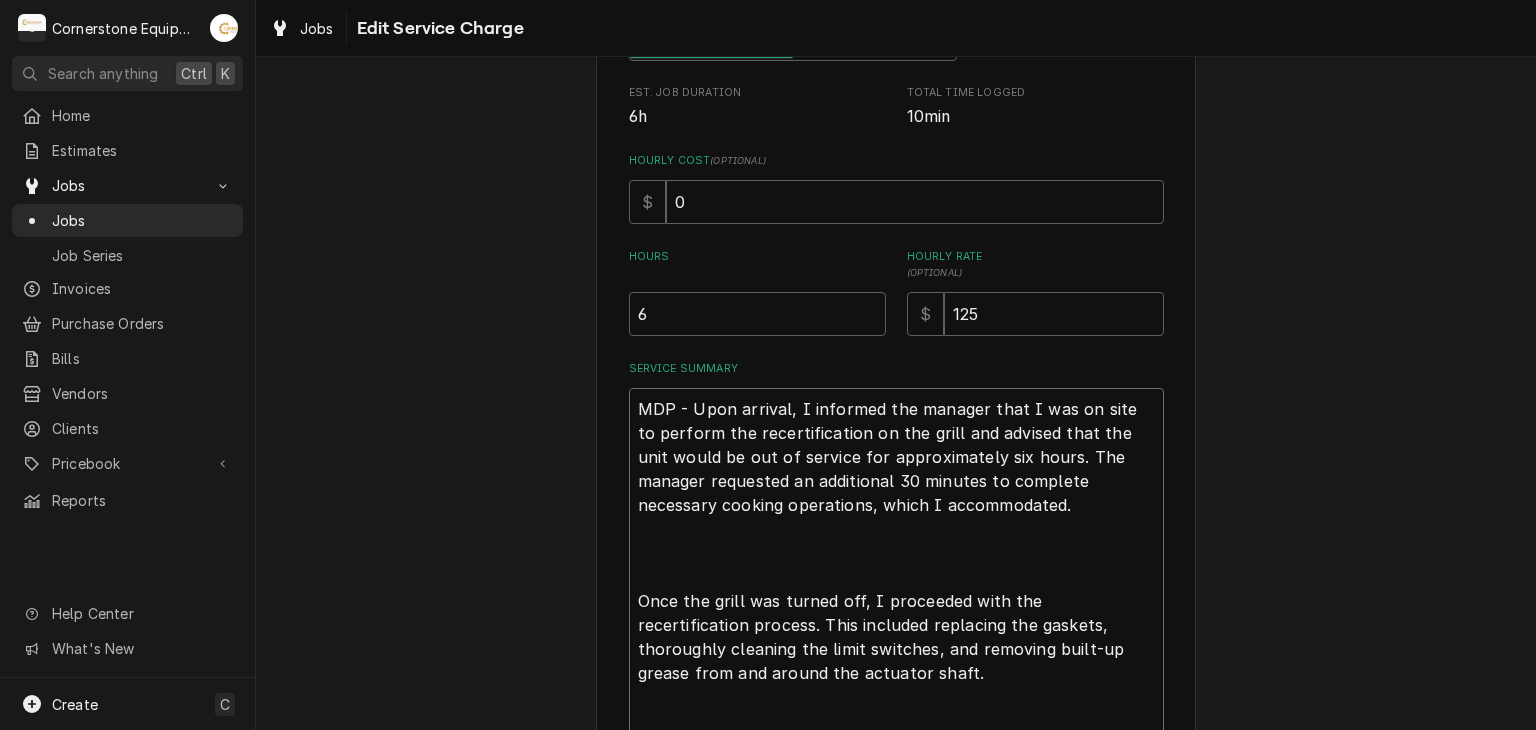 type on "MDP - Upon arrival, I informed the manager that I was on site to perform the recertification on the grill and advised that the unit would be out of service for approximately six hours. The manager requested an additional 30 minutes to complete necessary cooking operations, which I accommodated.
Once the grill was turned off, I proceeded with the recertification process. This included replacing the gaskets, thoroughly cleaning the limit switches, and removing built-up grease from and around the actuator shaft.
After completing the cleaning and component replacement, I reassembled the unit and verified that all cooking lanes were operating correctly. Minor adjustments were made as needed to ensure proper performance.
At this time, the grill has been successfully recertified and is functioning as intended." 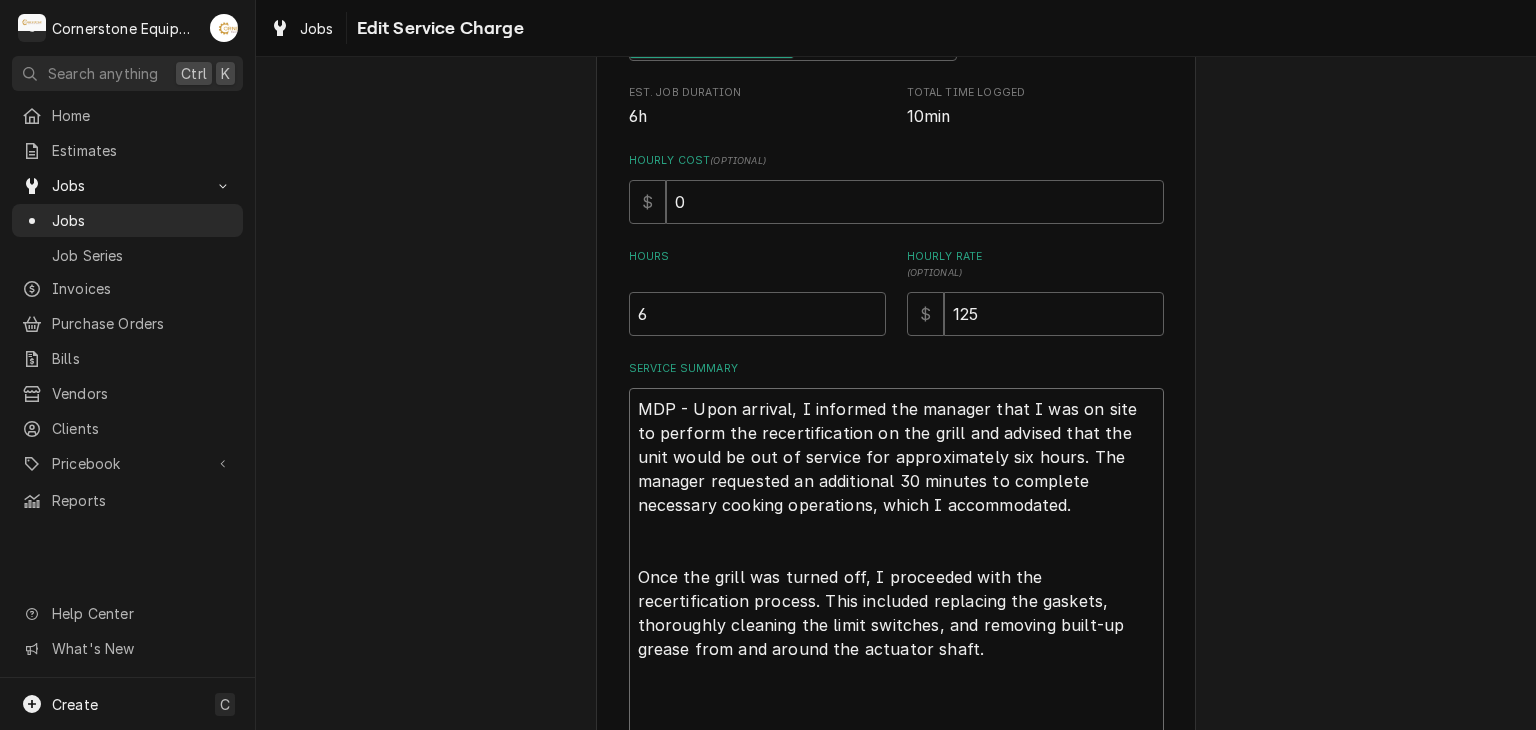 scroll, scrollTop: 799, scrollLeft: 0, axis: vertical 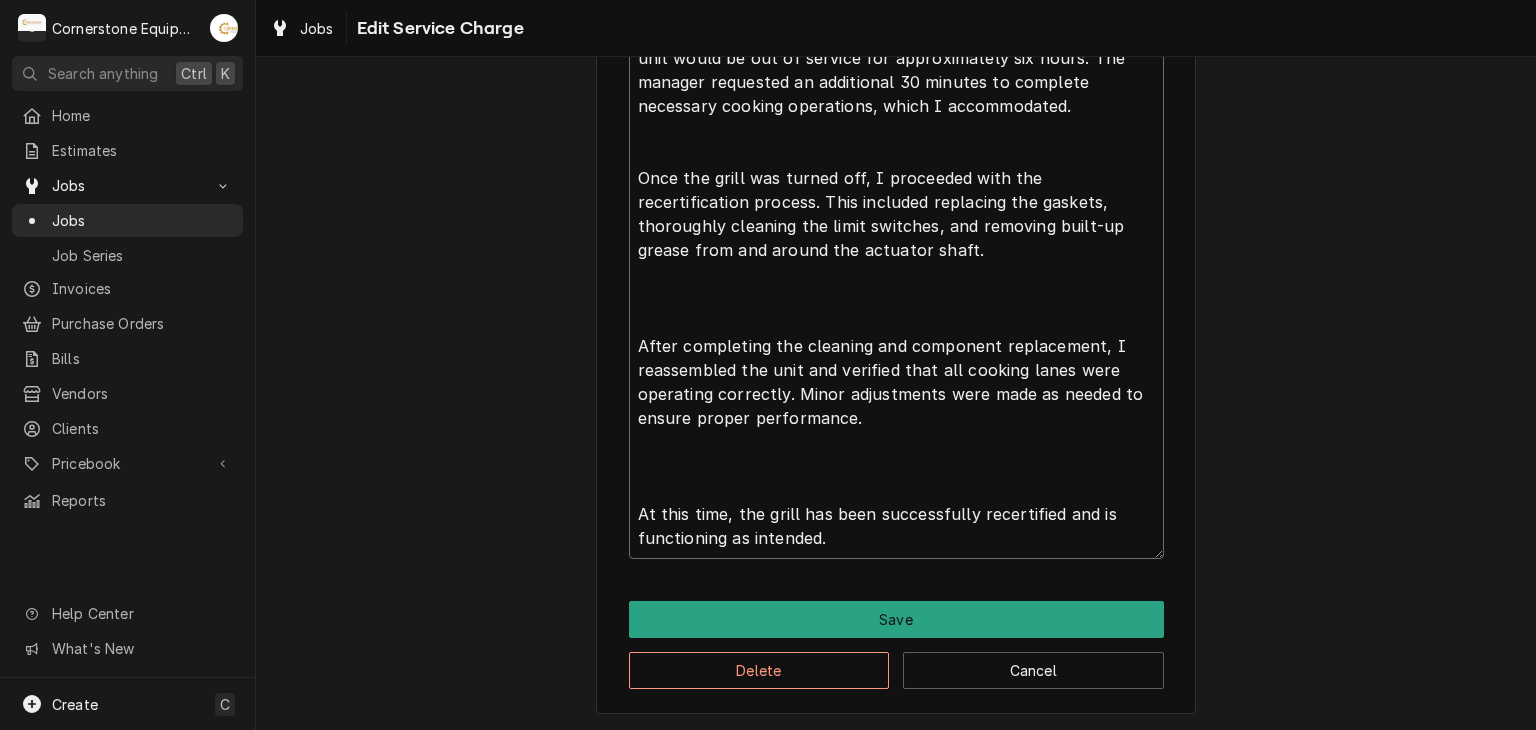 click on "MDP - Upon arrival, I informed the manager that I was on site to perform the recertification on the grill and advised that the unit would be out of service for approximately six hours. The manager requested an additional 30 minutes to complete necessary cooking operations, which I accommodated.
Once the grill was turned off, I proceeded with the recertification process. This included replacing the gaskets, thoroughly cleaning the limit switches, and removing built-up grease from and around the actuator shaft.
After completing the cleaning and component replacement, I reassembled the unit and verified that all cooking lanes were operating correctly. Minor adjustments were made as needed to ensure proper performance.
At this time, the grill has been successfully recertified and is functioning as intended." at bounding box center (896, 274) 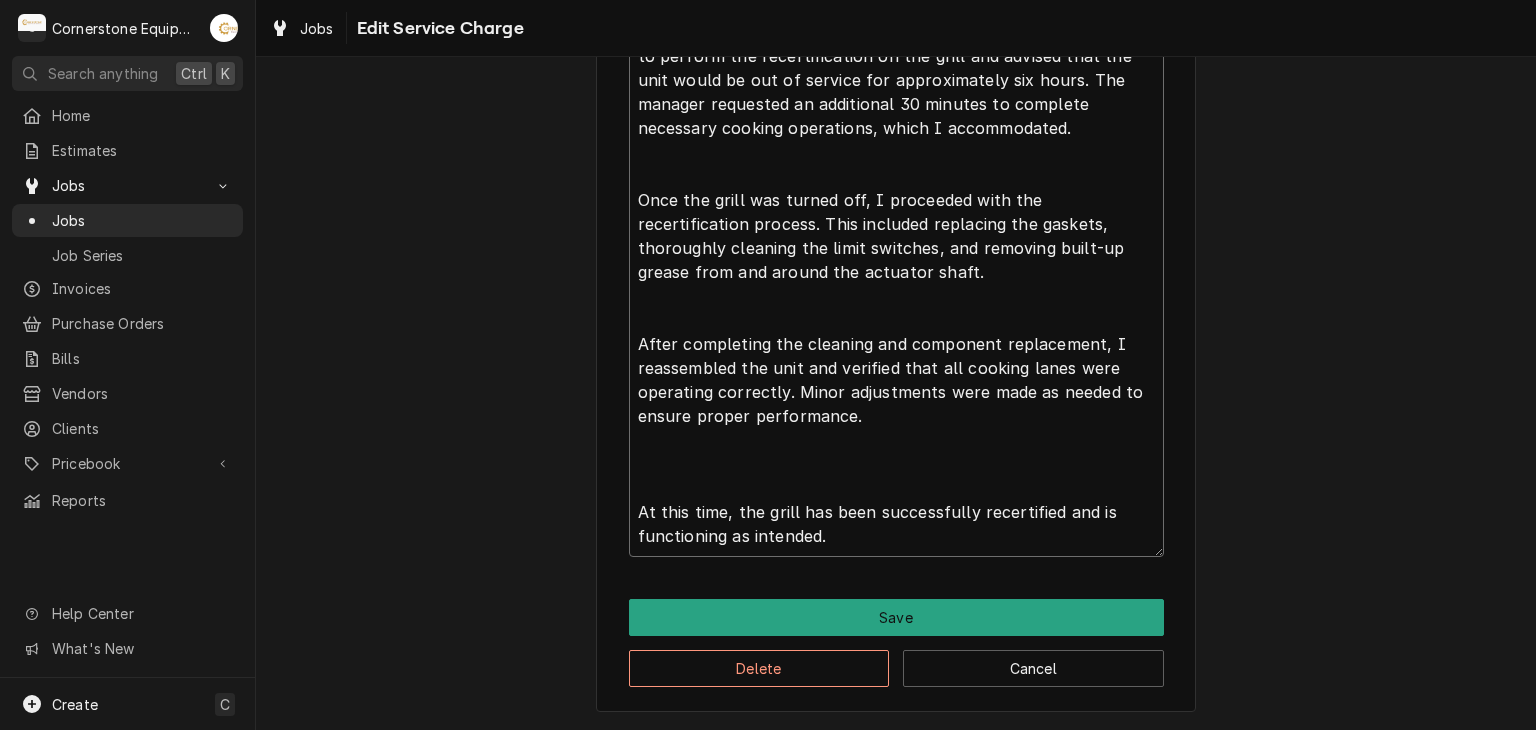 scroll, scrollTop: 775, scrollLeft: 0, axis: vertical 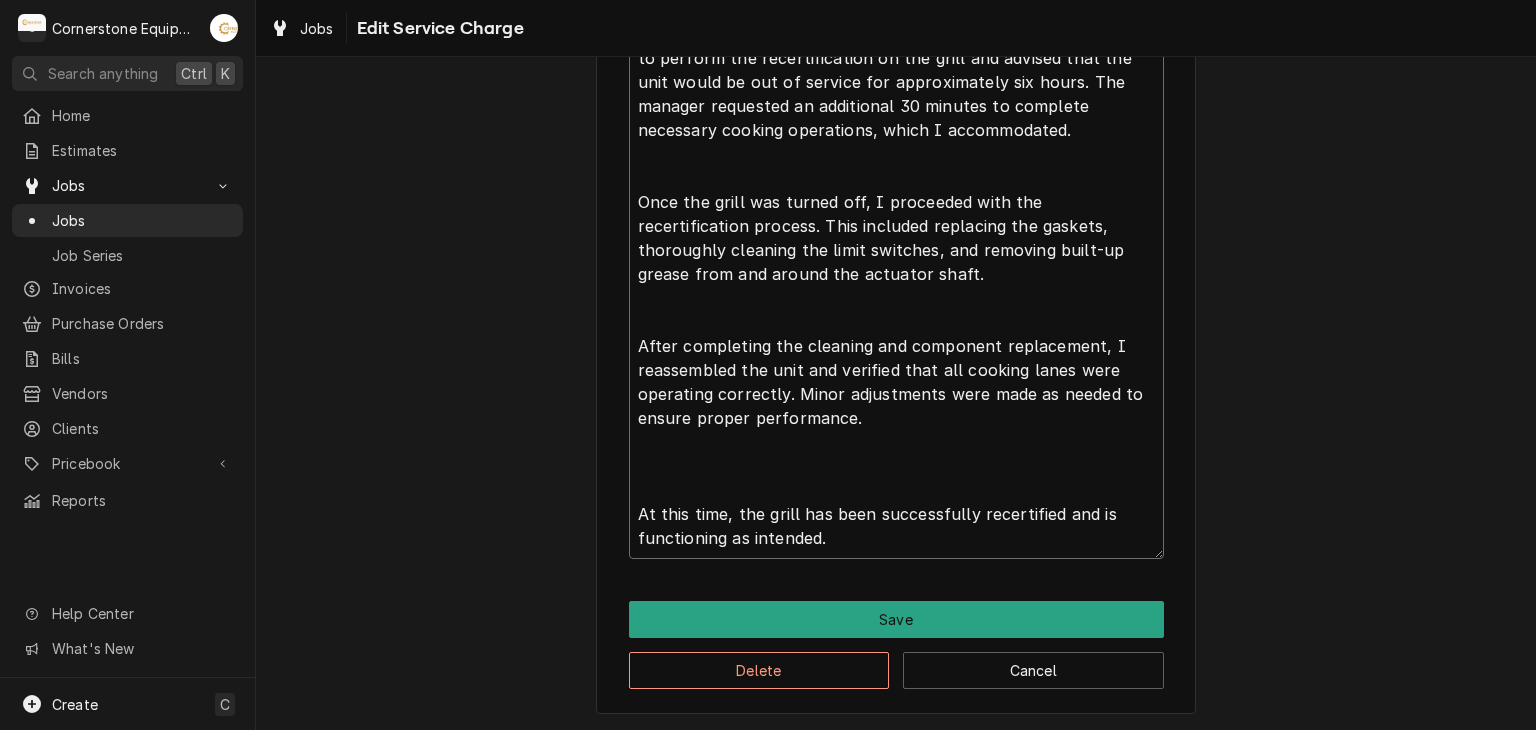 click on "MDP - Upon arrival, I informed the manager that I was on site to perform the recertification on the grill and advised that the unit would be out of service for approximately six hours. The manager requested an additional 30 minutes to complete necessary cooking operations, which I accommodated.
Once the grill was turned off, I proceeded with the recertification process. This included replacing the gaskets, thoroughly cleaning the limit switches, and removing built-up grease from and around the actuator shaft.
After completing the cleaning and component replacement, I reassembled the unit and verified that all cooking lanes were operating correctly. Minor adjustments were made as needed to ensure proper performance.
At this time, the grill has been successfully recertified and is functioning as intended." at bounding box center [896, 286] 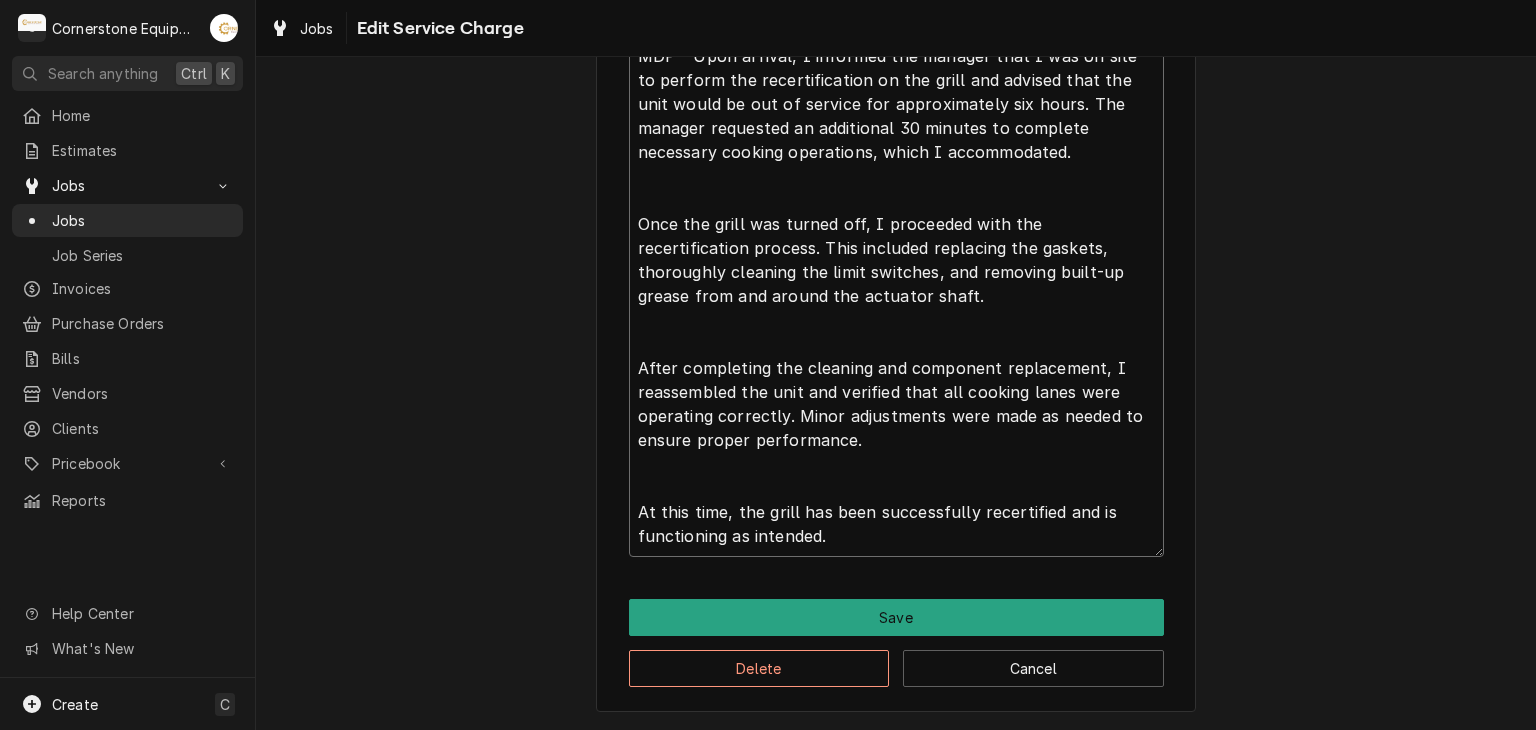 scroll, scrollTop: 751, scrollLeft: 0, axis: vertical 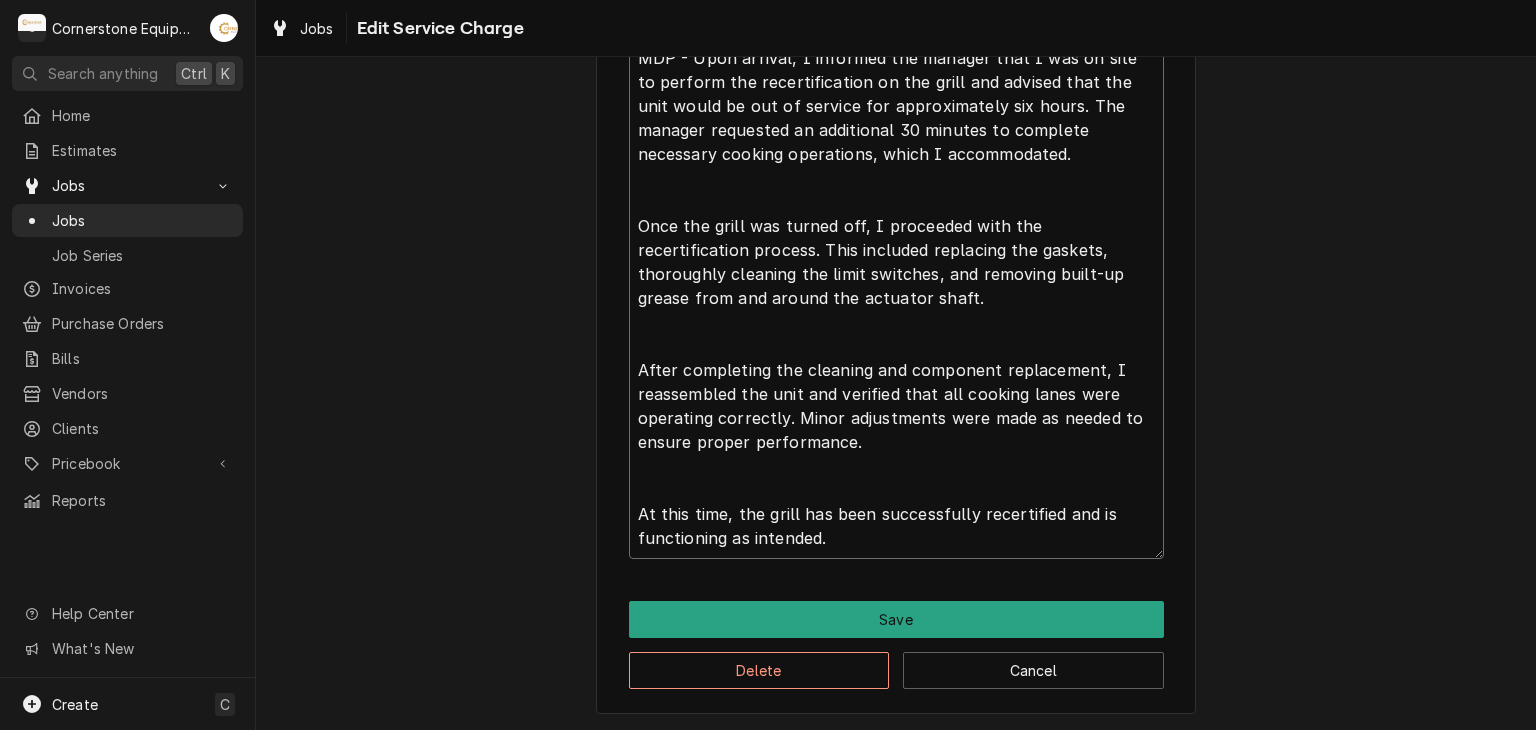 type on "MDP - Upon arrival, I informed the manager that I was on site to perform the recertification on the grill and advised that the unit would be out of service for approximately six hours. The manager requested an additional 30 minutes to complete necessary cooking operations, which I accommodated.
Once the grill was turned off, I proceeded with the recertification process. This included replacing the gaskets, thoroughly cleaning the limit switches, and removing built-up grease from and around the actuator shaft.
After completing the cleaning and component replacement, I reassembled the unit and verified that all cooking lanes were operating correctly. Minor adjustments were made as needed to ensure proper performance.
At this time, the grill has been successfully recertified and is functioning as intended." 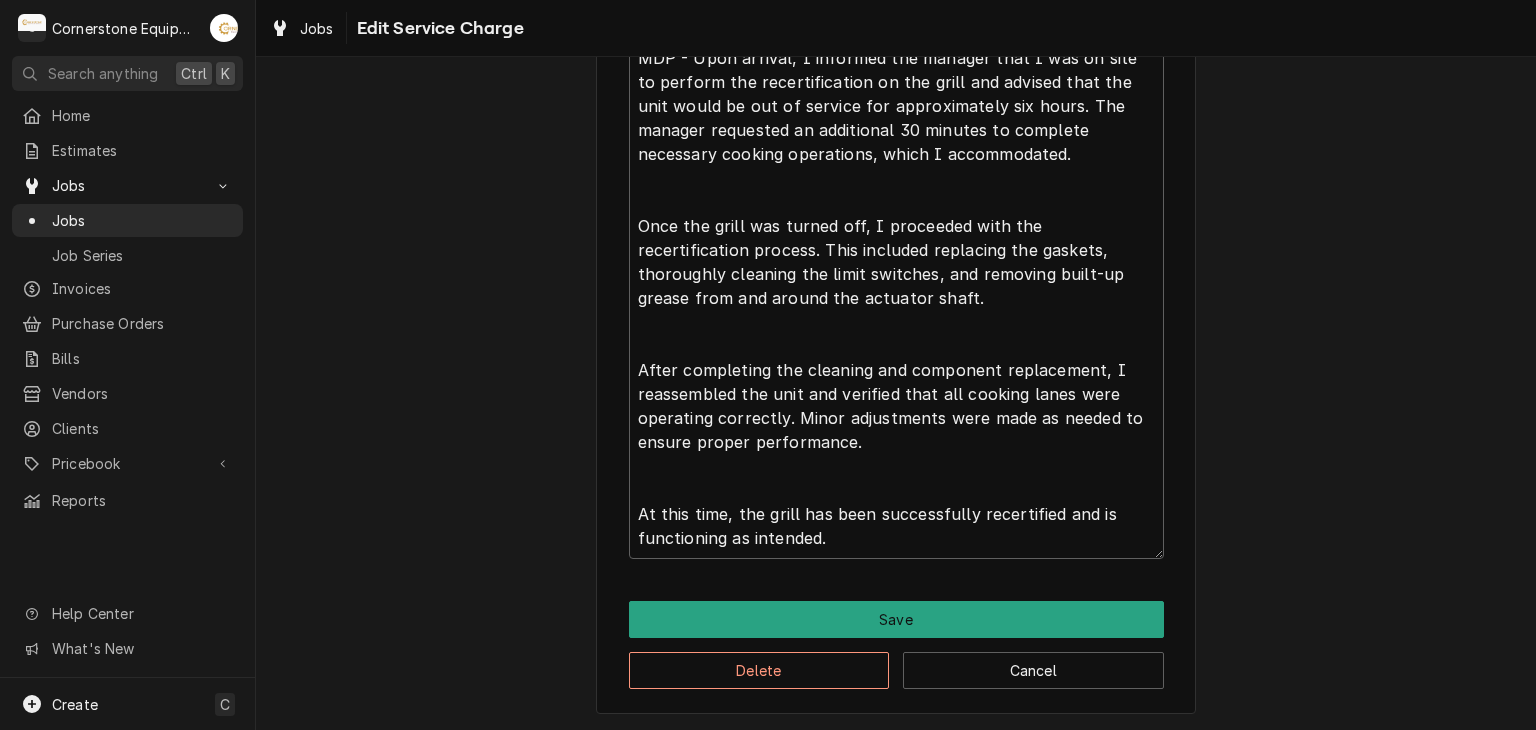 click on "Use the fields below to edit this service charge Short Description Garland Certification 3 Platten Edit Pricebook Item    Start Date [DATE] End Date [DATE] Unit Type Est. Job Duration 6h Total Time Logged 10min Hourly Cost  ( optional ) $ 0 Hours 6 Hourly Rate  ( optional ) $ 125 Service Summary Save Delete Cancel" at bounding box center (896, 29) 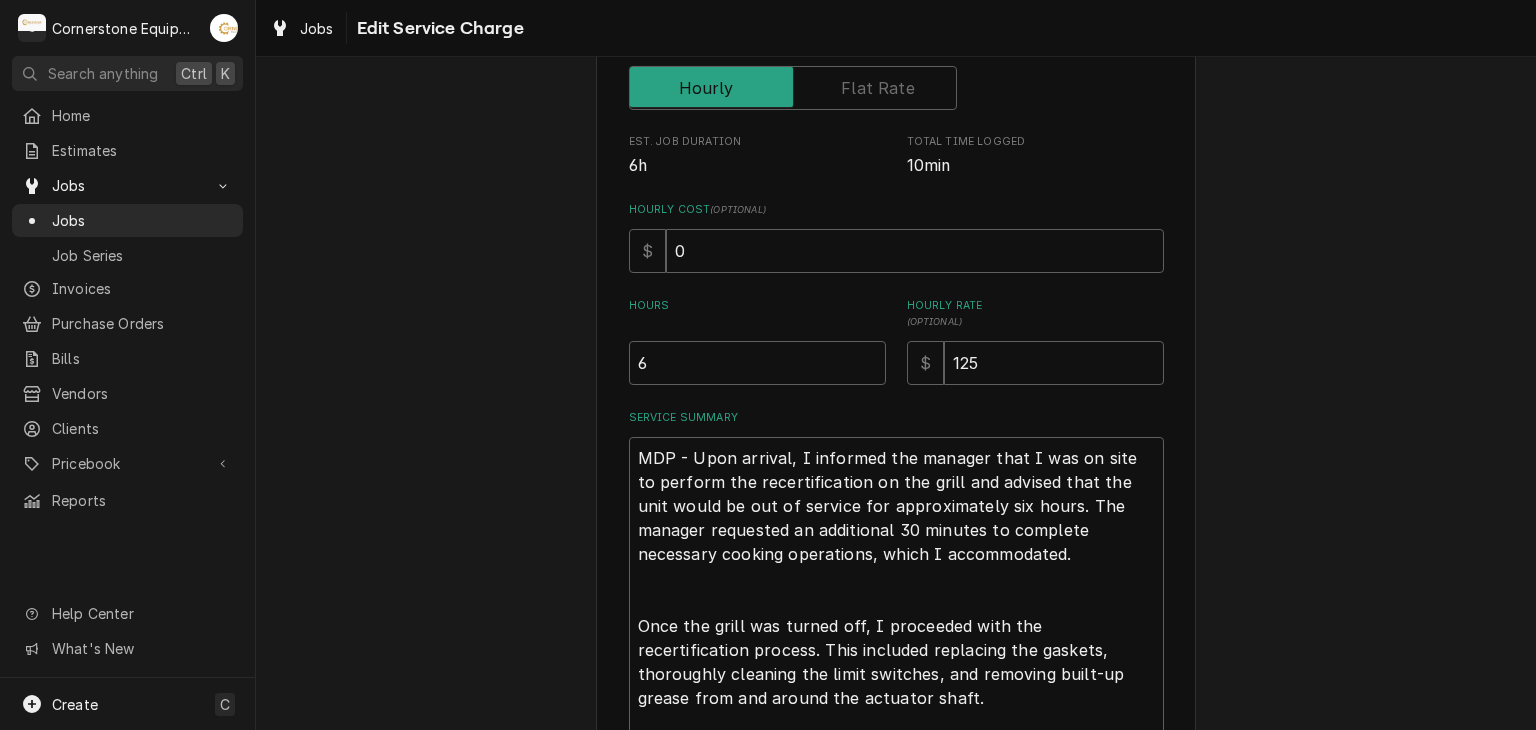 click on "Use the fields below to edit this service charge Short Description Garland Certification 3 Platten Edit Pricebook Item    Start Date [DATE] End Date [DATE] Unit Type Est. Job Duration 6h Total Time Logged 10min Hourly Cost  ( optional ) $ 0 Hours 6 Hourly Rate  ( optional ) $ 125 Service Summary Save Delete Cancel" at bounding box center (896, 429) 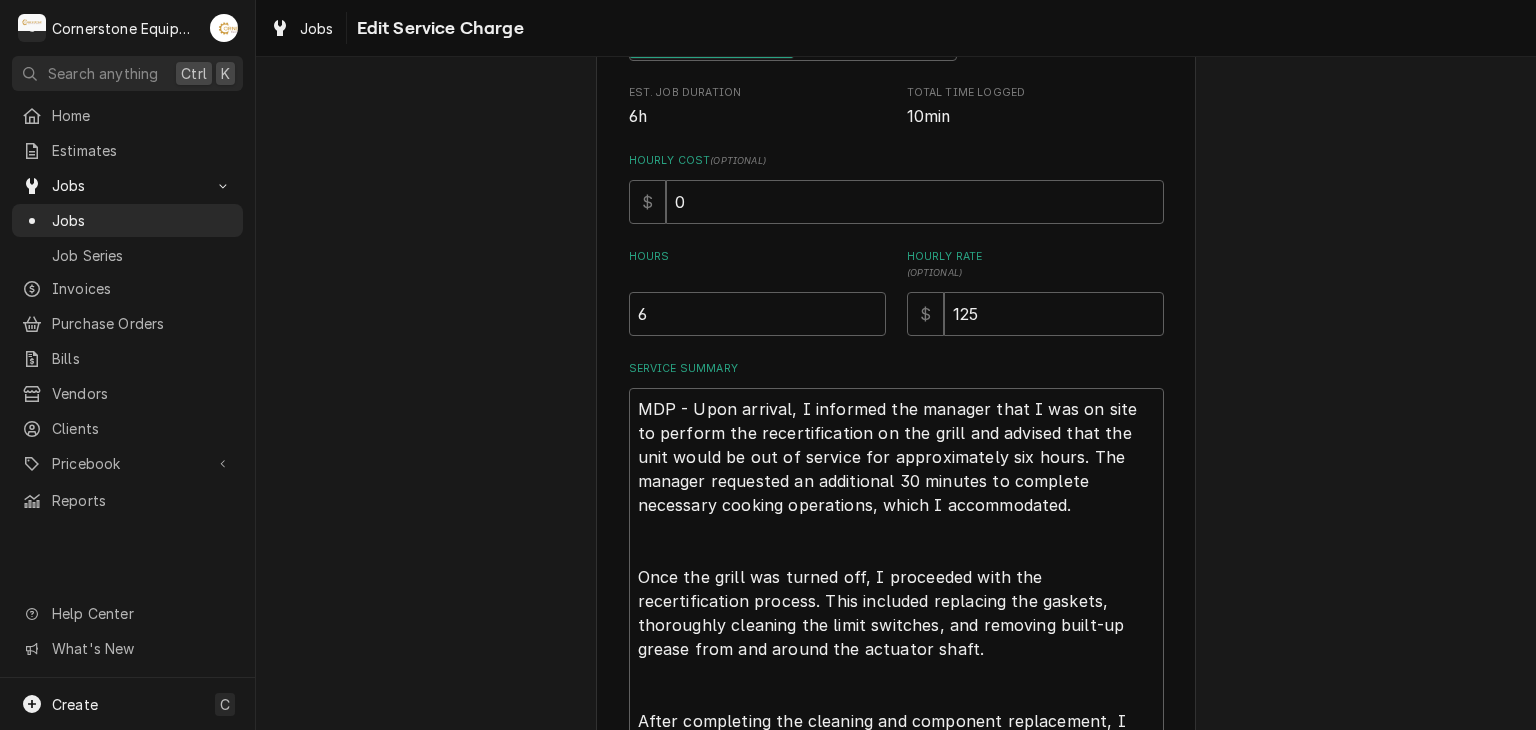 scroll, scrollTop: 751, scrollLeft: 0, axis: vertical 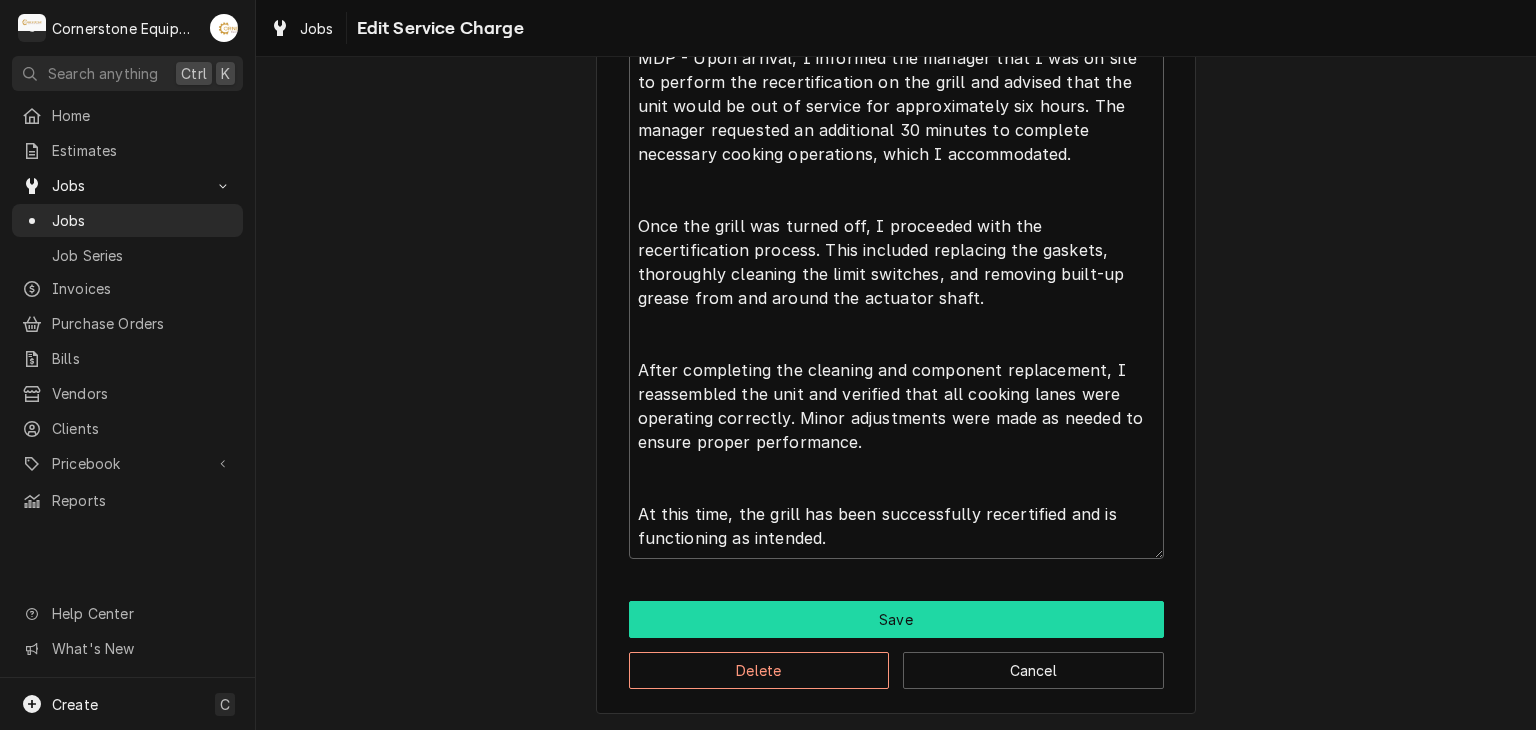 click on "Save" at bounding box center (896, 619) 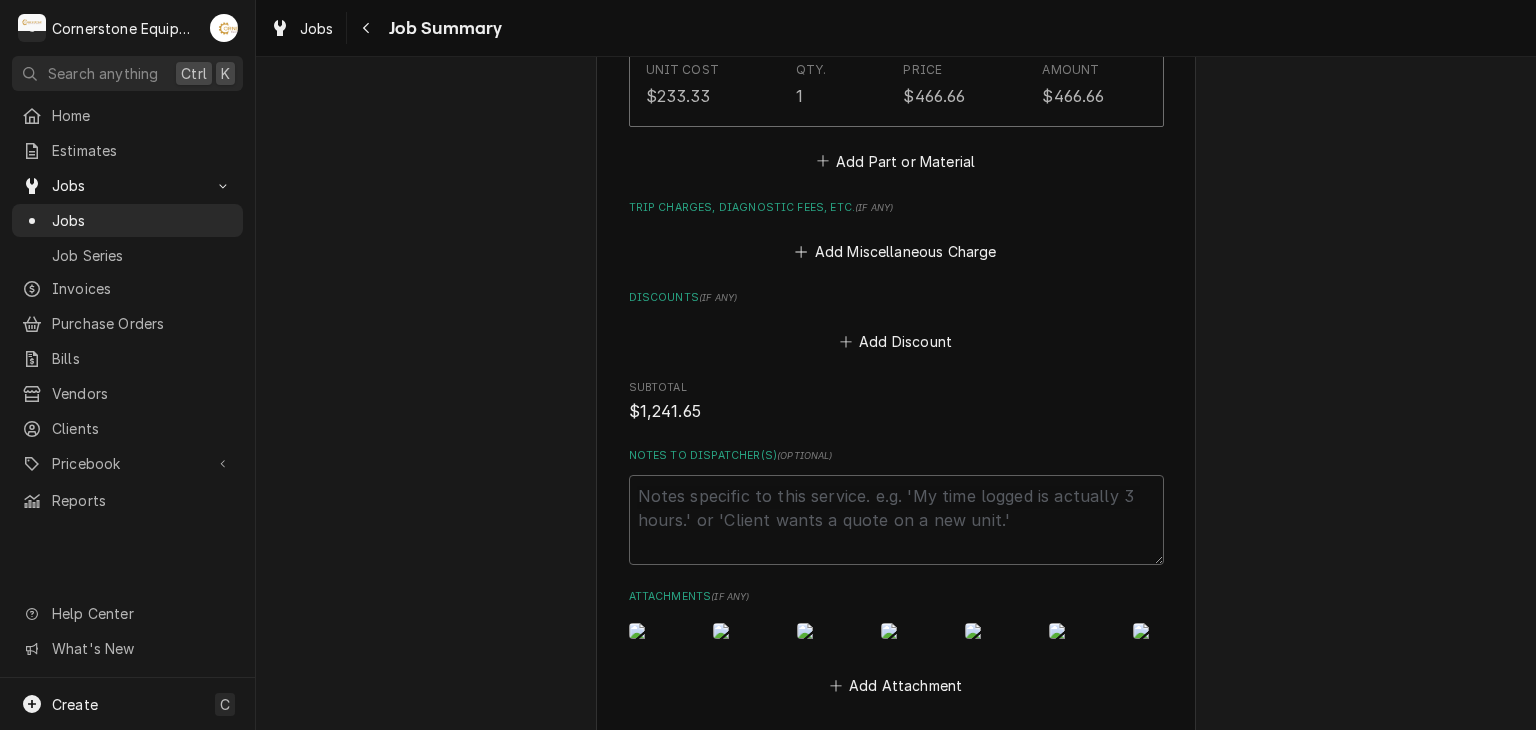 scroll, scrollTop: 2266, scrollLeft: 0, axis: vertical 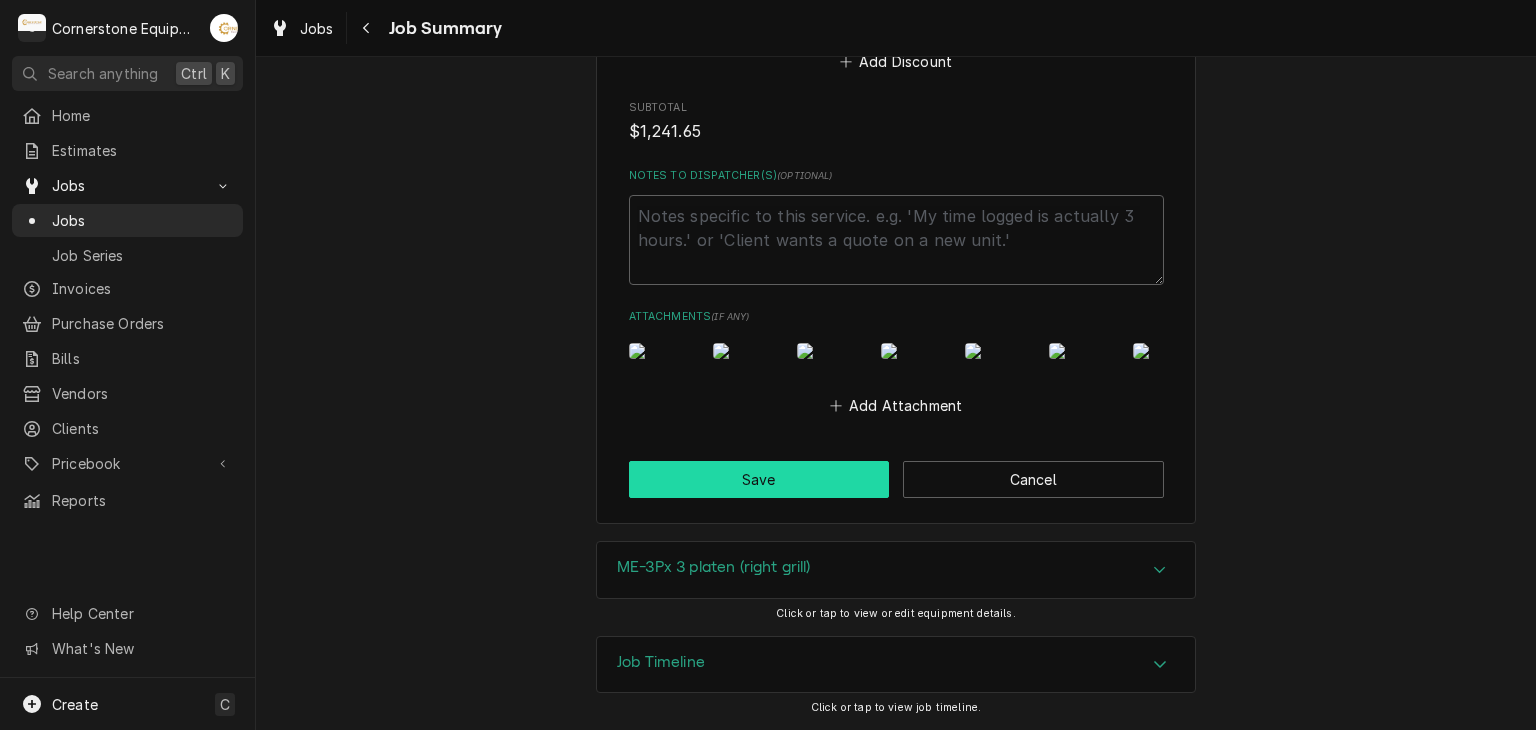 click on "Save" at bounding box center [759, 479] 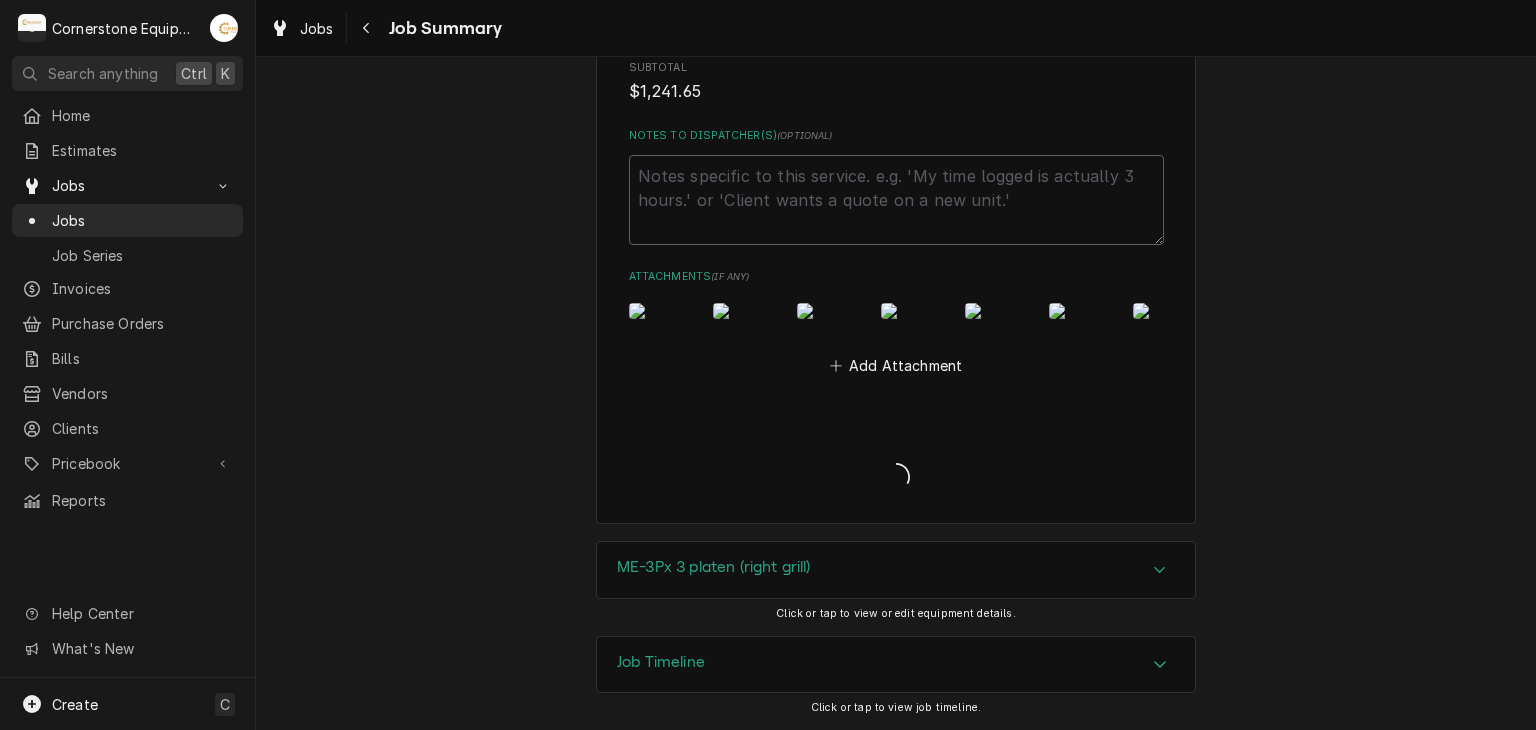 type on "x" 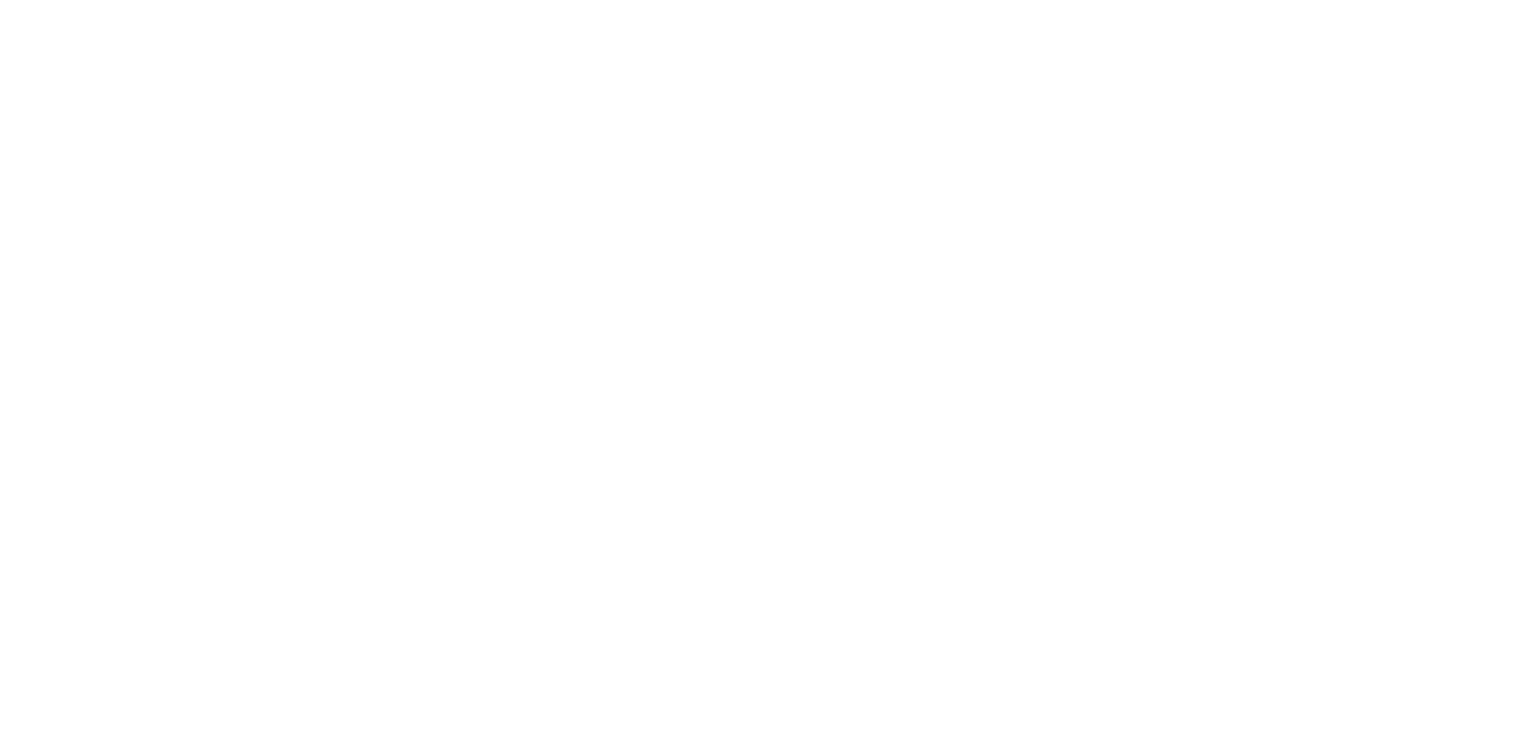 scroll, scrollTop: 0, scrollLeft: 0, axis: both 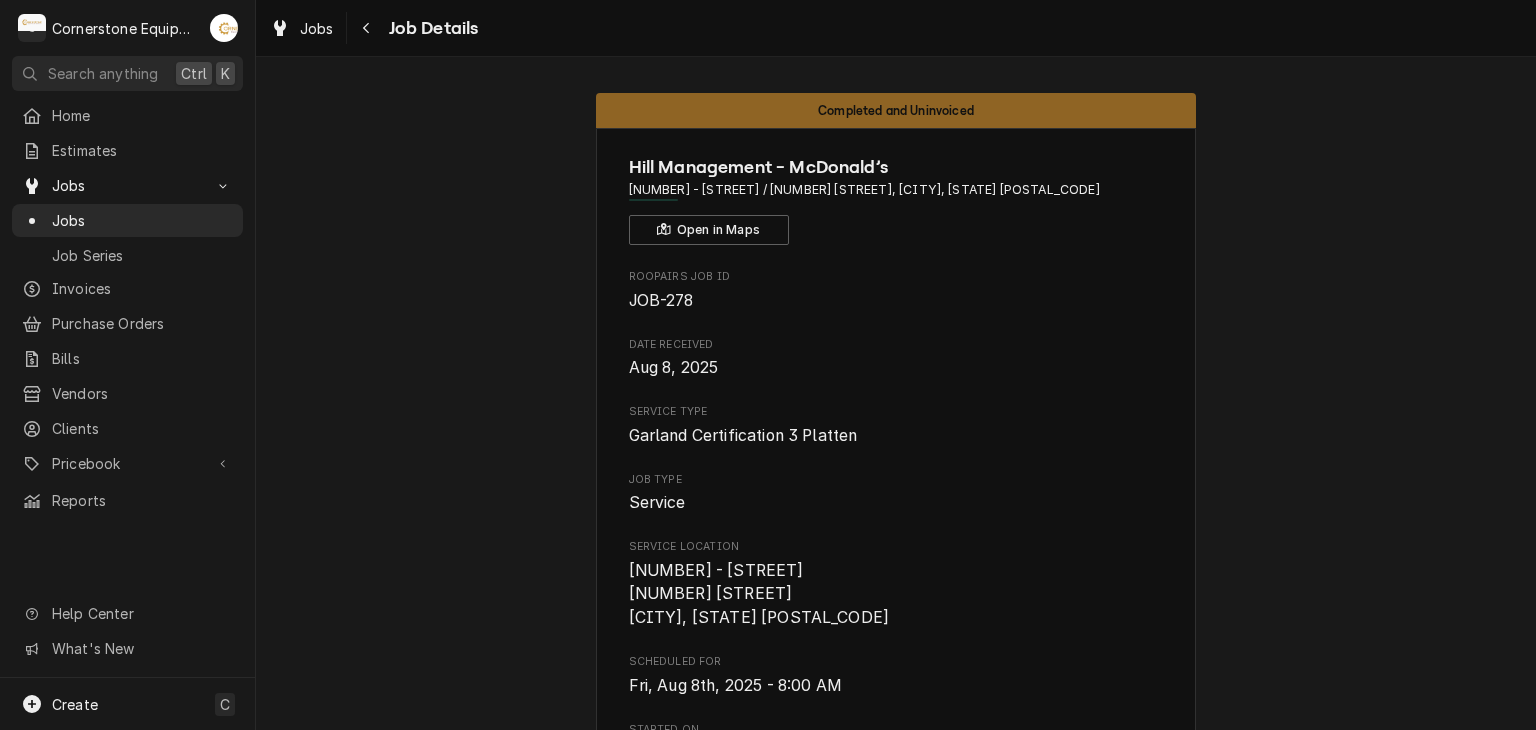 click on "Completed and Uninvoiced Hill Management - McDonald’s [NUMBER] - [STREET] / [NUMBER] [STREET], [CITY], [STATE] [POSTAL_CODE] Open in Maps Roopairs Job ID JOB-278 Date Received [MONTH] [DAY_NUM], [YEAR] Service Type Garland Certification 3 Platten Job Type Service Service Location [NUMBER] - [STREET]
[NUMBER] [STREET]
[CITY], [STATE] [POSTAL_CODE] Scheduled For [DAY], [MONTH] [DAY_NUM]th, [YEAR] - [TIME] Started On [DAY], [MONTH] [DAY_NUM], [YEAR] - [TIME] Completed On [DAY], [MONTH] [DAY_NUM], [YEAR] - [TIME] Last Modified [DAY], [MONTH] [DAY_NUM], [YEAR] - [TIME] Estimated Job Duration 6h Assigned Technician(s) [FIRST] [LAST] Reason For Call Grill cert PM Technician Instructions  (Only Visible to You) Record equipment data Priority High Job Reporter Name [FIRST] [LAST] Phone [PHONE] Email [EMAIL] Job Contact Name [FIRST] [LAST] Phone [PHONE] Email [EMAIL] Client Contact Name [FIRST] [LAST] Phone [PHONE] Email [EMAIL] Reminders — Estimate reminders via Email Invoices Draft $1,276.07" at bounding box center (896, 1156) 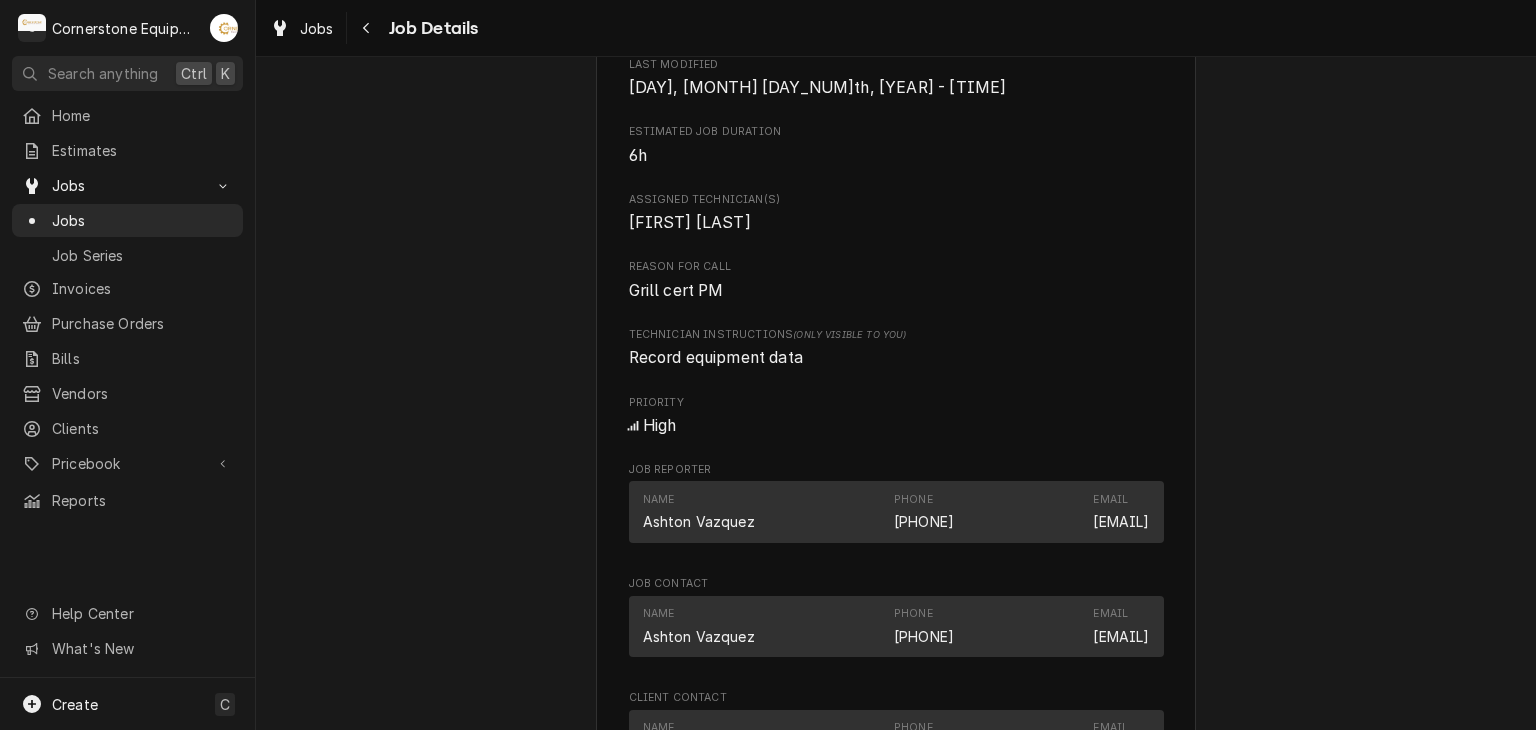 scroll, scrollTop: 1980, scrollLeft: 0, axis: vertical 